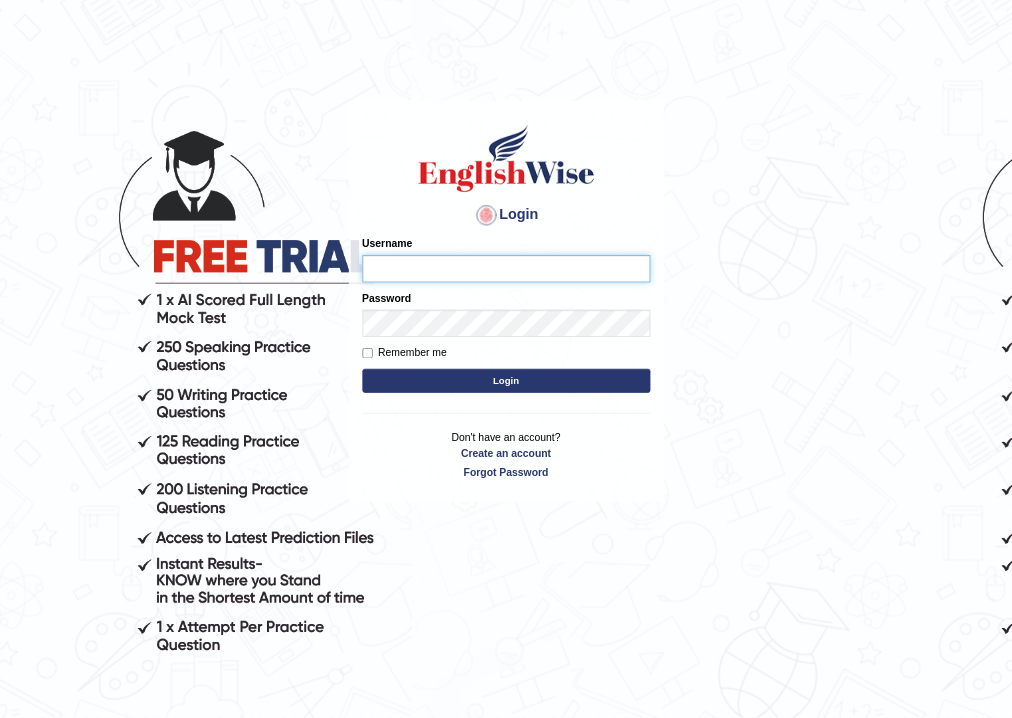 scroll, scrollTop: 0, scrollLeft: 0, axis: both 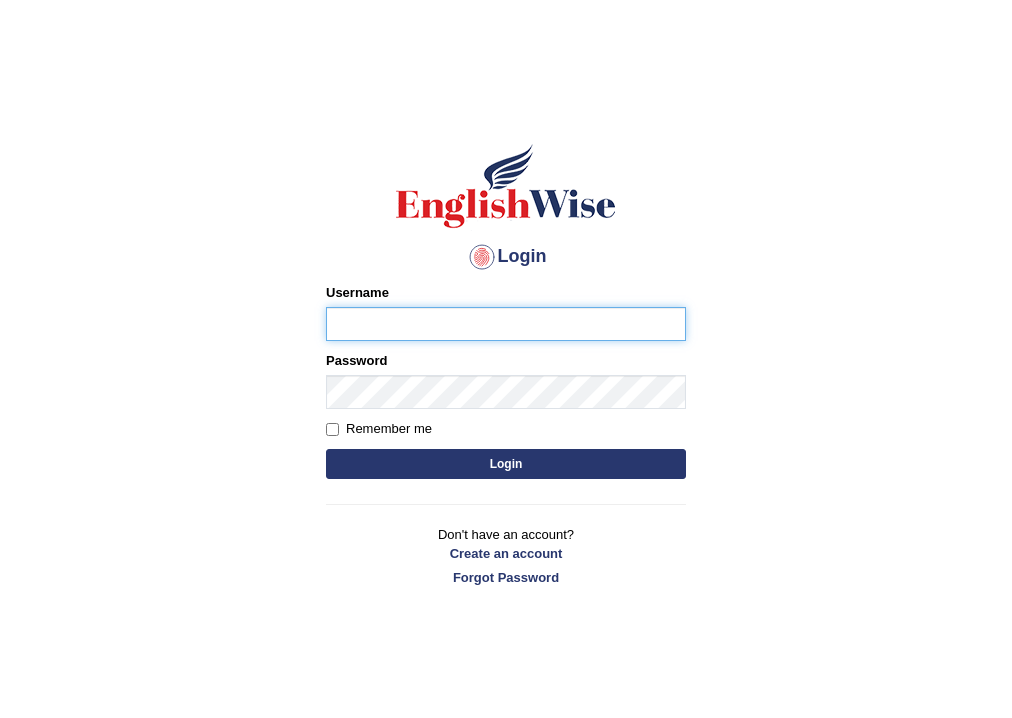 click on "Username" at bounding box center (506, 324) 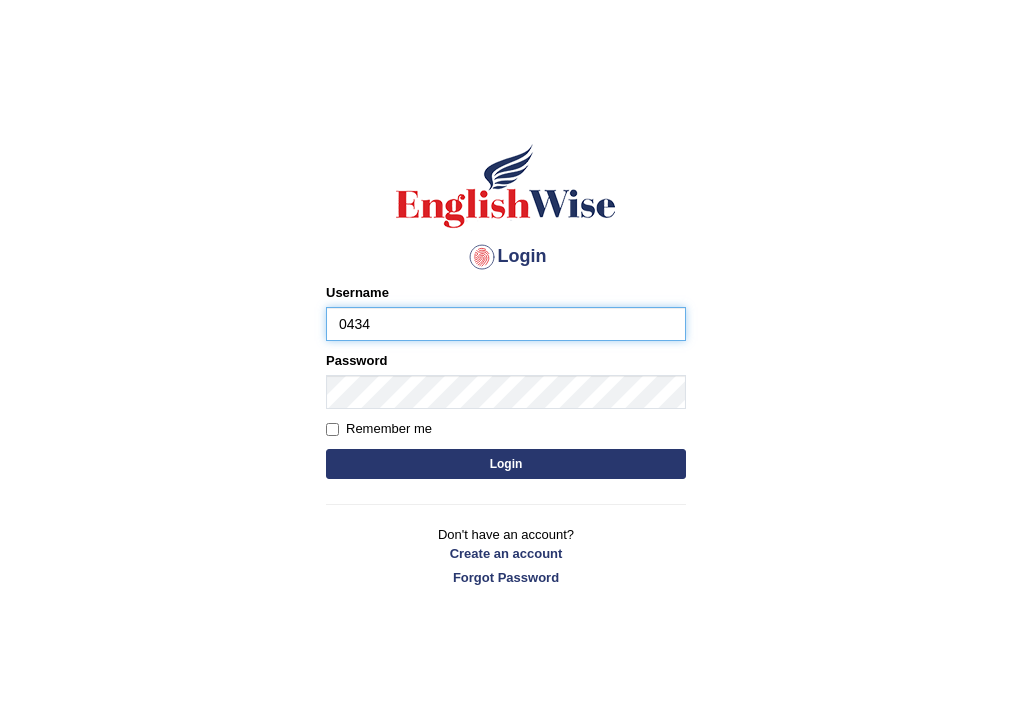 type on "[PHONE]" 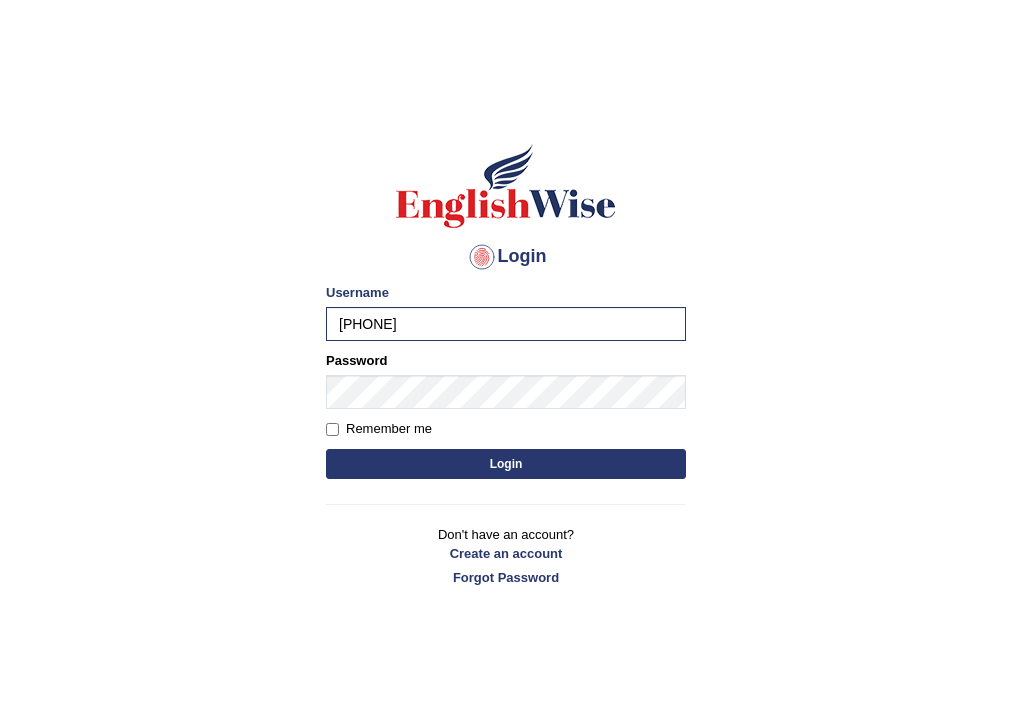 click on "Login" at bounding box center (506, 464) 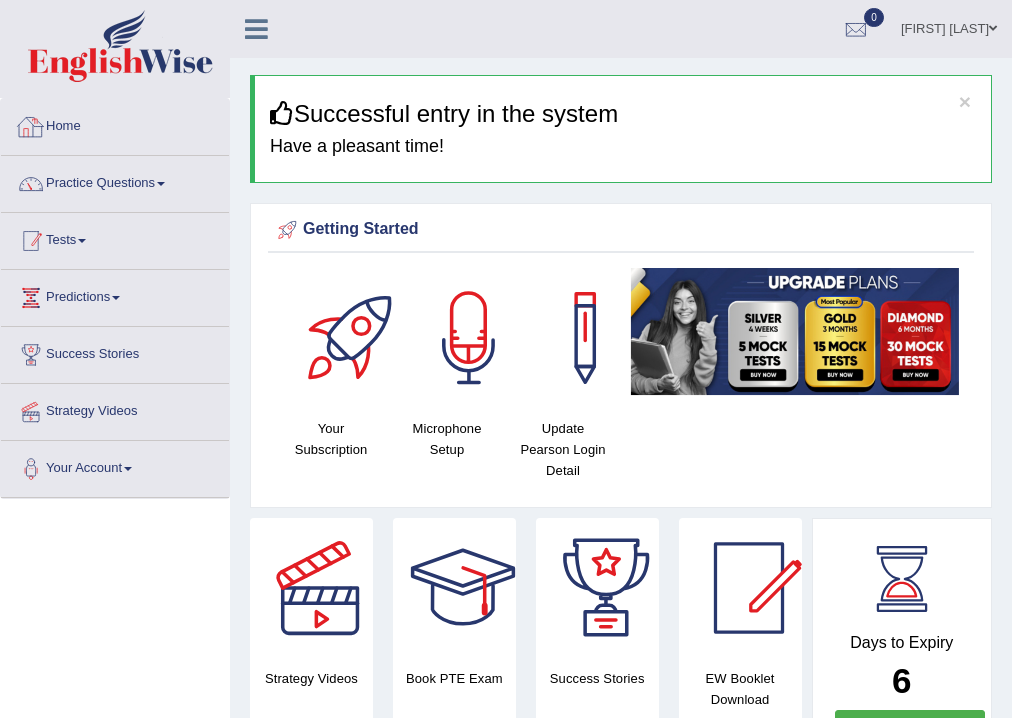 scroll, scrollTop: 0, scrollLeft: 0, axis: both 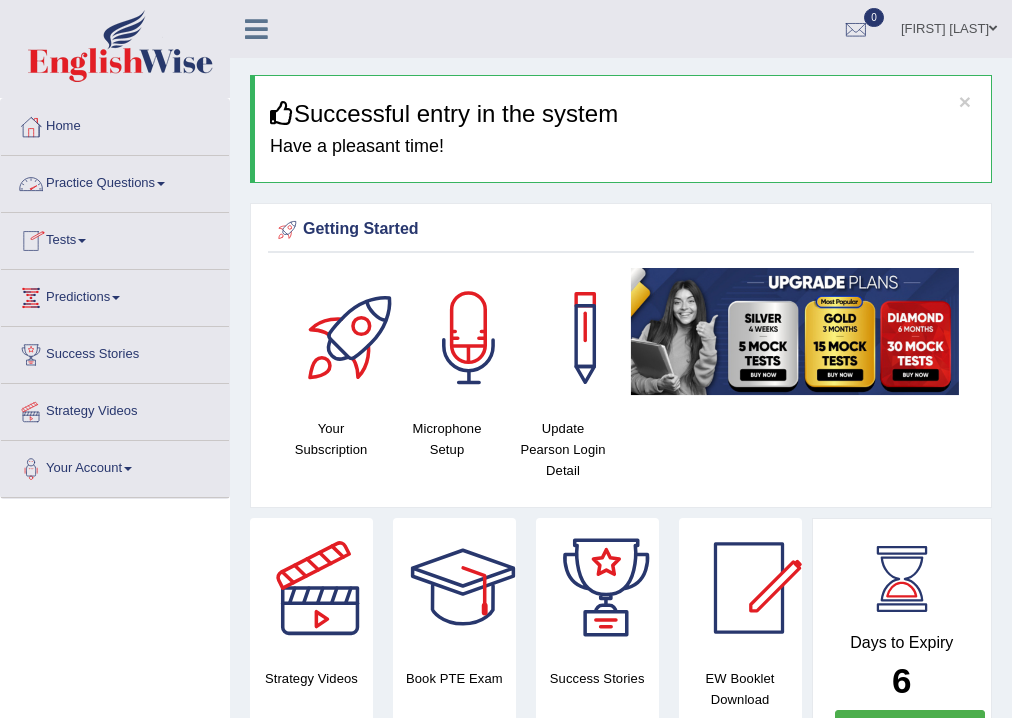 click on "Practice Questions" at bounding box center [115, 181] 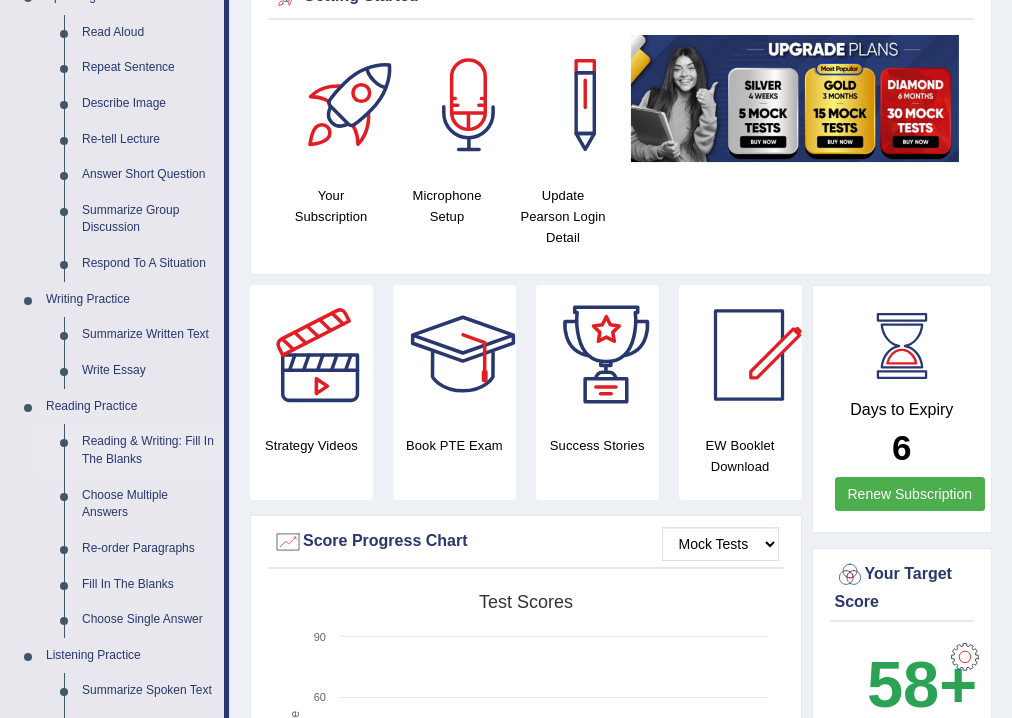 scroll, scrollTop: 240, scrollLeft: 0, axis: vertical 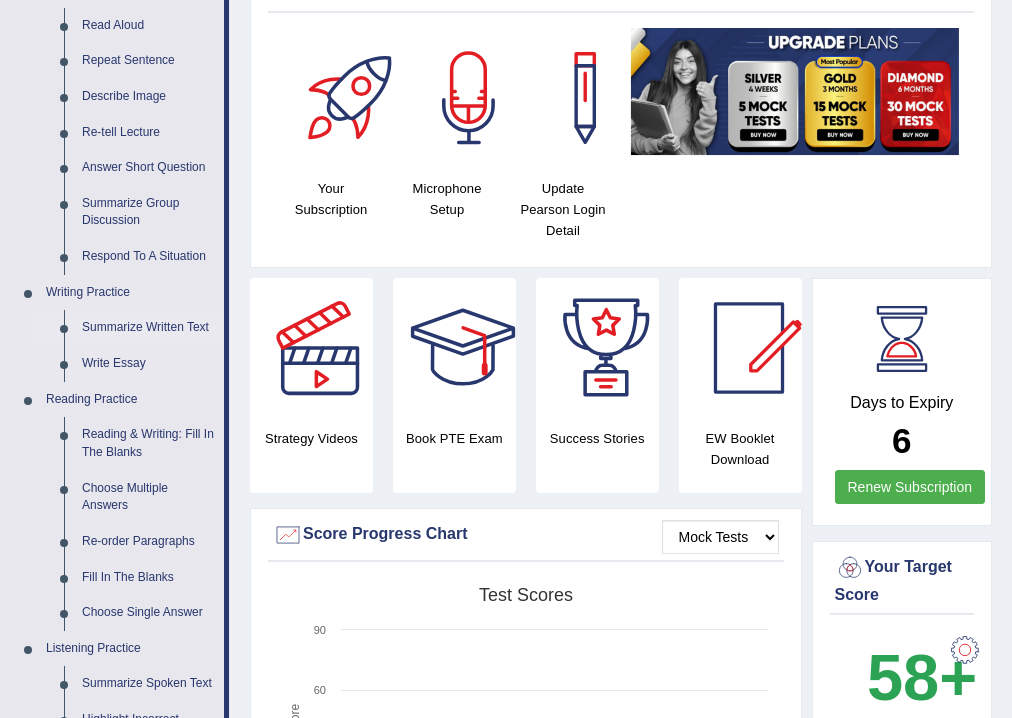 click on "Summarize Written Text" at bounding box center (148, 328) 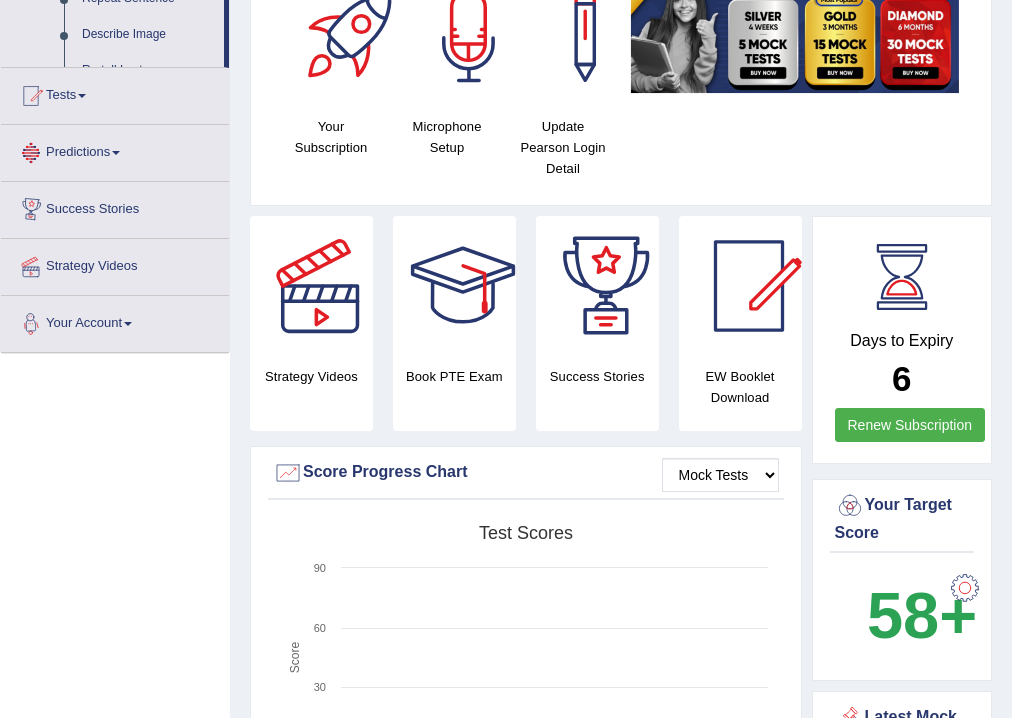 scroll, scrollTop: 424, scrollLeft: 0, axis: vertical 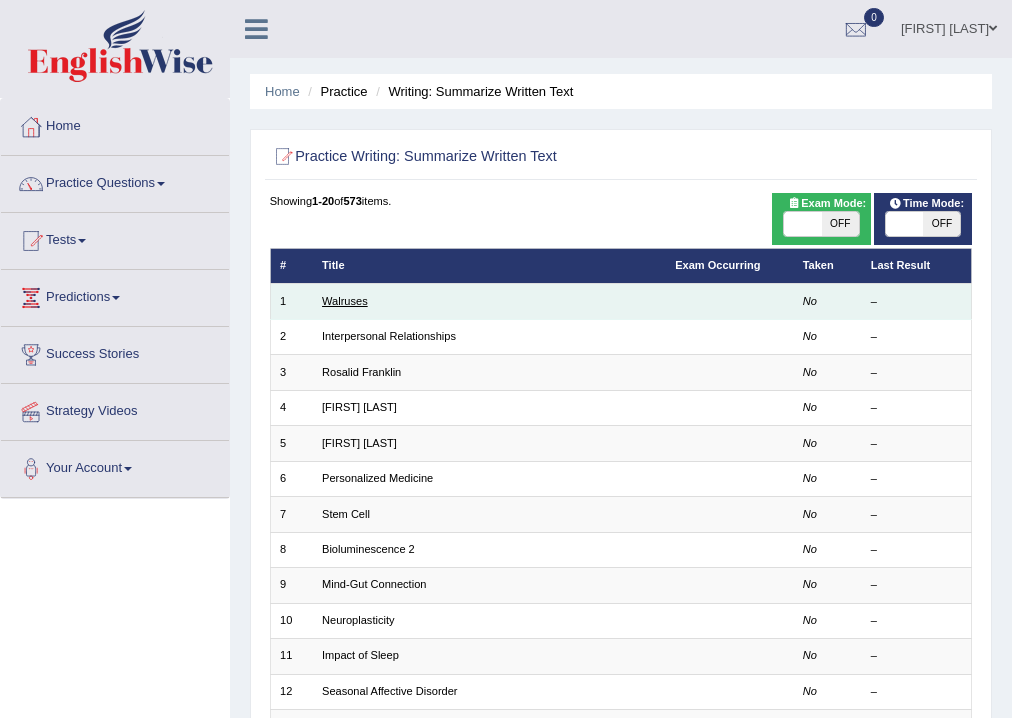 click on "Walruses" at bounding box center [345, 301] 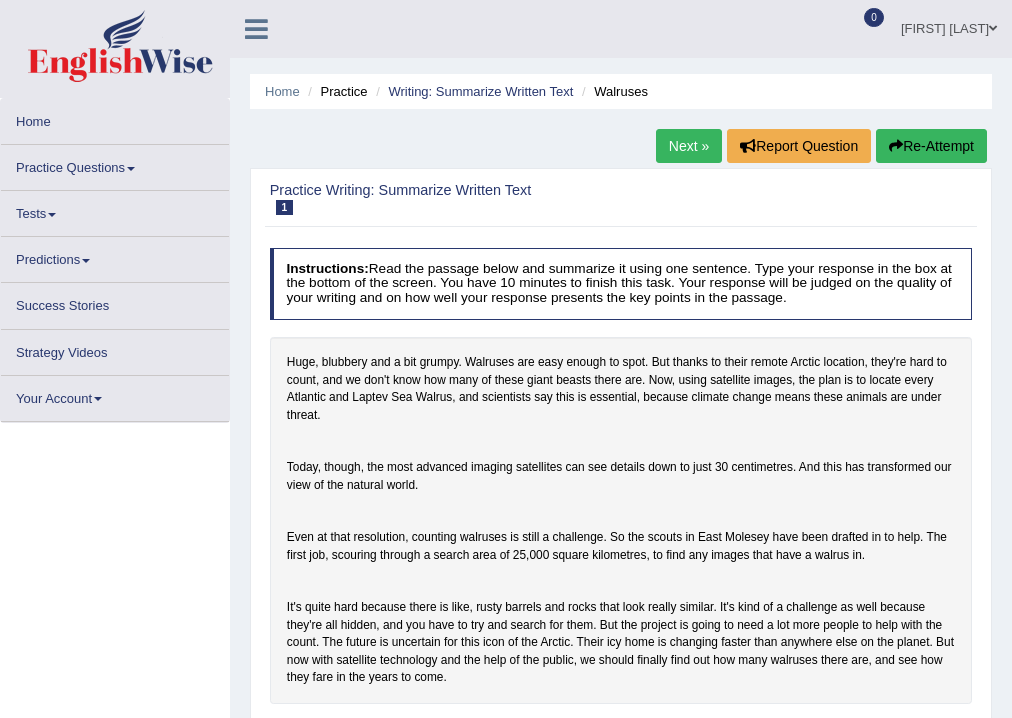 scroll, scrollTop: 0, scrollLeft: 0, axis: both 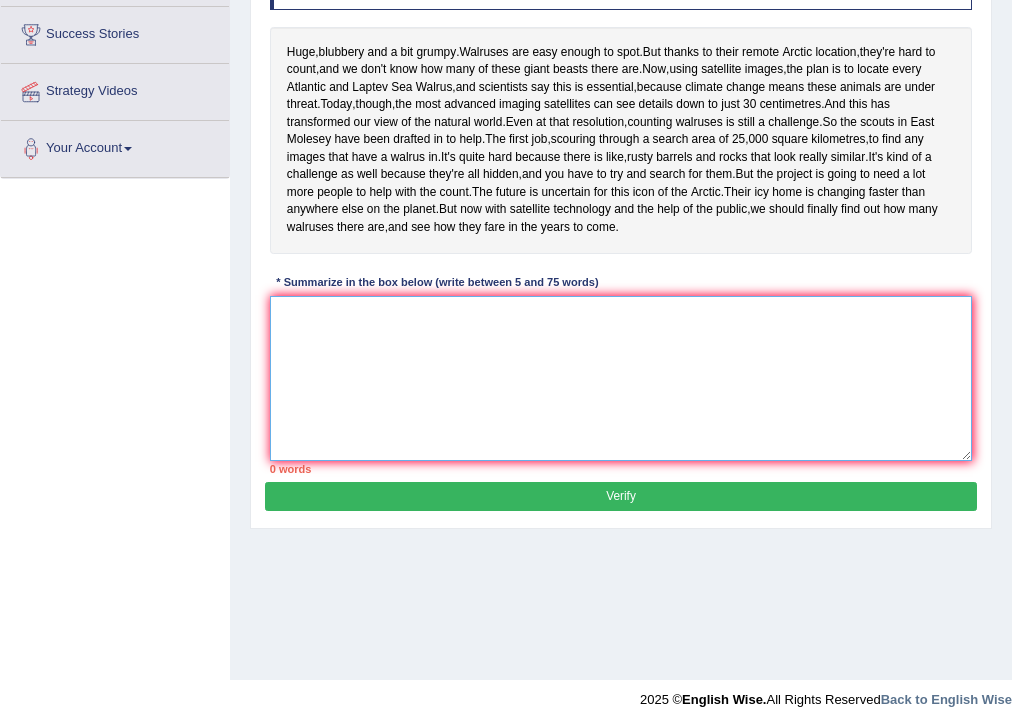 click at bounding box center [621, 378] 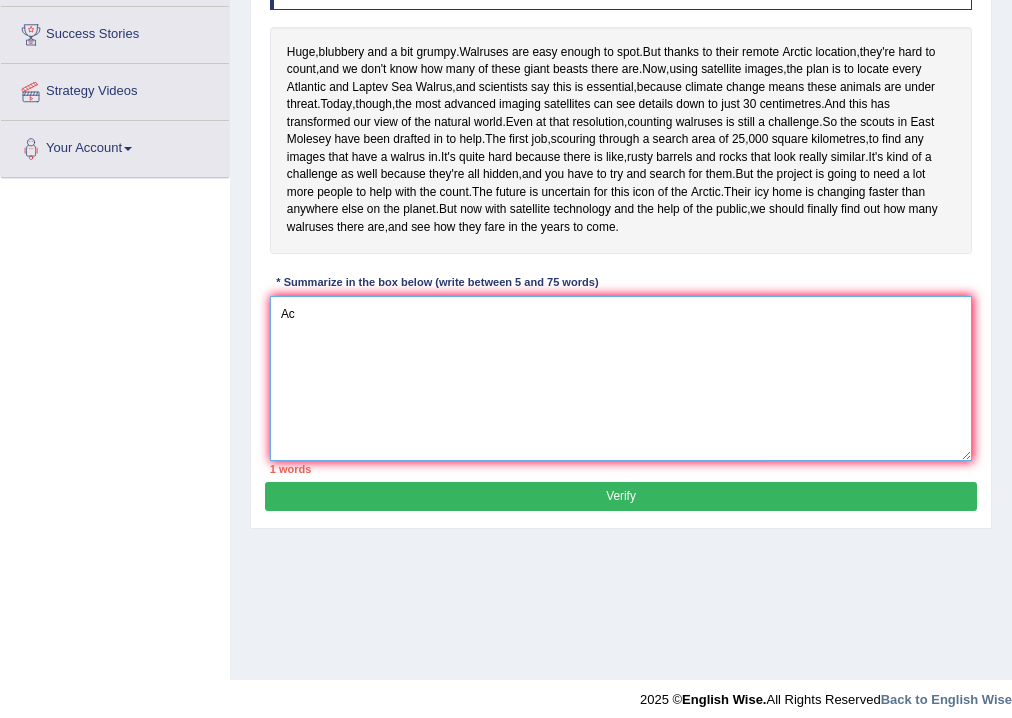 type on "A" 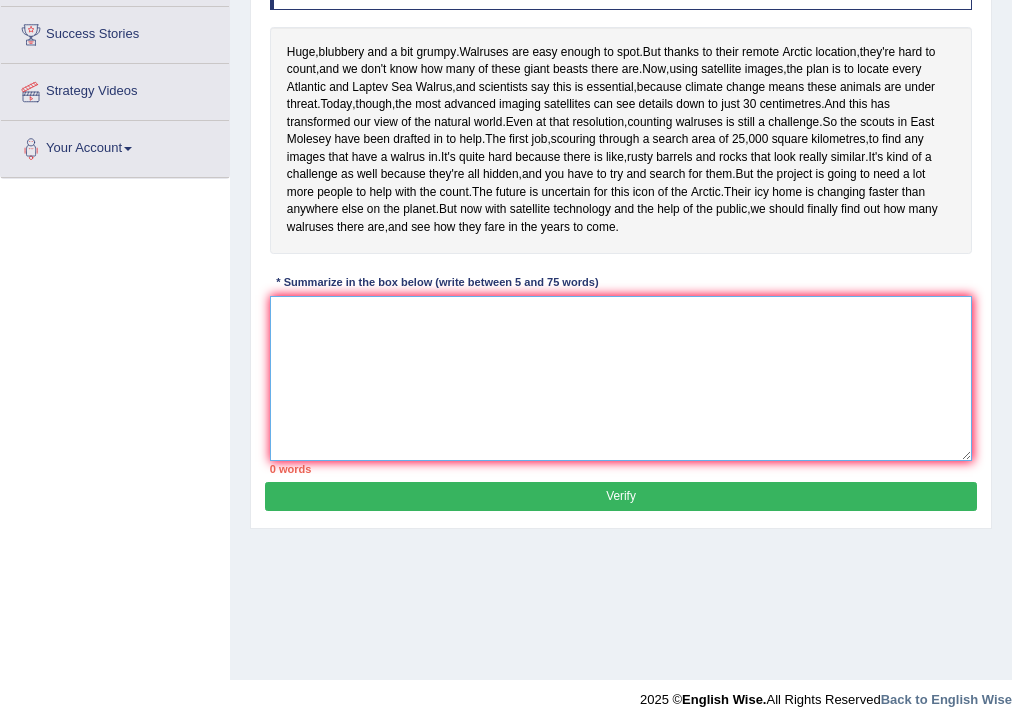 scroll, scrollTop: 240, scrollLeft: 0, axis: vertical 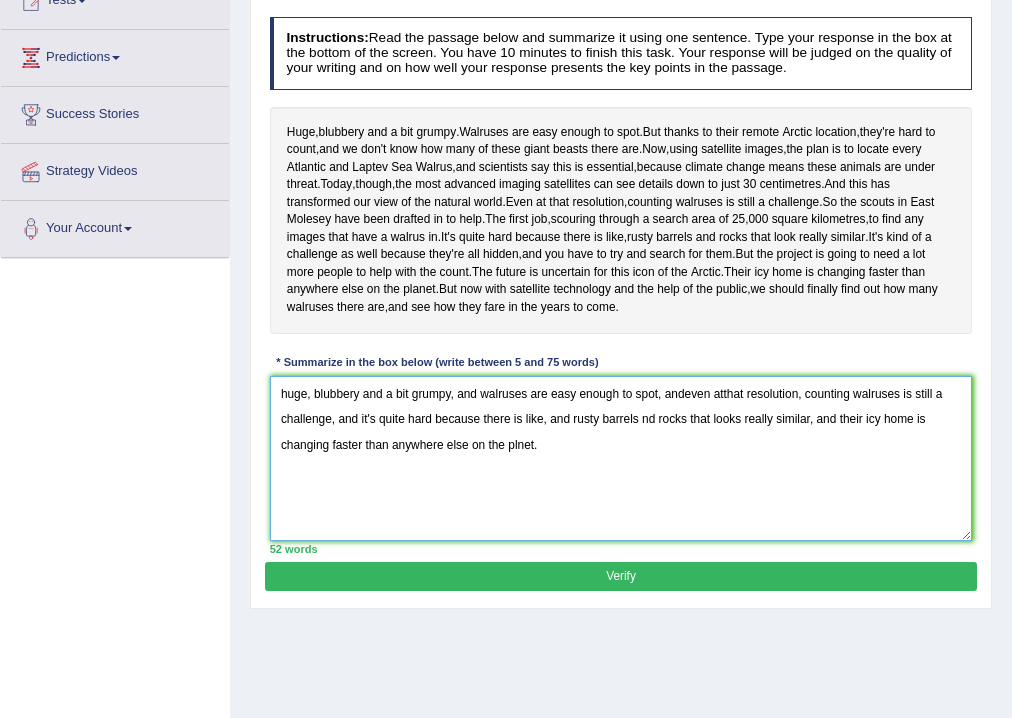 click on "huge, blubbery and a bit grumpy, and walruses are easy enough to spot, andeven atthat resolution, counting walruses is still a challenge, and it's quite hard because there is like, and rusty barrels nd rocks that looks really similar, and their icy home is changing faster than anywhere else on the plnet." at bounding box center [621, 458] 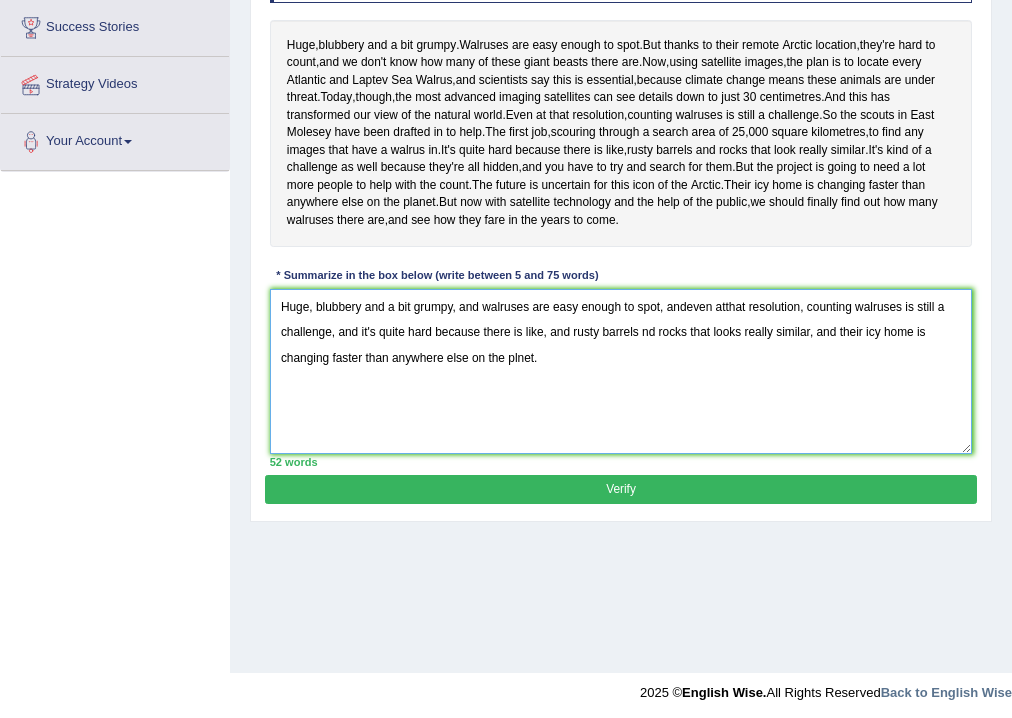 scroll, scrollTop: 332, scrollLeft: 0, axis: vertical 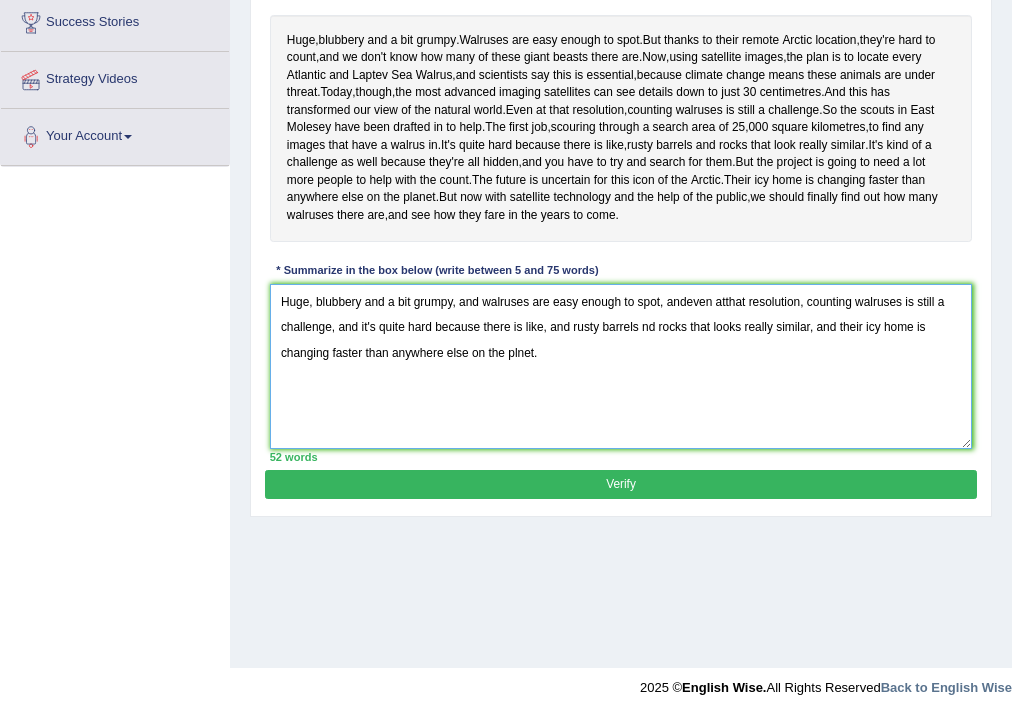 type on "Huge, blubbery and a bit grumpy, and walruses are easy enough to spot, andeven atthat resolution, counting walruses is still a challenge, and it's quite hard because there is like, and rusty barrels nd rocks that looks really similar, and their icy home is changing faster than anywhere else on the plnet." 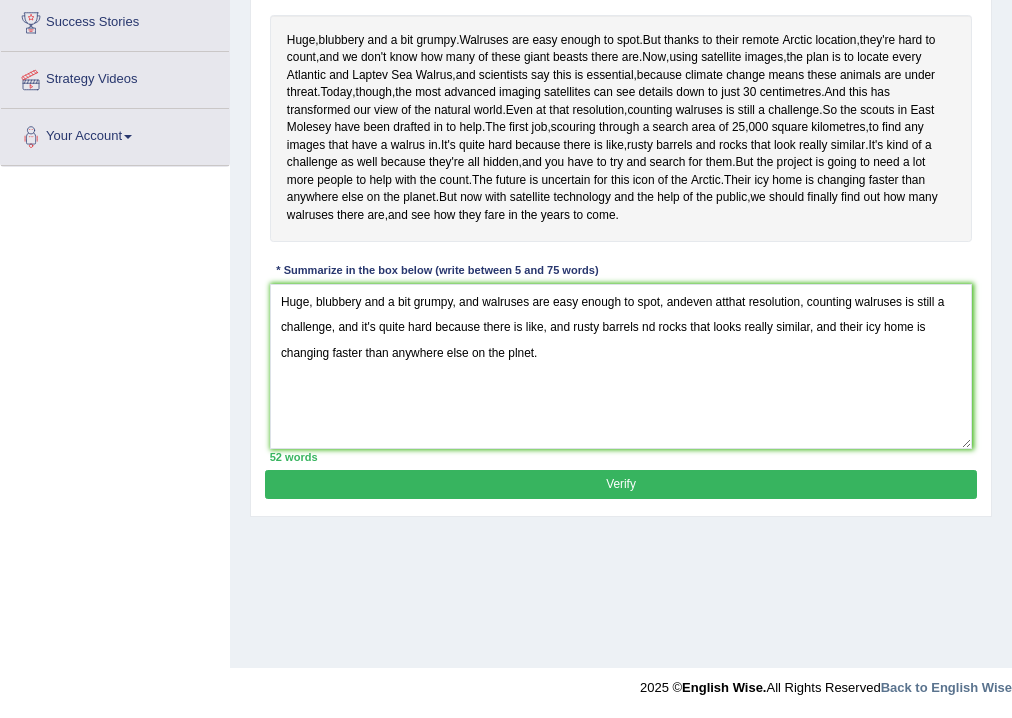 click on "Verify" at bounding box center (620, 484) 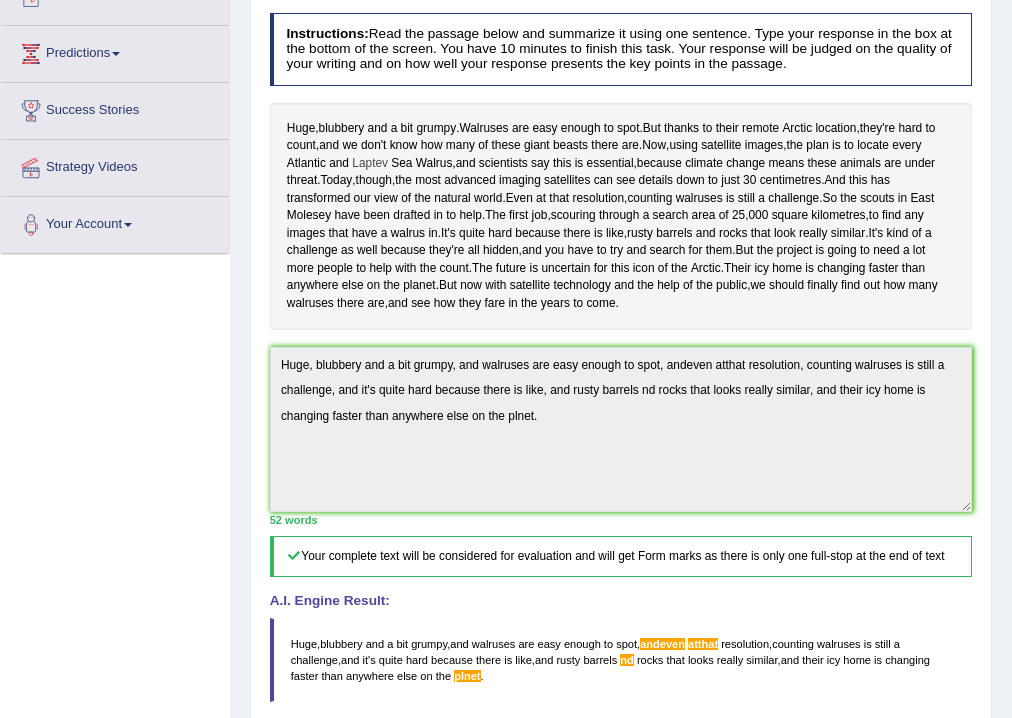 scroll, scrollTop: 0, scrollLeft: 0, axis: both 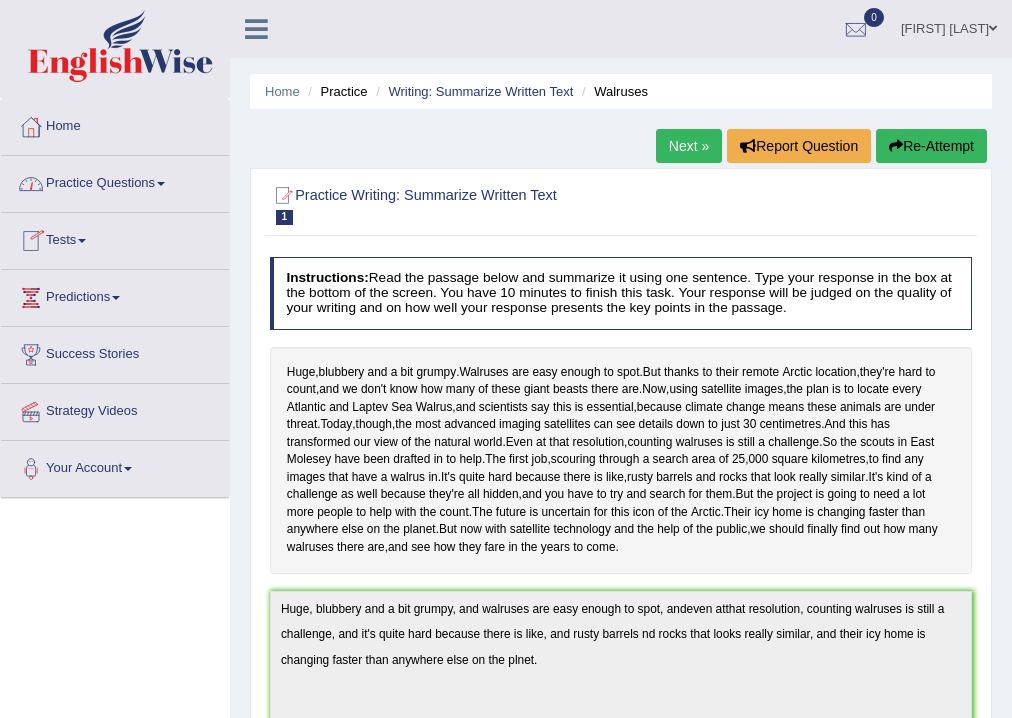 click on "Practice Questions" at bounding box center (115, 181) 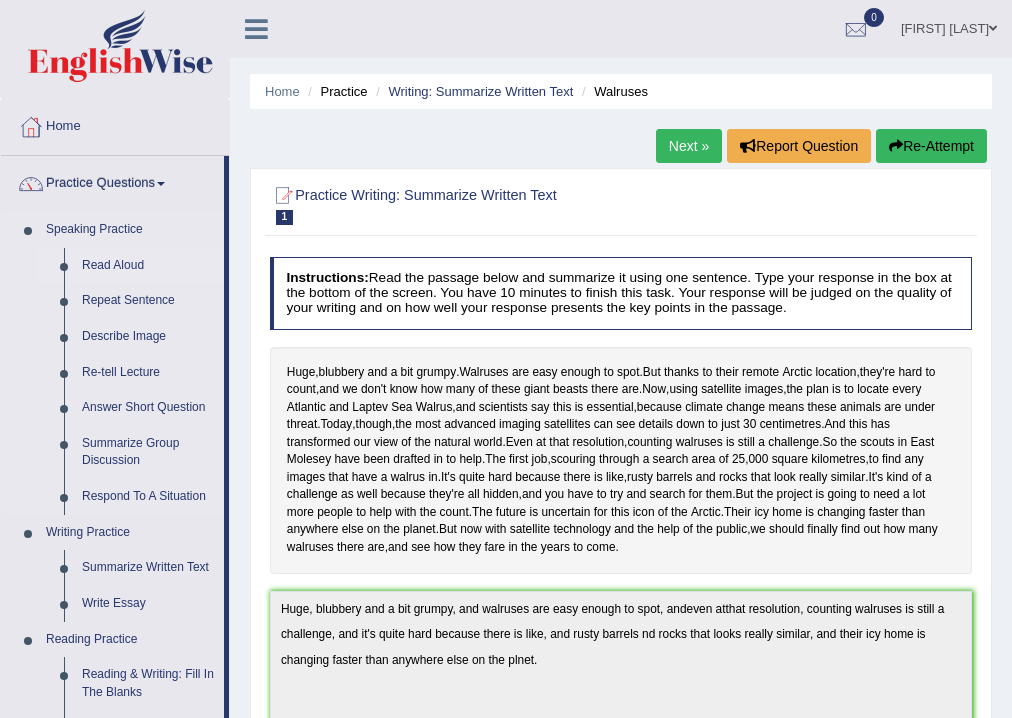 click on "Read Aloud" at bounding box center [148, 266] 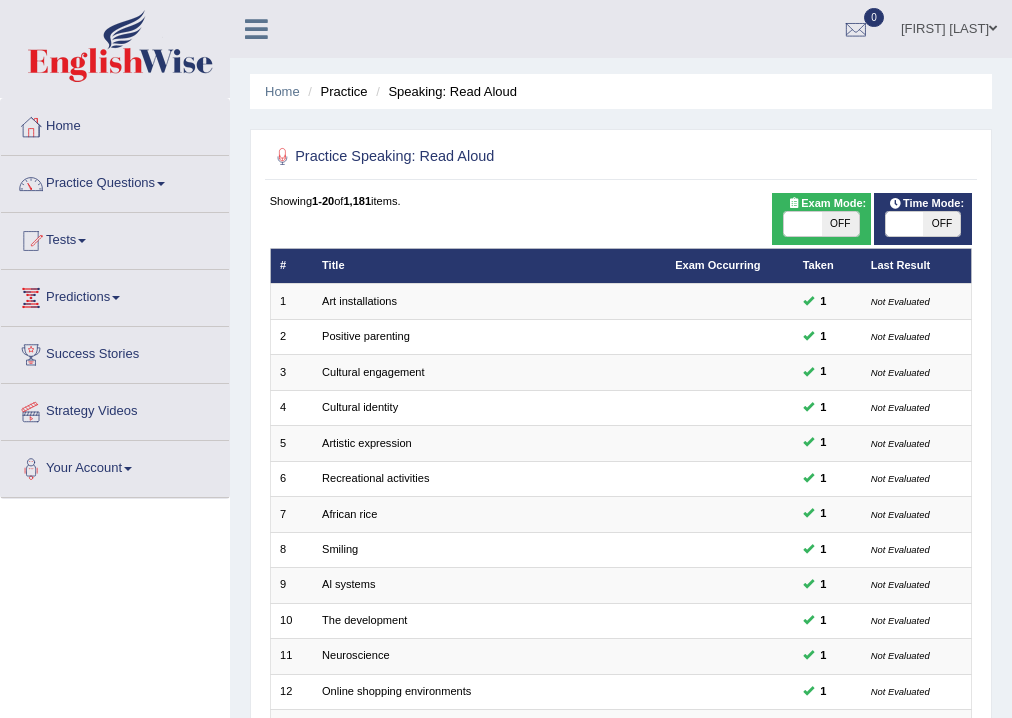 scroll, scrollTop: 400, scrollLeft: 0, axis: vertical 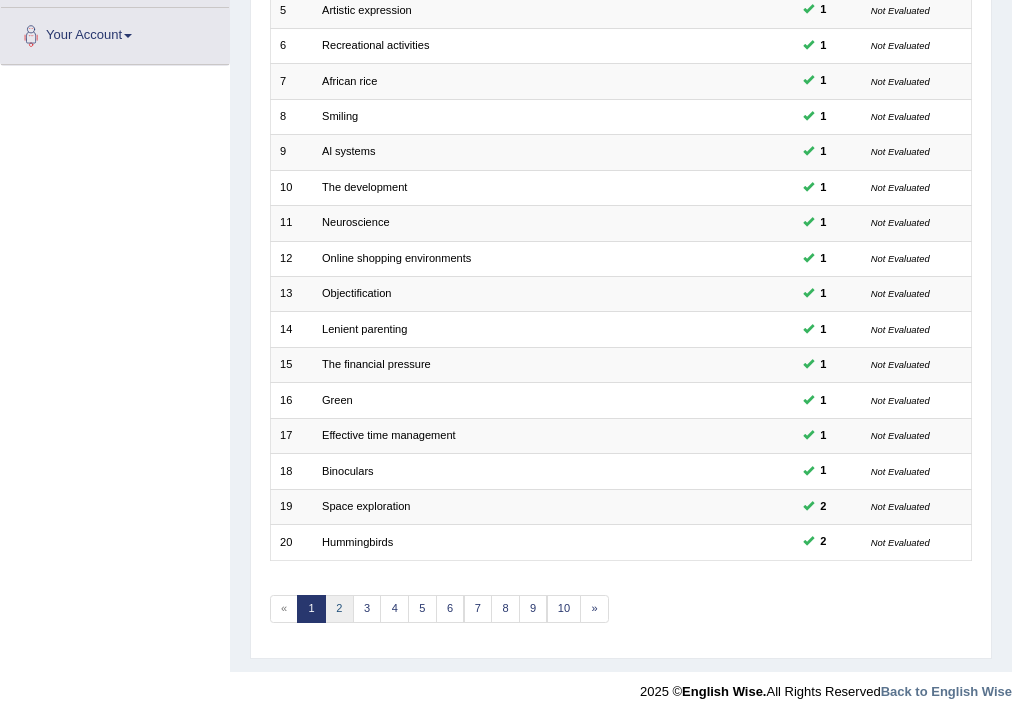 click on "2" at bounding box center (339, 609) 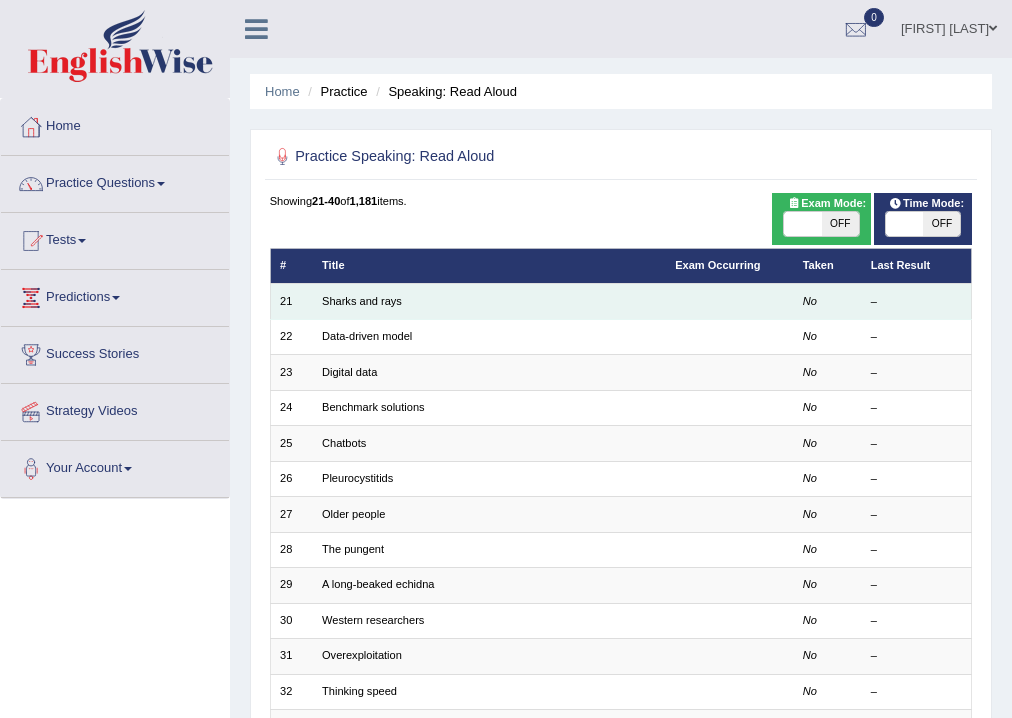 scroll, scrollTop: 0, scrollLeft: 0, axis: both 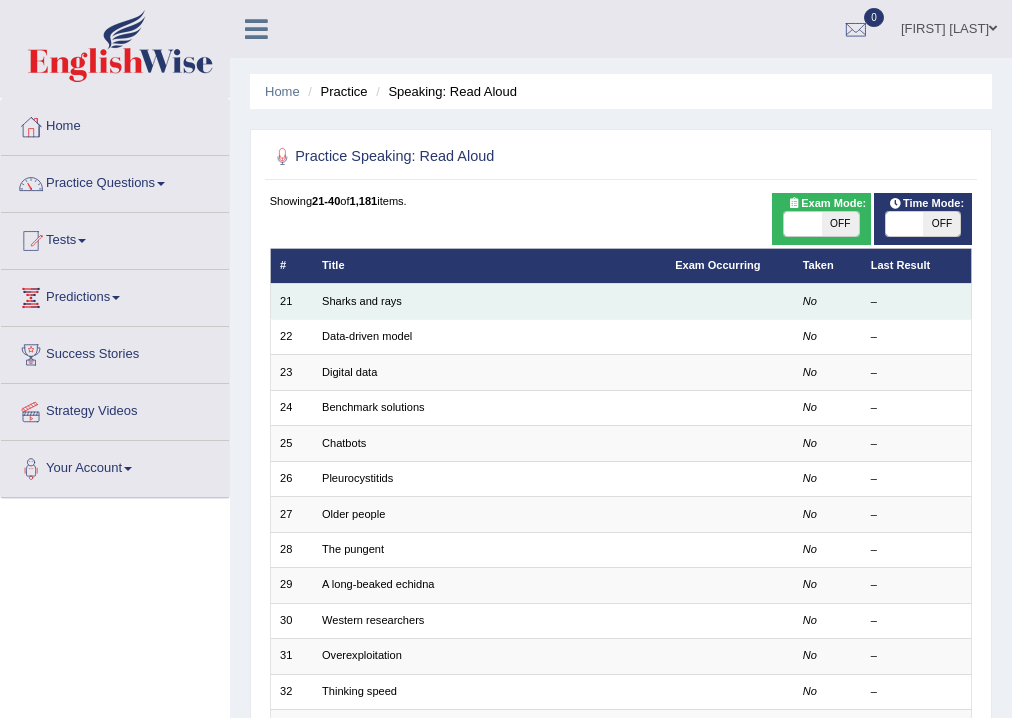 click on "No" at bounding box center [827, 301] 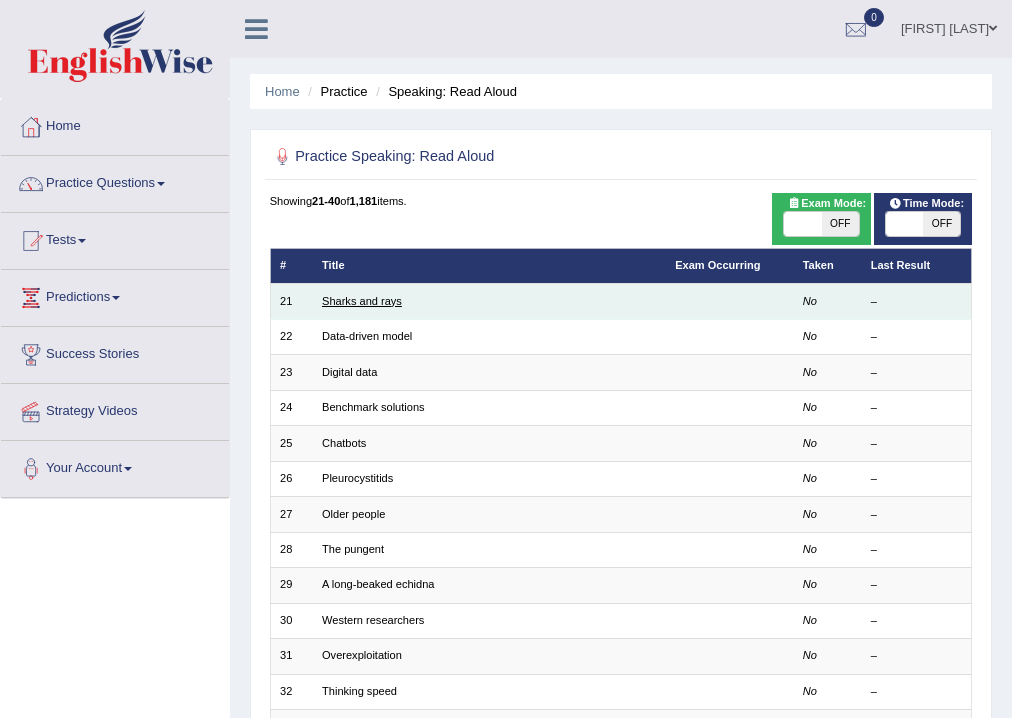 click on "Sharks and rays" at bounding box center (362, 301) 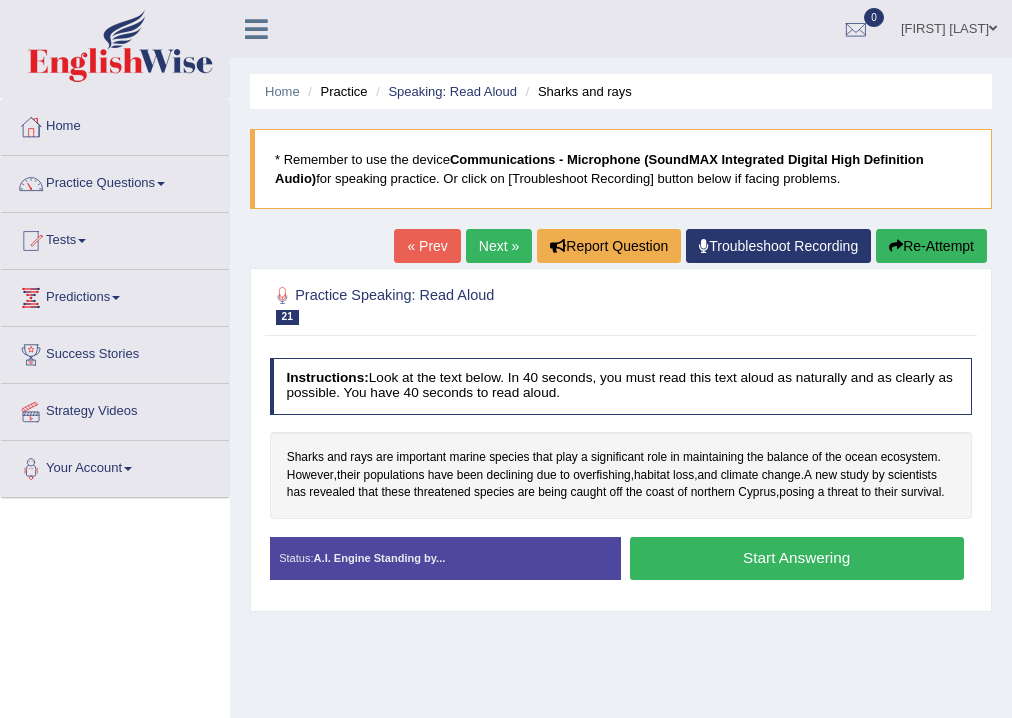 scroll, scrollTop: 0, scrollLeft: 0, axis: both 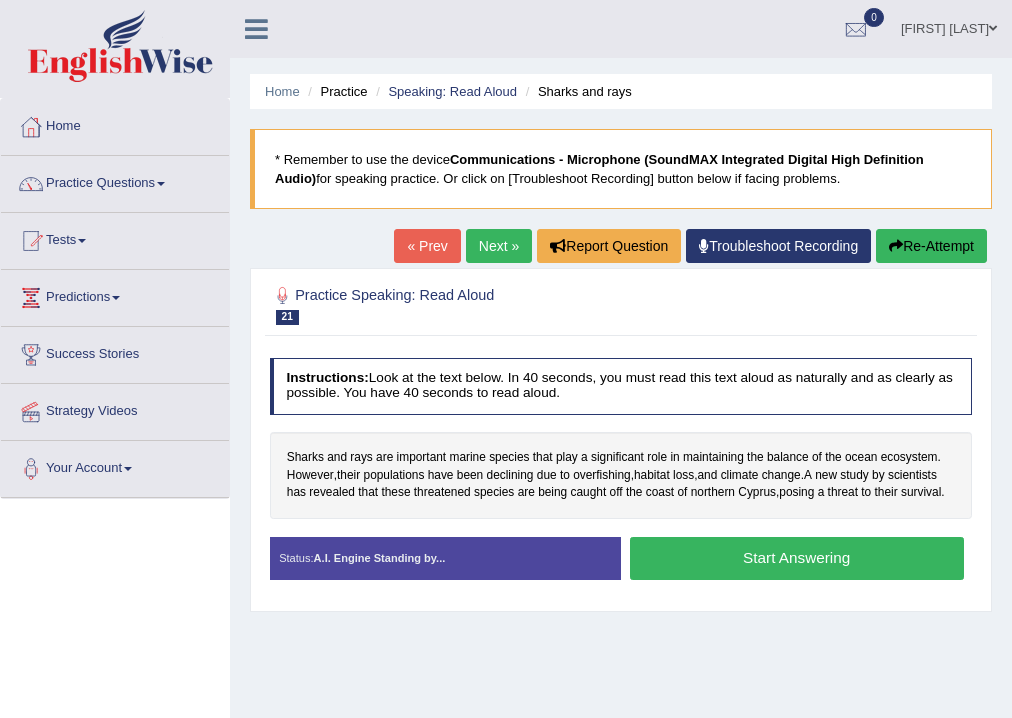 click on "Start Answering" at bounding box center (797, 558) 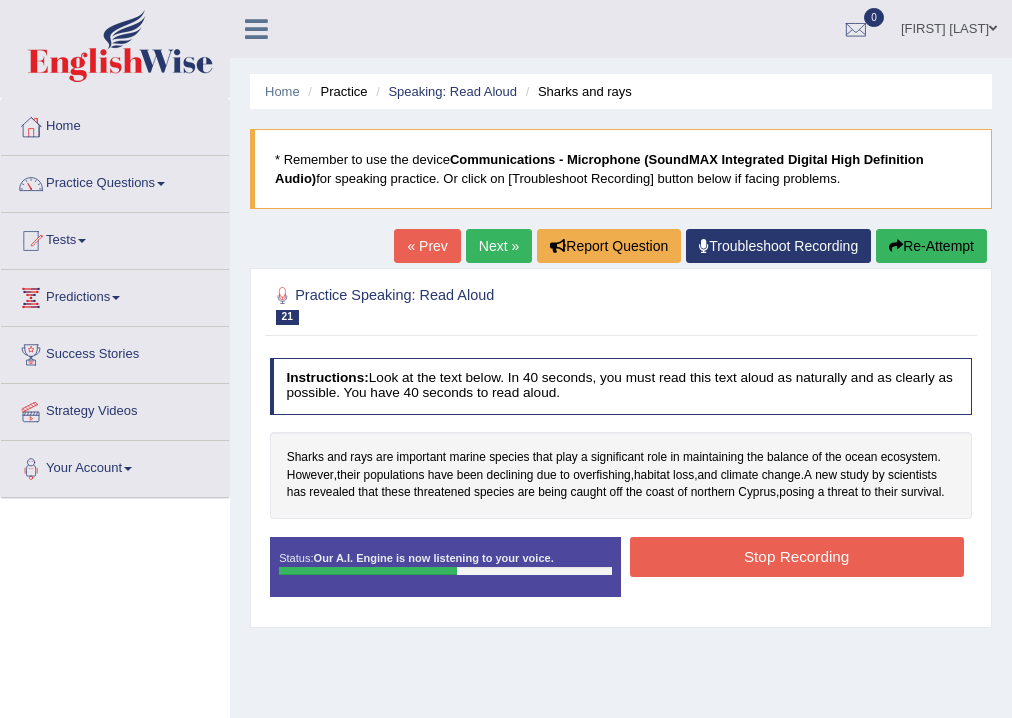click on "Stop Recording" at bounding box center (797, 556) 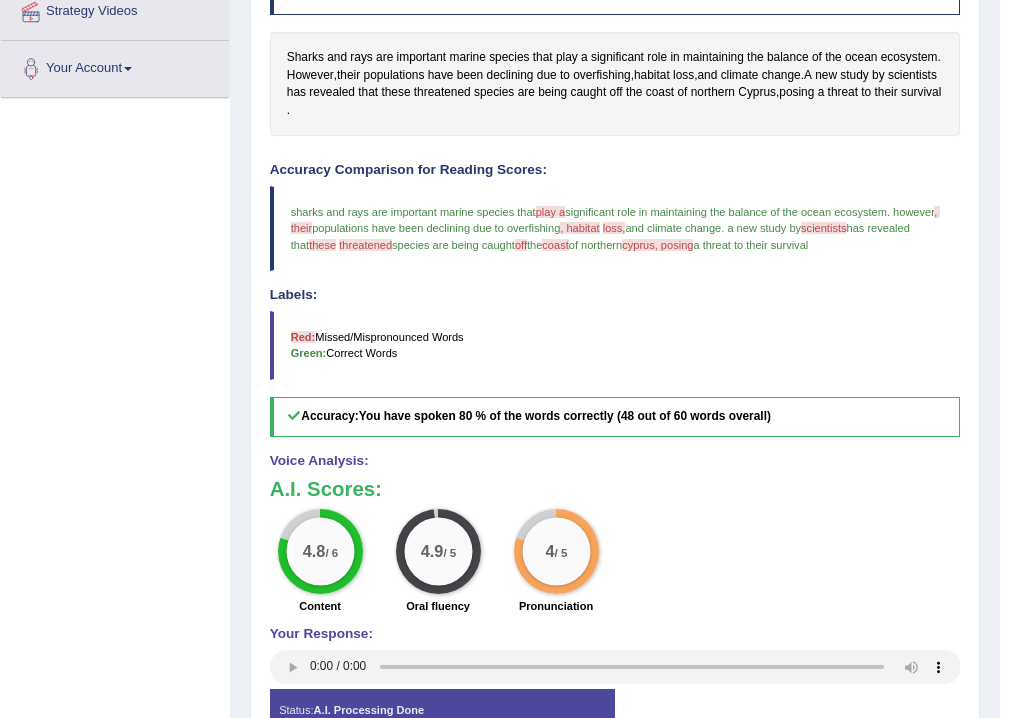 scroll, scrollTop: 524, scrollLeft: 0, axis: vertical 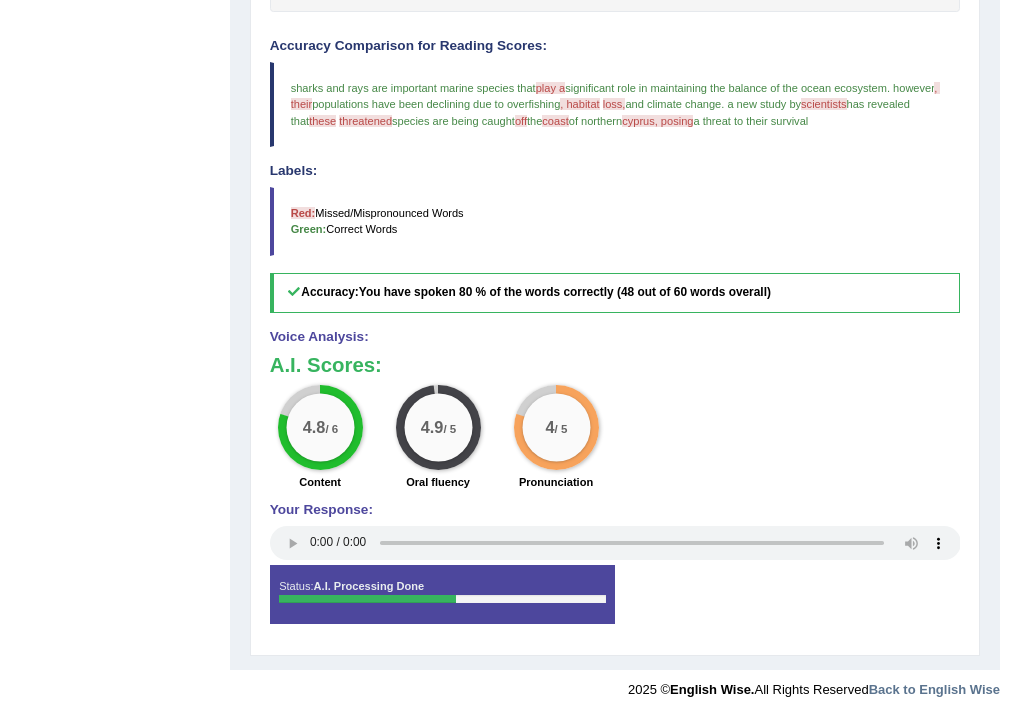 click on "threatened" at bounding box center [365, 121] 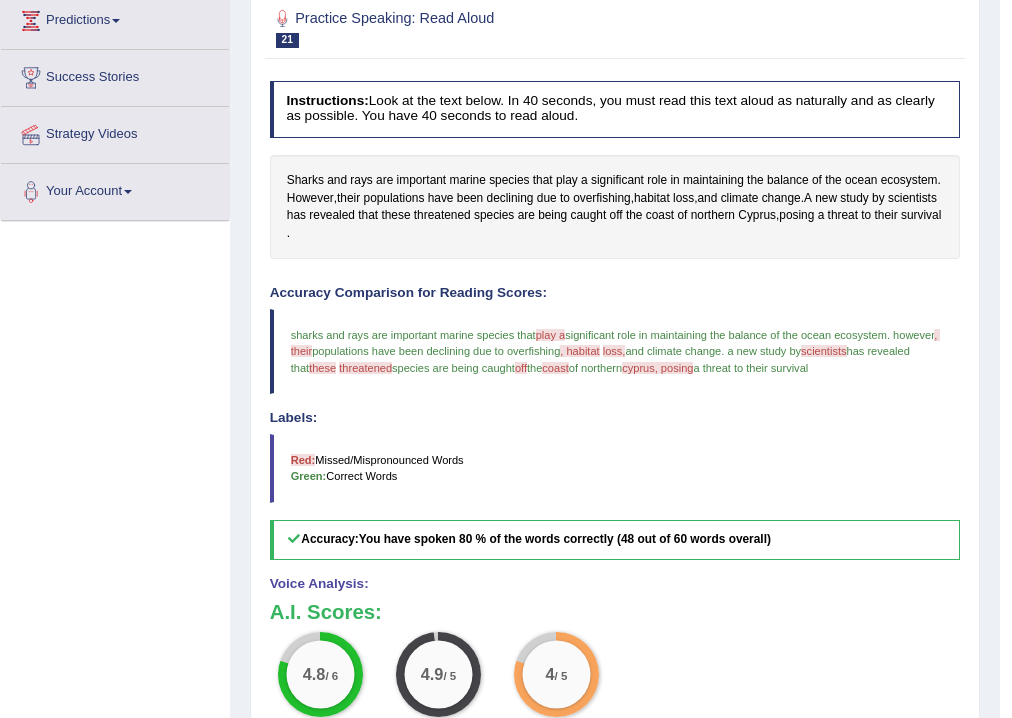 scroll, scrollTop: 204, scrollLeft: 0, axis: vertical 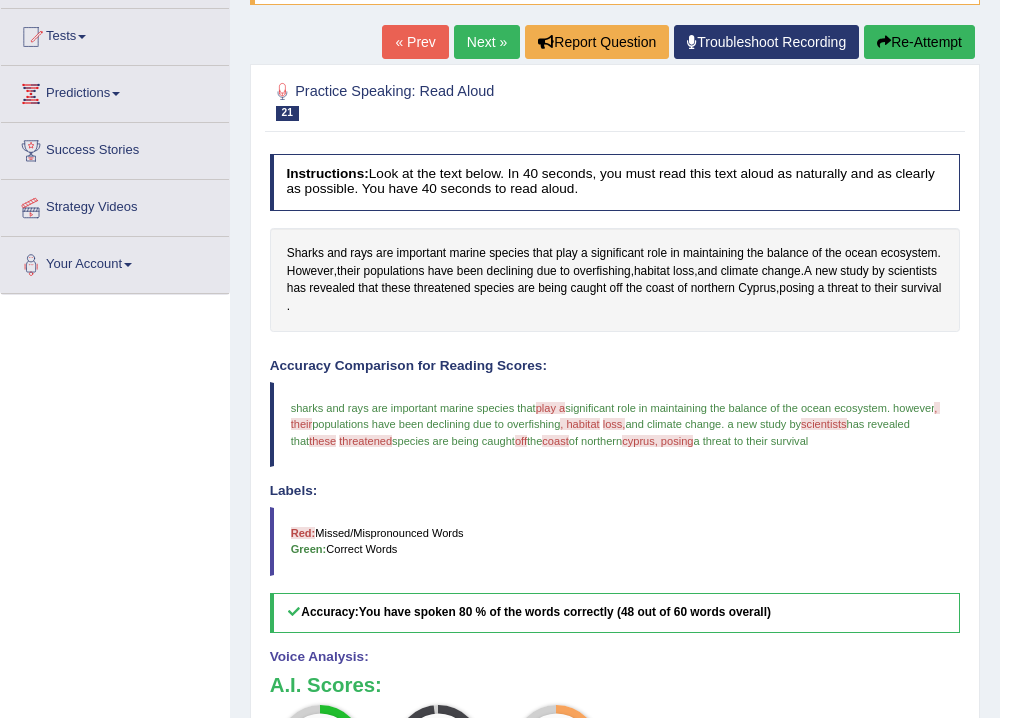 click on ", habitat" at bounding box center [579, 424] 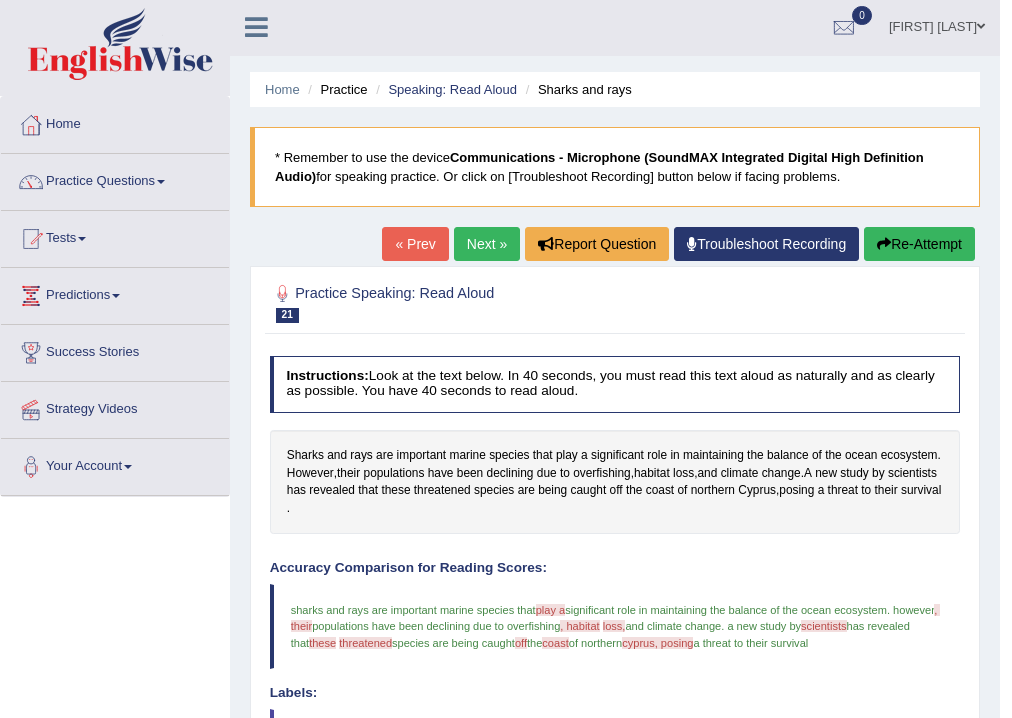scroll, scrollTop: 0, scrollLeft: 0, axis: both 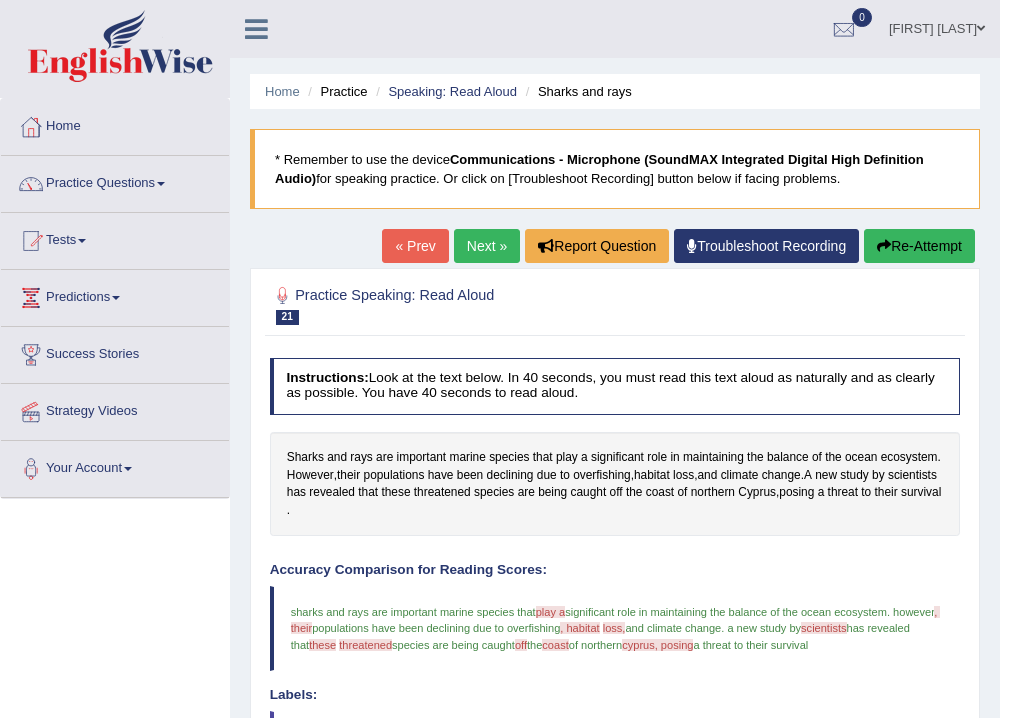 click on "Next »" at bounding box center [487, 246] 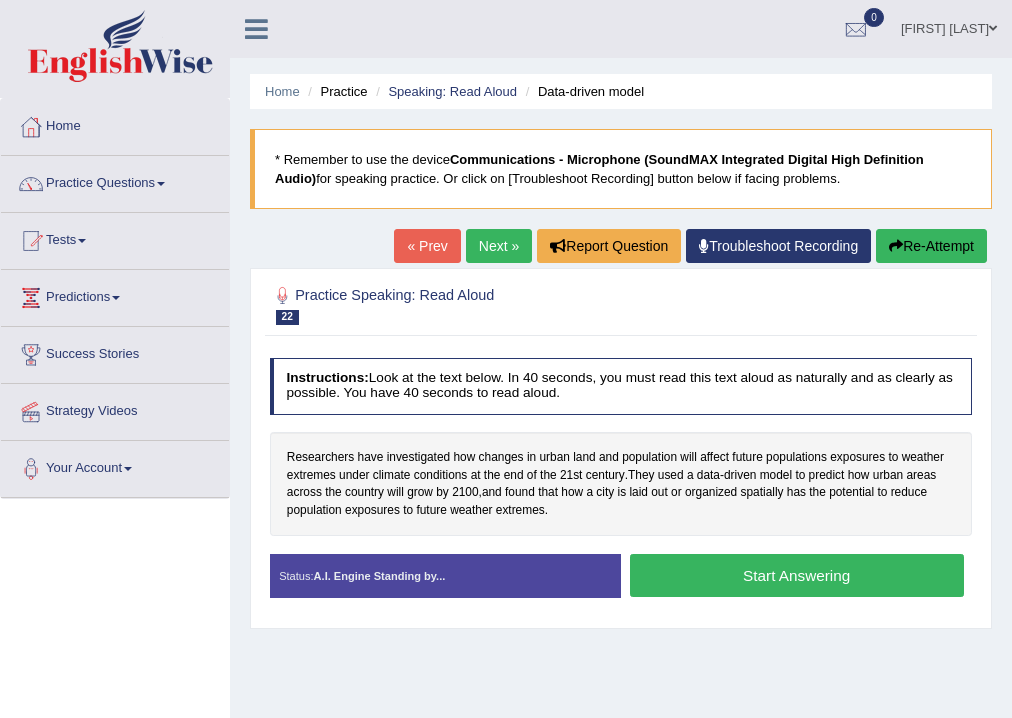 scroll, scrollTop: 0, scrollLeft: 0, axis: both 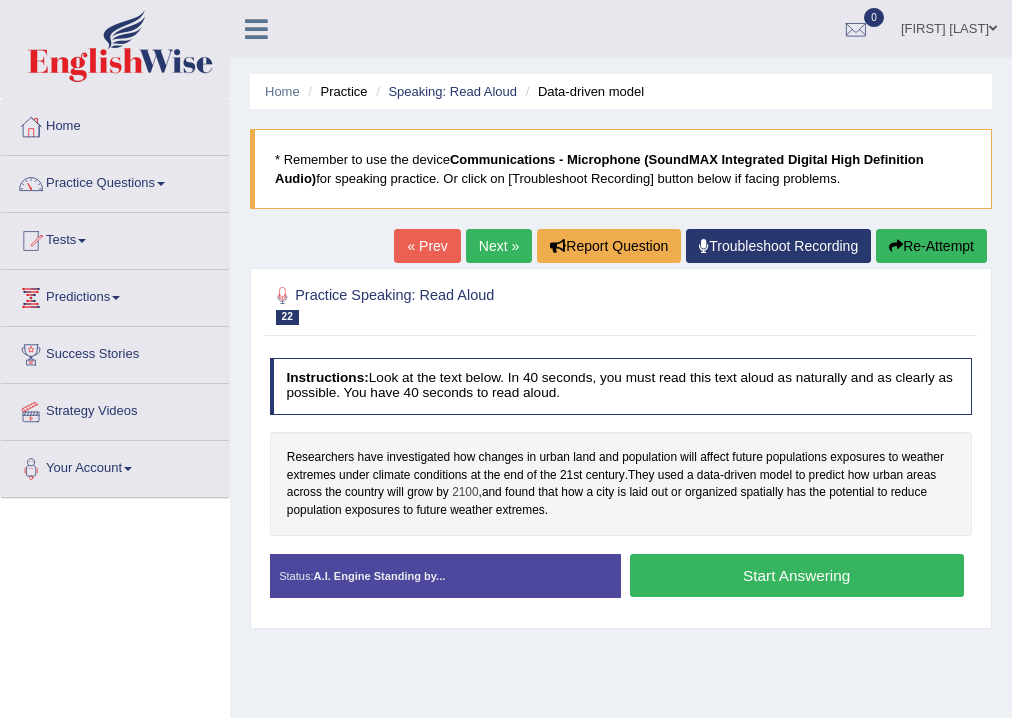 click on "2100" at bounding box center [465, 493] 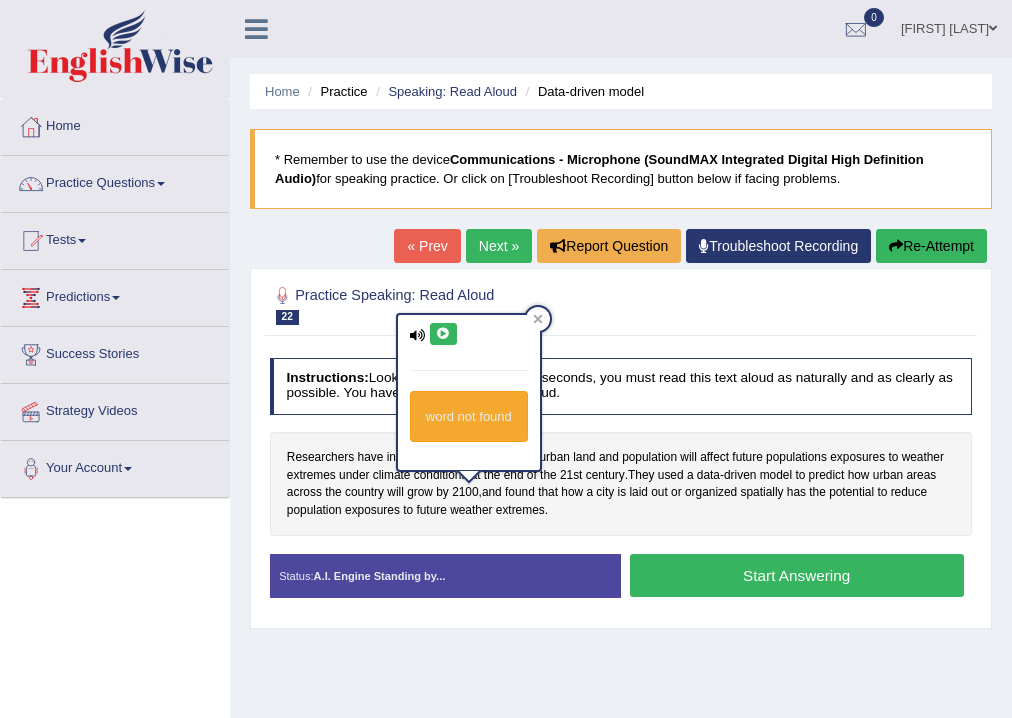 click at bounding box center [443, 334] 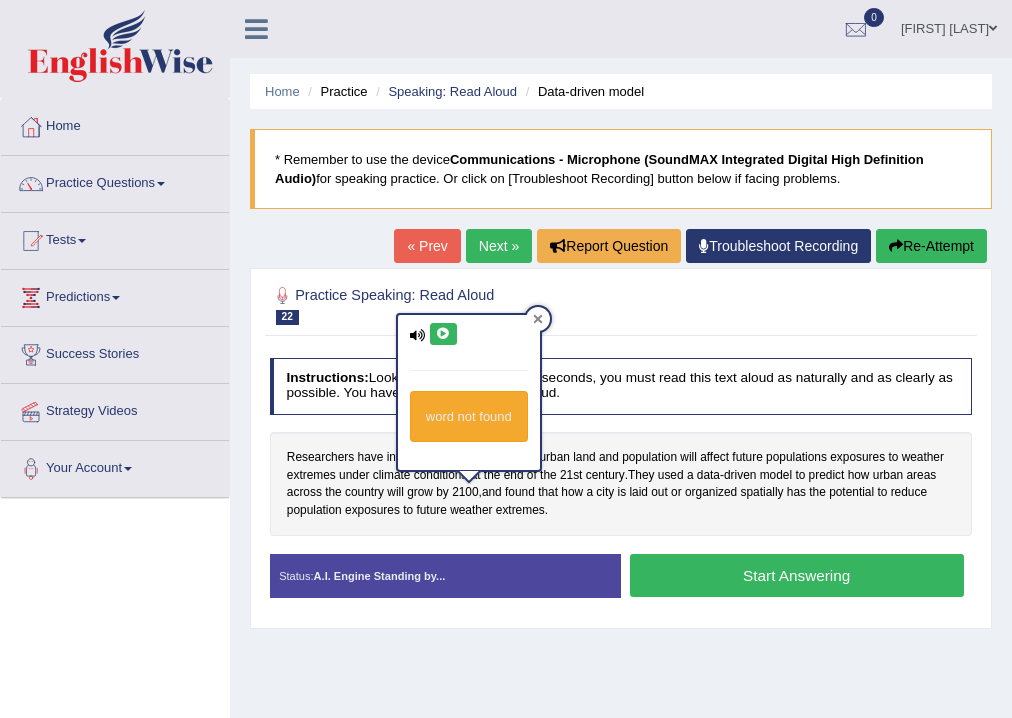 click 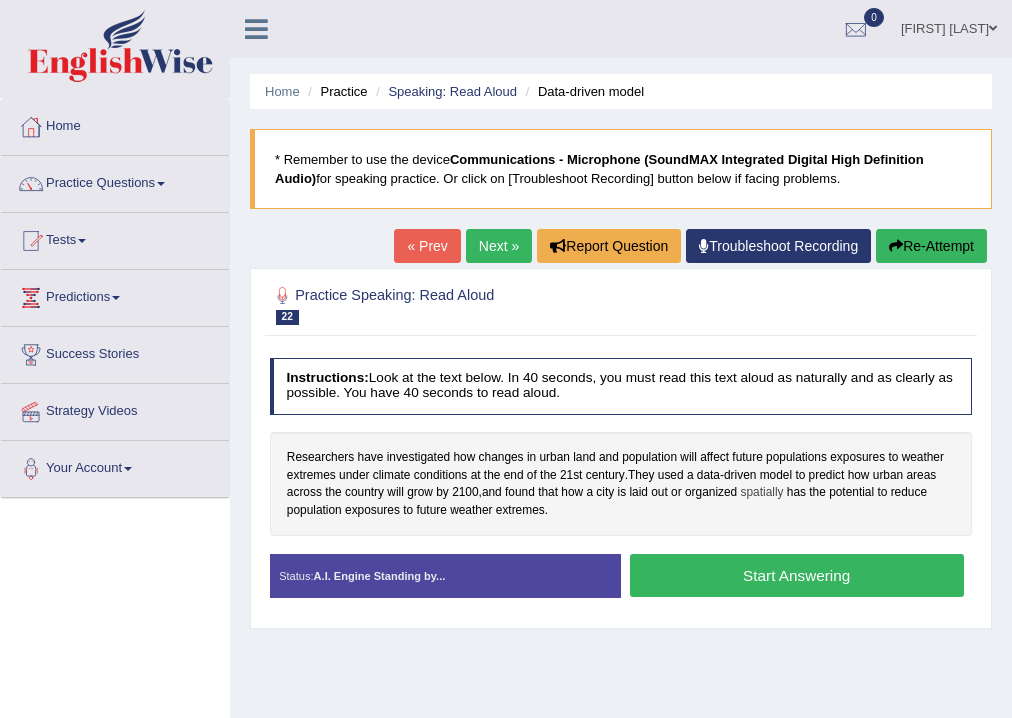 click on "spatially" at bounding box center [762, 493] 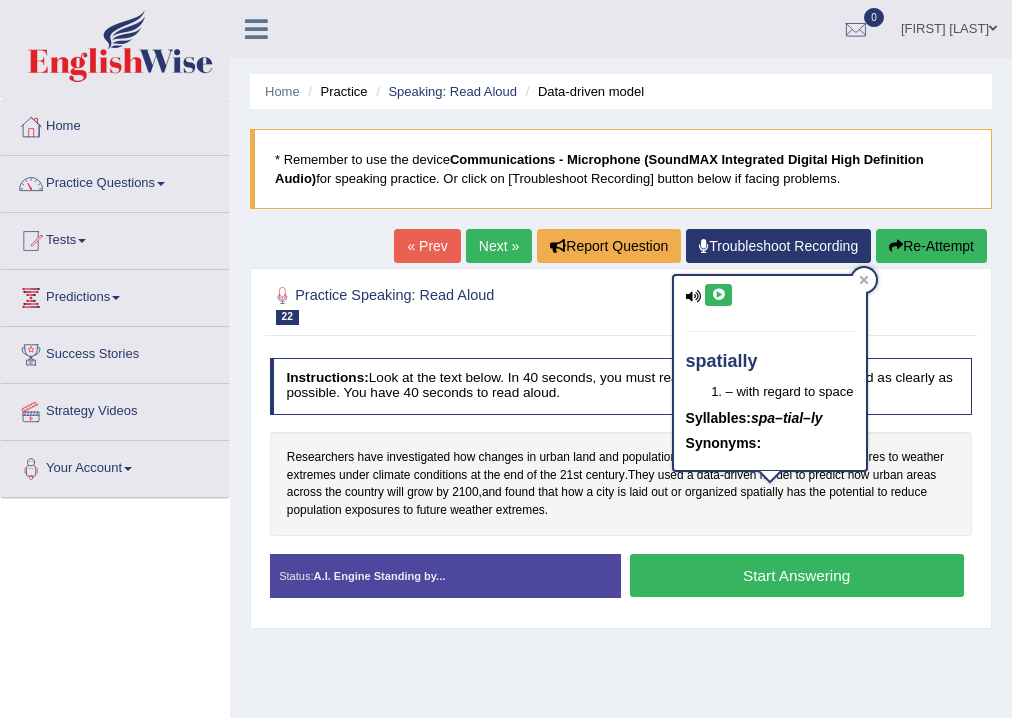 click at bounding box center (718, 295) 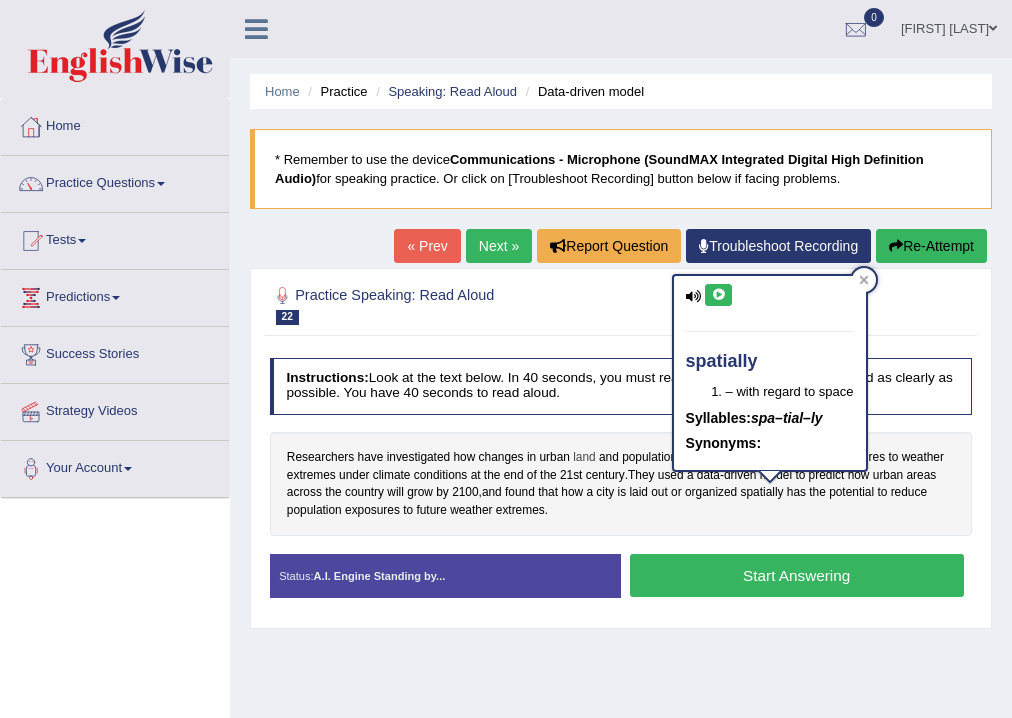 click on "land" at bounding box center (584, 458) 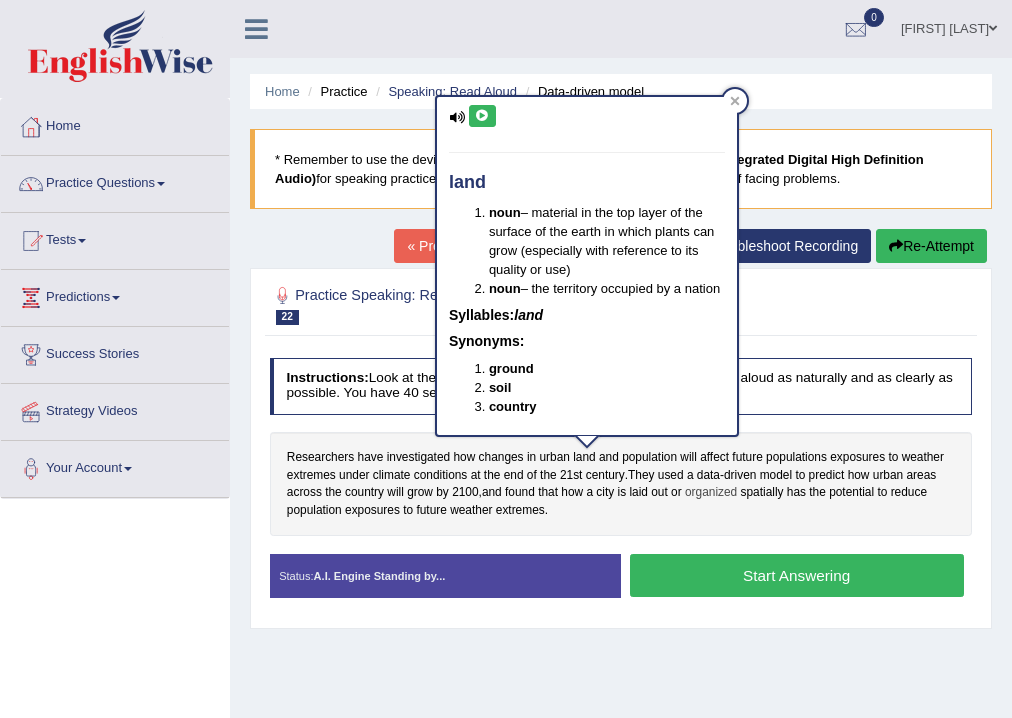 click on "organized" at bounding box center [711, 493] 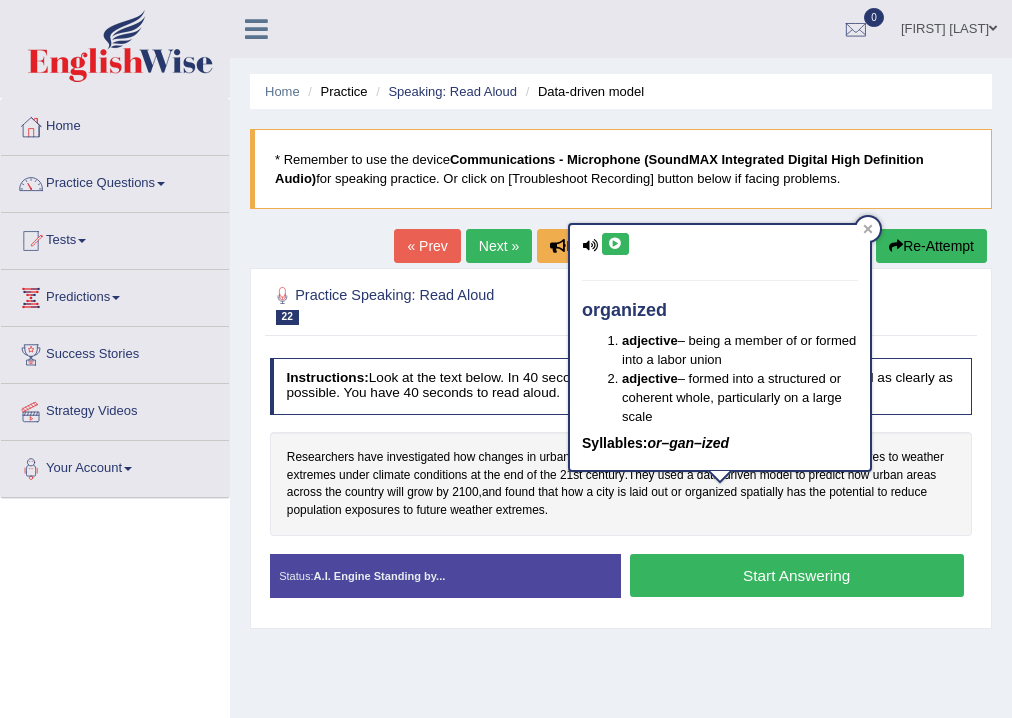 click on "Researchers   have   investigated   how   changes   in   urban   land   and   population   will   affect   future   populations   exposures   to   weather   extremes   under   climate   conditions   at   the   end   of   the   21st   century .  They   used   a   data - driven   model   to   predict   how   urban   areas   across   the   country   will   grow   by   2100 ,  and   found   that   how   a   city   is   laid   out   or   organized   spatially   has   the   potential   to   reduce   population   exposures   to   future   weather   extremes ." at bounding box center [621, 484] 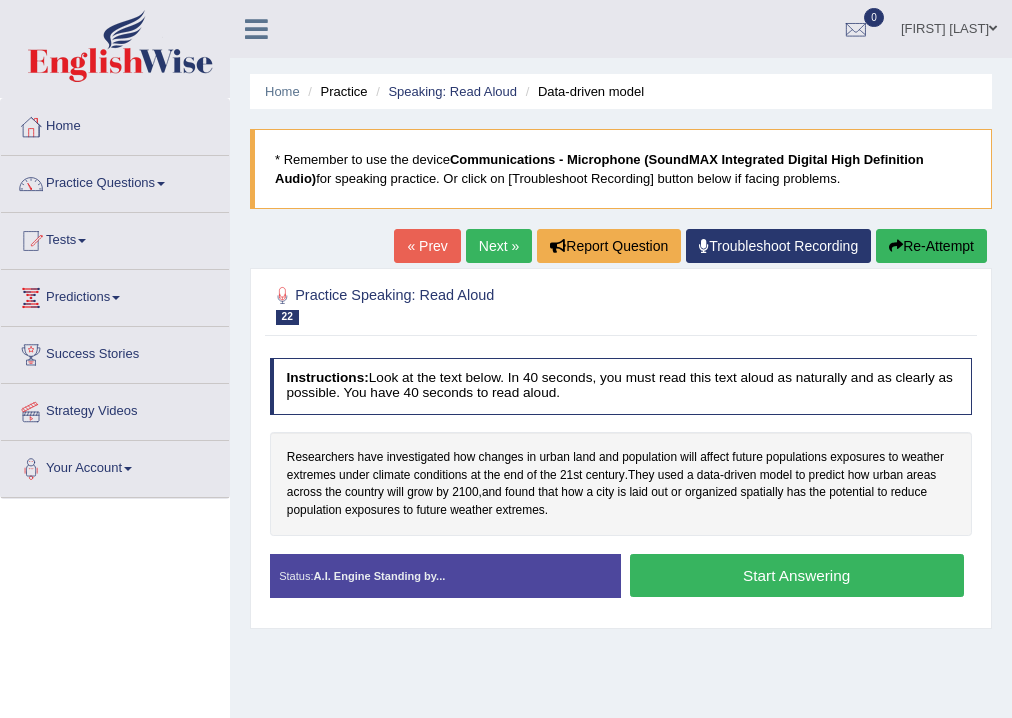 click on "Start Answering" at bounding box center [797, 575] 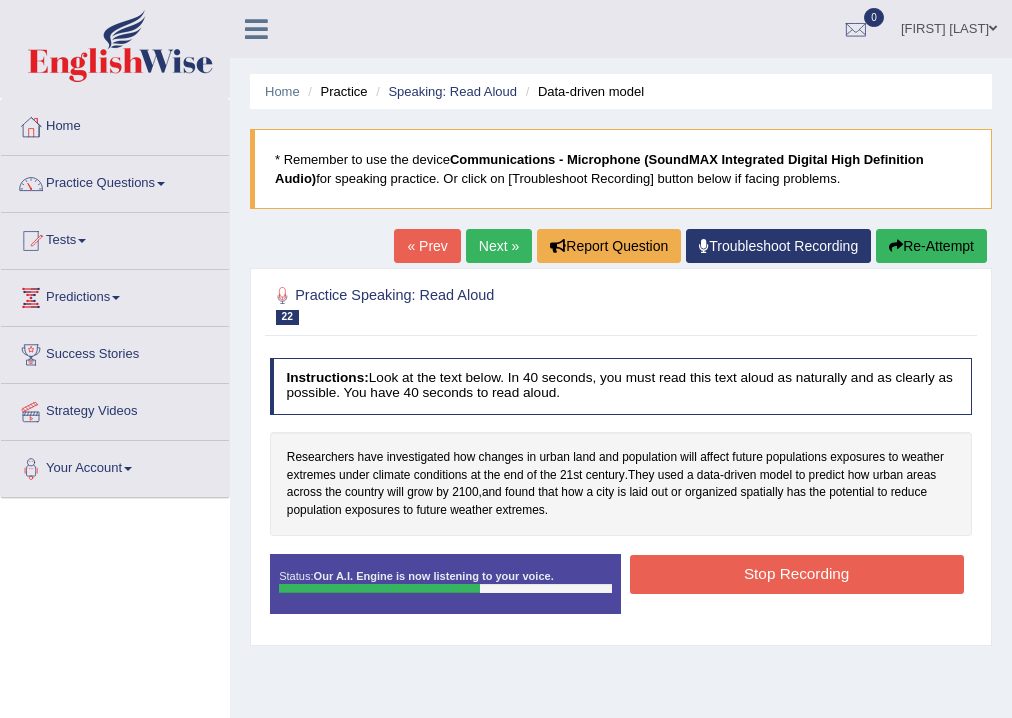 click on "Stop Recording" at bounding box center (797, 574) 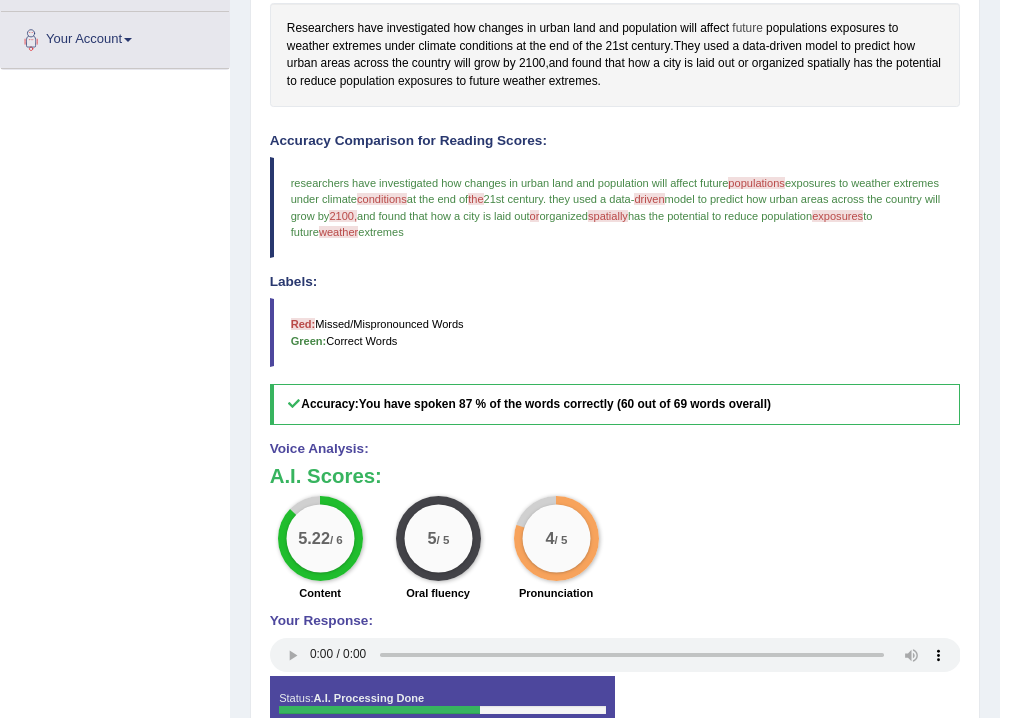 scroll, scrollTop: 0, scrollLeft: 0, axis: both 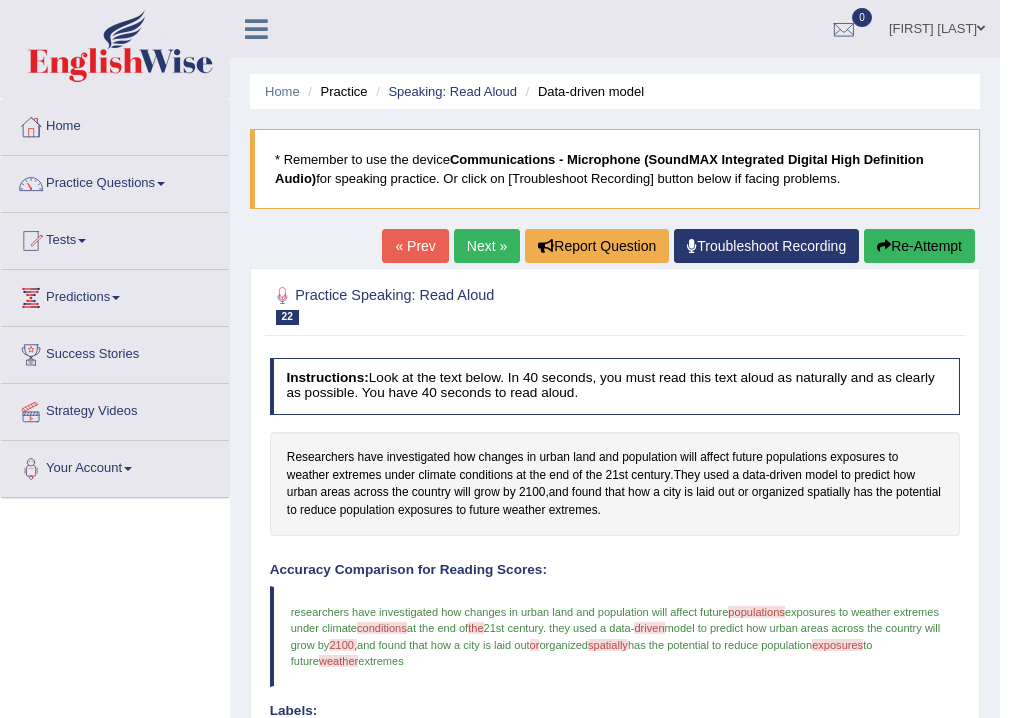 click on "Next »" at bounding box center (487, 246) 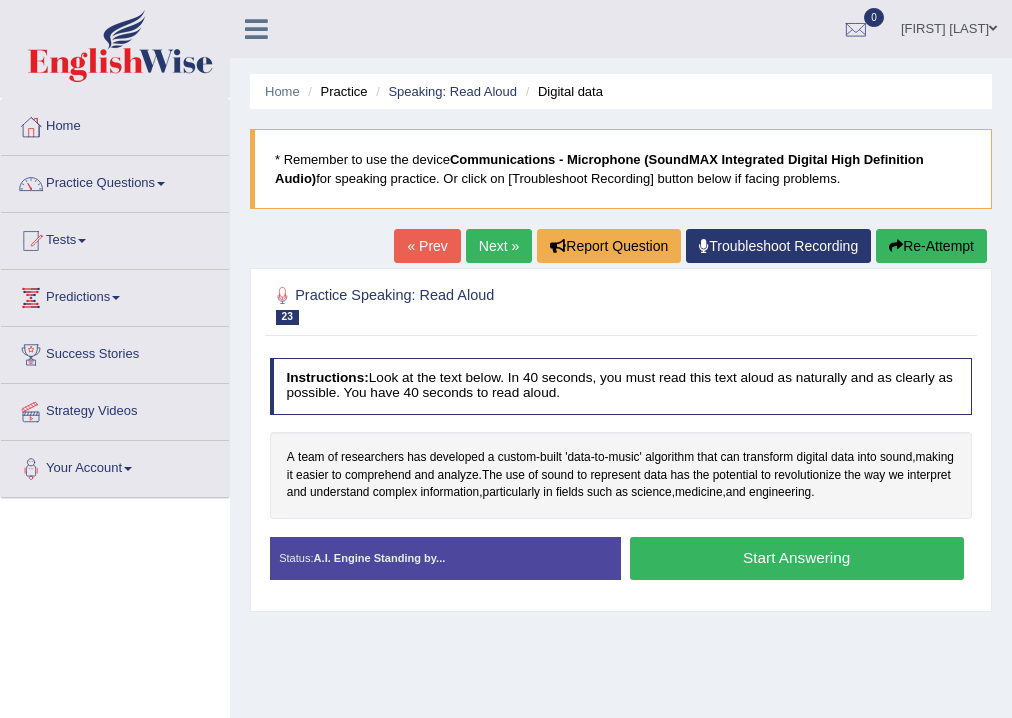 scroll, scrollTop: 0, scrollLeft: 0, axis: both 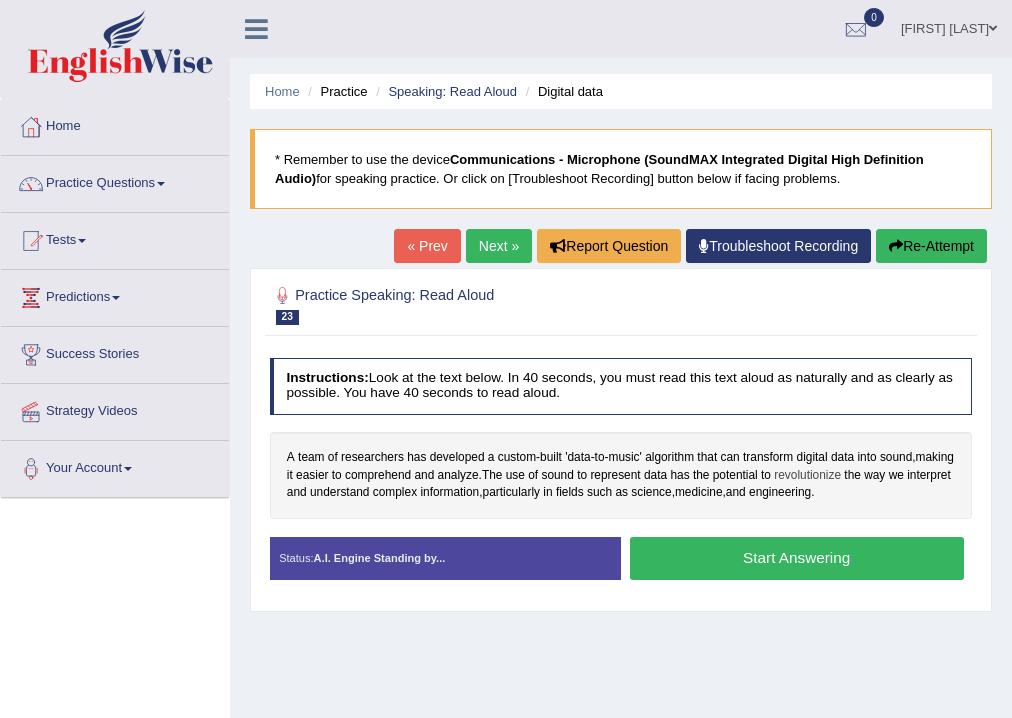click on "revolutionize" at bounding box center (807, 476) 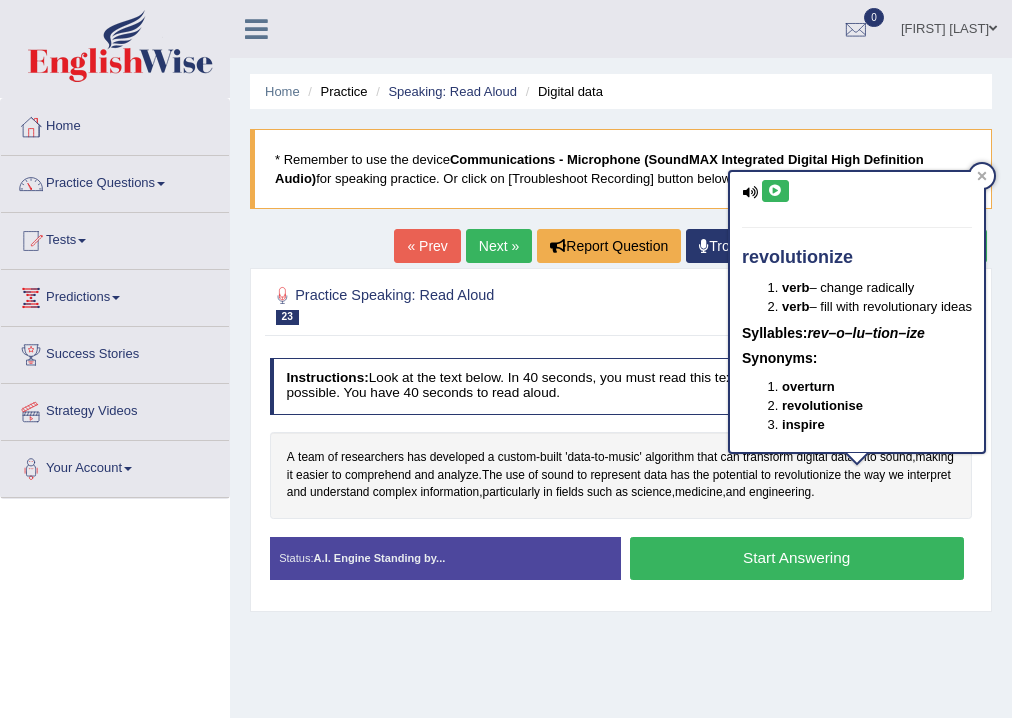 click at bounding box center (775, 191) 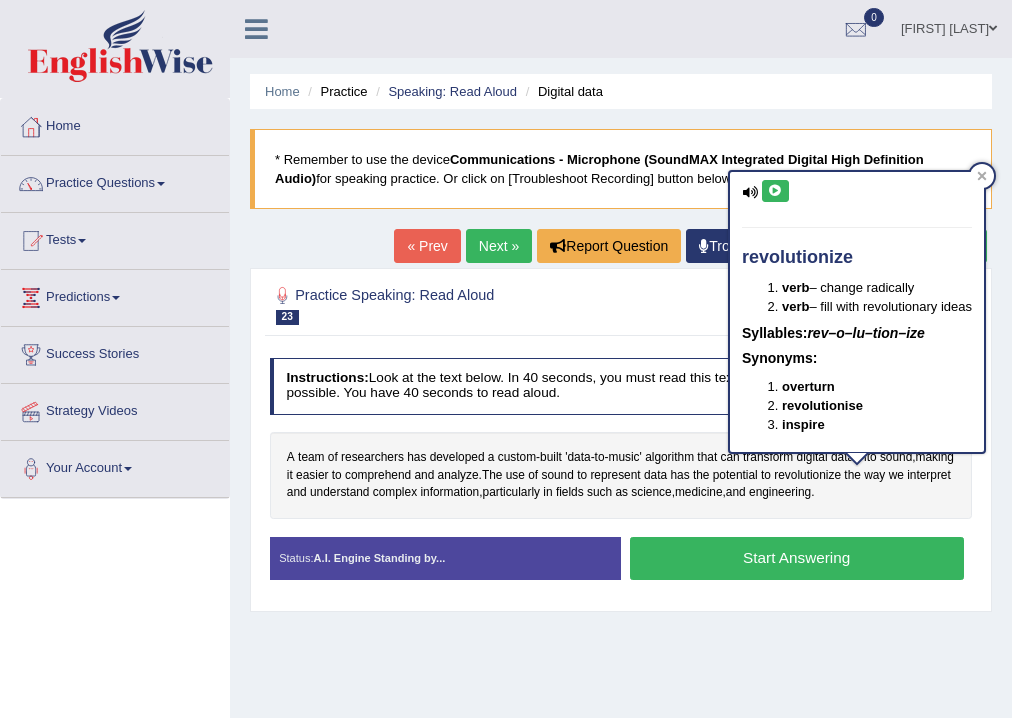 click at bounding box center [775, 191] 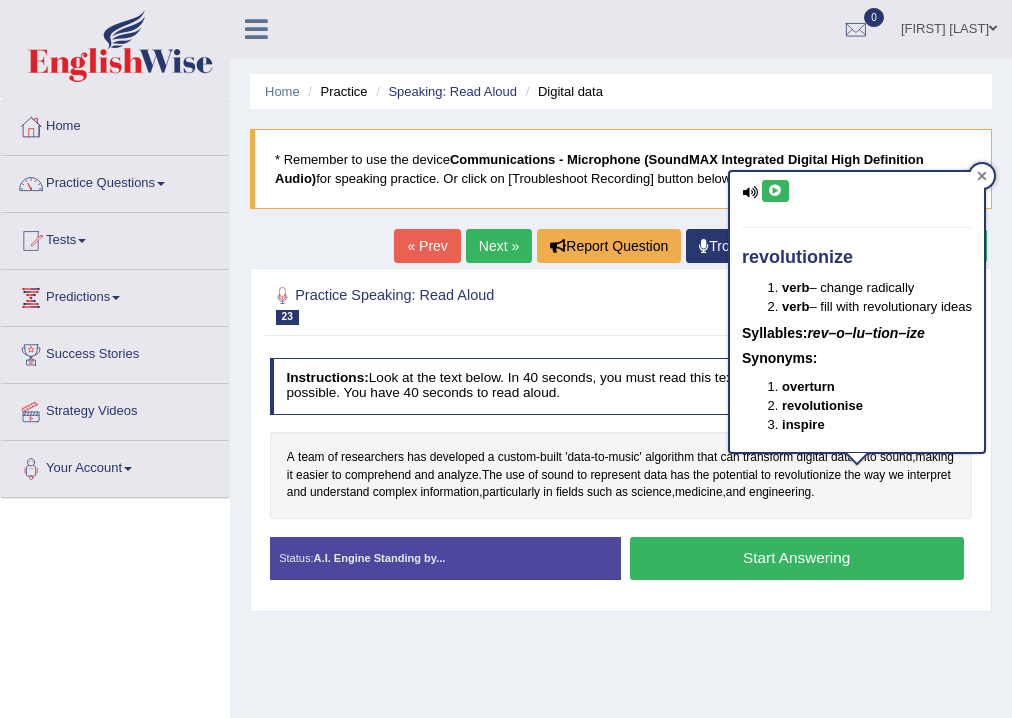 click at bounding box center [982, 176] 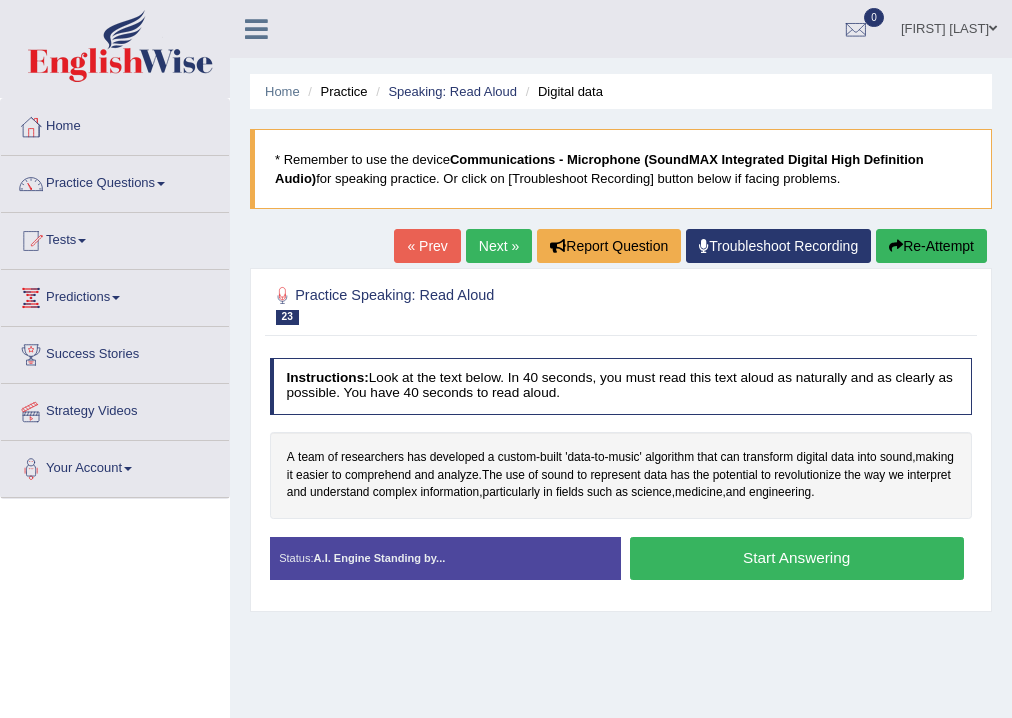 click on "Start Answering" at bounding box center (797, 558) 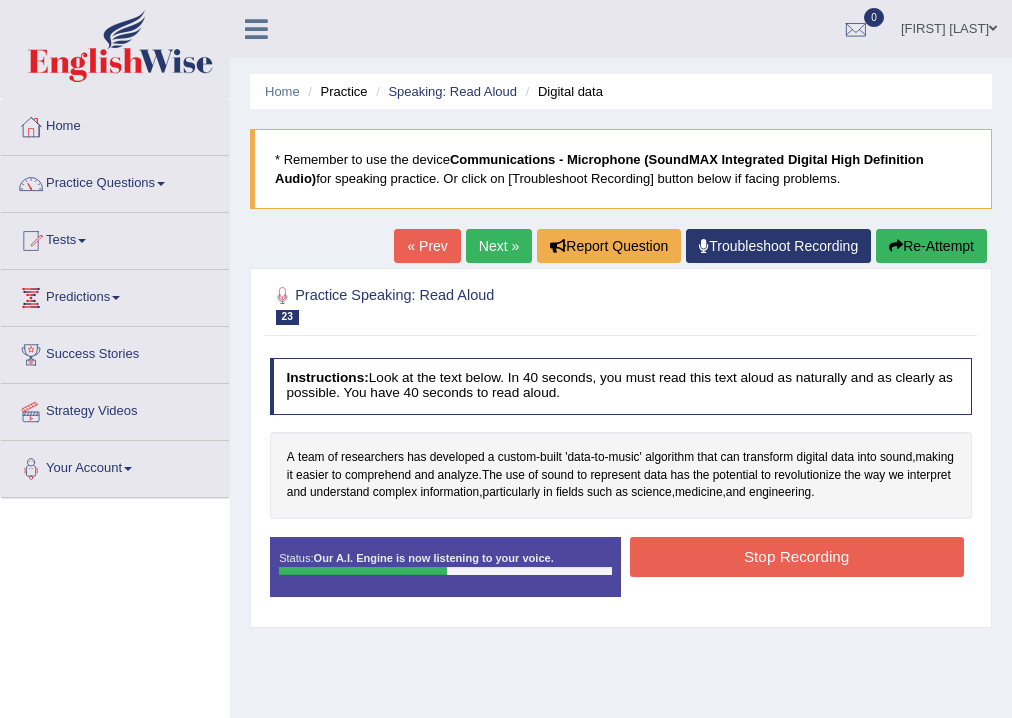 click on "Stop Recording" at bounding box center (797, 556) 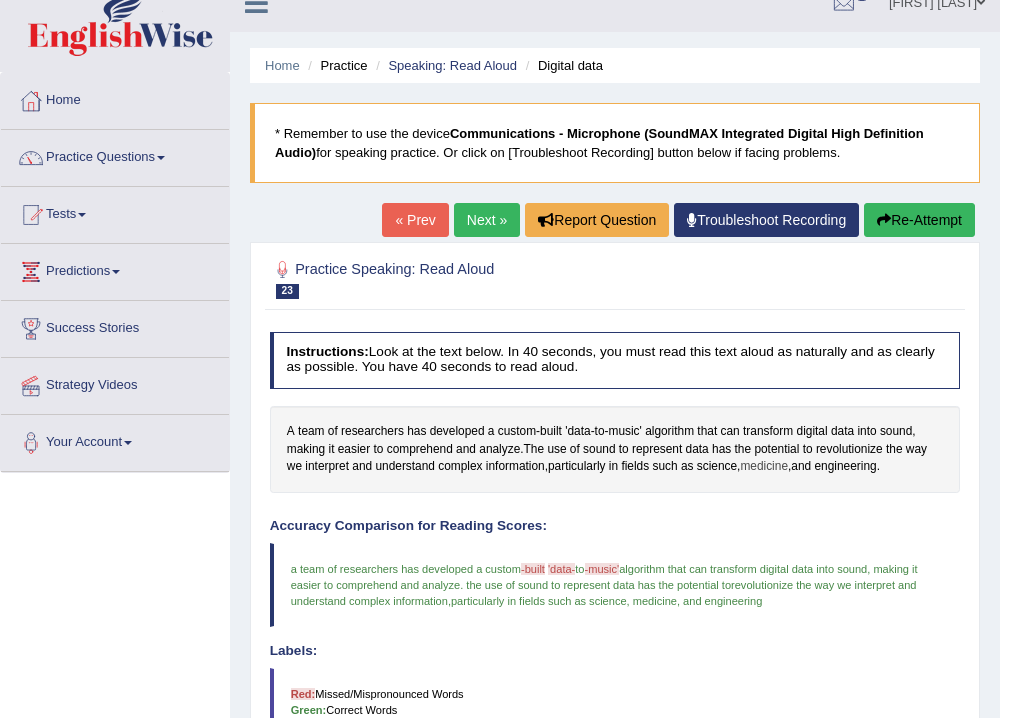 scroll, scrollTop: 0, scrollLeft: 0, axis: both 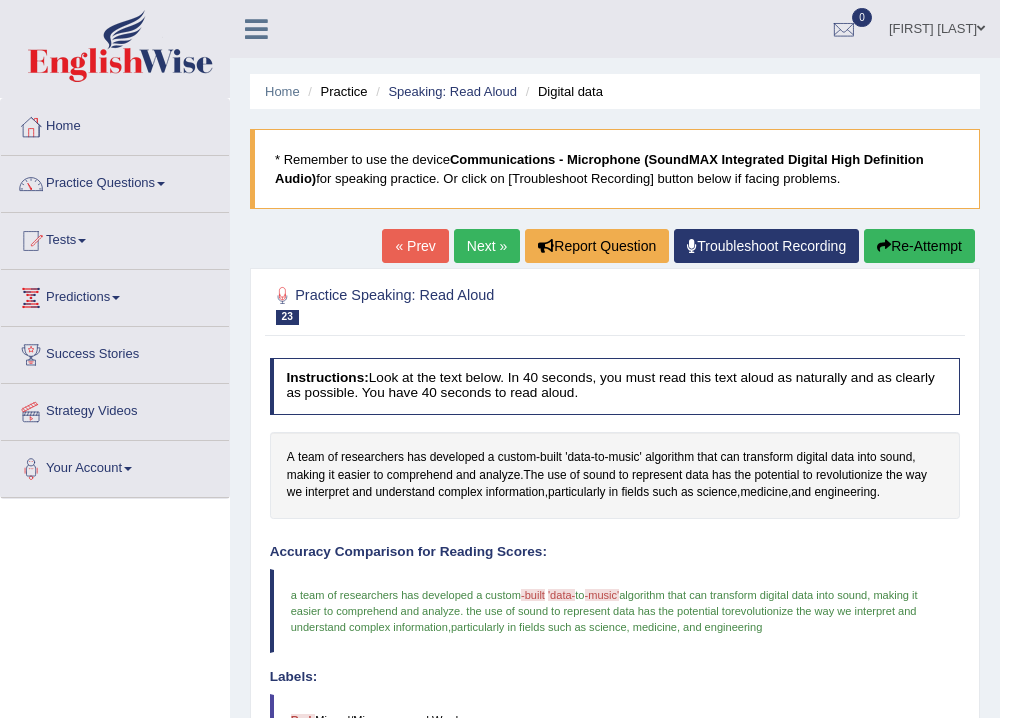 click on "Next »" at bounding box center (487, 246) 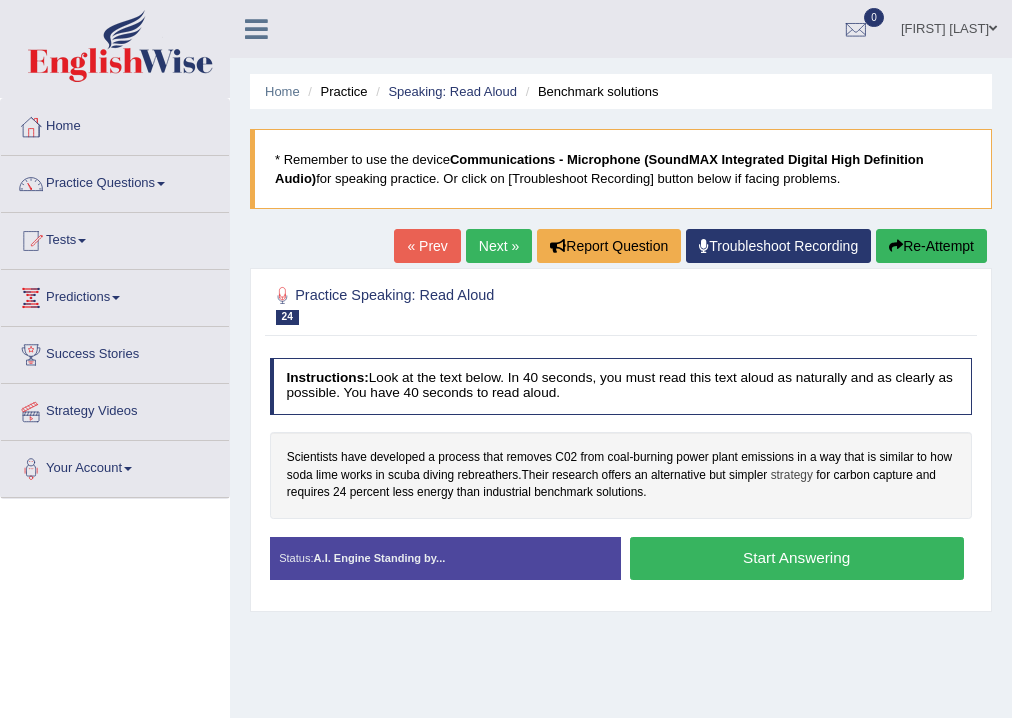scroll, scrollTop: 0, scrollLeft: 0, axis: both 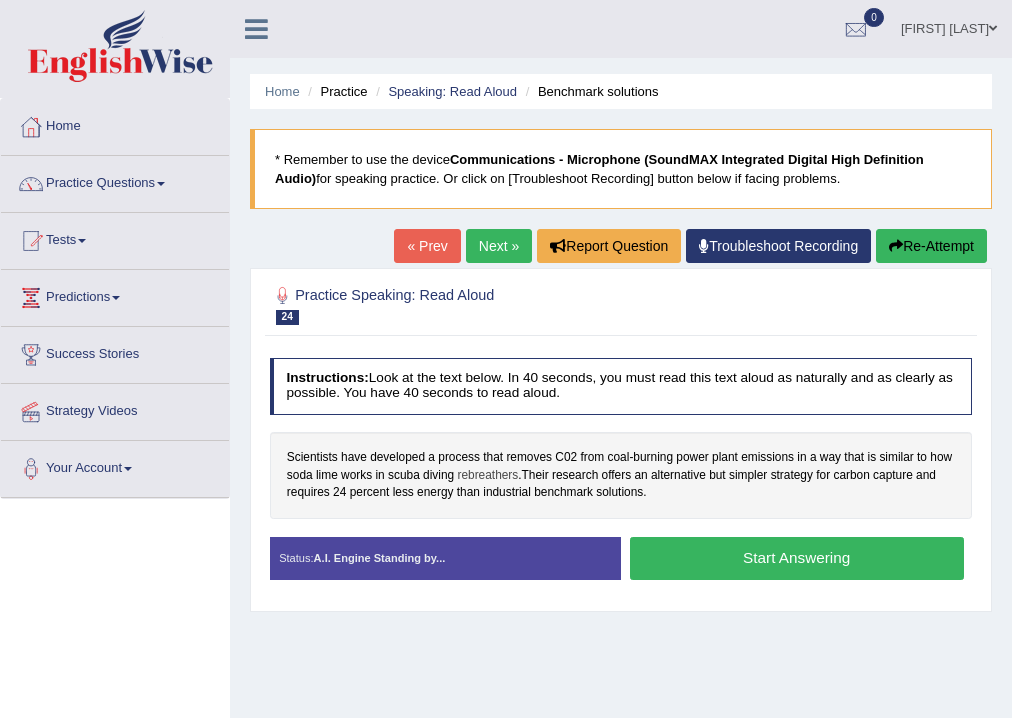 click on "rebreathers" at bounding box center (487, 476) 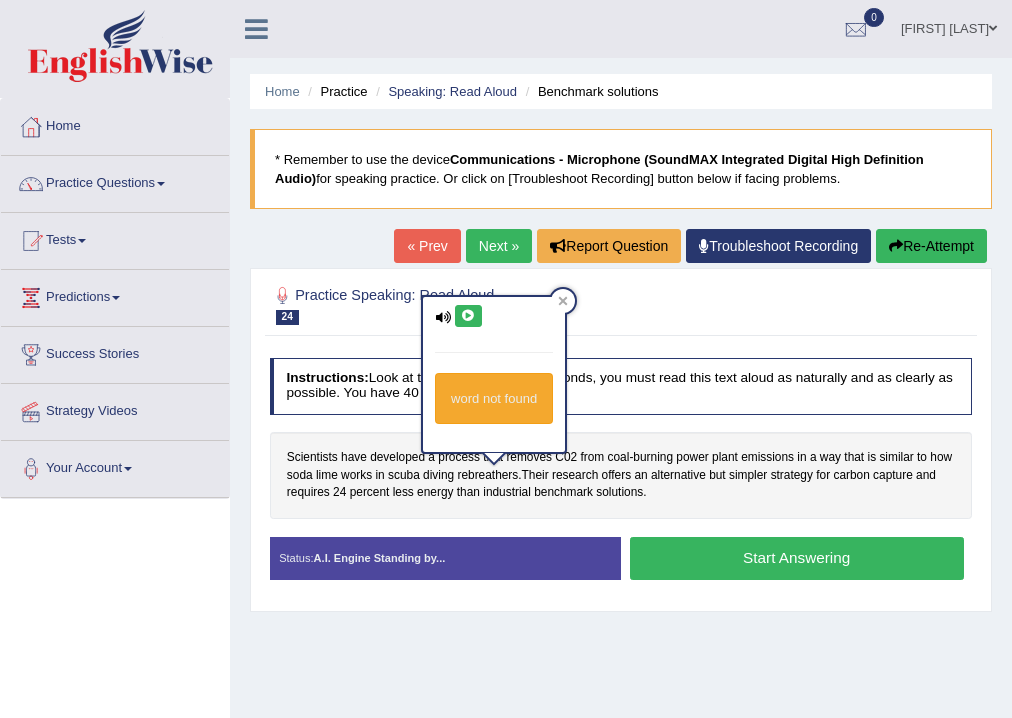 click at bounding box center (468, 316) 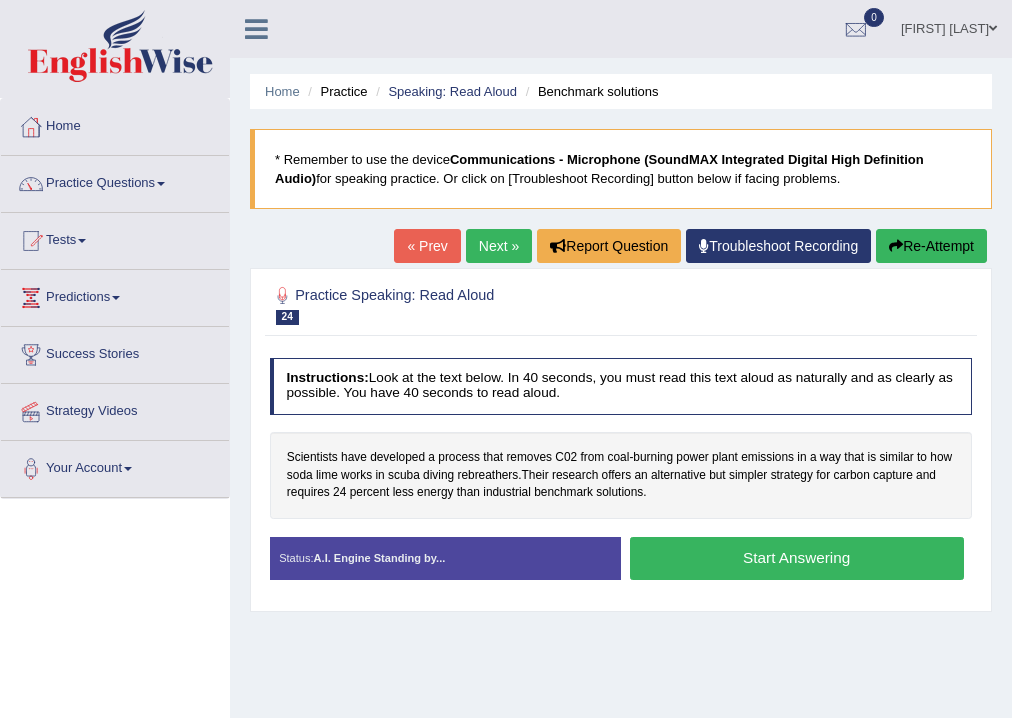 click on "Start Answering" at bounding box center [797, 558] 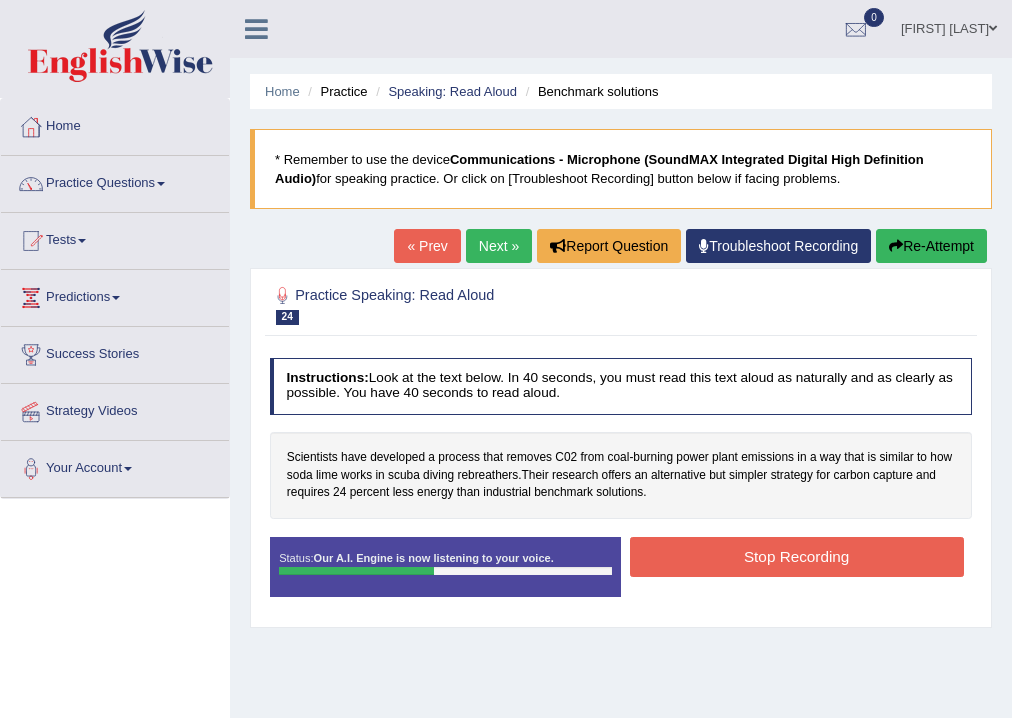 click on "Stop Recording" at bounding box center [797, 556] 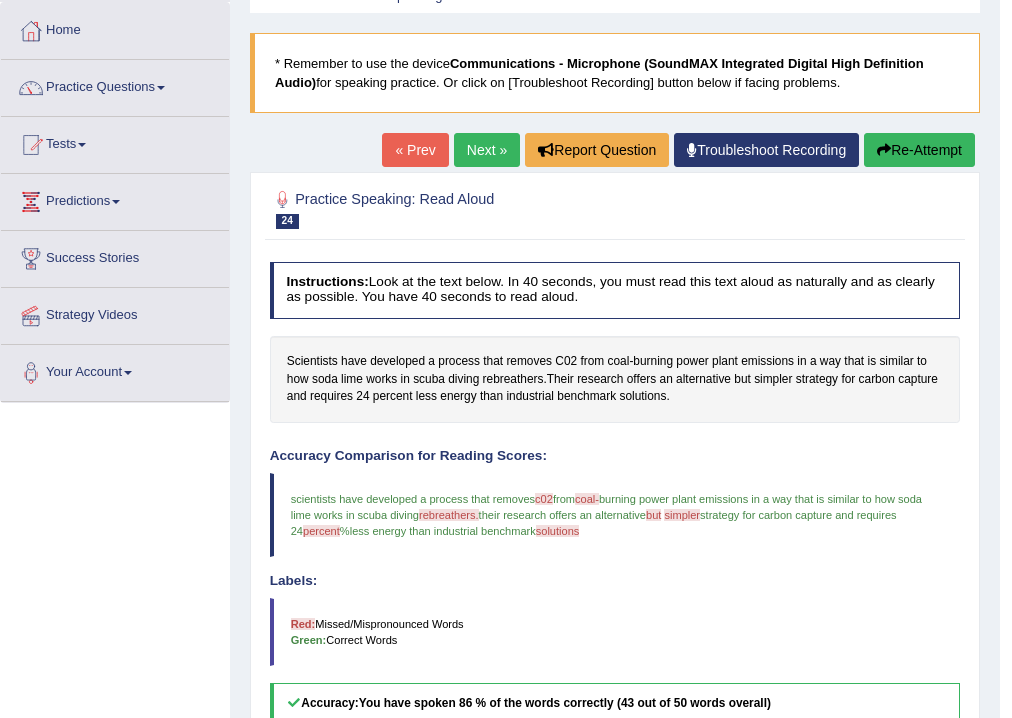 scroll, scrollTop: 80, scrollLeft: 0, axis: vertical 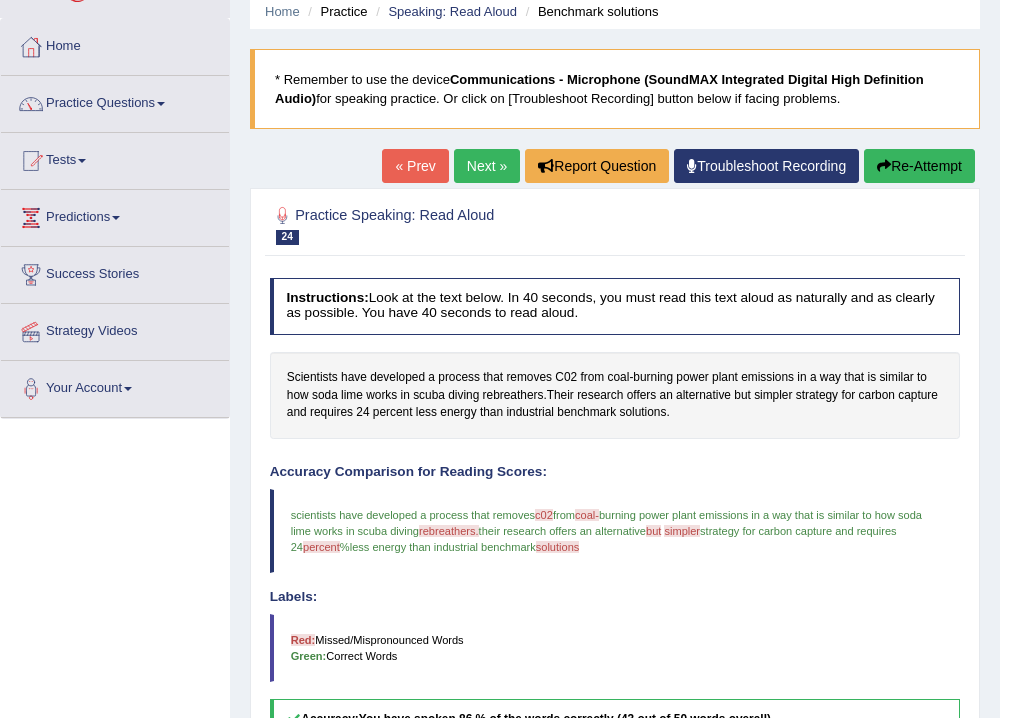 click on "Next »" at bounding box center (487, 166) 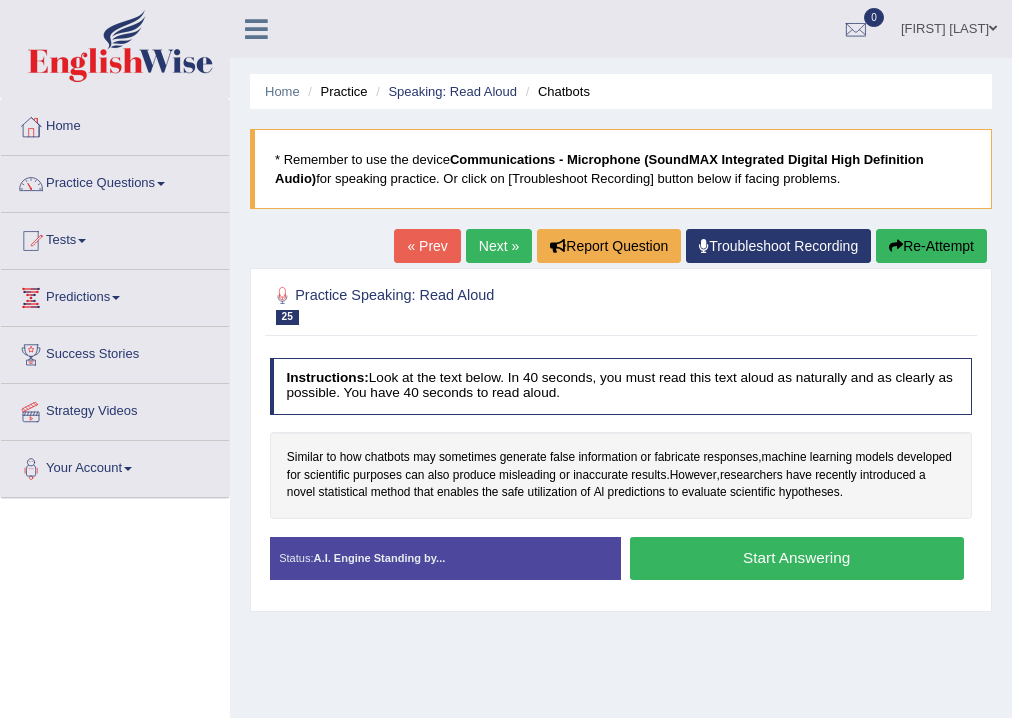 scroll, scrollTop: 0, scrollLeft: 0, axis: both 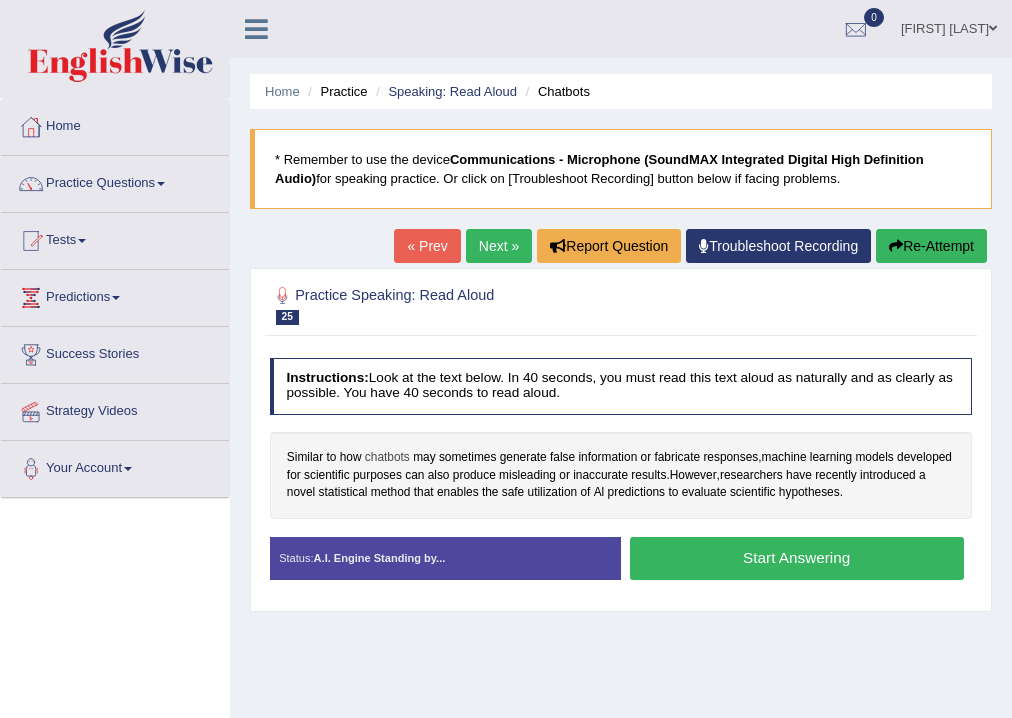 click on "chatbots" at bounding box center [387, 458] 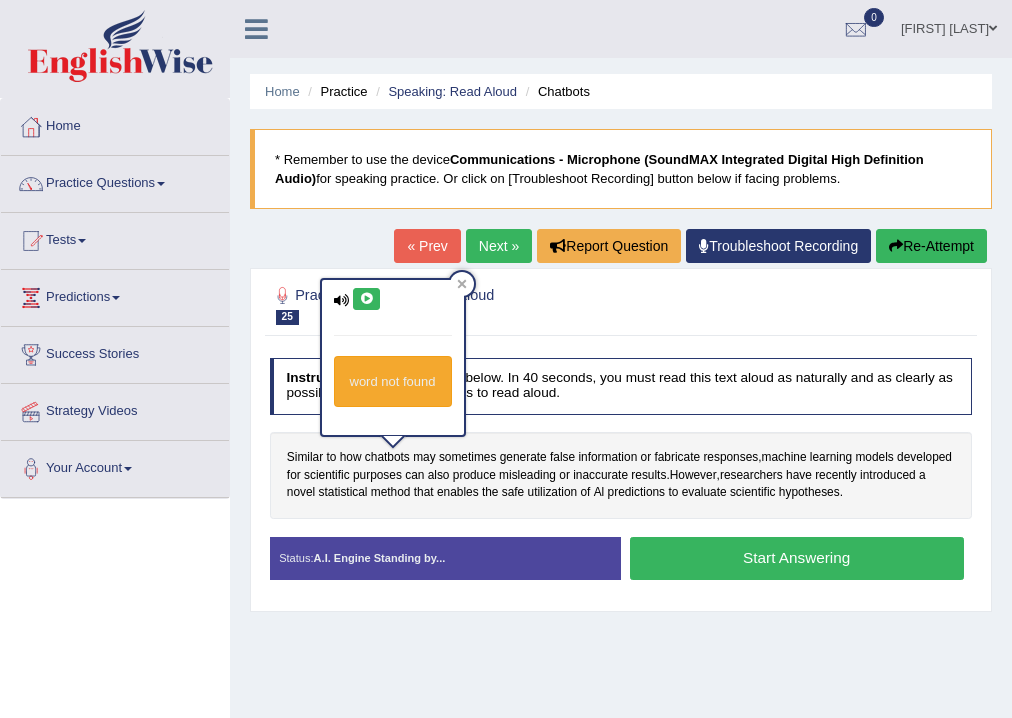 click at bounding box center [366, 299] 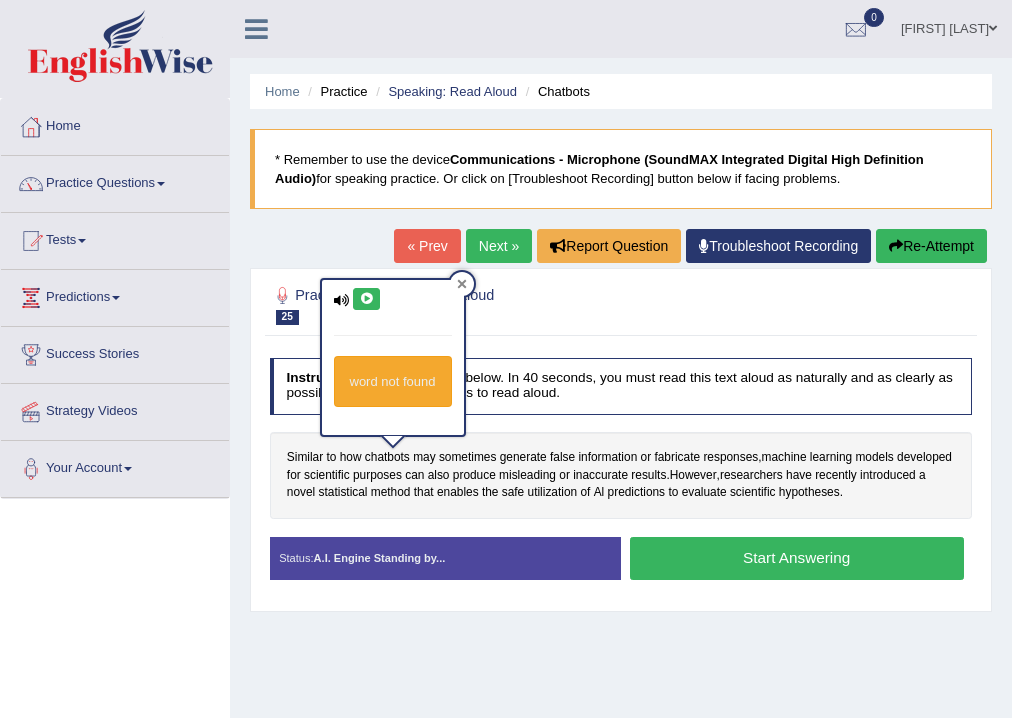 click at bounding box center (462, 284) 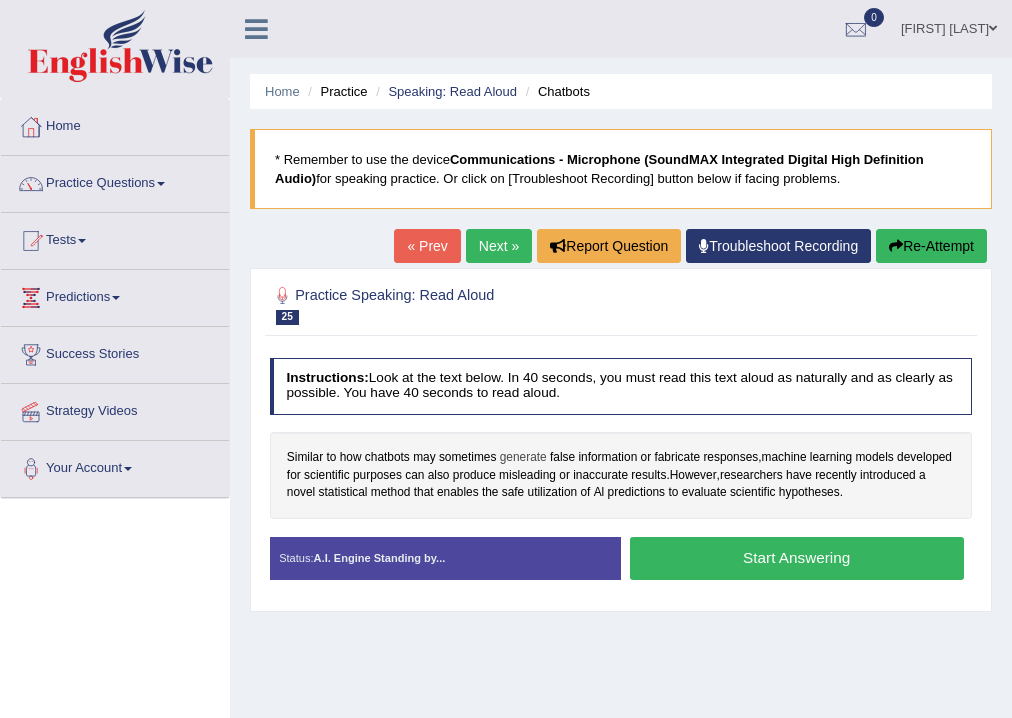 click on "generate" at bounding box center [523, 458] 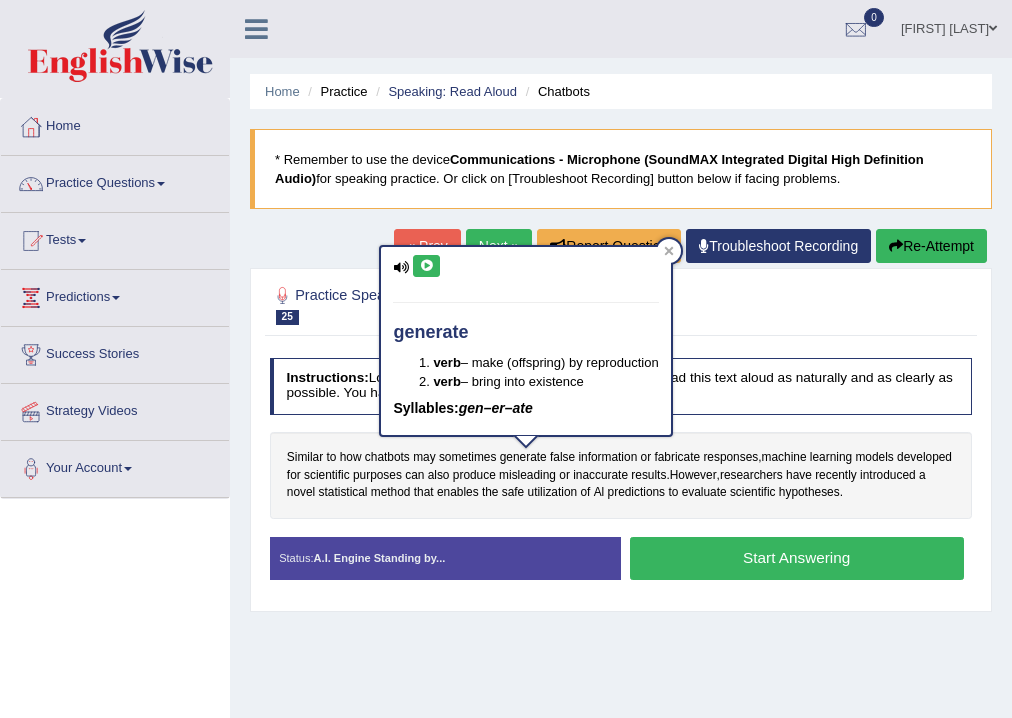 click on "Similar   to   how   chatbots   may   sometimes   generate   false   information   or   fabricate   responses ,  machine   learning   models   developed   for   scientific   purposes   can   also   produce   misleading   or   inaccurate   results .  However ,  researchers   have   recently   introduced   a   novel   statistical   method   that   enables   the   safe   utilization   of   Al   predictions   to   evaluate   scientific   hypotheses ." at bounding box center (621, 475) 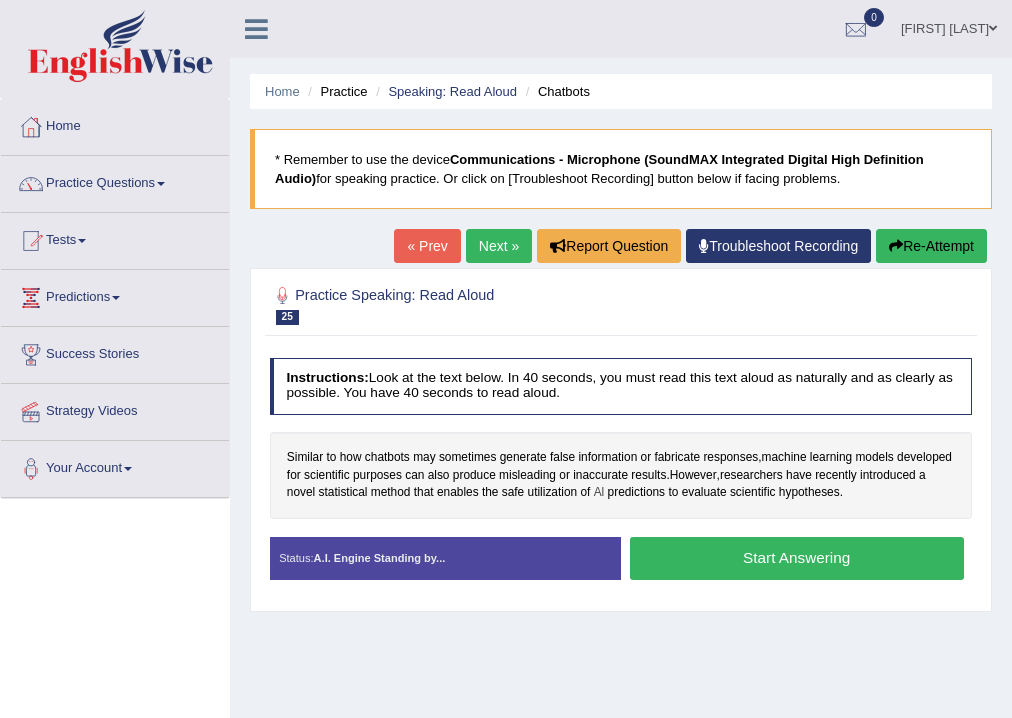 click on "Al" at bounding box center [599, 493] 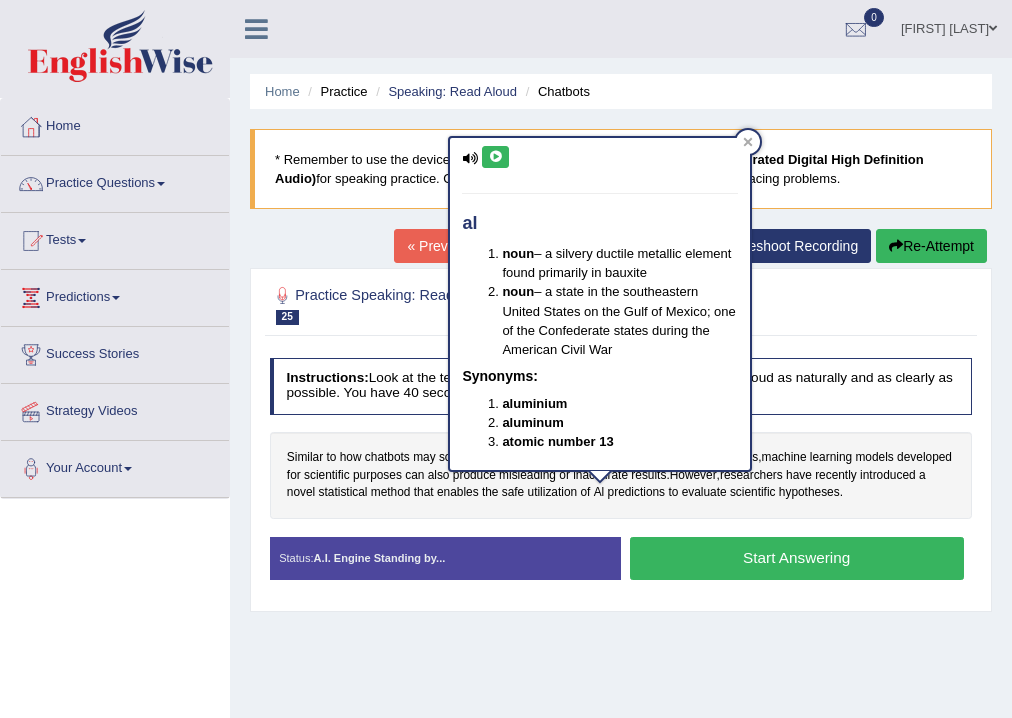 click at bounding box center (495, 157) 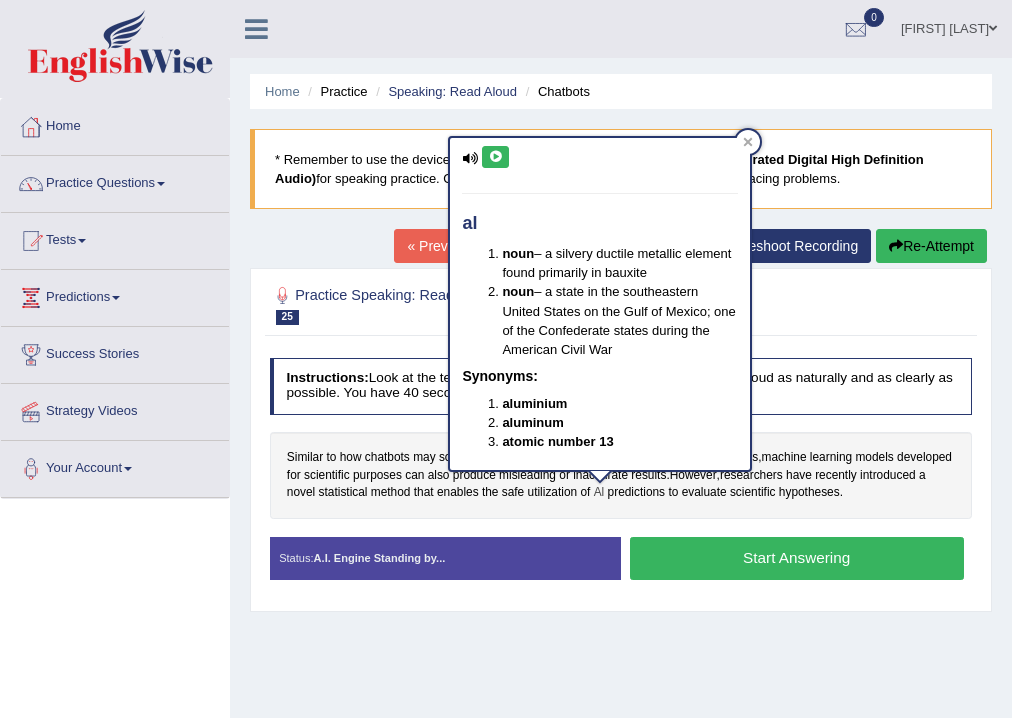 click on "Al" at bounding box center [599, 493] 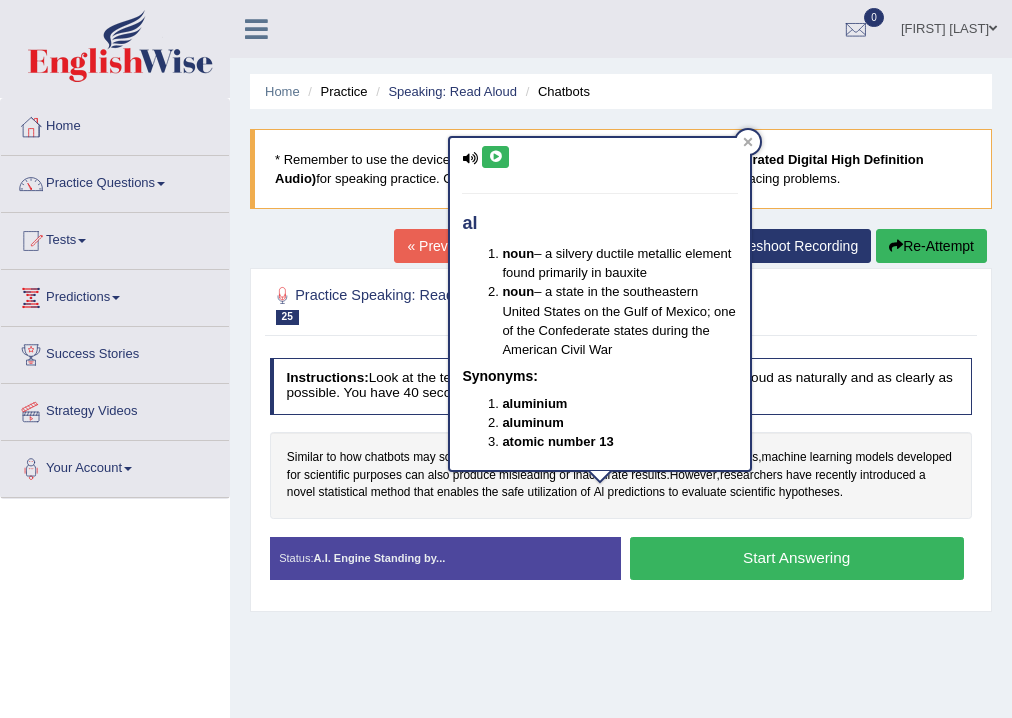 click at bounding box center (495, 157) 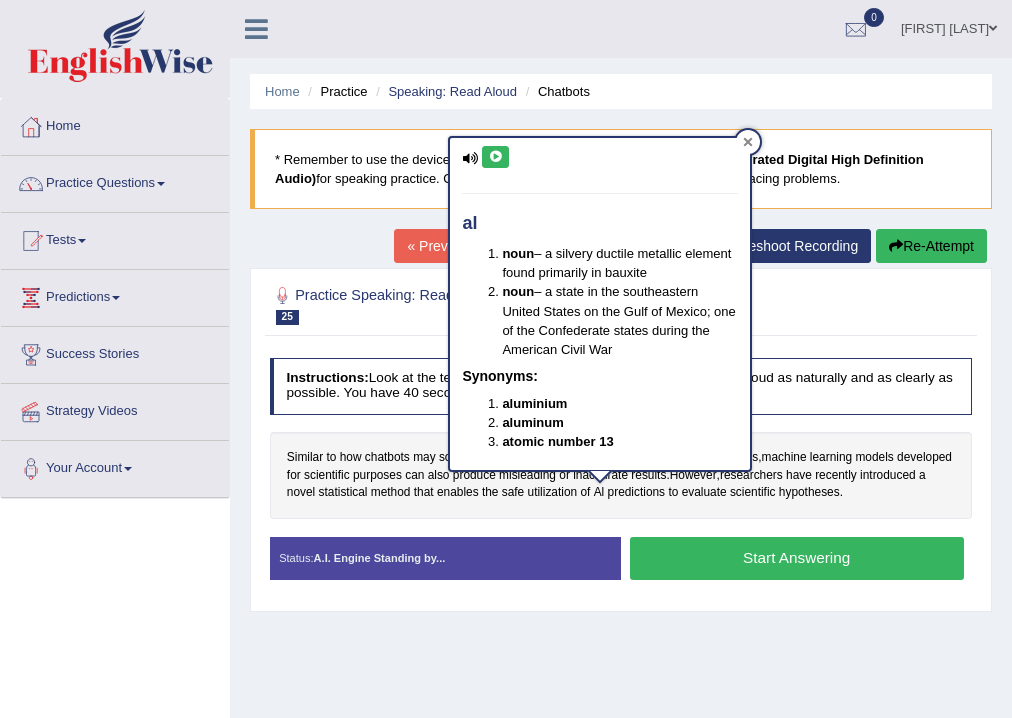 click 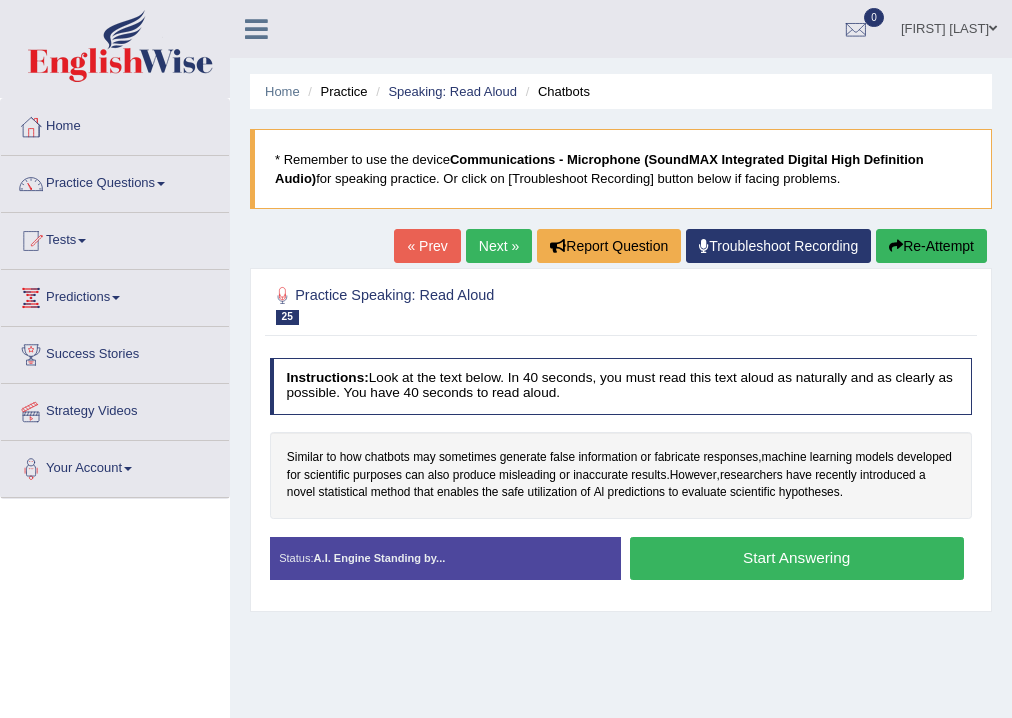 click on "Start Answering" at bounding box center [797, 558] 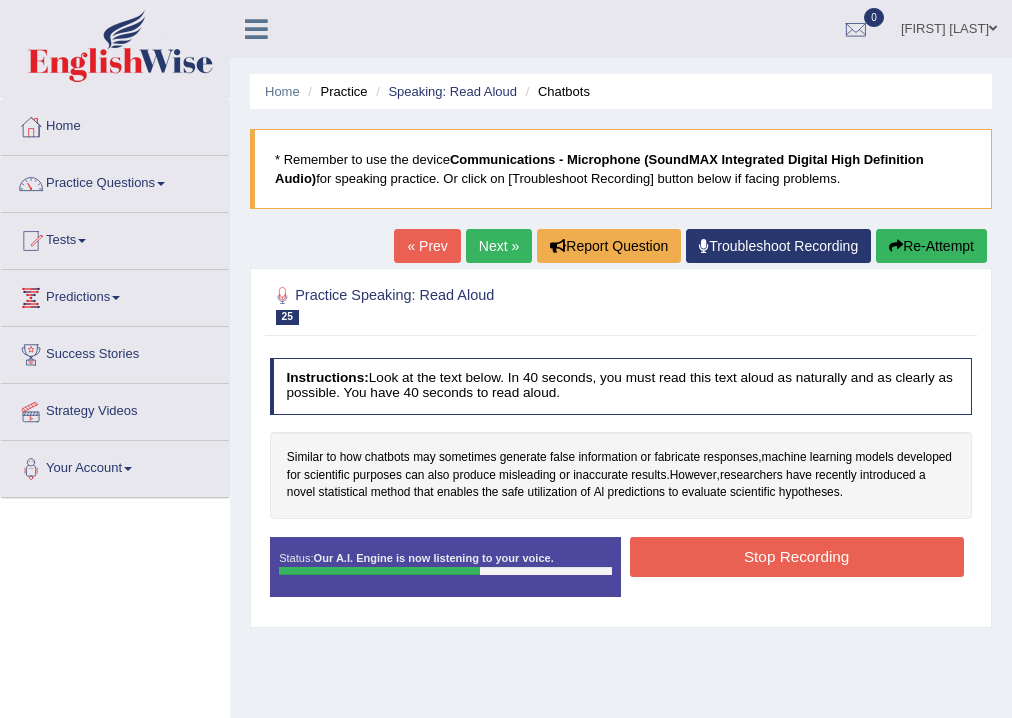 click on "Stop Recording" at bounding box center (797, 556) 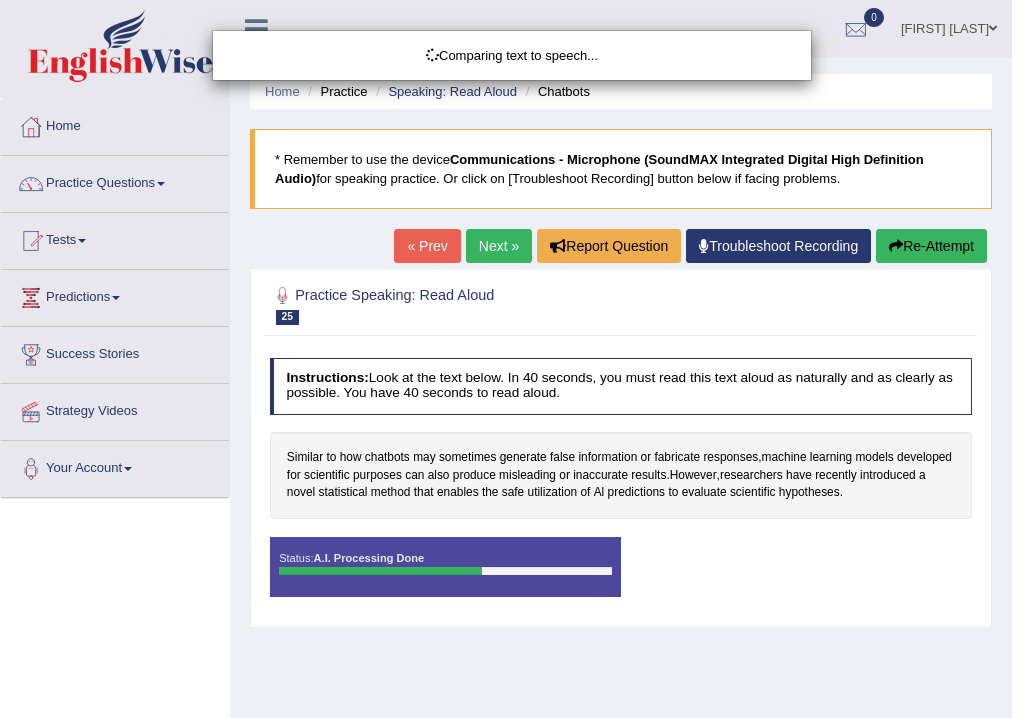 click on "Toggle navigation
Home
Practice Questions   Speaking Practice Read Aloud
Repeat Sentence
Describe Image
Re-tell Lecture
Answer Short Question
Summarize Group Discussion
Respond To A Situation
Writing Practice  Summarize Written Text
Write Essay
Reading Practice  Reading & Writing: Fill In The Blanks
Choose Multiple Answers
Re-order Paragraphs
Fill In The Blanks
Choose Single Answer
Listening Practice  Summarize Spoken Text
Highlight Incorrect Words
Highlight Correct Summary
Select Missing Word
Choose Single Answer
Choose Multiple Answers
Fill In The Blanks
Write From Dictation
Pronunciation
Tests  Take Practice Sectional Test" at bounding box center (512, 359) 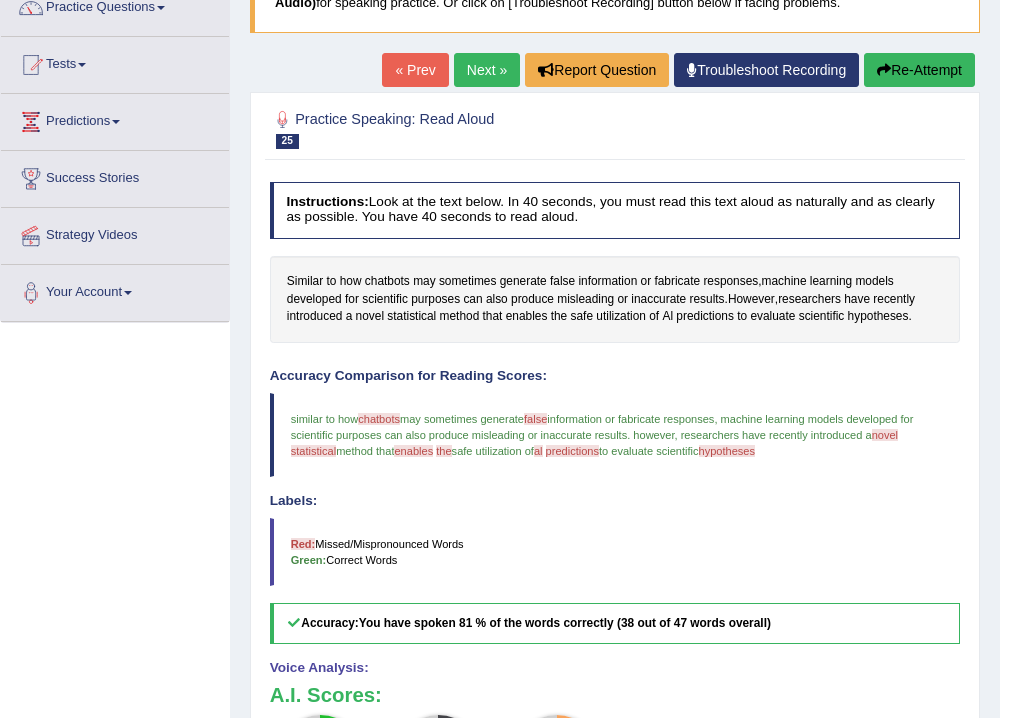 scroll, scrollTop: 160, scrollLeft: 0, axis: vertical 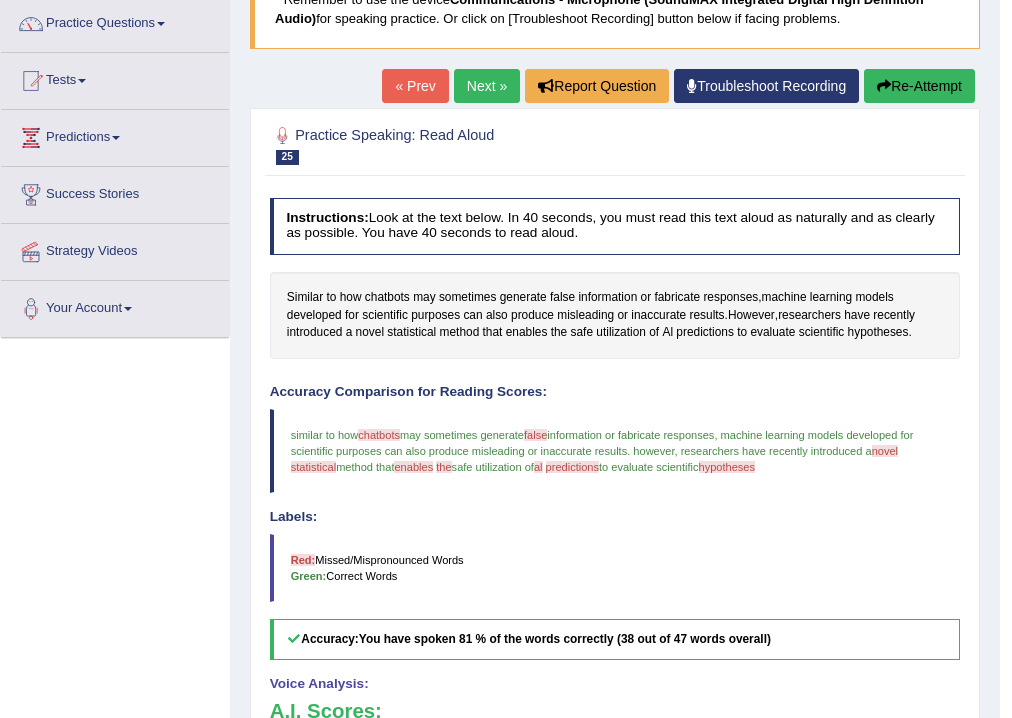 click on "hypotheses" at bounding box center (727, 467) 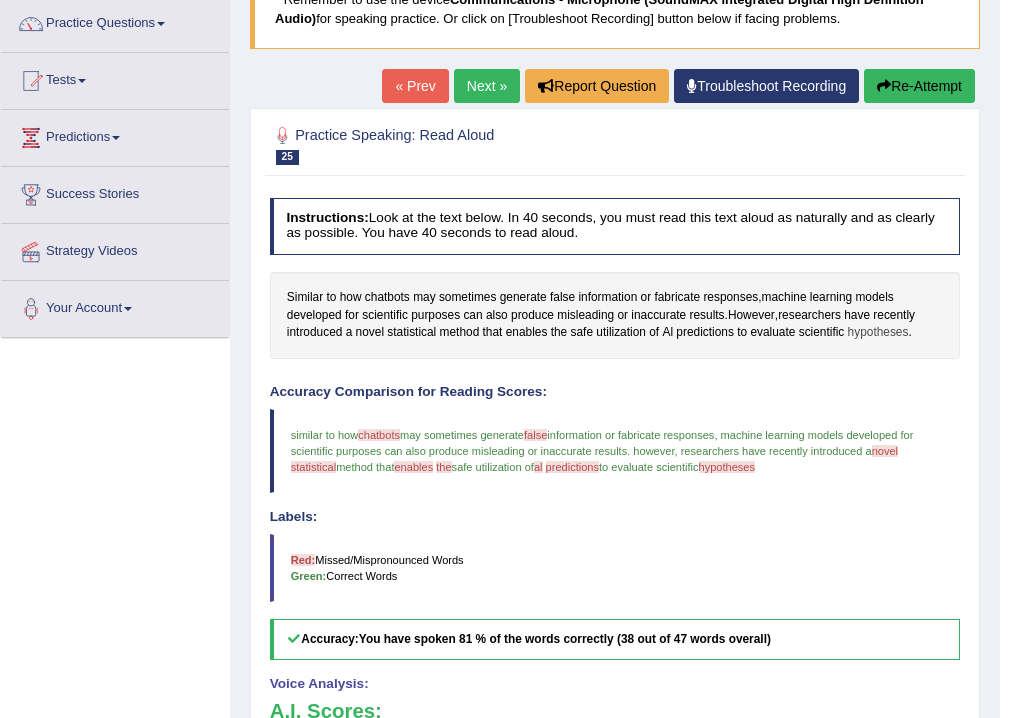 click on "hypotheses" at bounding box center (878, 333) 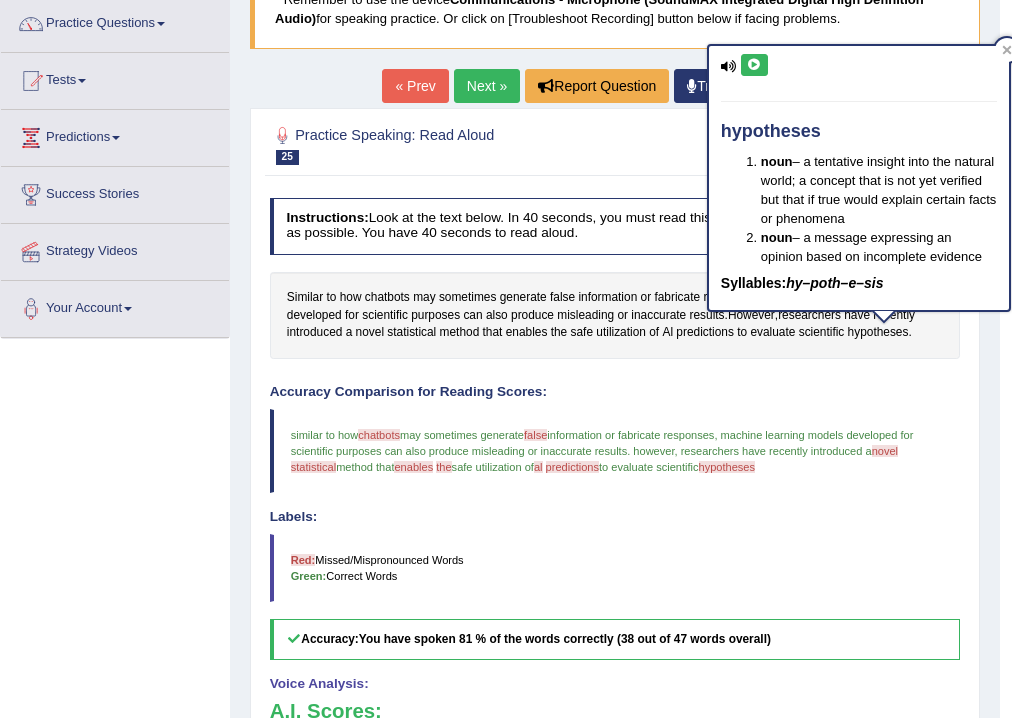 click at bounding box center (754, 65) 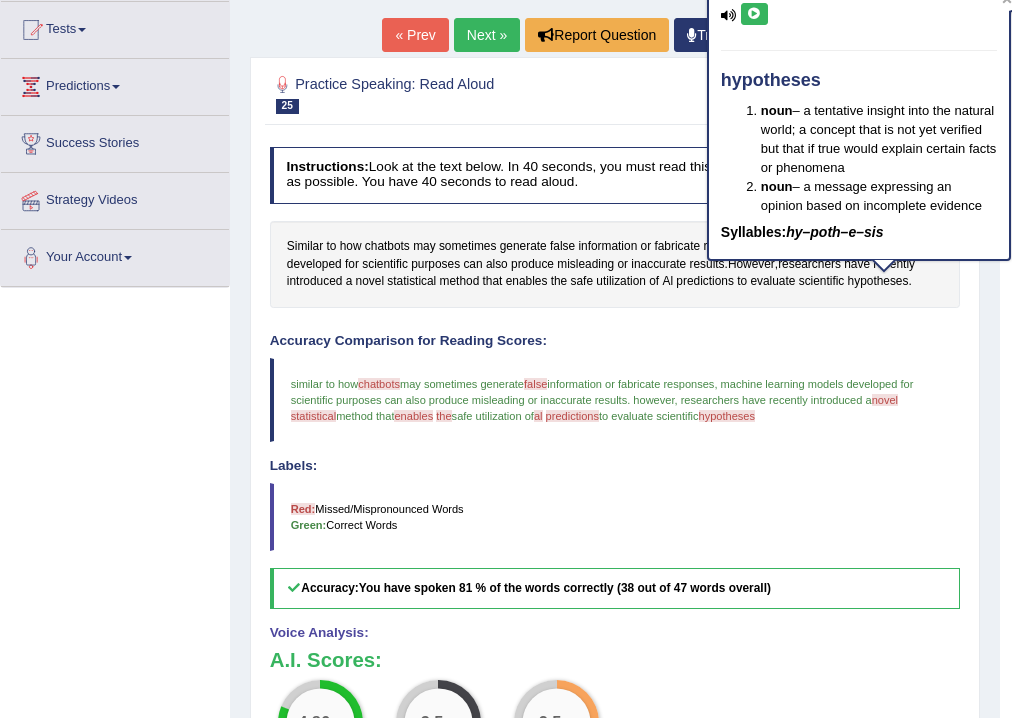 scroll, scrollTop: 240, scrollLeft: 0, axis: vertical 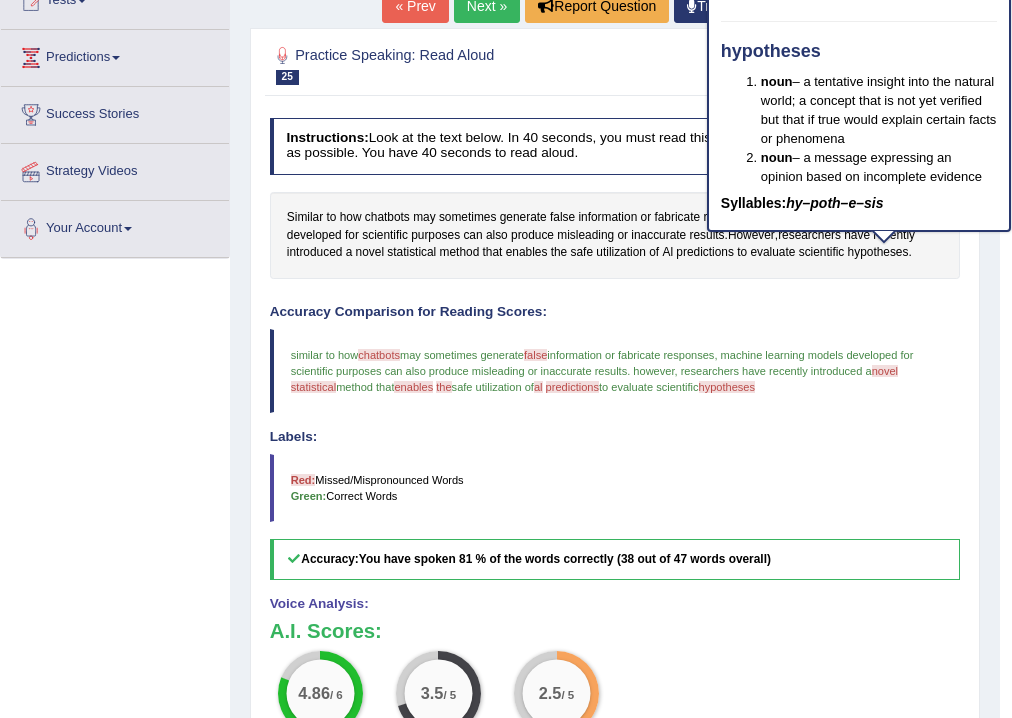 click on "chatbots" at bounding box center [379, 355] 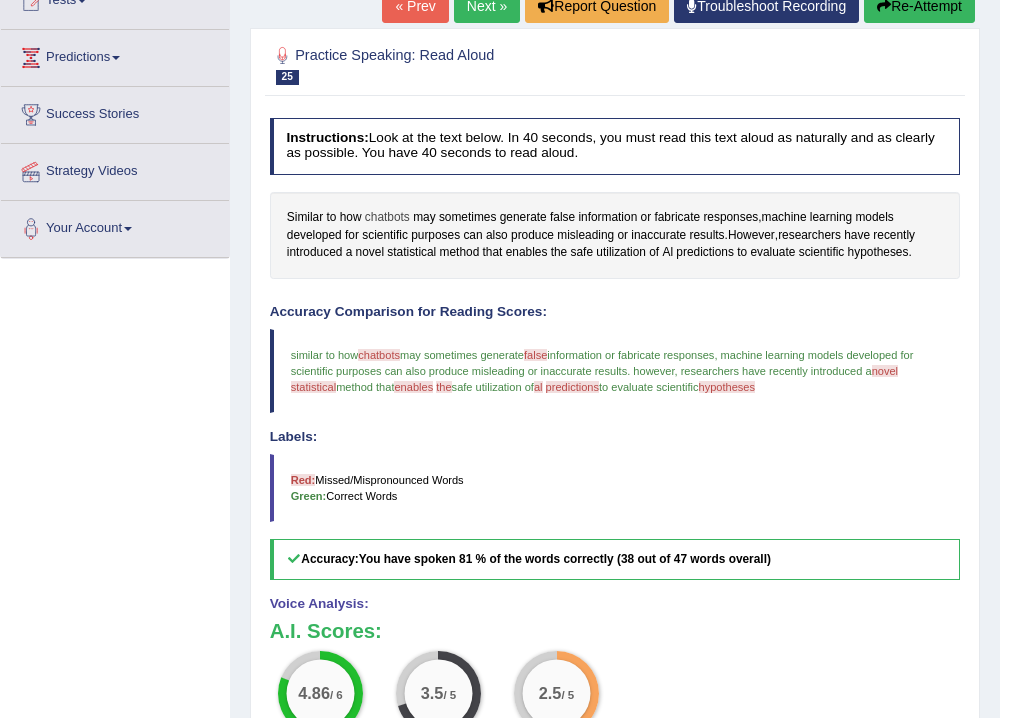 click on "chatbots" at bounding box center (387, 218) 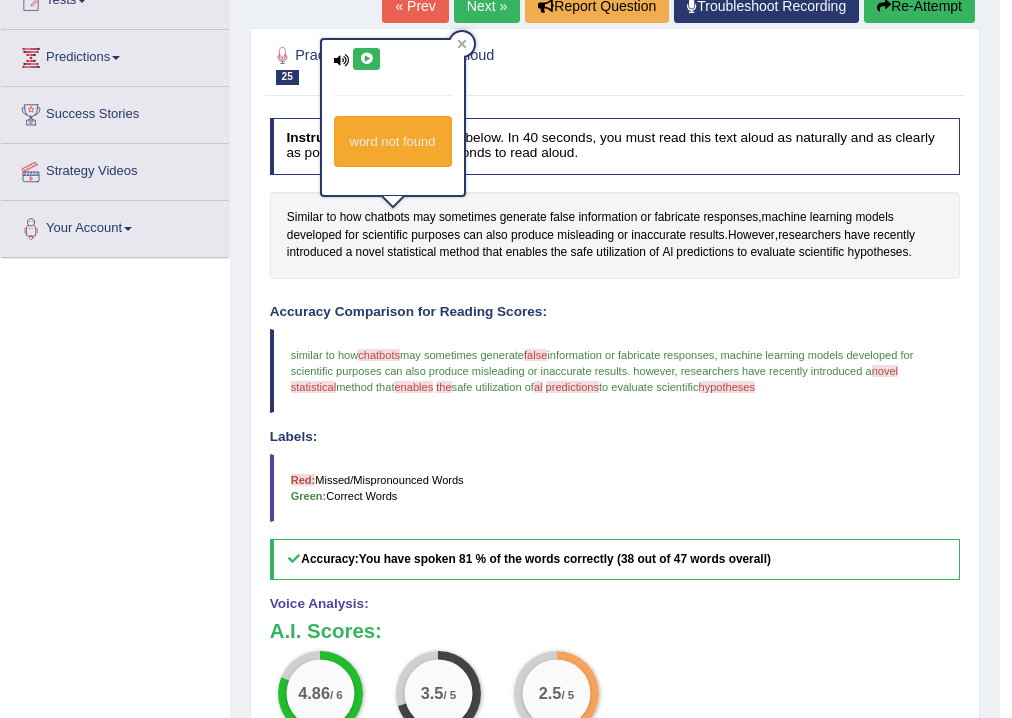 click at bounding box center (366, 59) 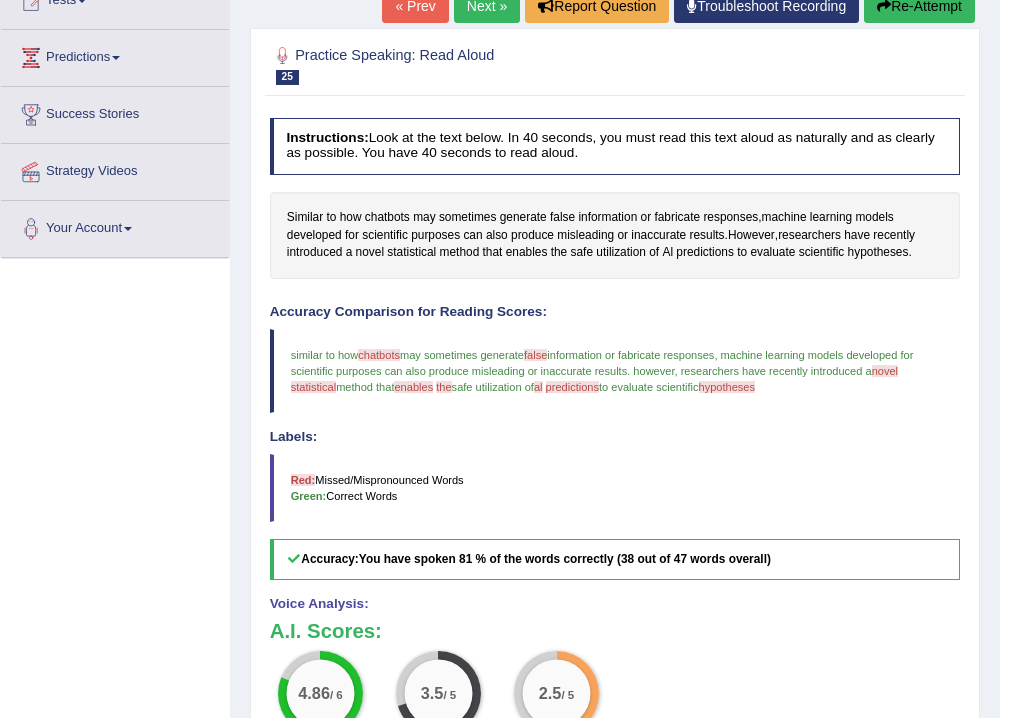 click on "false" at bounding box center (535, 355) 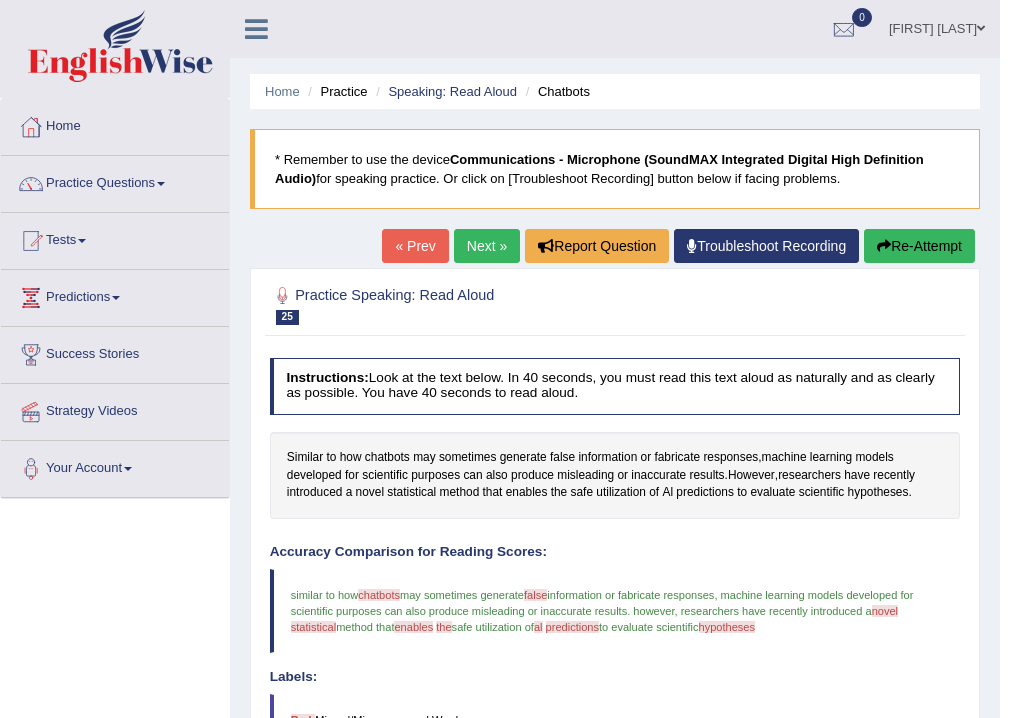 scroll, scrollTop: 0, scrollLeft: 0, axis: both 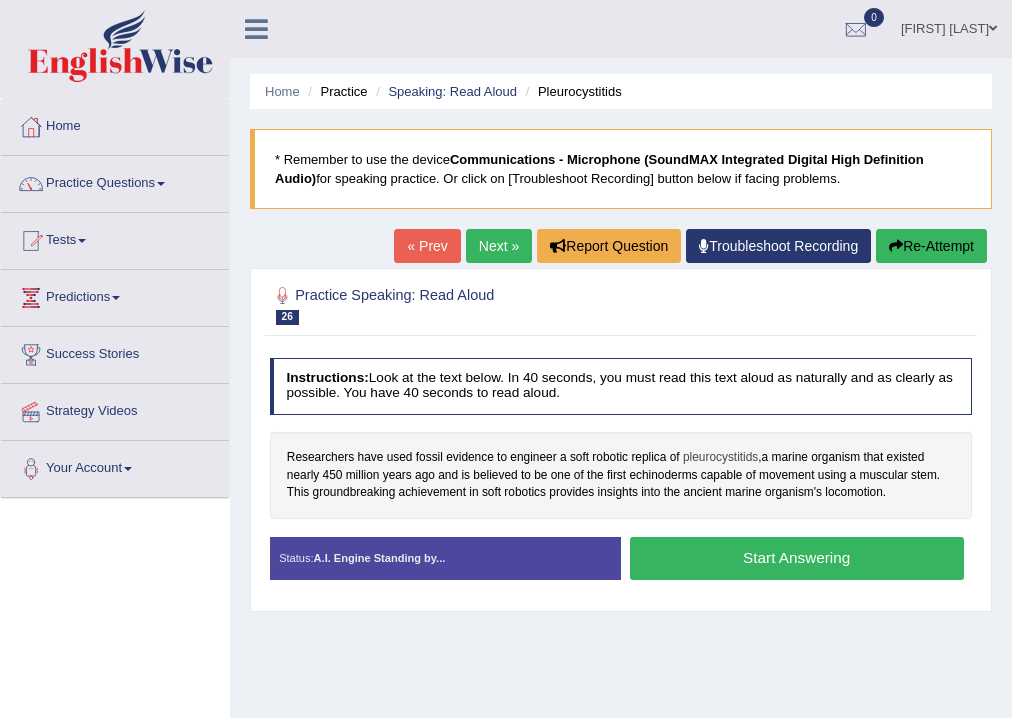 click on "pleurocystitids" at bounding box center [720, 458] 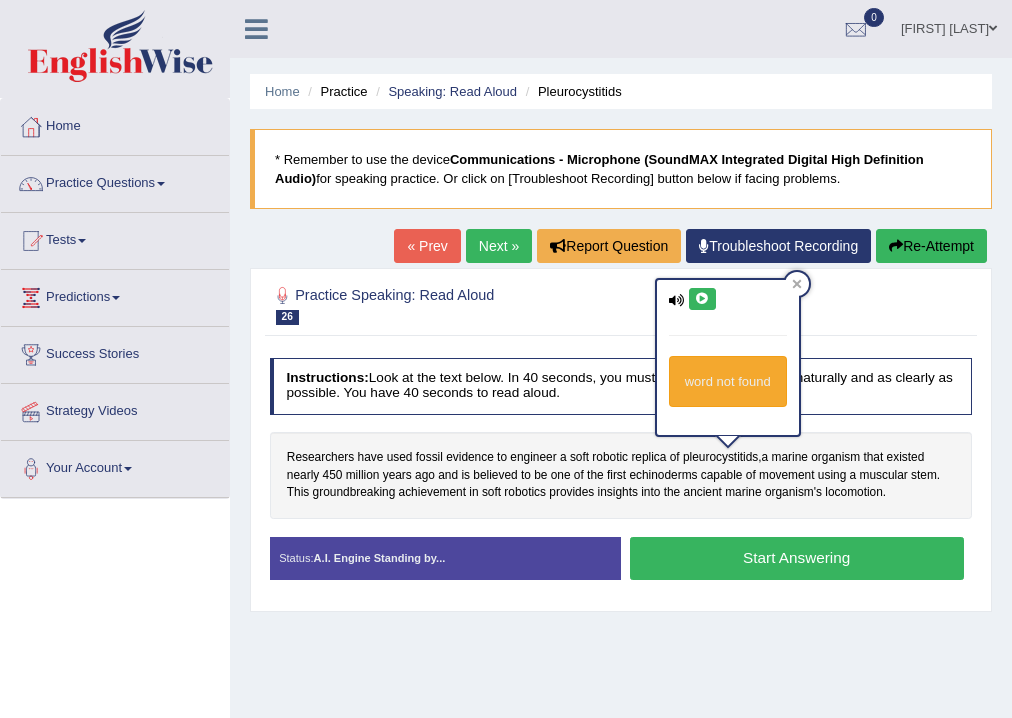 click at bounding box center (702, 299) 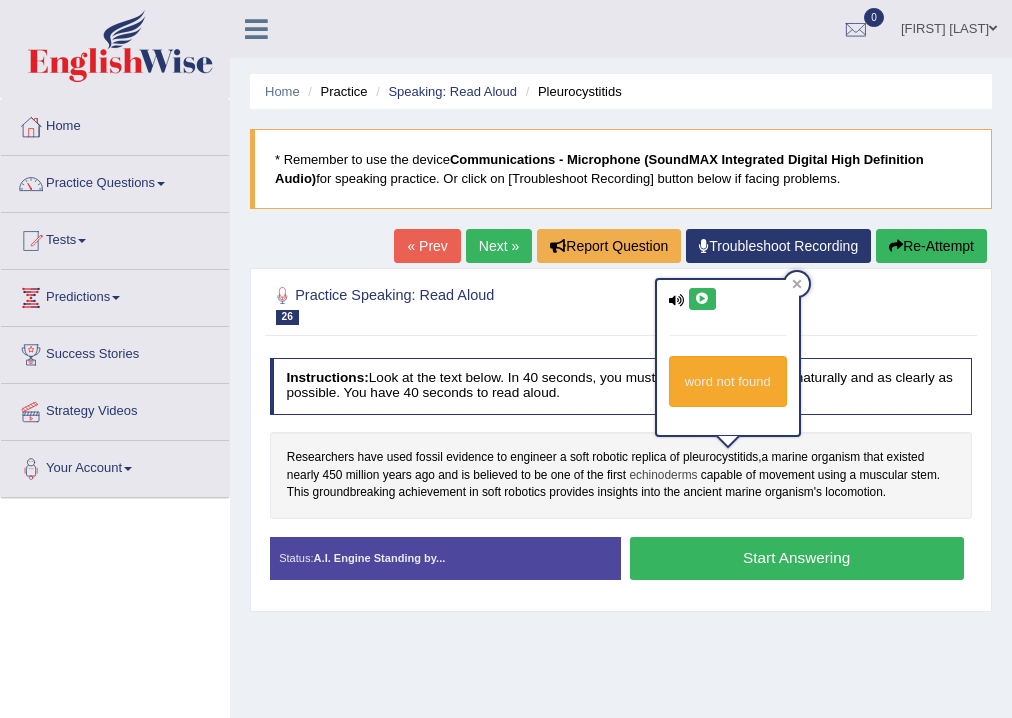 click on "echinoderms" at bounding box center [663, 476] 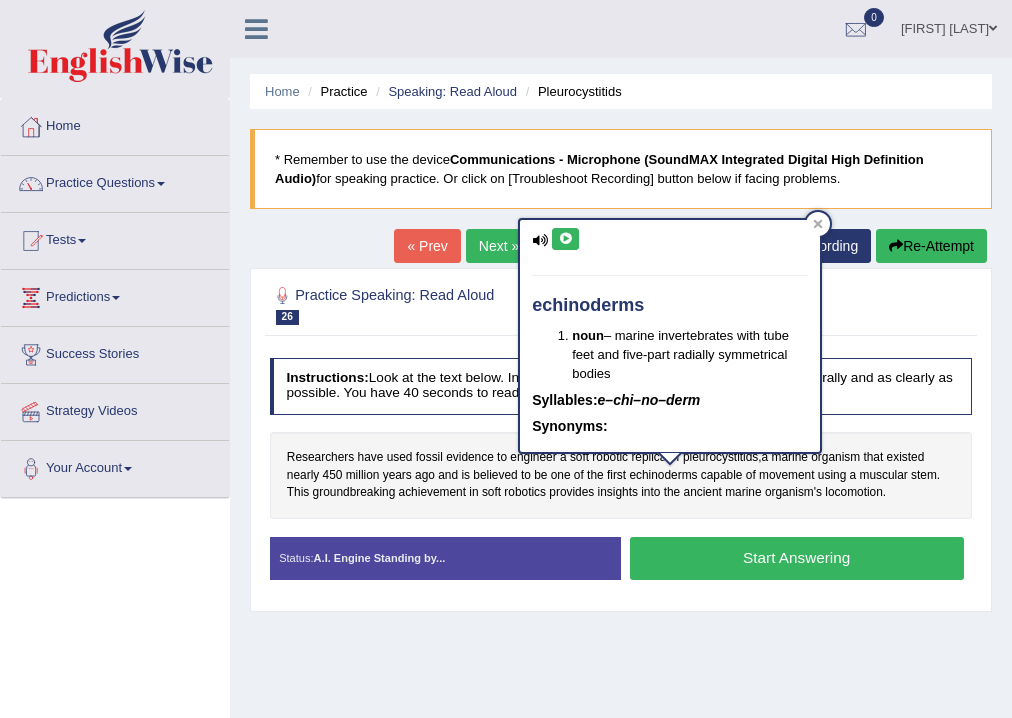 click at bounding box center [565, 239] 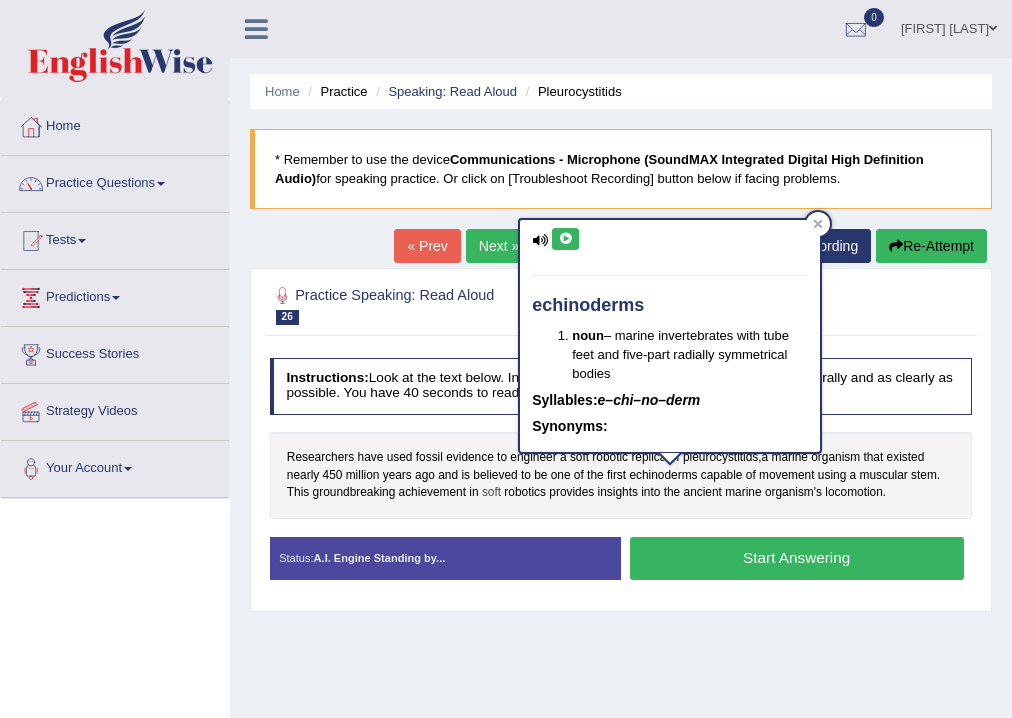 click on "soft" at bounding box center [491, 493] 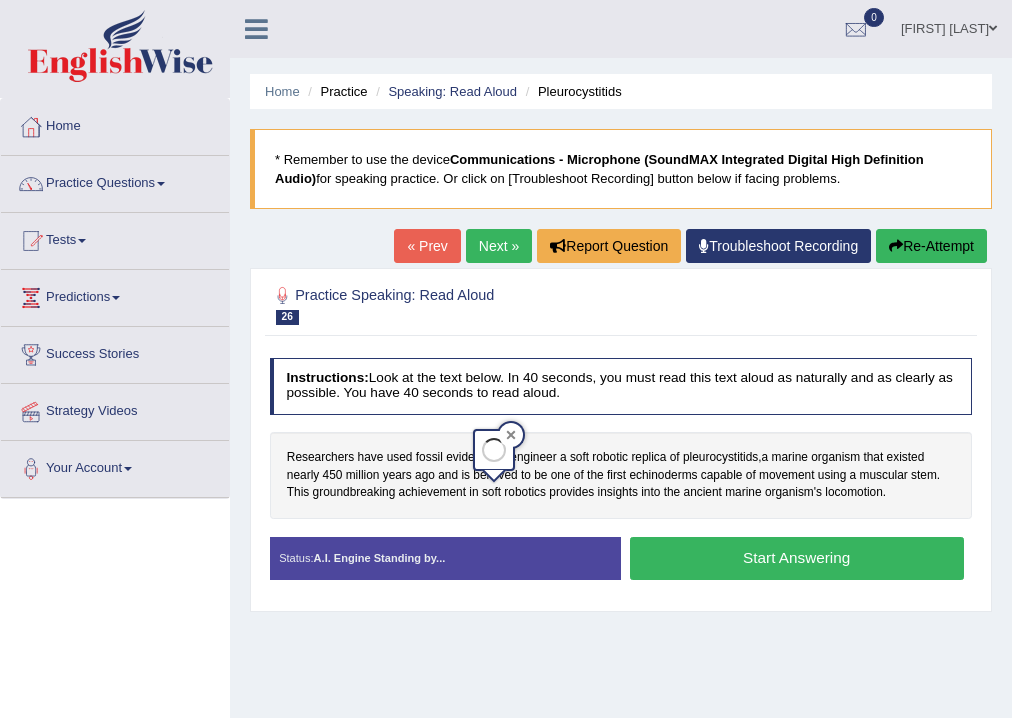 click 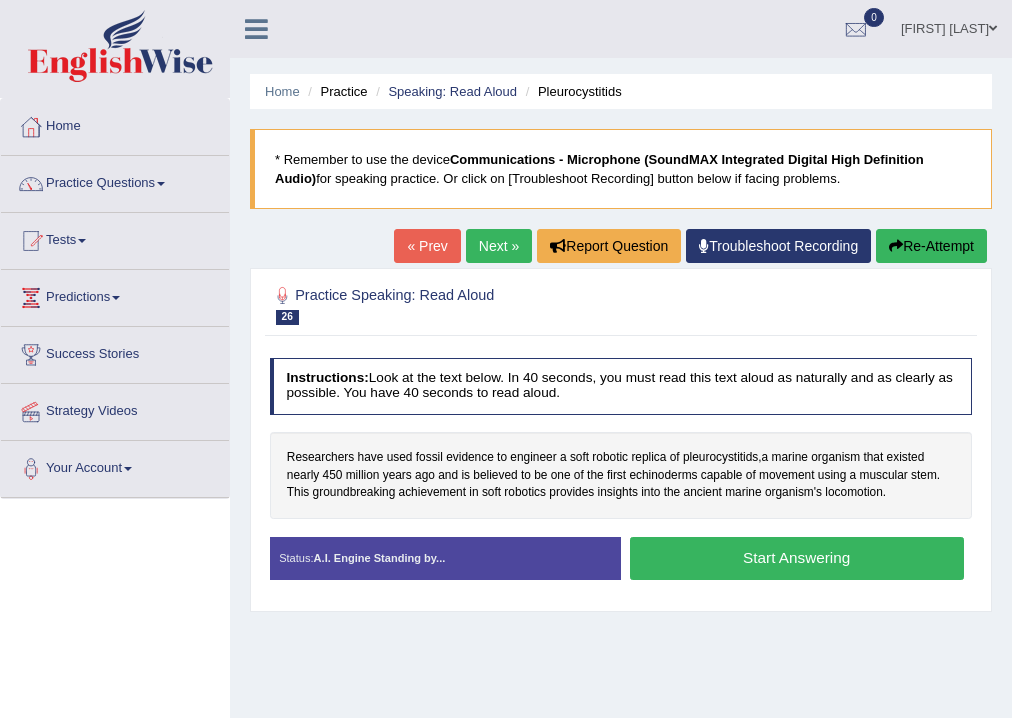click on "Start Answering" at bounding box center (797, 558) 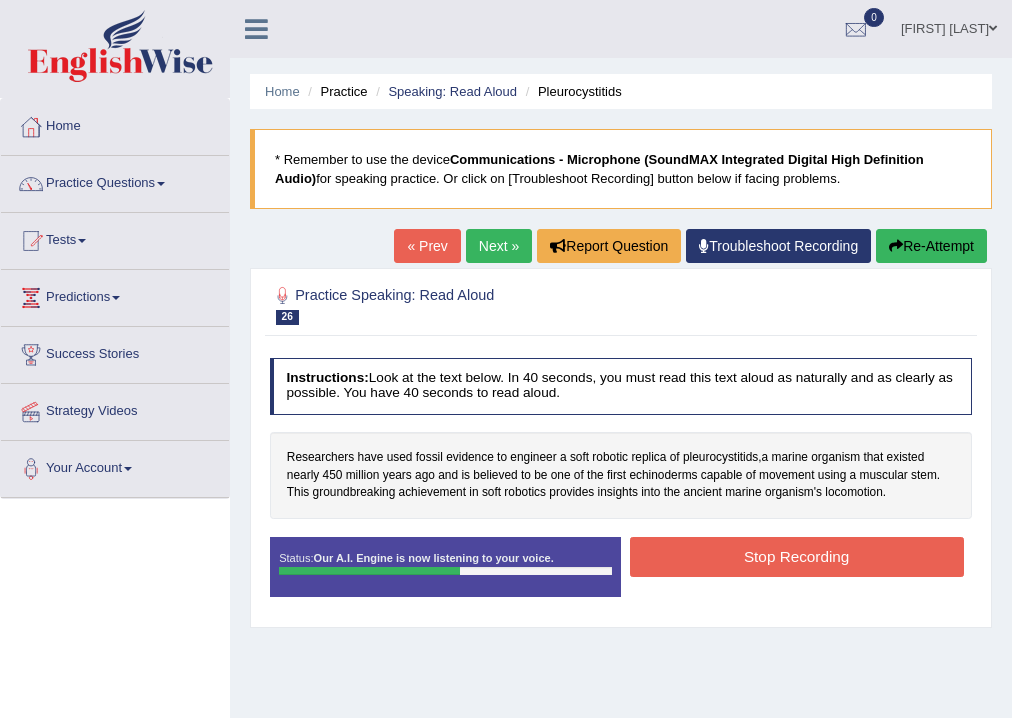 click on "Stop Recording" at bounding box center [797, 556] 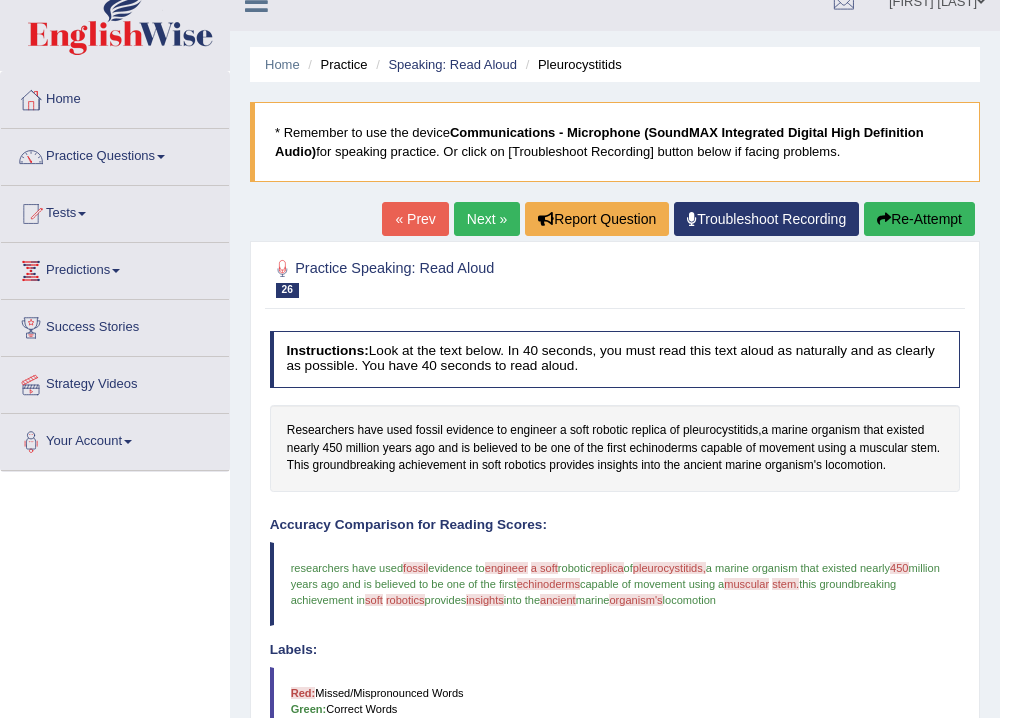 scroll, scrollTop: 26, scrollLeft: 0, axis: vertical 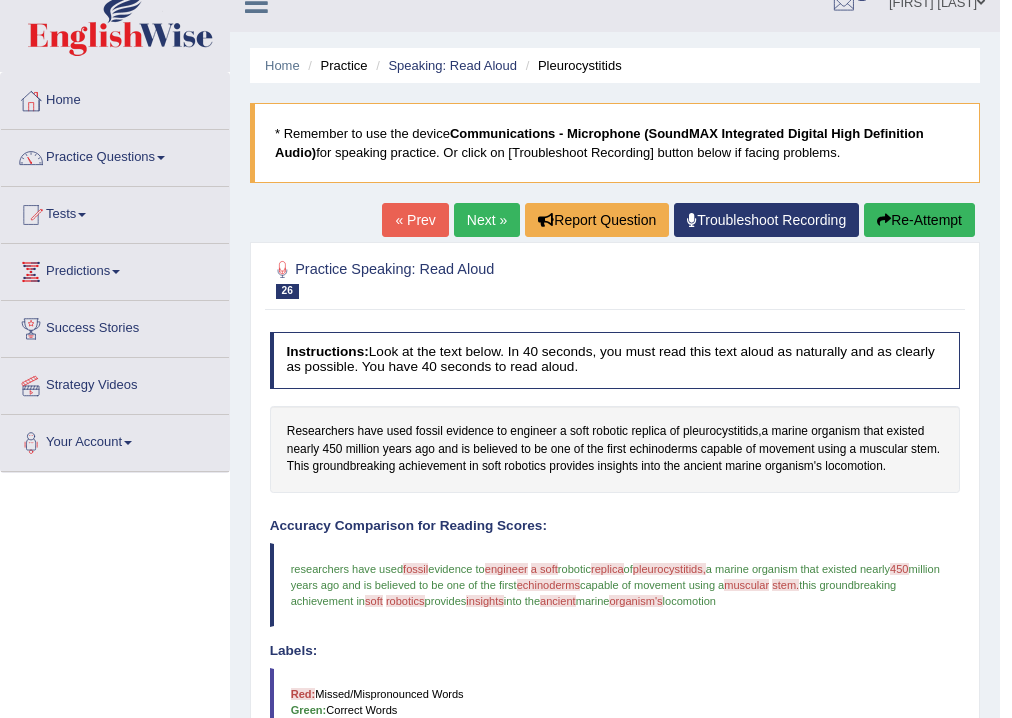 click on "Next »" at bounding box center [487, 220] 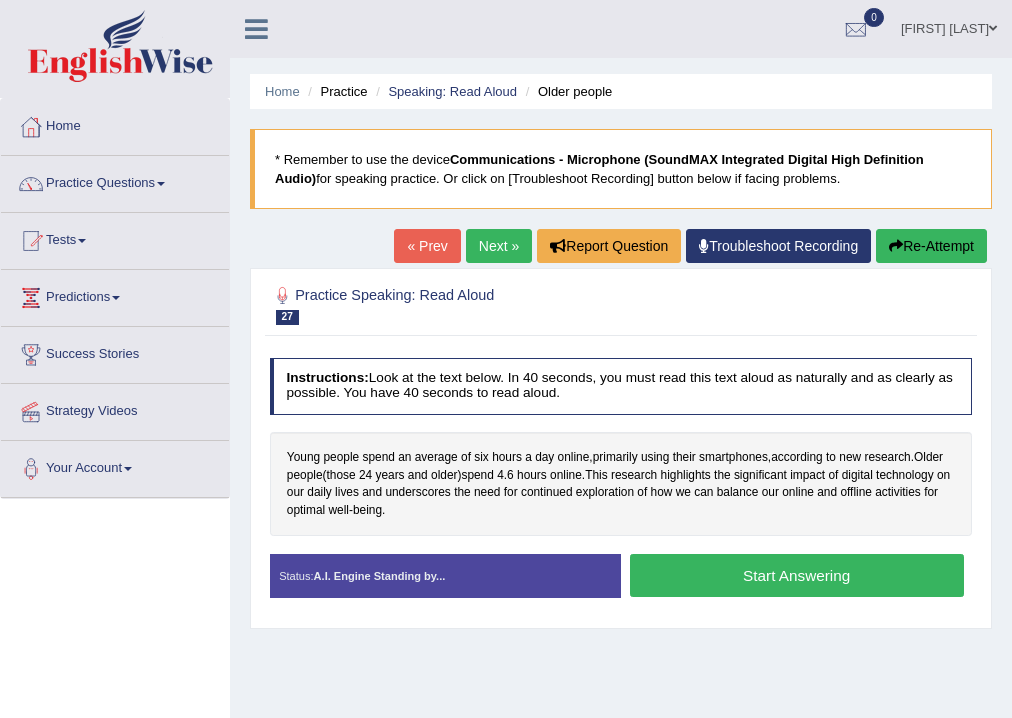 scroll, scrollTop: 0, scrollLeft: 0, axis: both 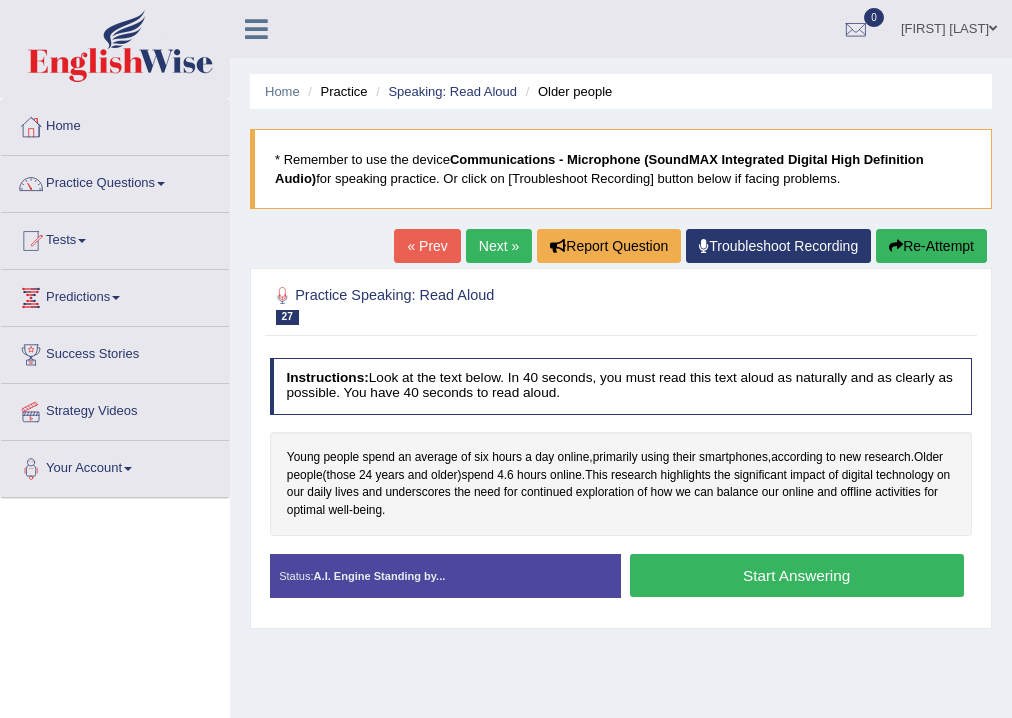 click on "Start Answering" at bounding box center [797, 575] 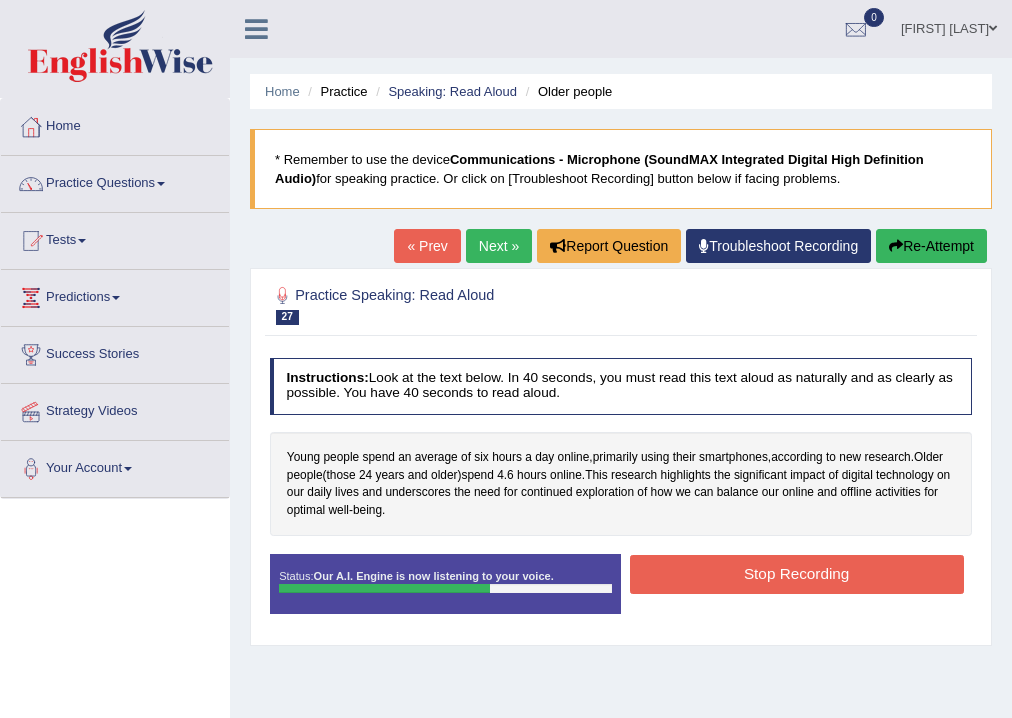click on "Stop Recording" at bounding box center [797, 574] 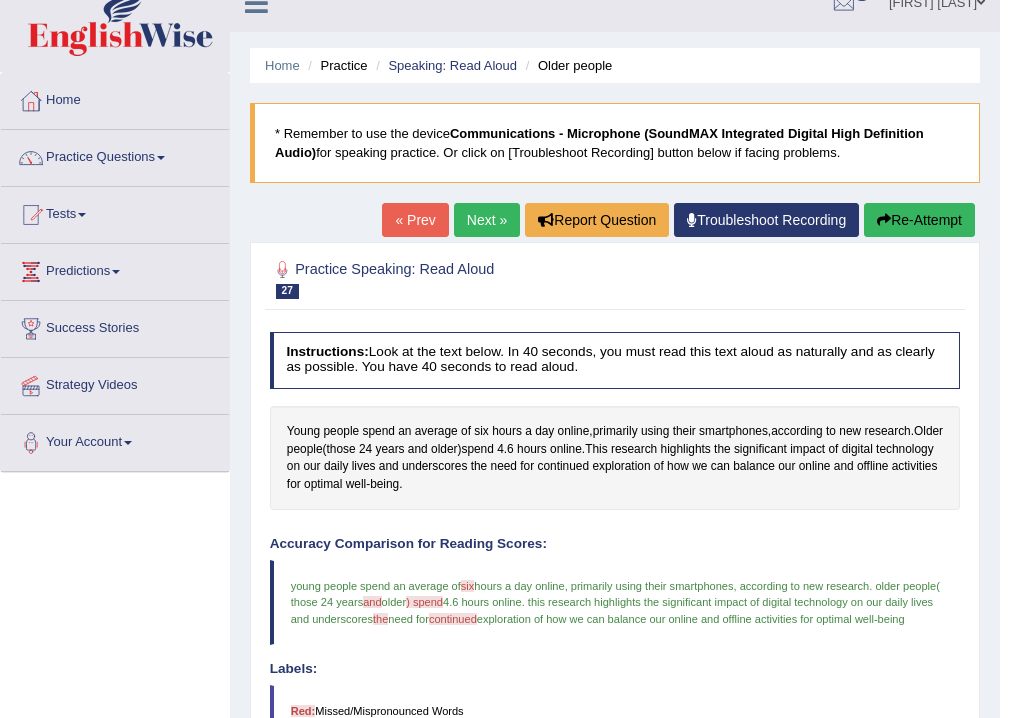 scroll, scrollTop: 0, scrollLeft: 0, axis: both 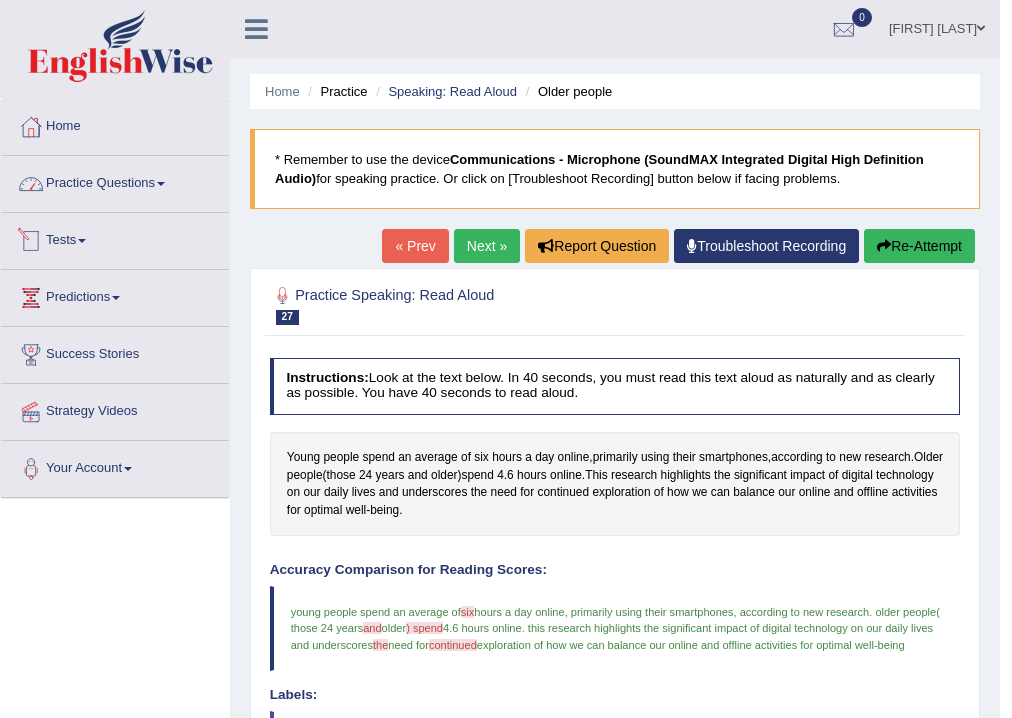 click on "Practice Questions" at bounding box center [115, 181] 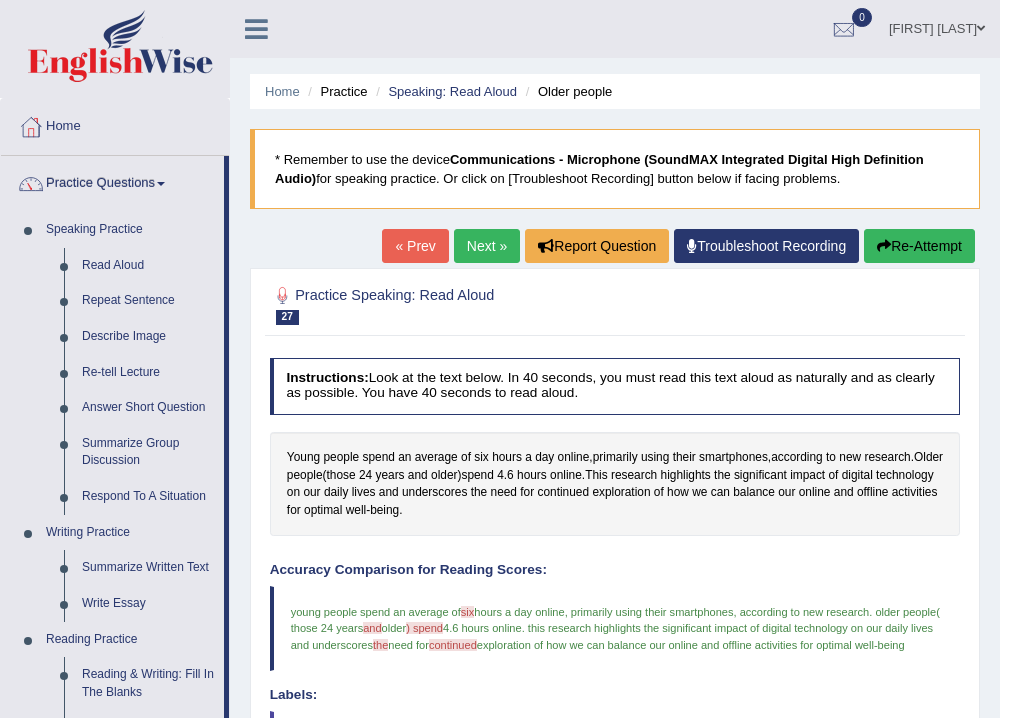 click at bounding box center [615, 305] 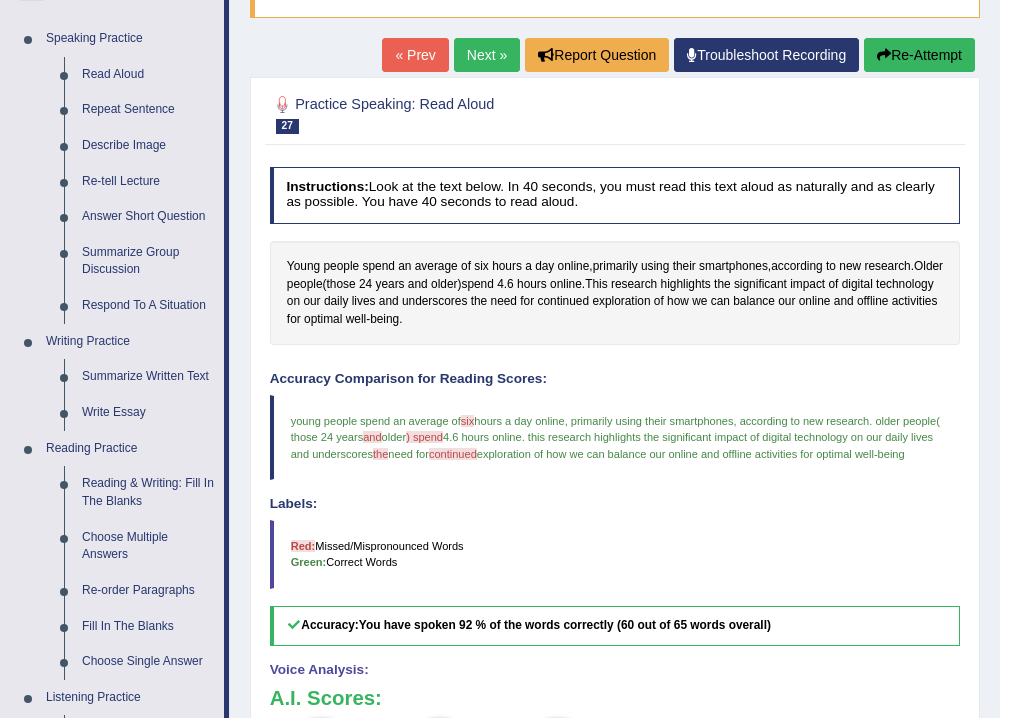 scroll, scrollTop: 0, scrollLeft: 0, axis: both 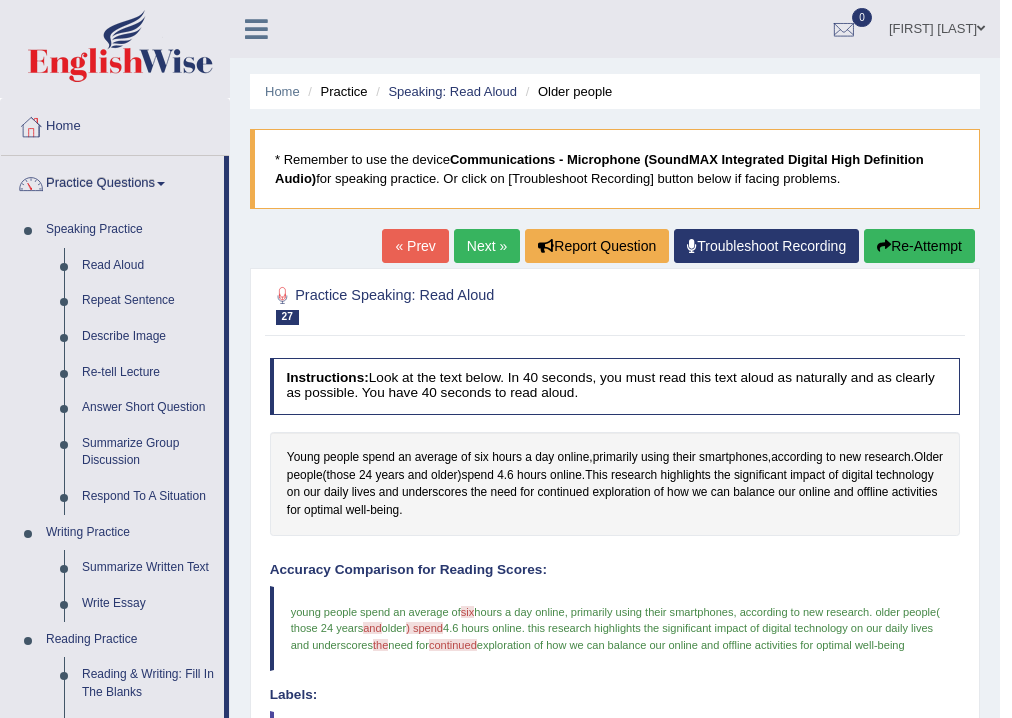 click on "Next »" at bounding box center (487, 246) 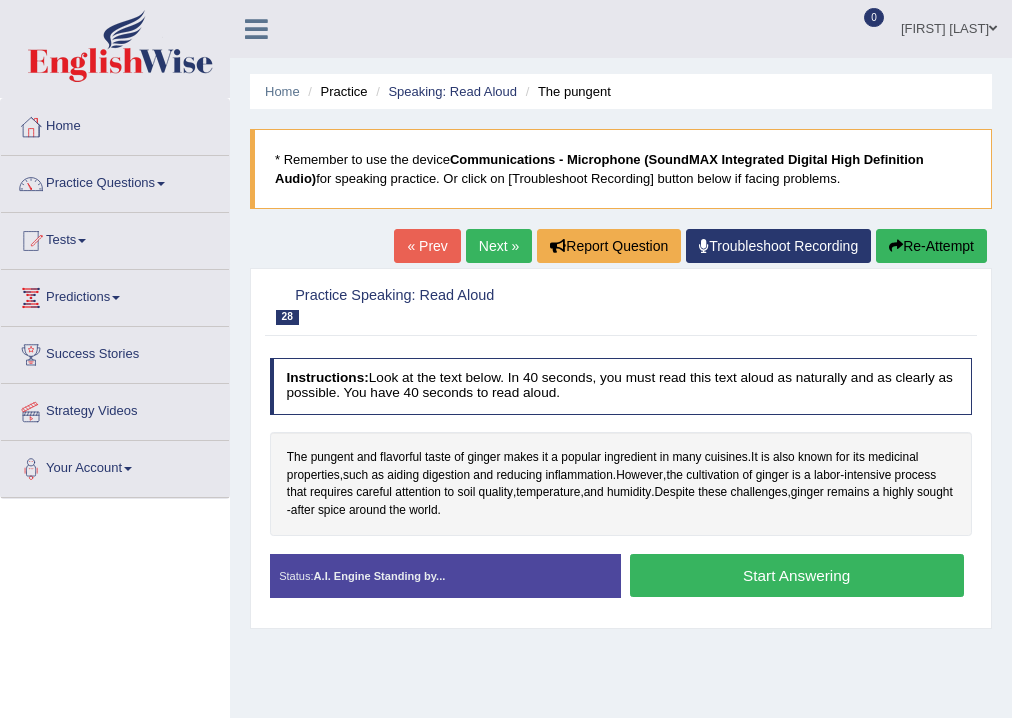 scroll, scrollTop: 0, scrollLeft: 0, axis: both 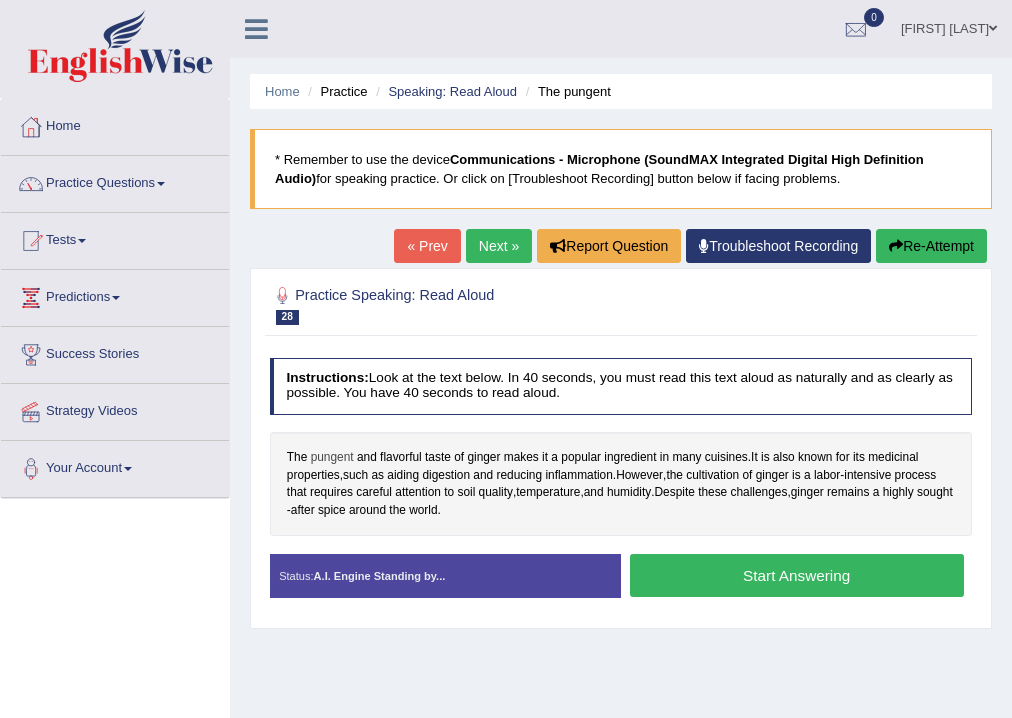 click on "pungent" at bounding box center (332, 458) 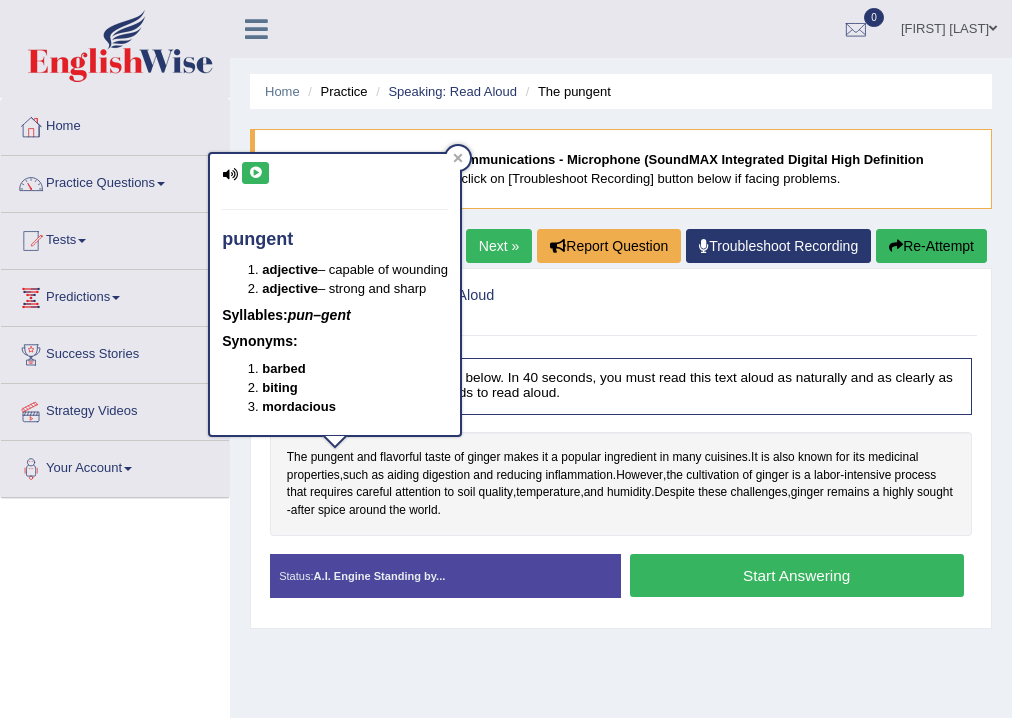 click at bounding box center (255, 173) 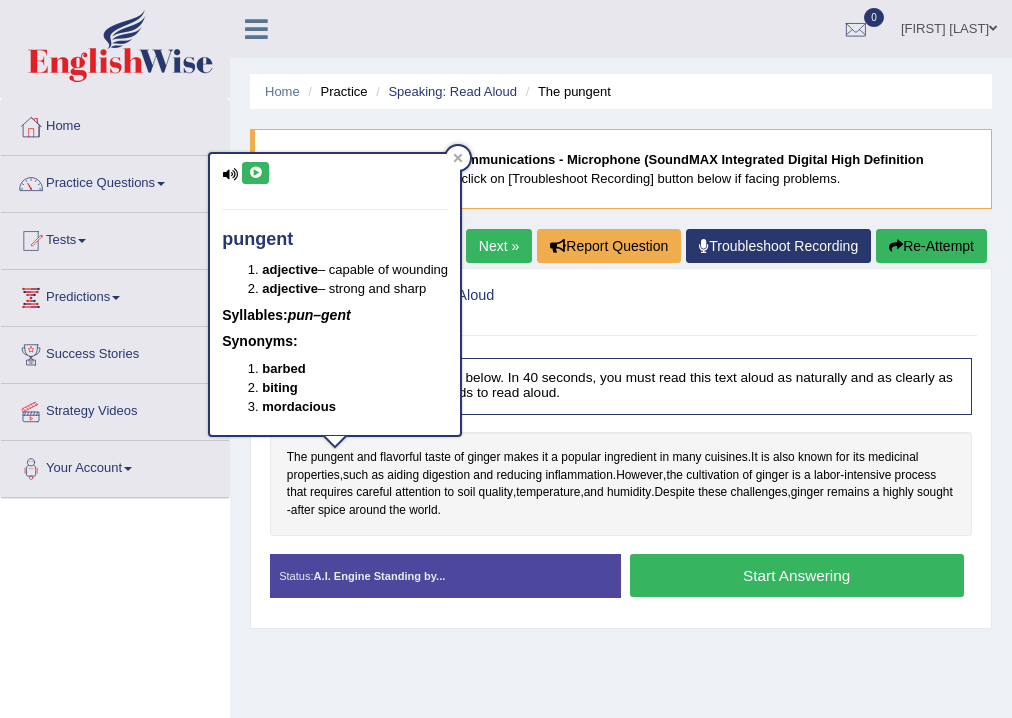 click at bounding box center (255, 173) 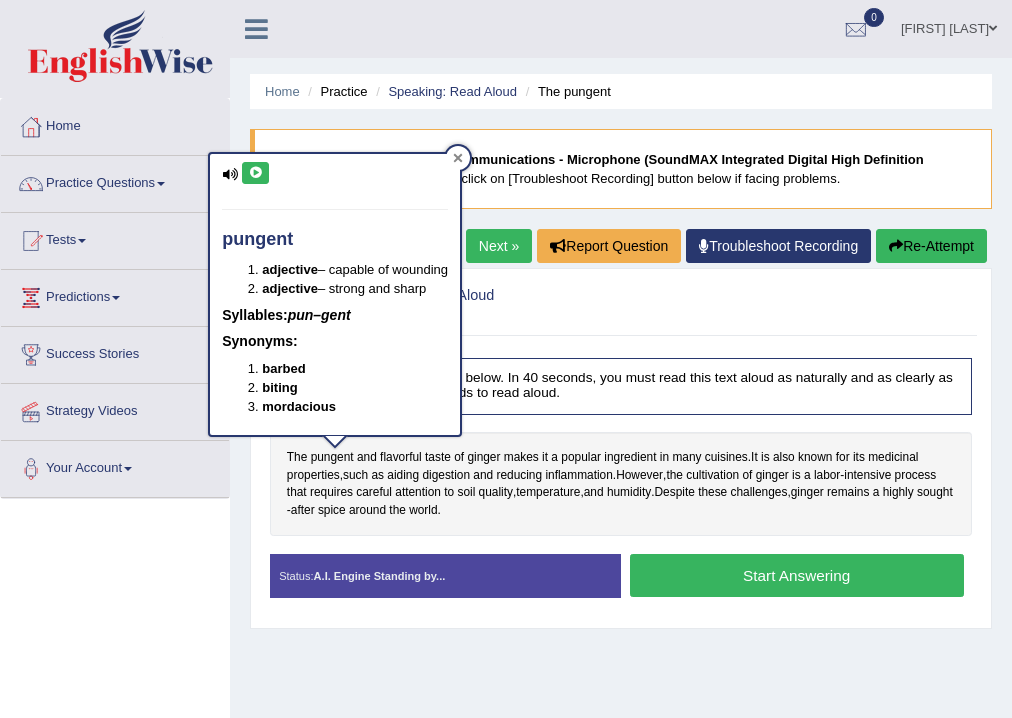 click at bounding box center [458, 158] 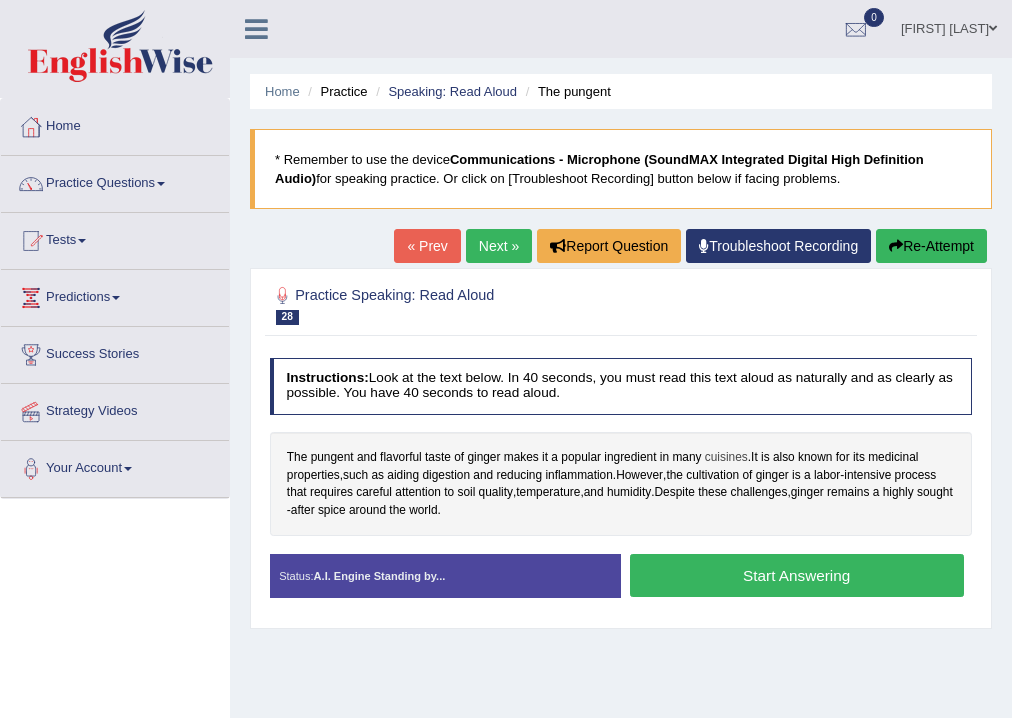 click on "cuisines" at bounding box center (726, 458) 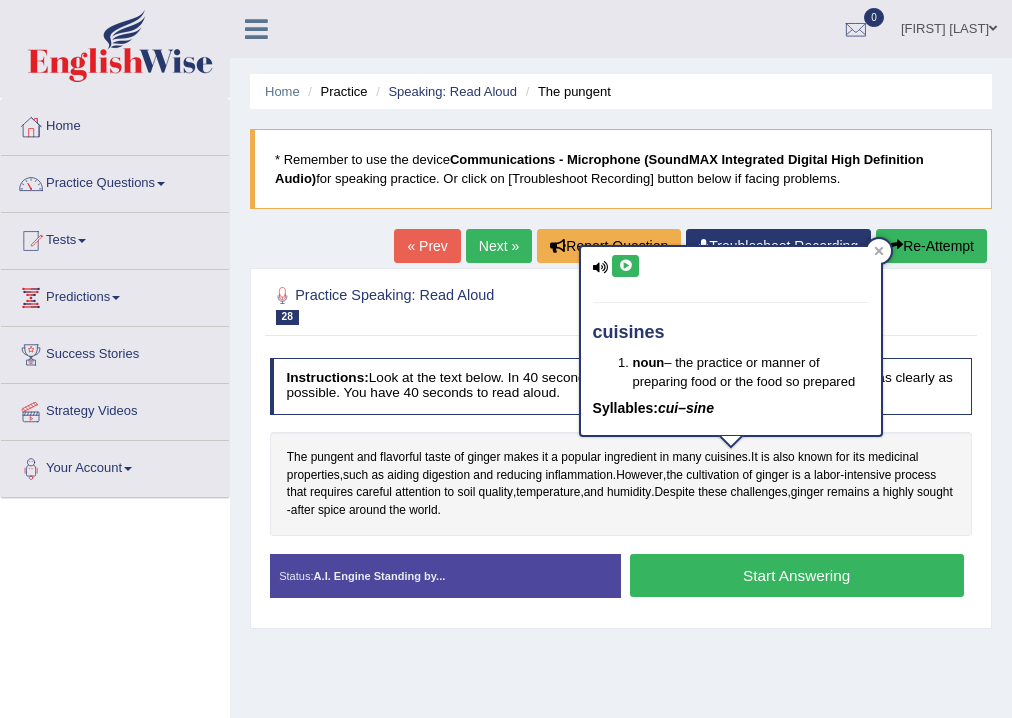 click at bounding box center (625, 266) 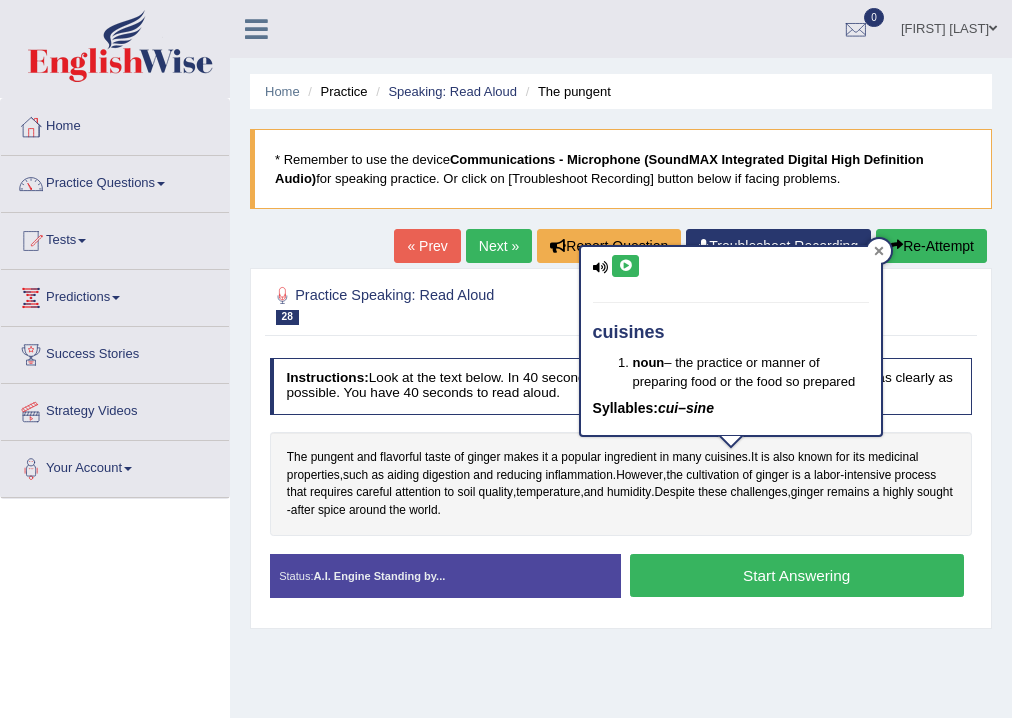 click 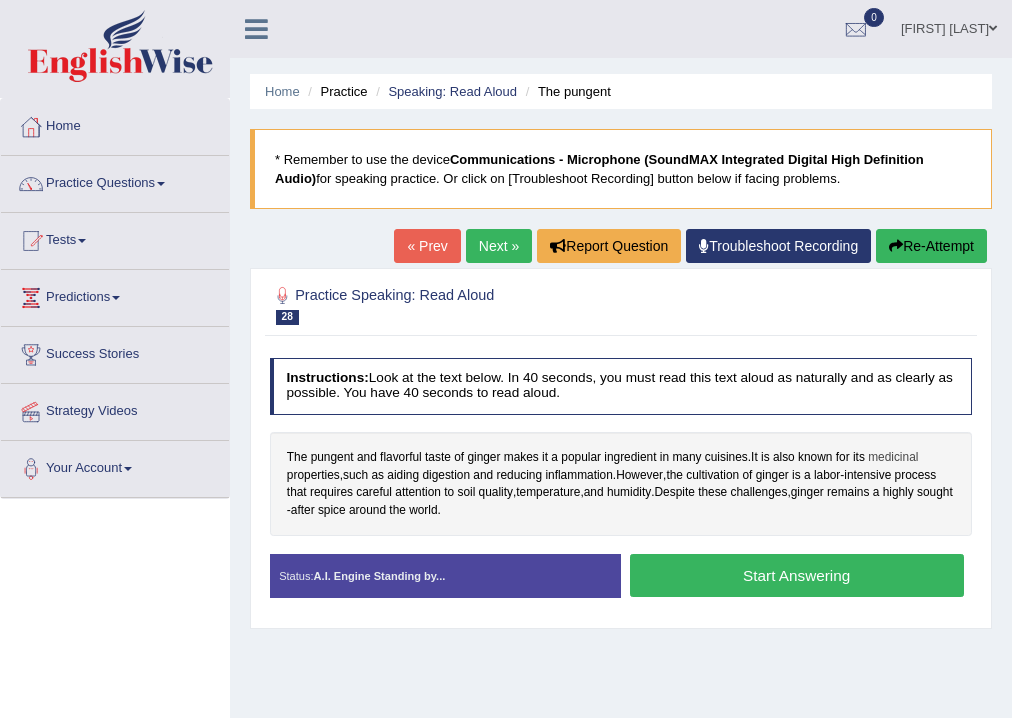 click on "medicinal" at bounding box center [893, 458] 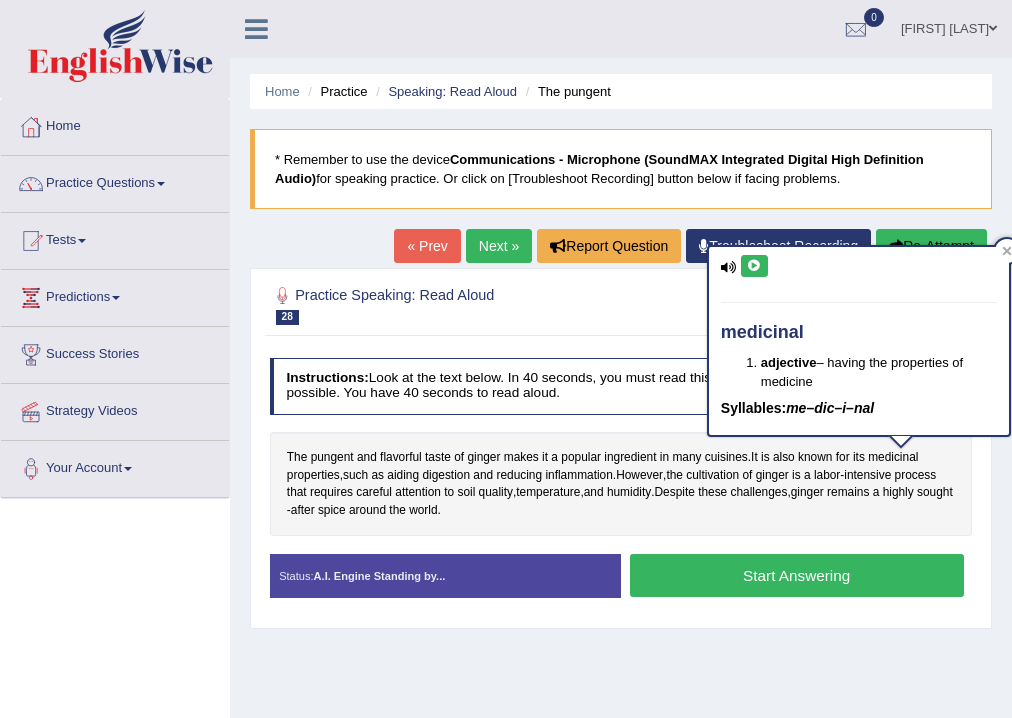 click at bounding box center [754, 266] 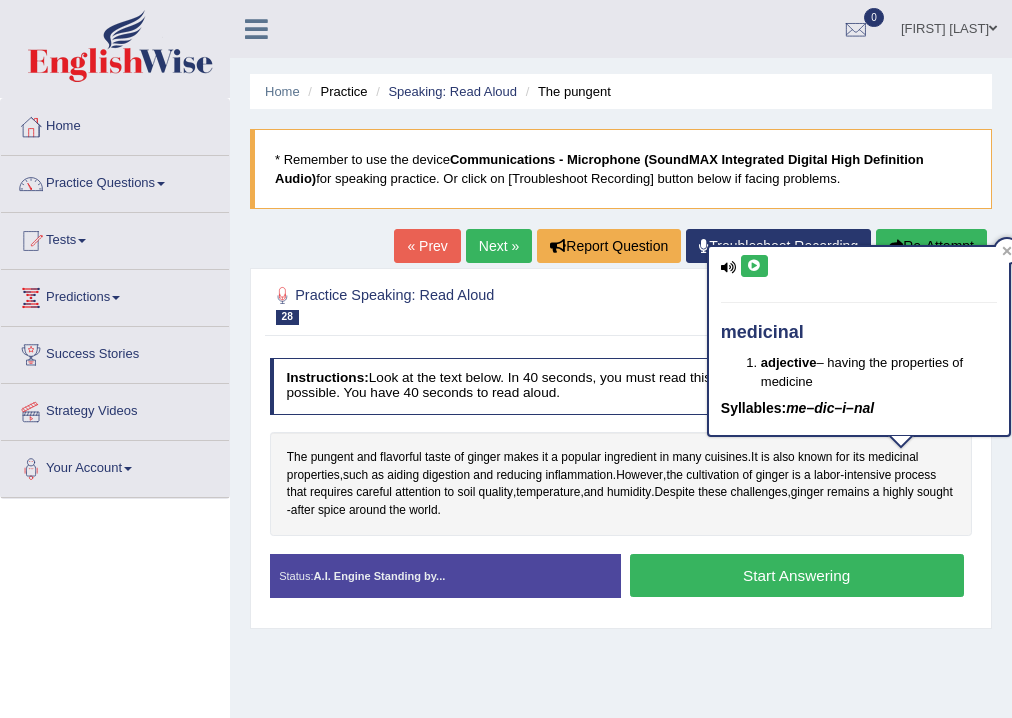 click on "Start Answering" at bounding box center (797, 575) 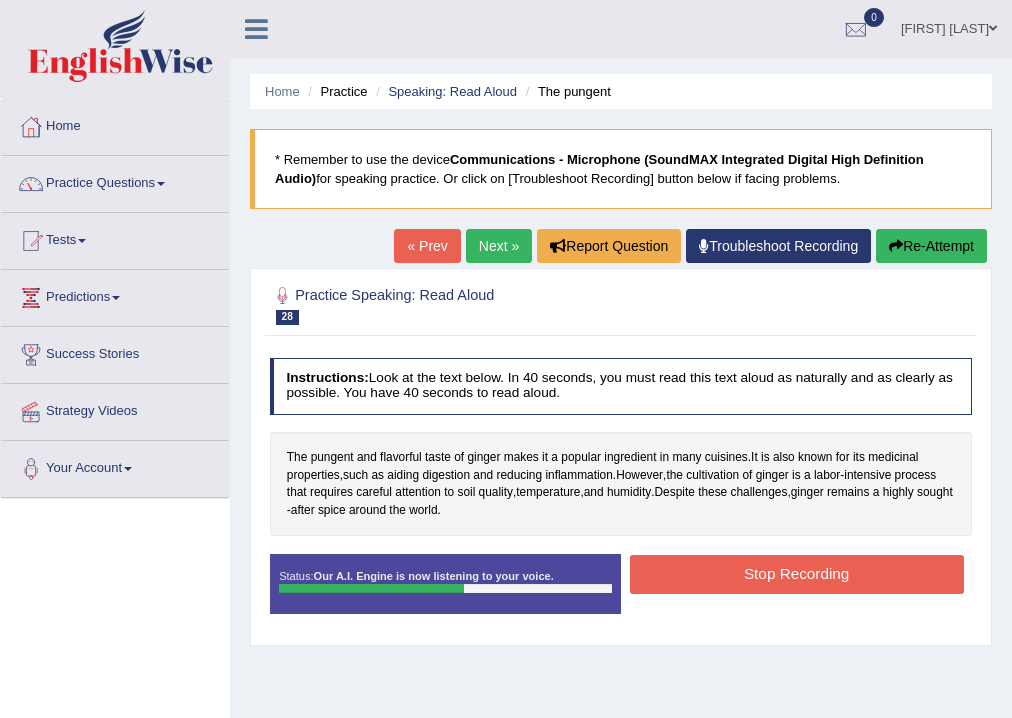 click on "Stop Recording" at bounding box center [797, 574] 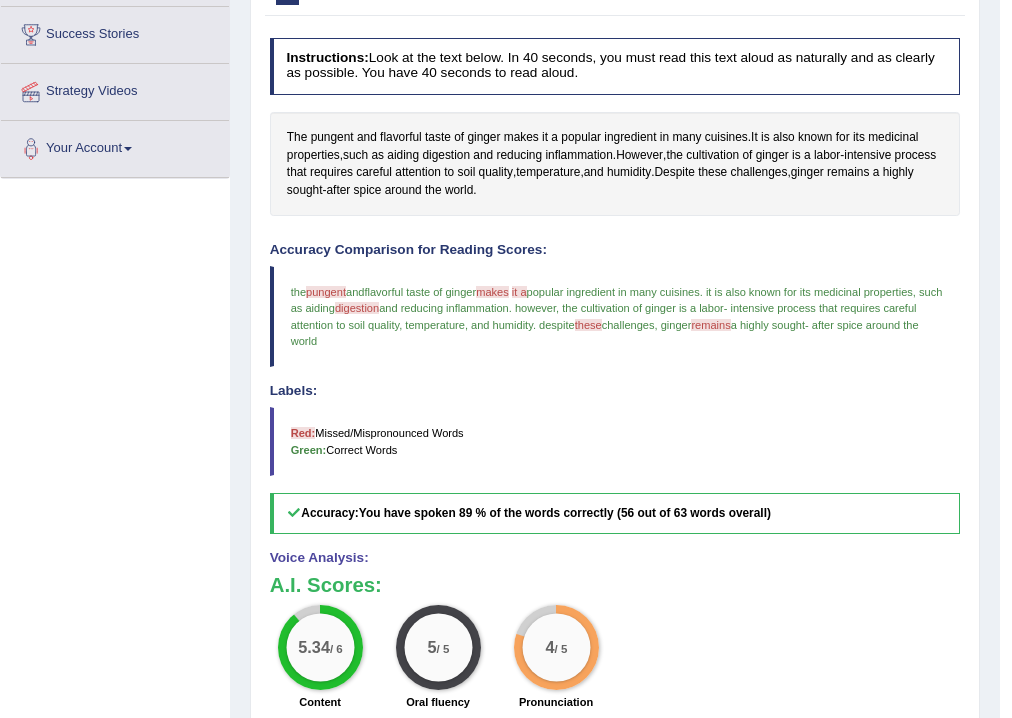 scroll, scrollTop: 0, scrollLeft: 0, axis: both 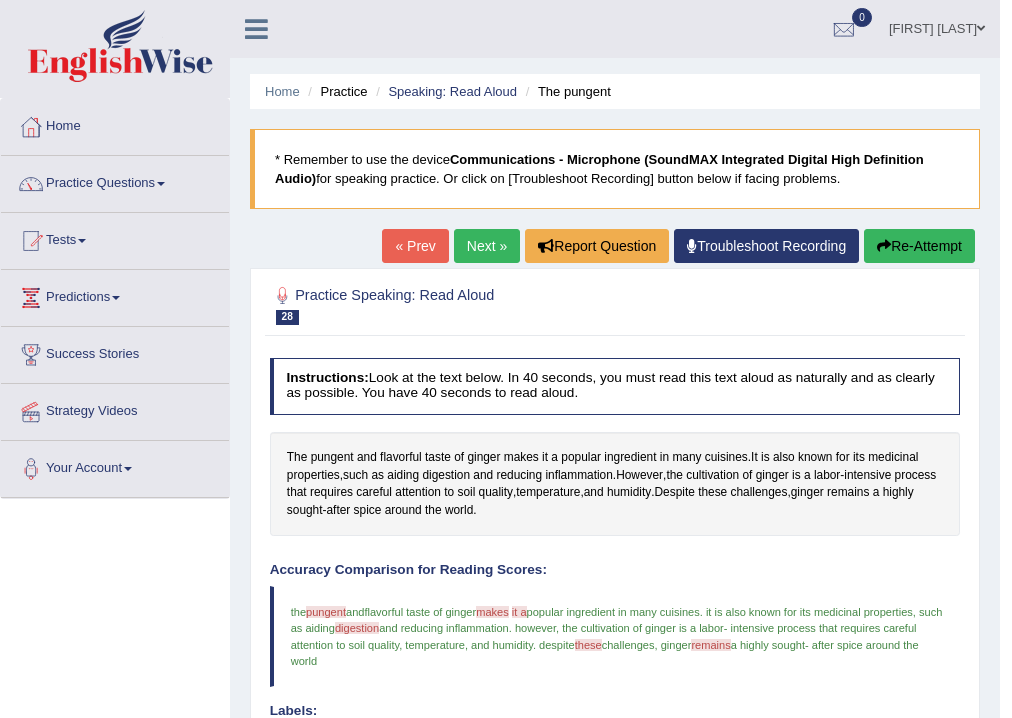 click on "Next »" at bounding box center [487, 246] 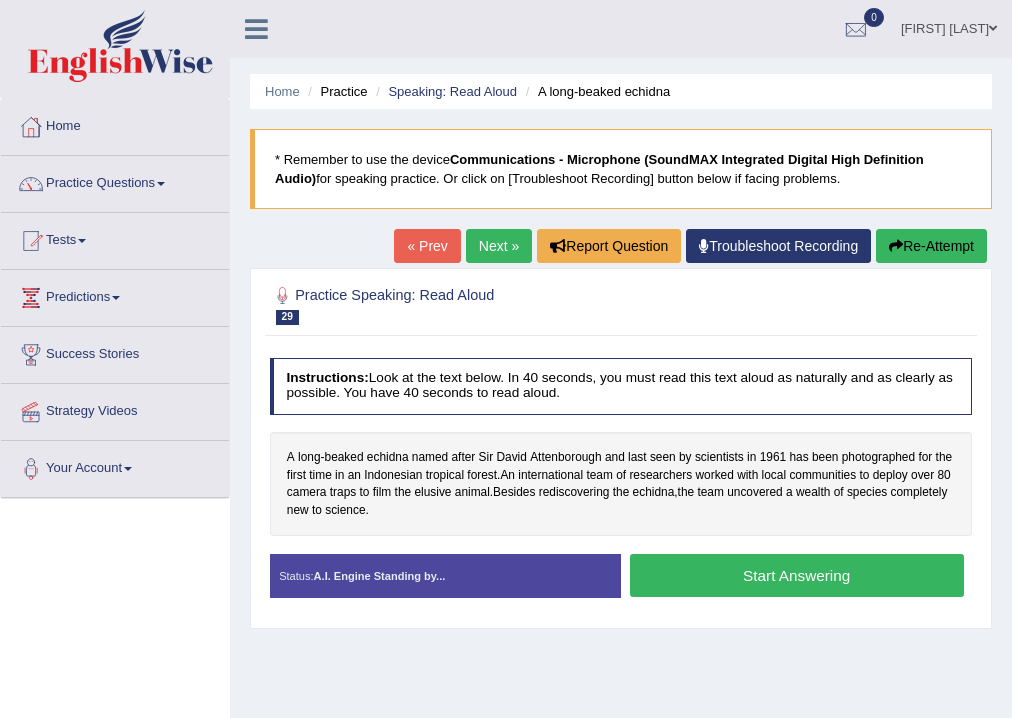 scroll, scrollTop: 0, scrollLeft: 0, axis: both 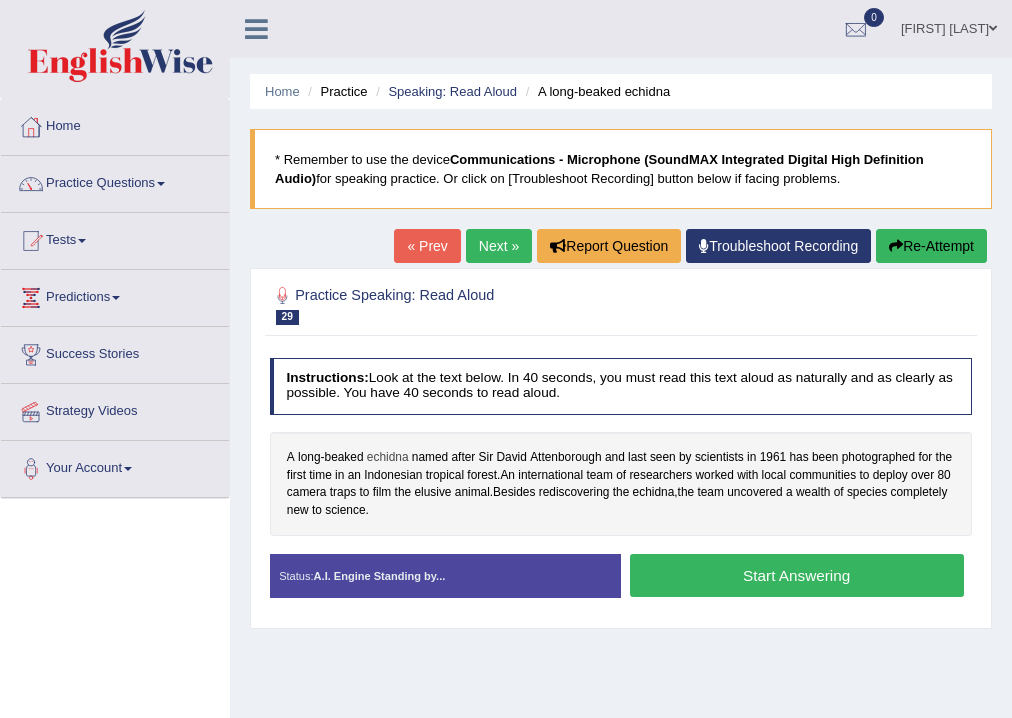 click on "echidna" at bounding box center [388, 458] 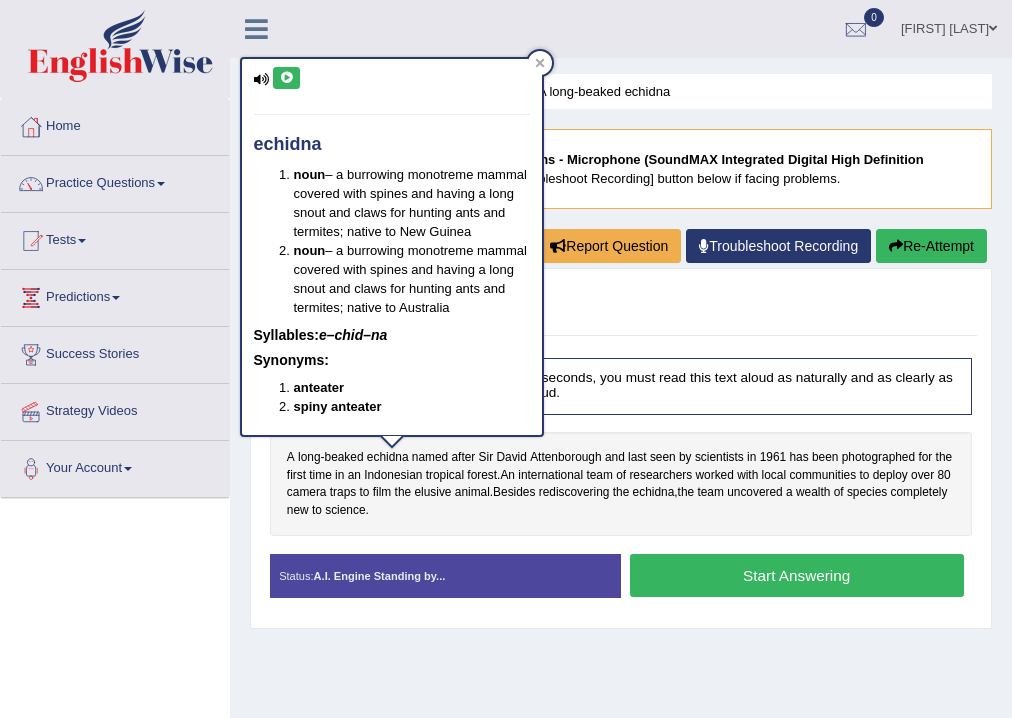 click at bounding box center [286, 78] 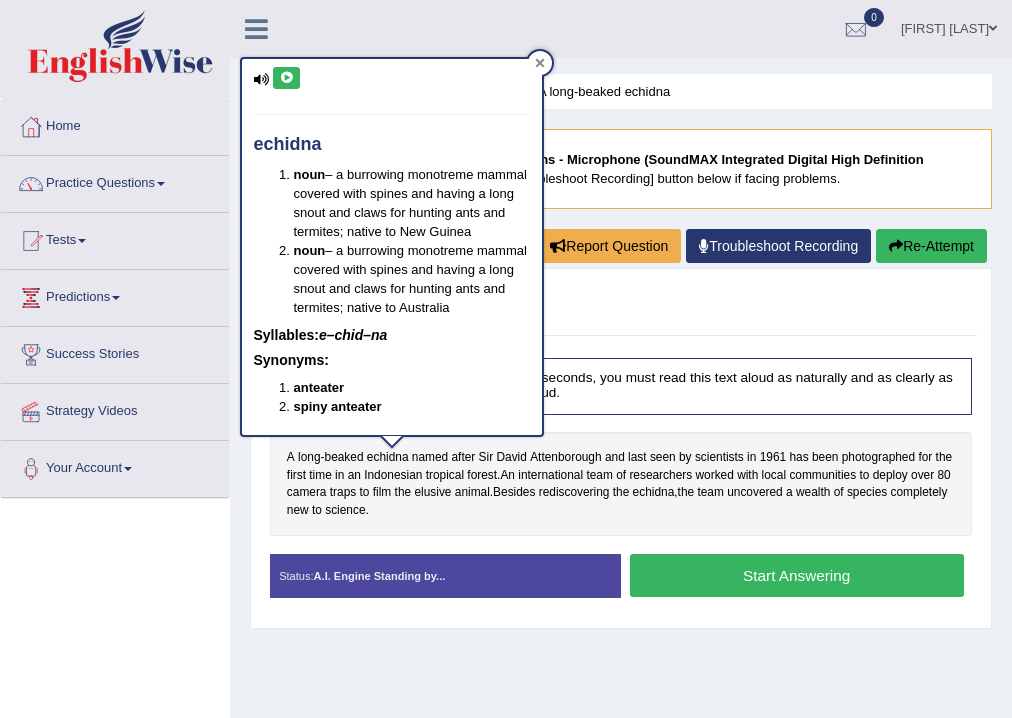 click at bounding box center [540, 63] 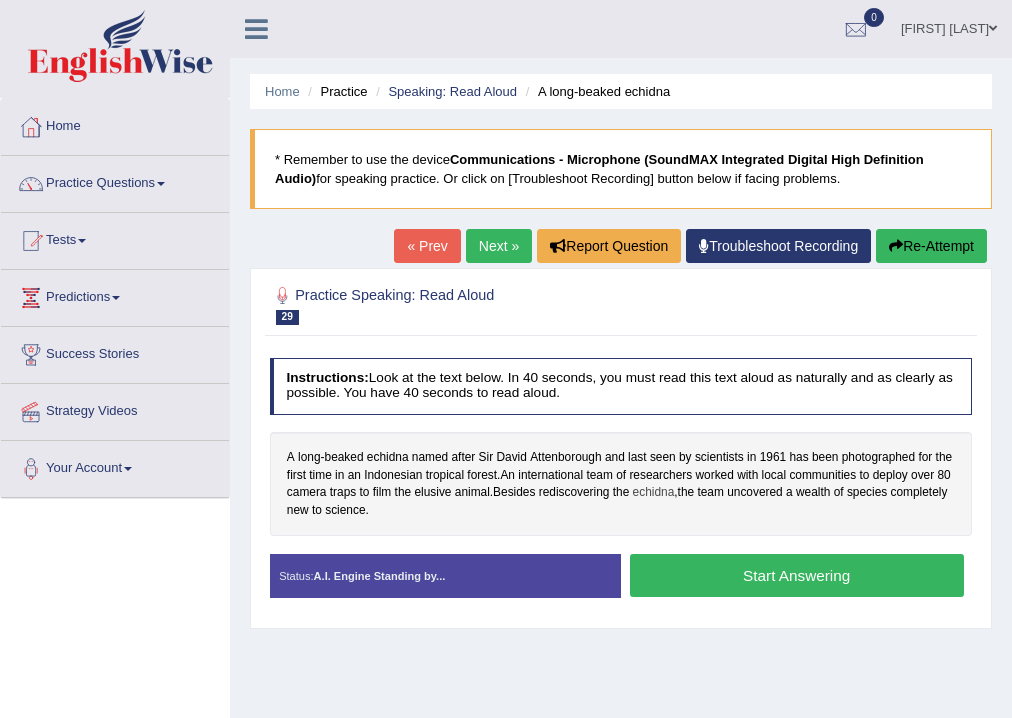 click on "echidna" at bounding box center [654, 493] 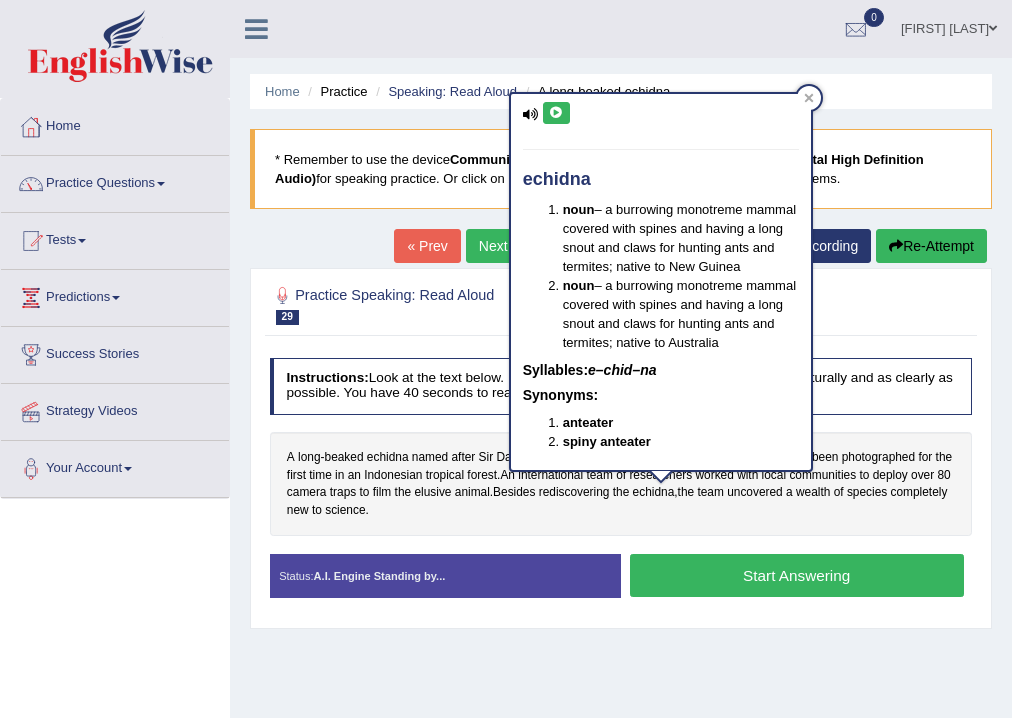 click at bounding box center [556, 113] 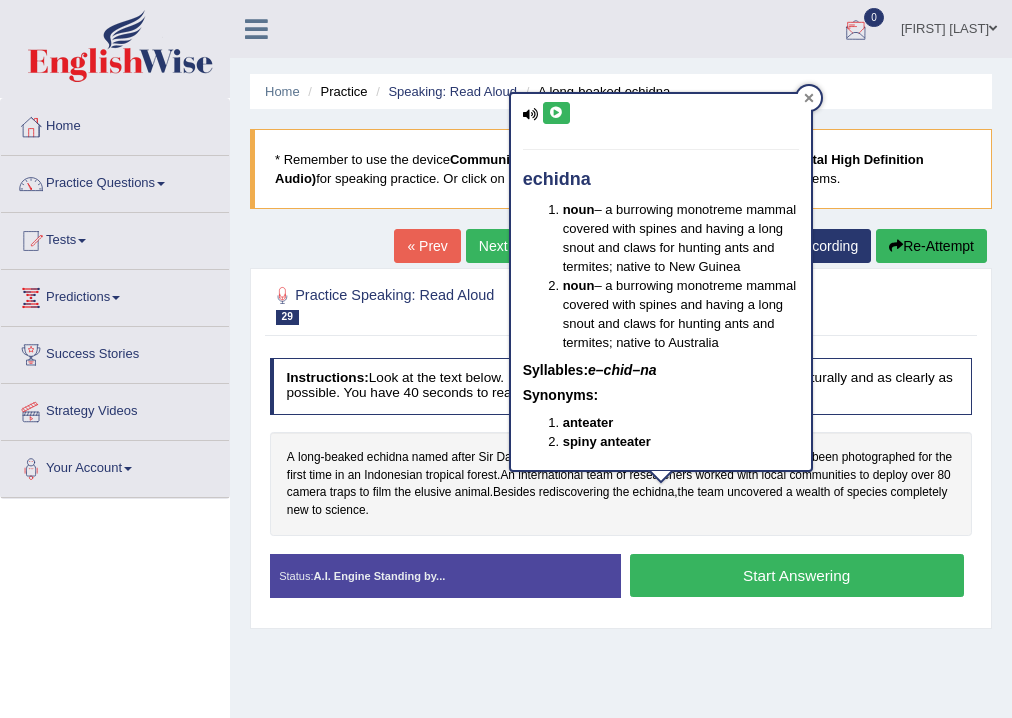 click 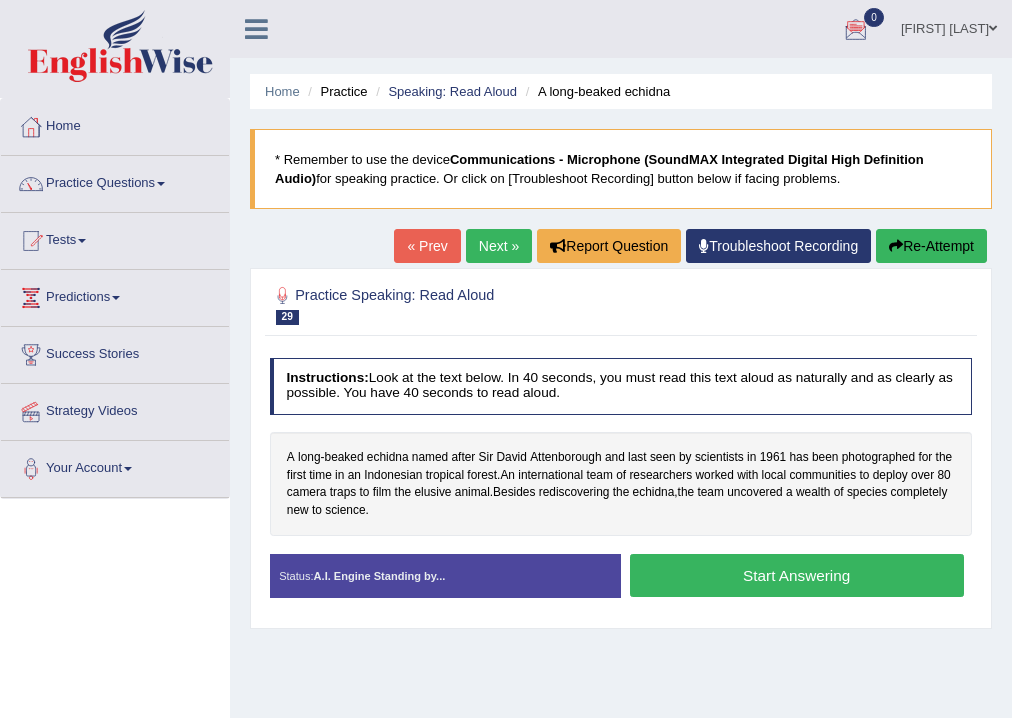 click on "Start Answering" at bounding box center [797, 575] 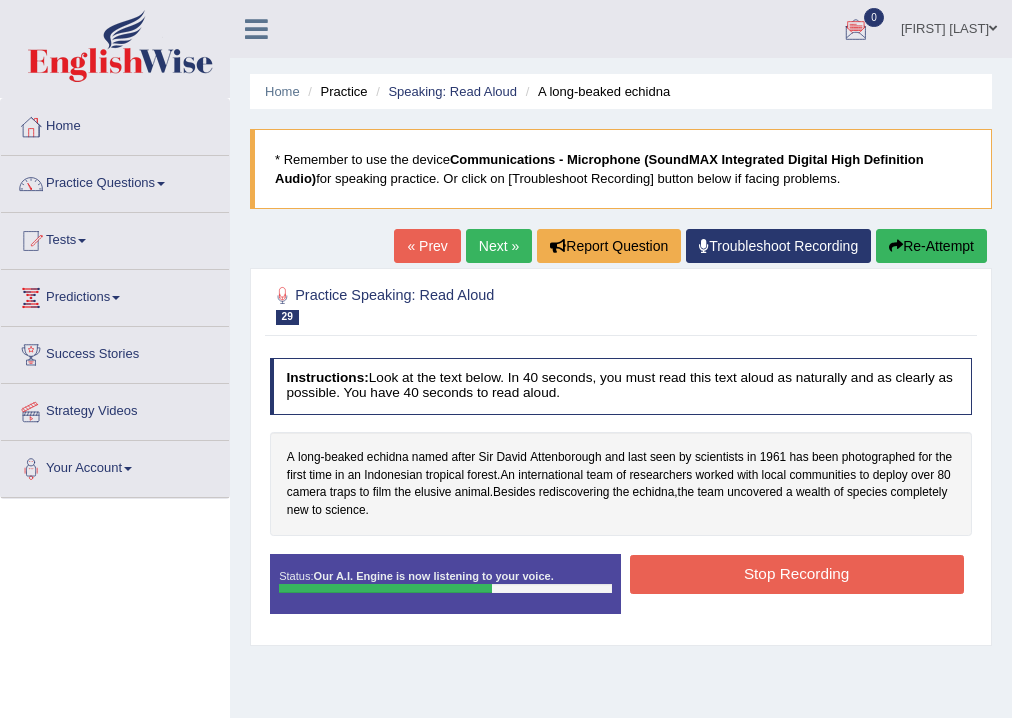 click on "Stop Recording" at bounding box center [797, 574] 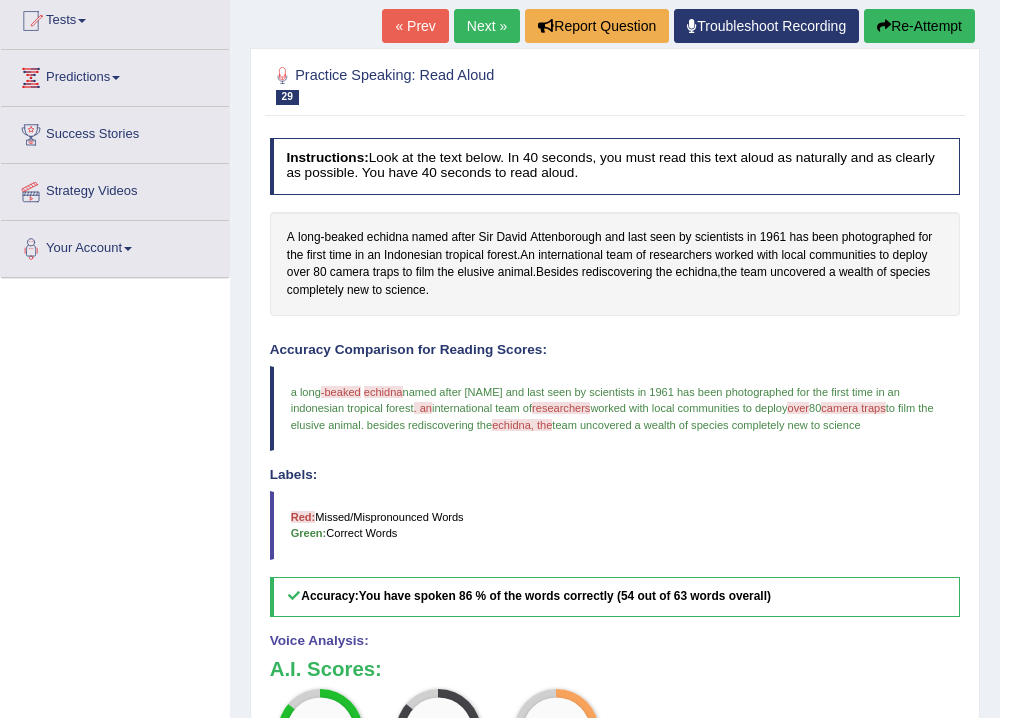 scroll, scrollTop: 0, scrollLeft: 0, axis: both 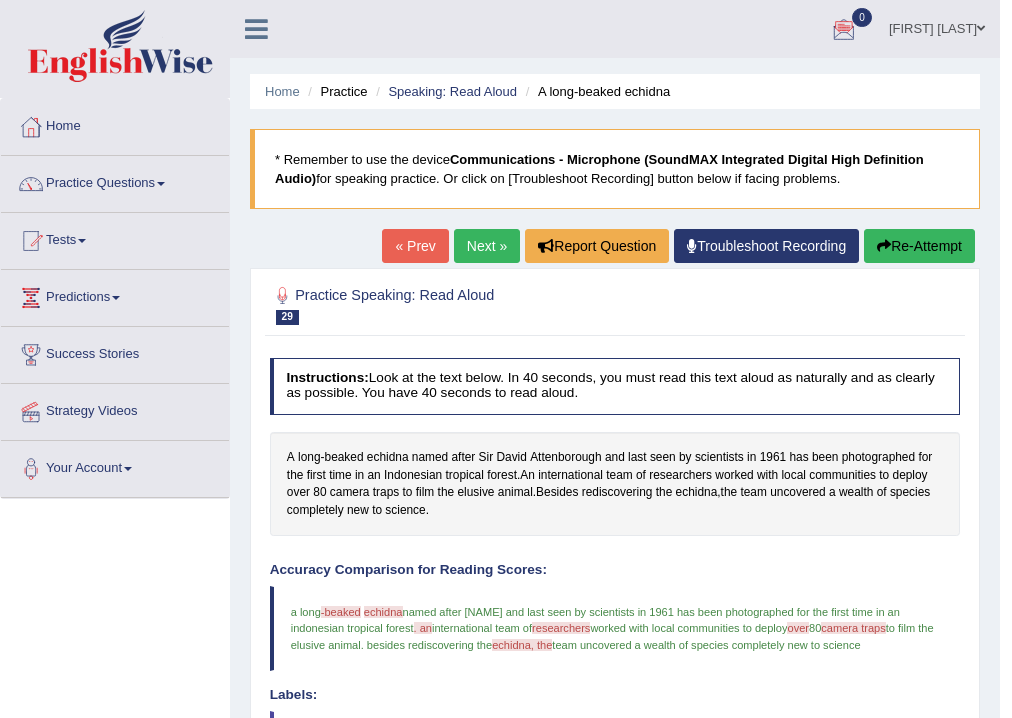 click on "Next »" at bounding box center (487, 246) 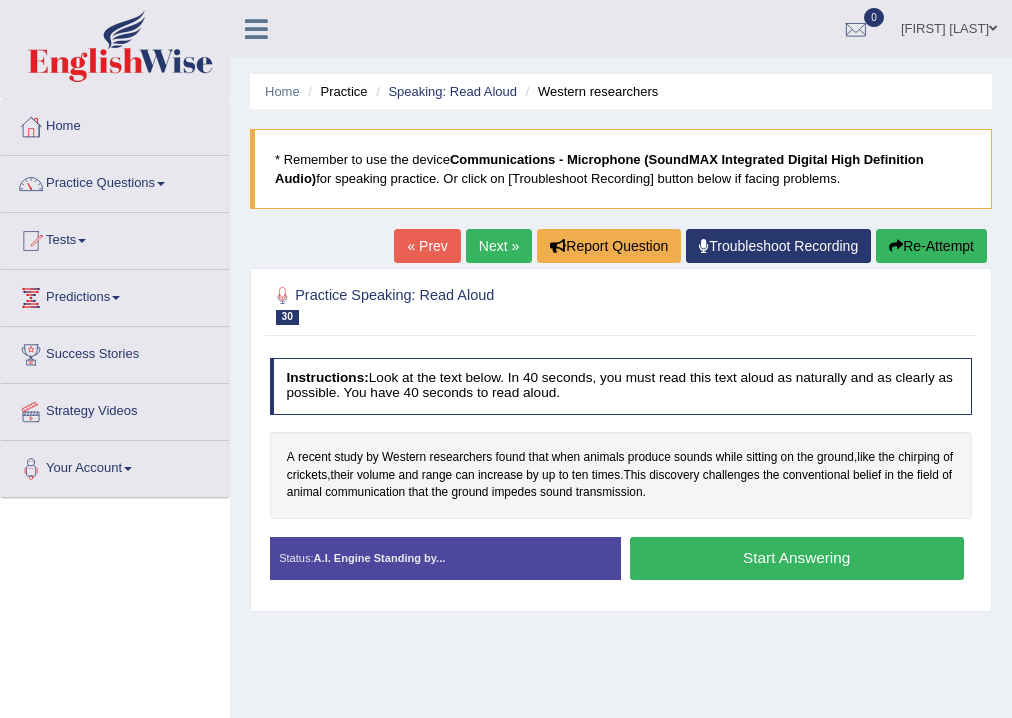 scroll, scrollTop: 0, scrollLeft: 0, axis: both 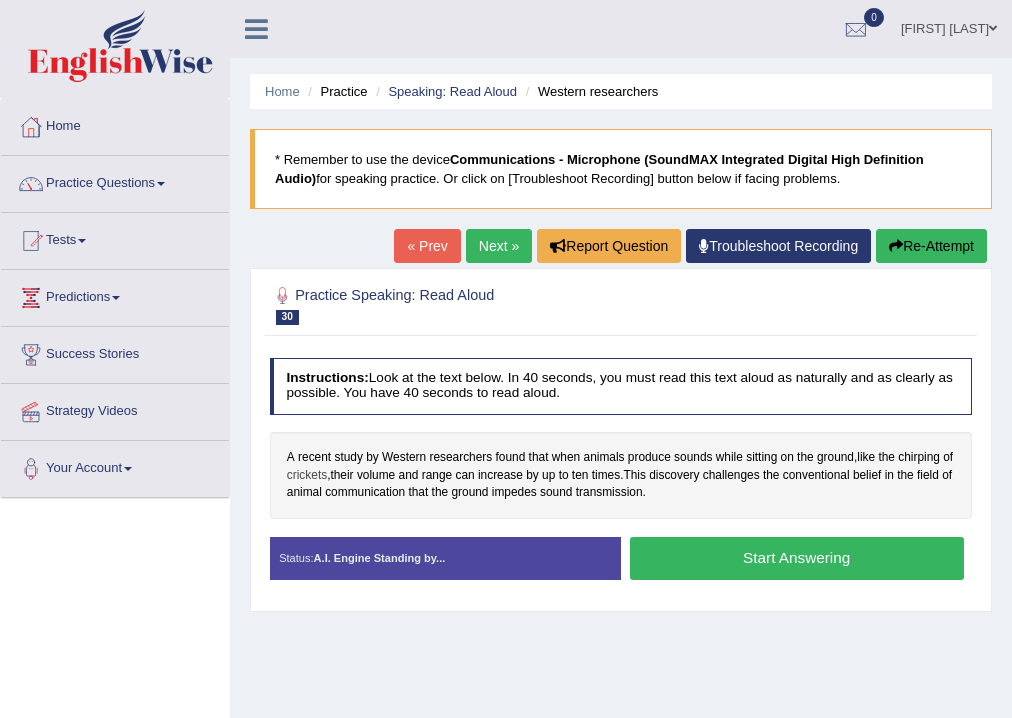 click on "crickets" at bounding box center [307, 476] 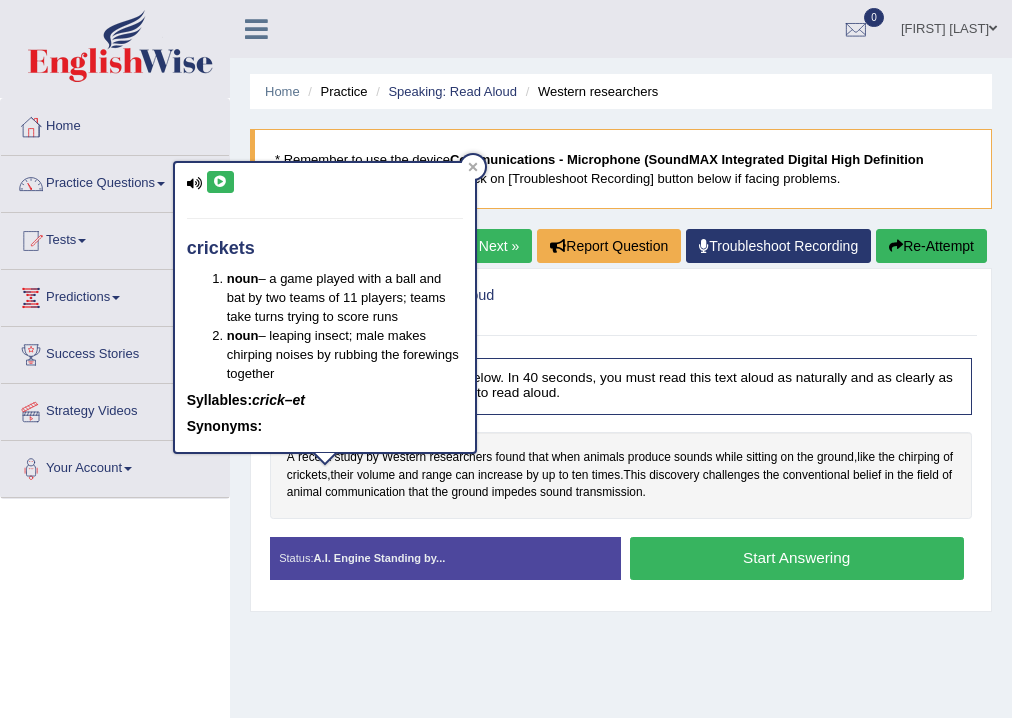 click at bounding box center [220, 182] 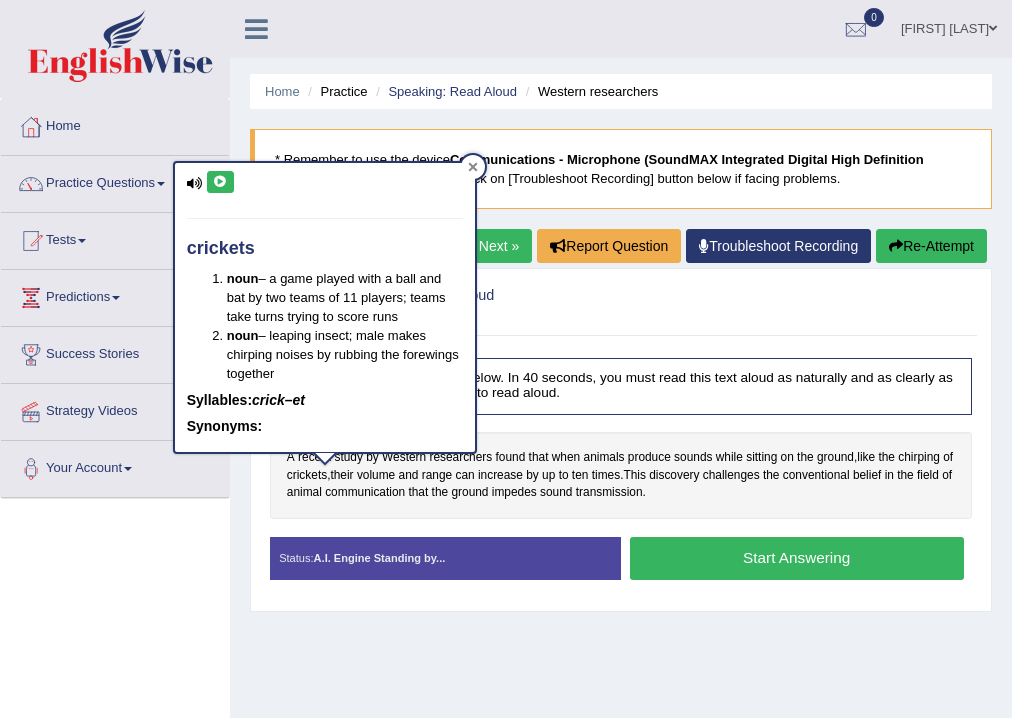 click 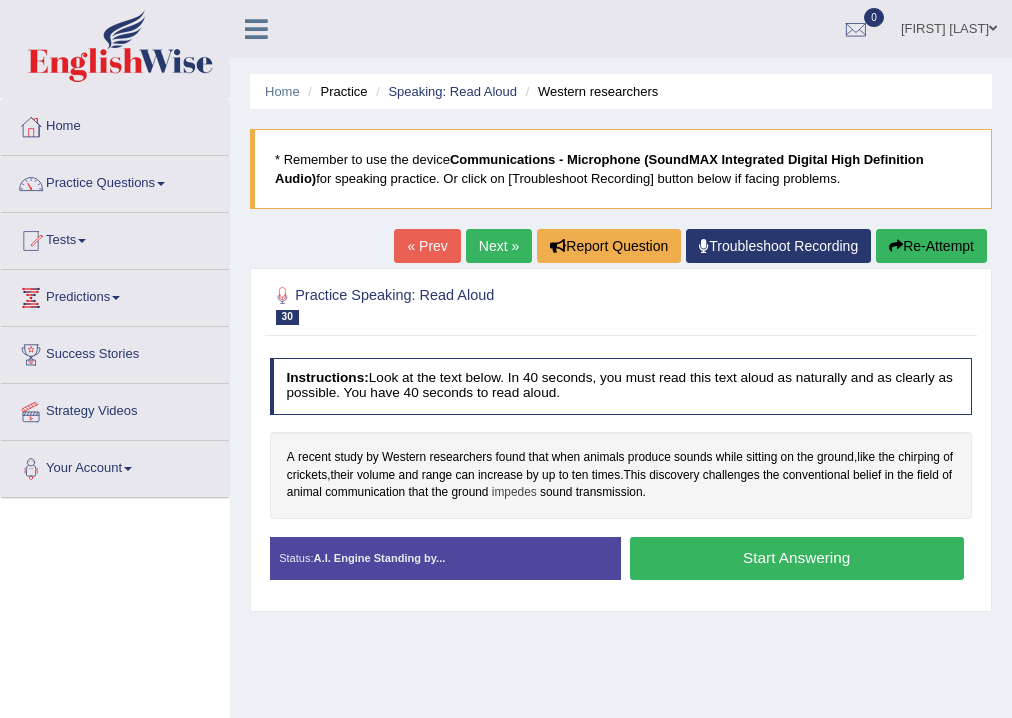 click on "impedes" at bounding box center (514, 493) 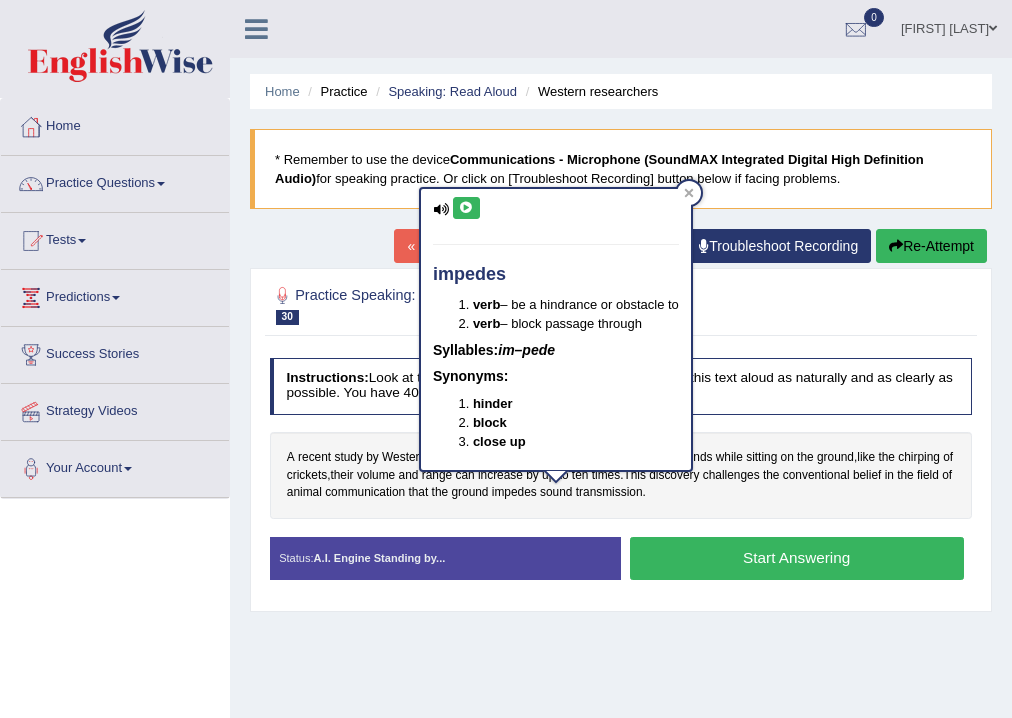 click at bounding box center (466, 208) 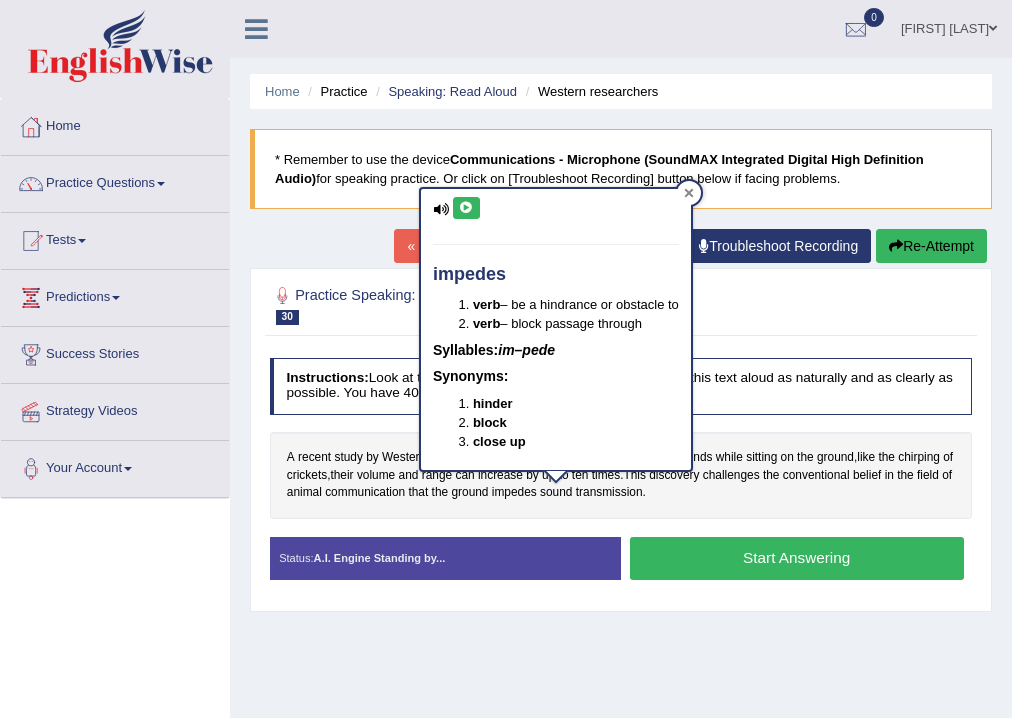 click at bounding box center (689, 193) 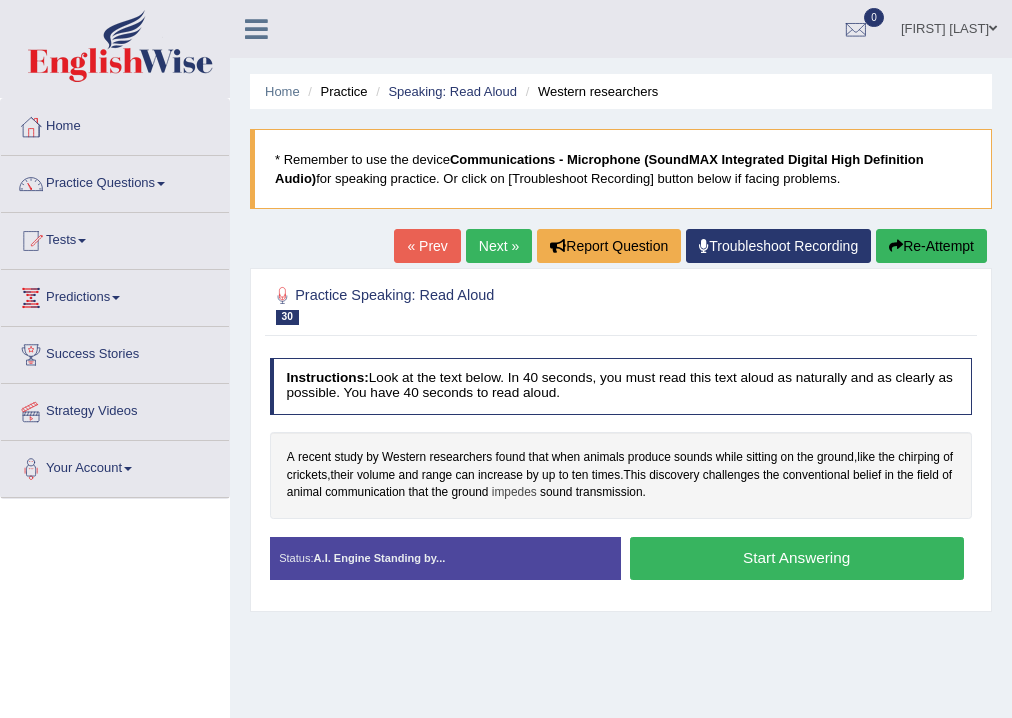 click on "impedes" at bounding box center [514, 493] 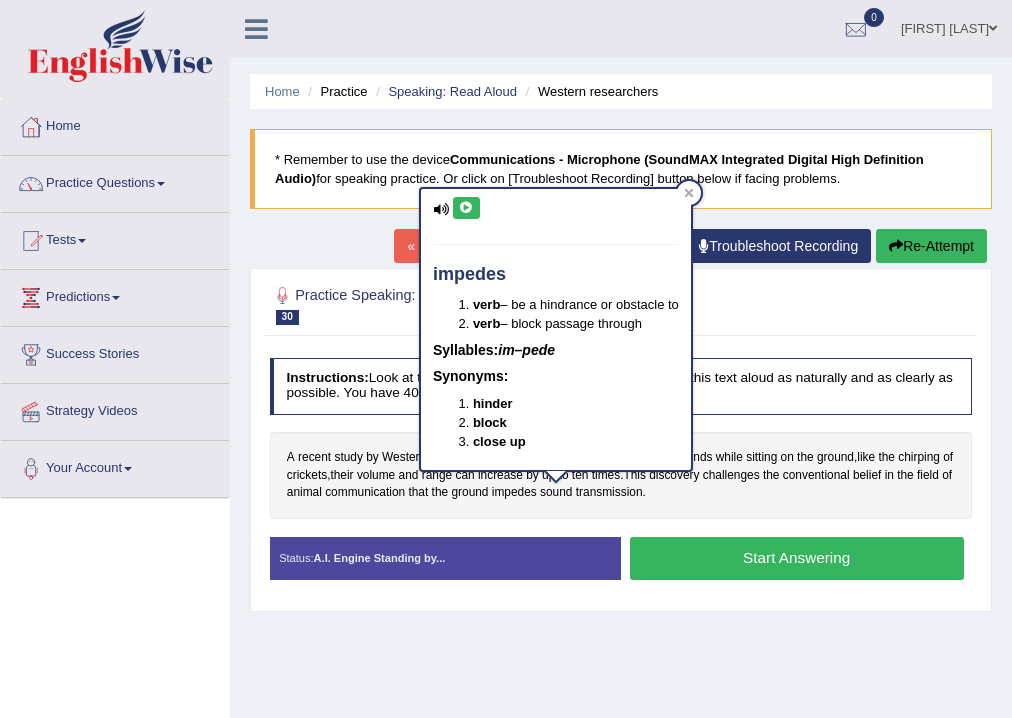 click at bounding box center (466, 208) 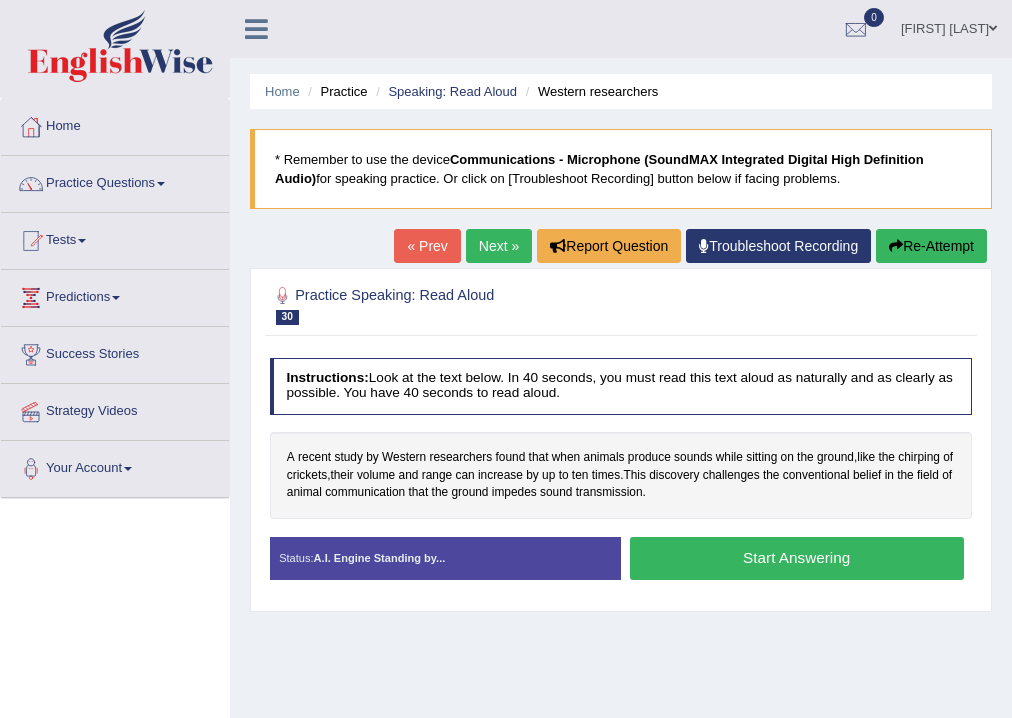 click on "Start Answering" at bounding box center [797, 558] 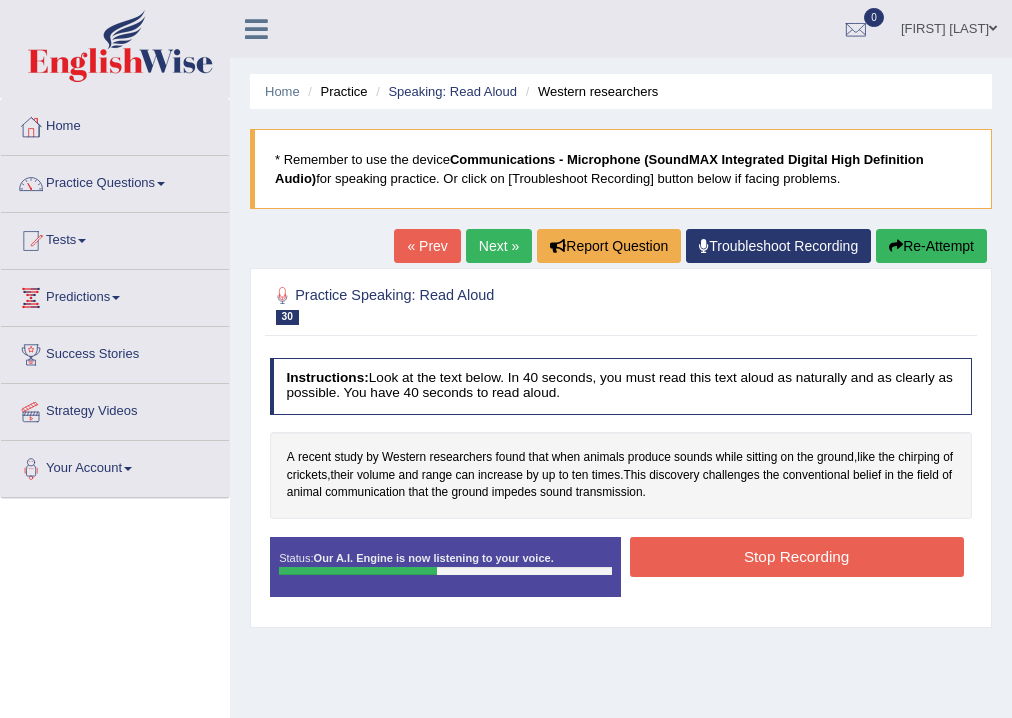 click on "Stop Recording" at bounding box center (797, 556) 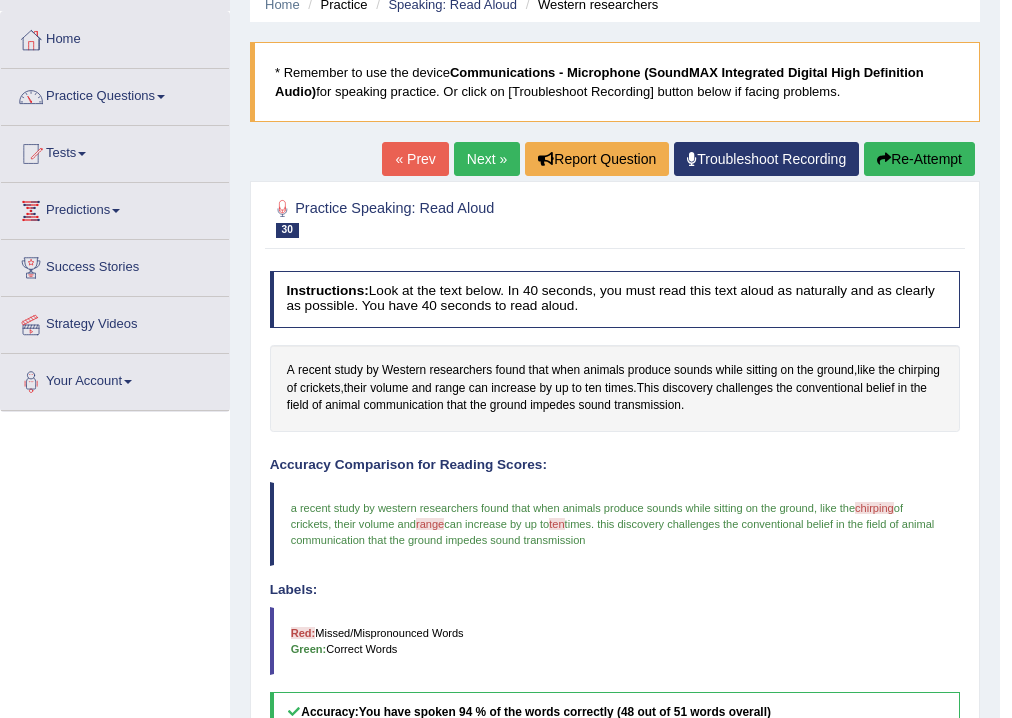 scroll, scrollTop: 0, scrollLeft: 0, axis: both 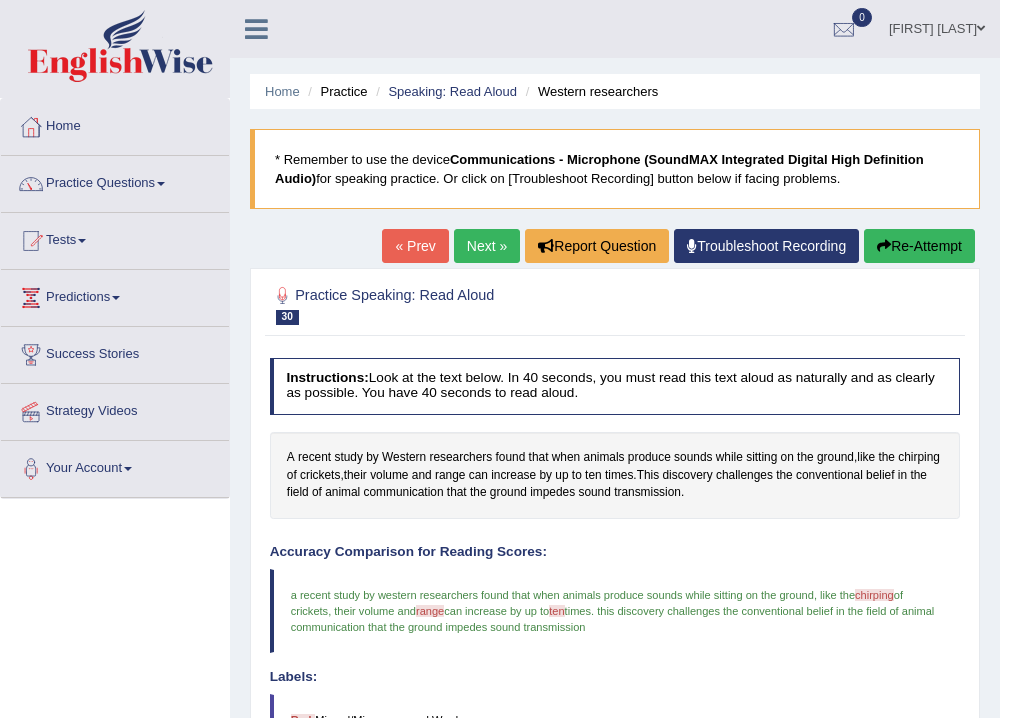 click on "Next »" at bounding box center [487, 246] 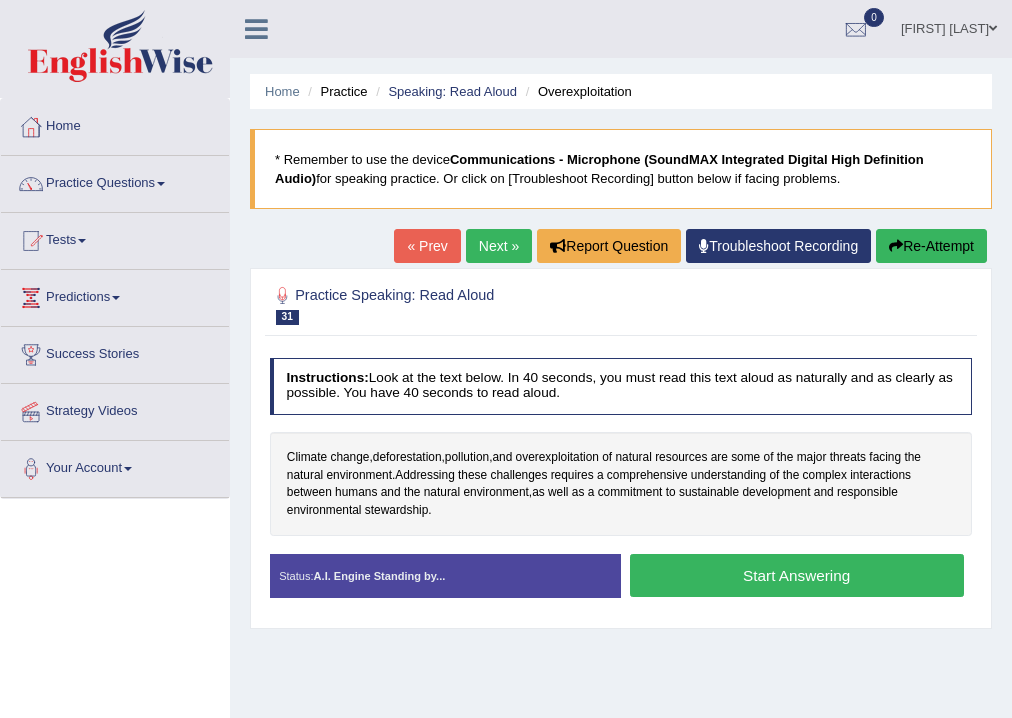 scroll, scrollTop: 0, scrollLeft: 0, axis: both 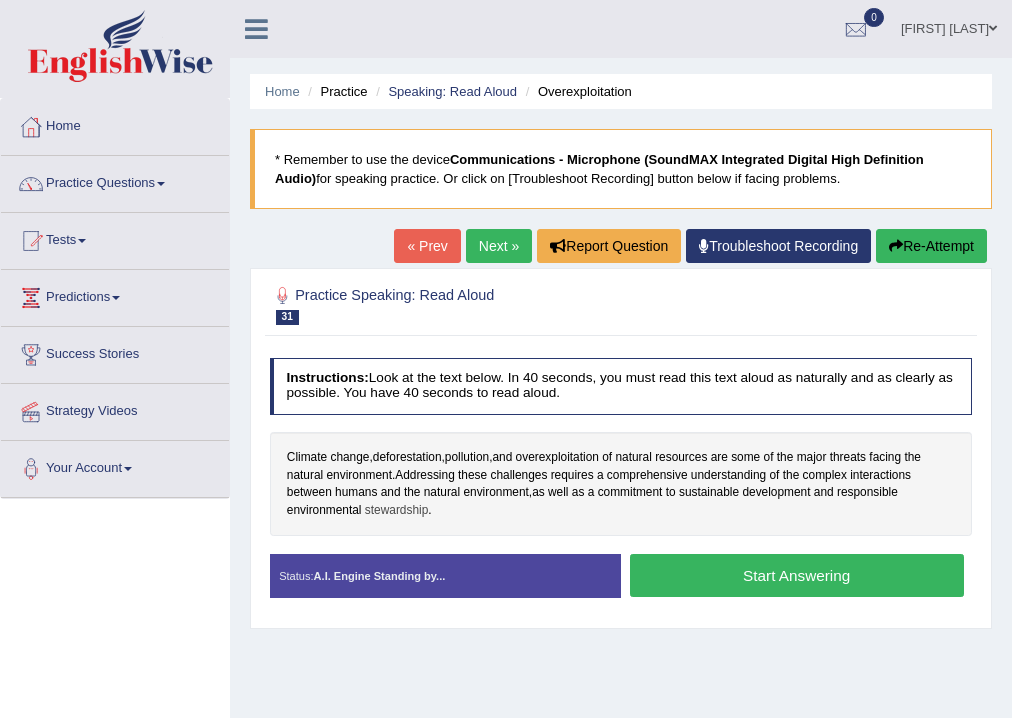 click on "stewardship" at bounding box center [396, 511] 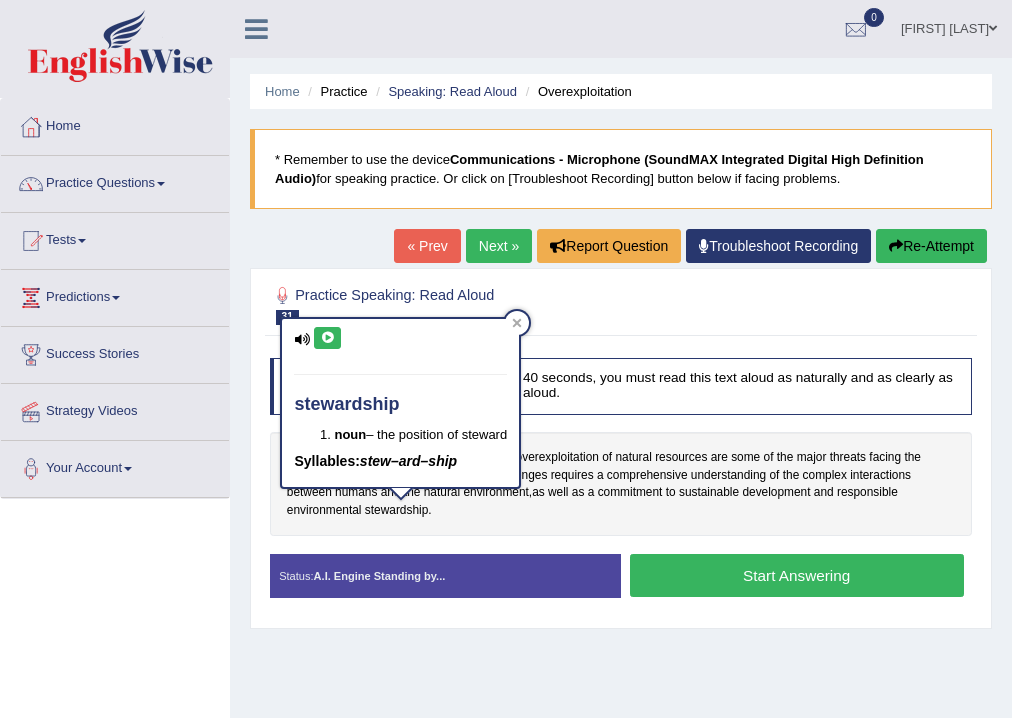 click at bounding box center [327, 338] 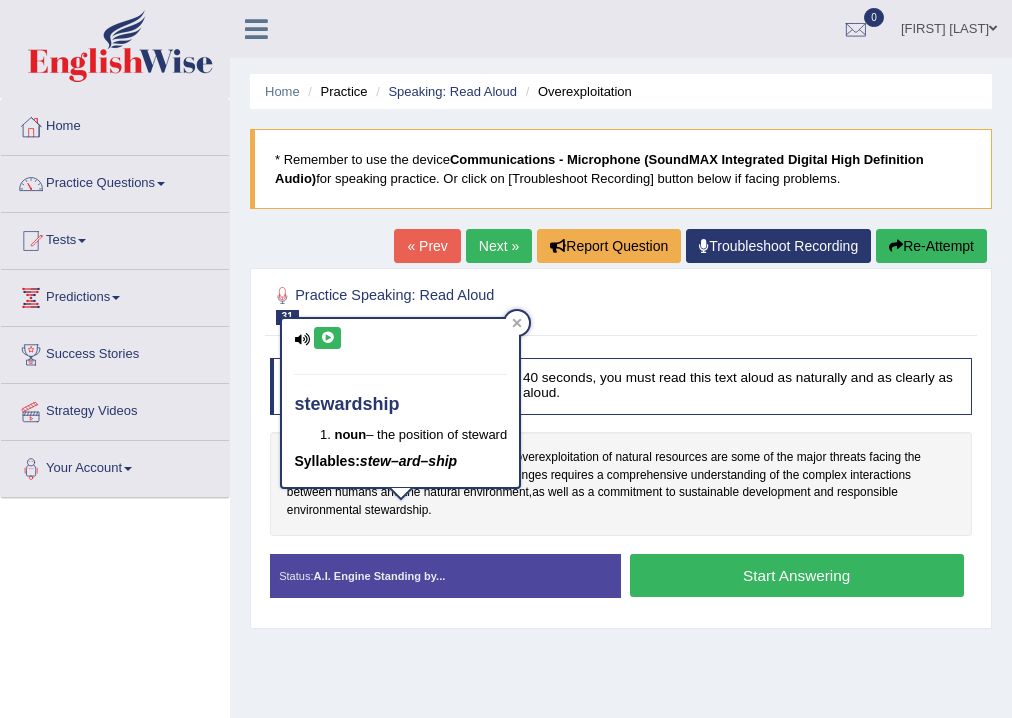 click at bounding box center (327, 338) 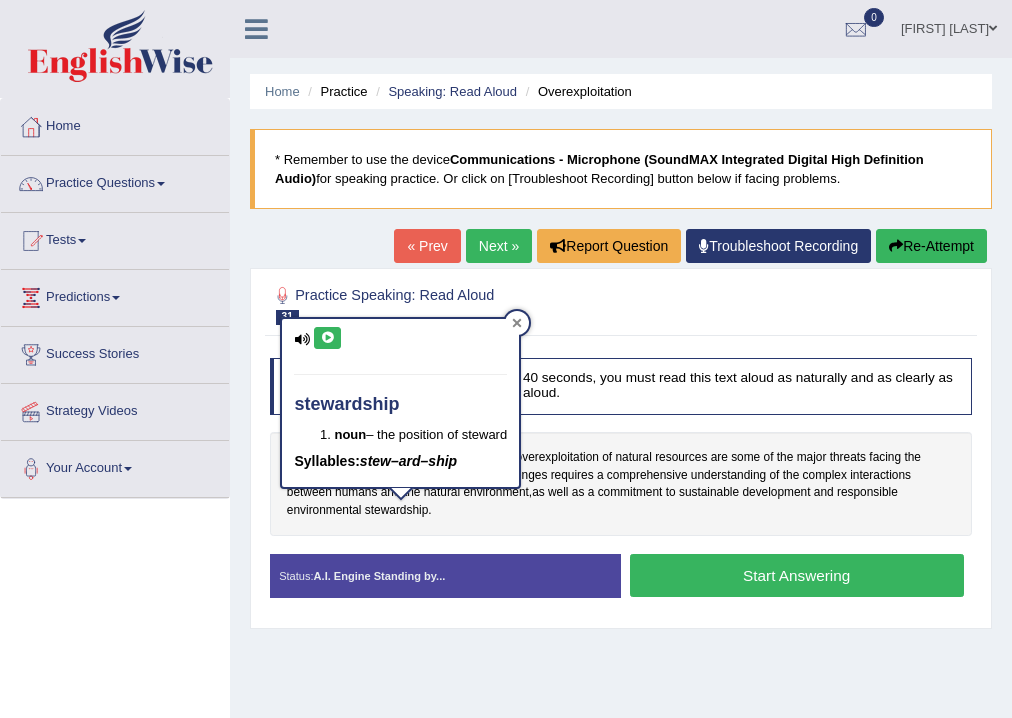 click 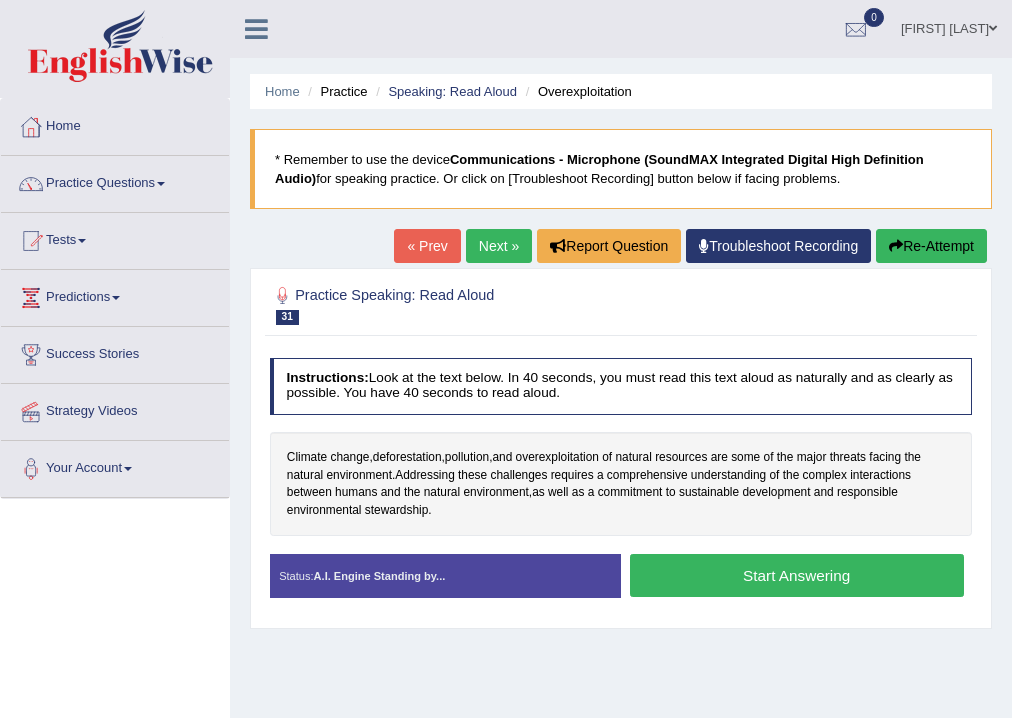click on "Start Answering" at bounding box center (797, 575) 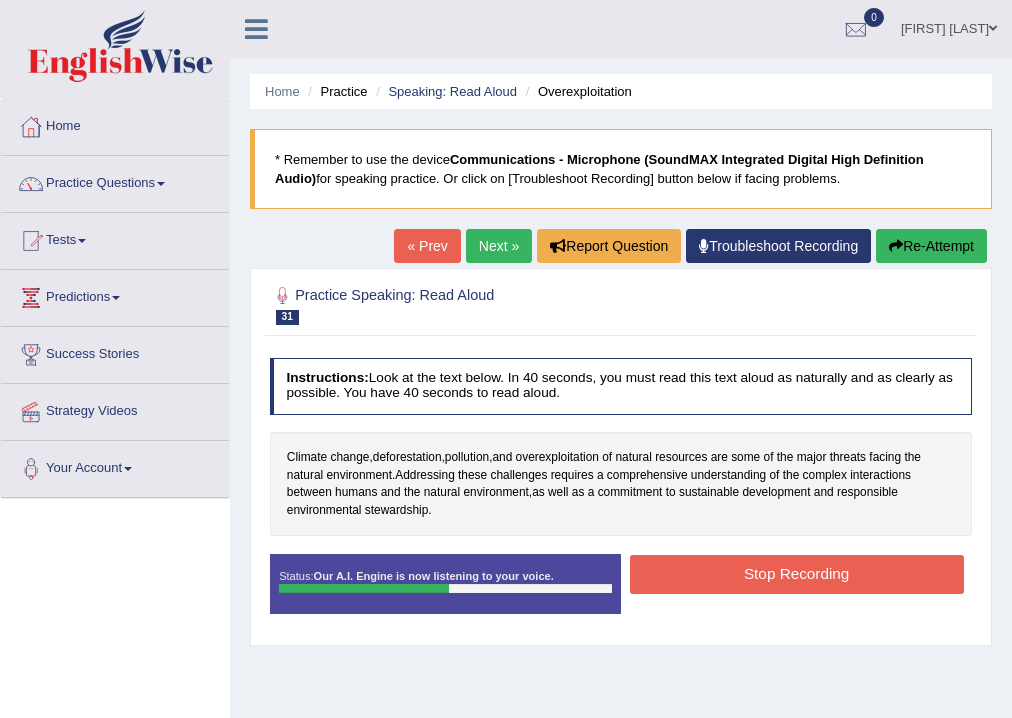 click on "Stop Recording" at bounding box center [797, 574] 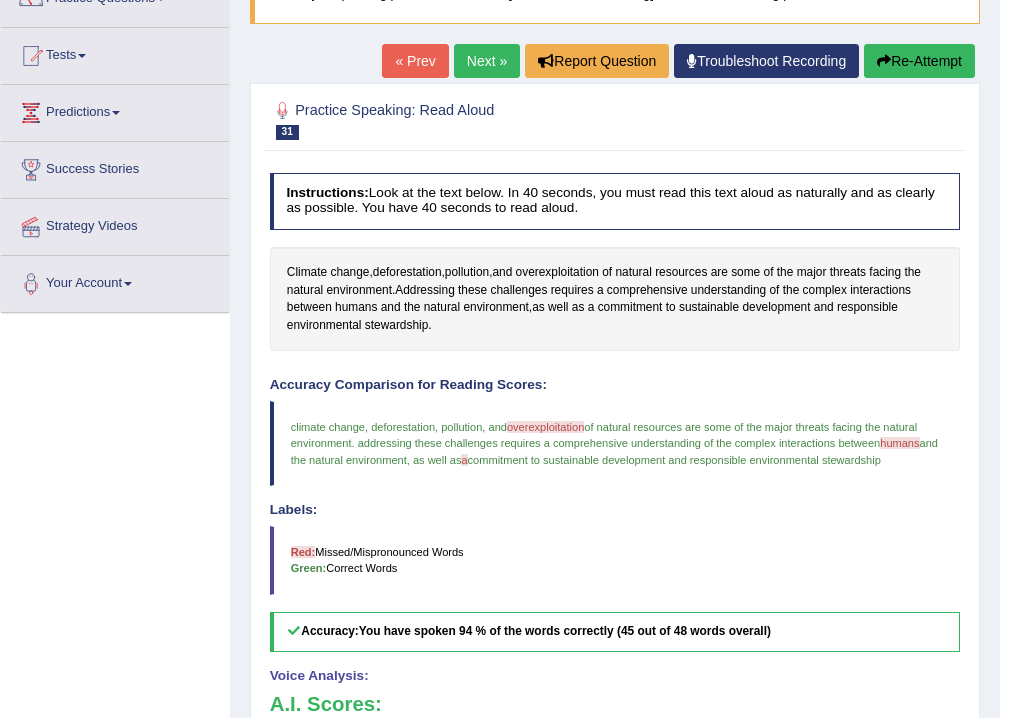 scroll, scrollTop: 80, scrollLeft: 0, axis: vertical 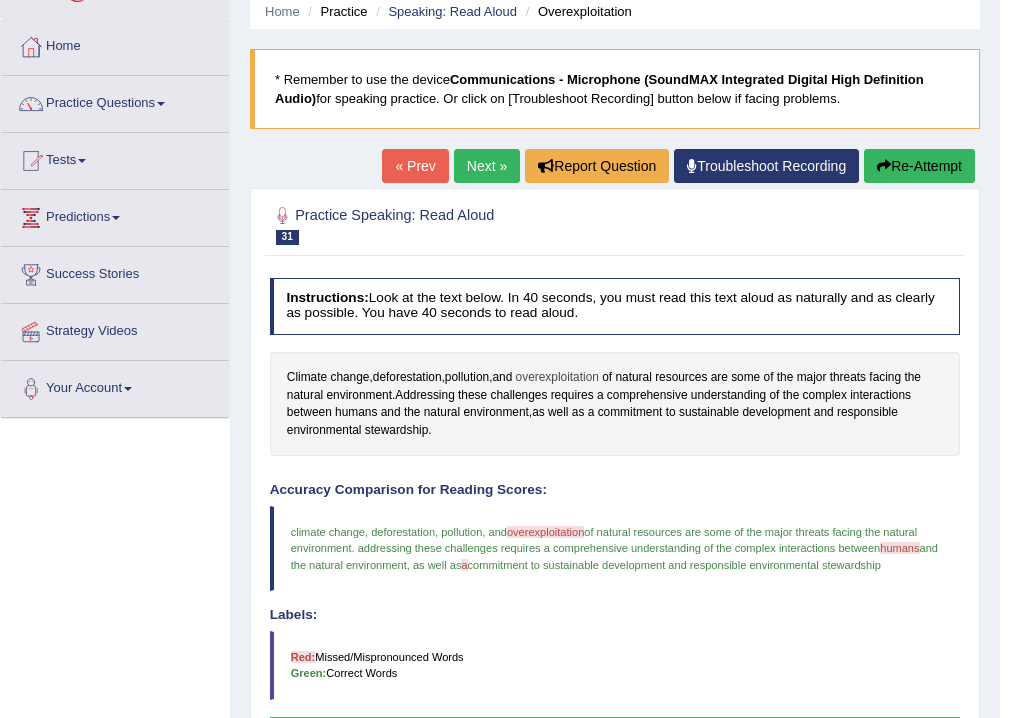 click on "overexploitation" at bounding box center (557, 378) 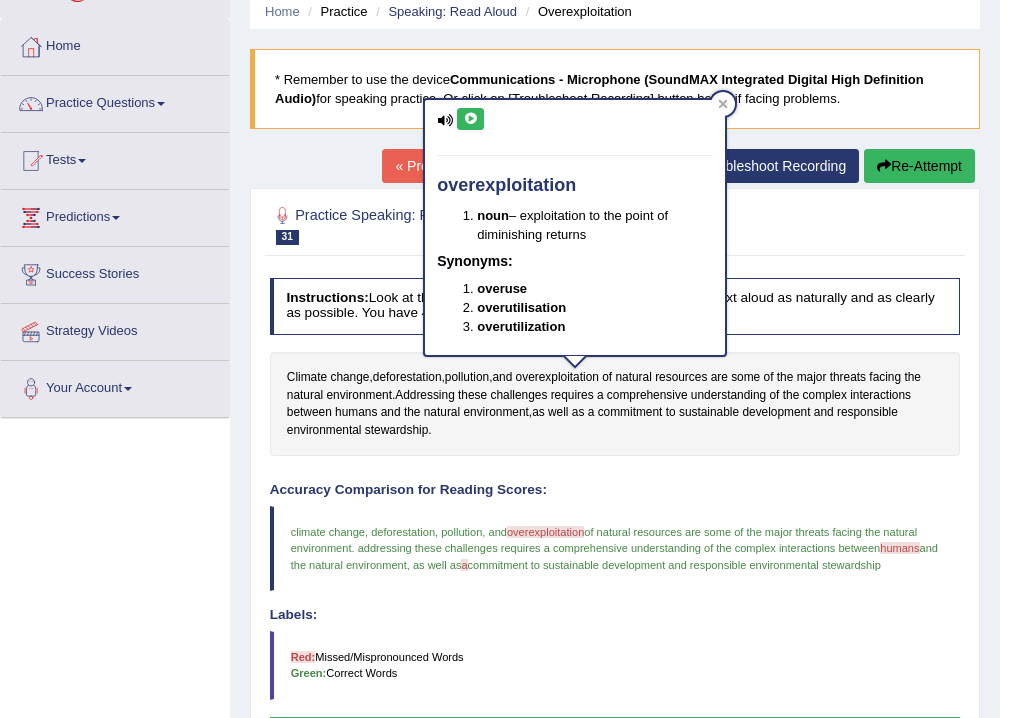 click at bounding box center [470, 119] 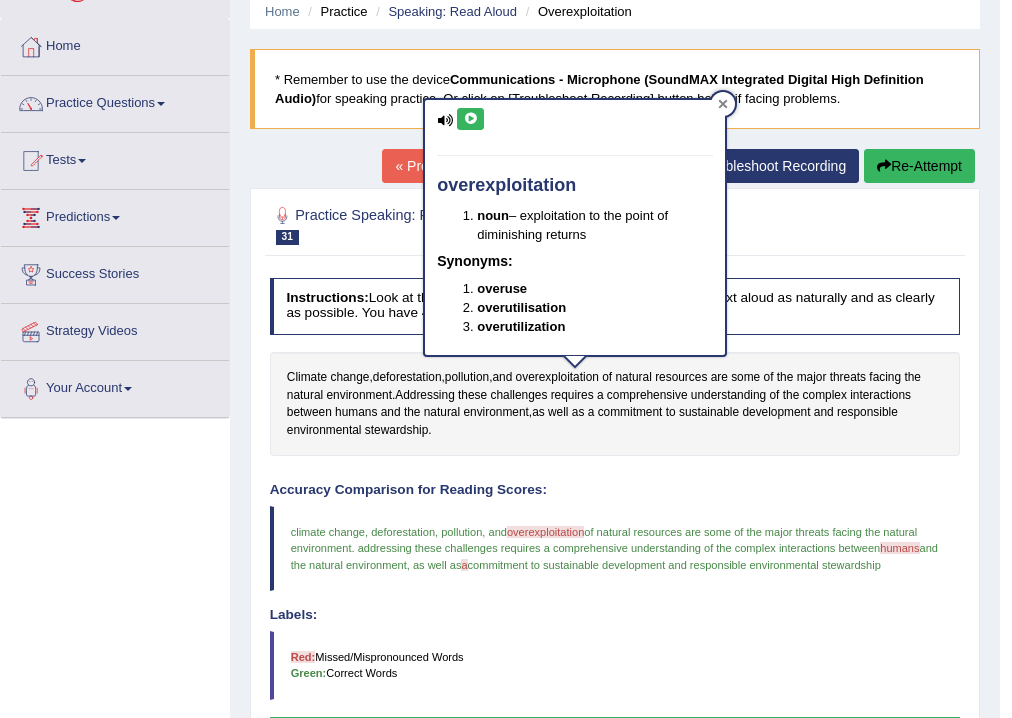 click 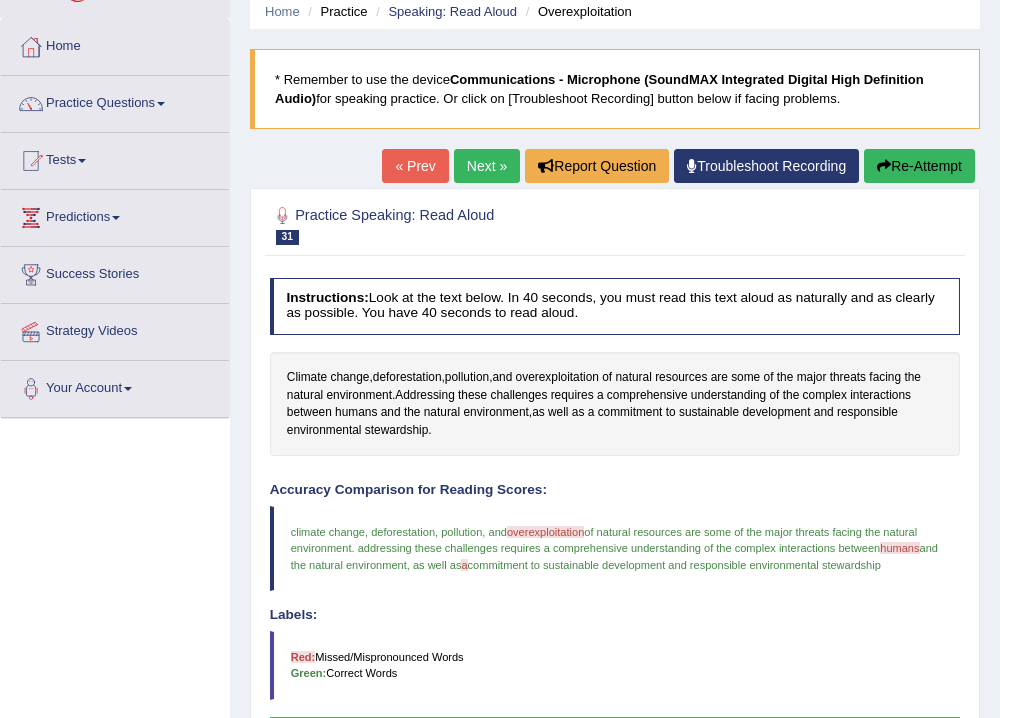 click on "humans" at bounding box center (899, 548) 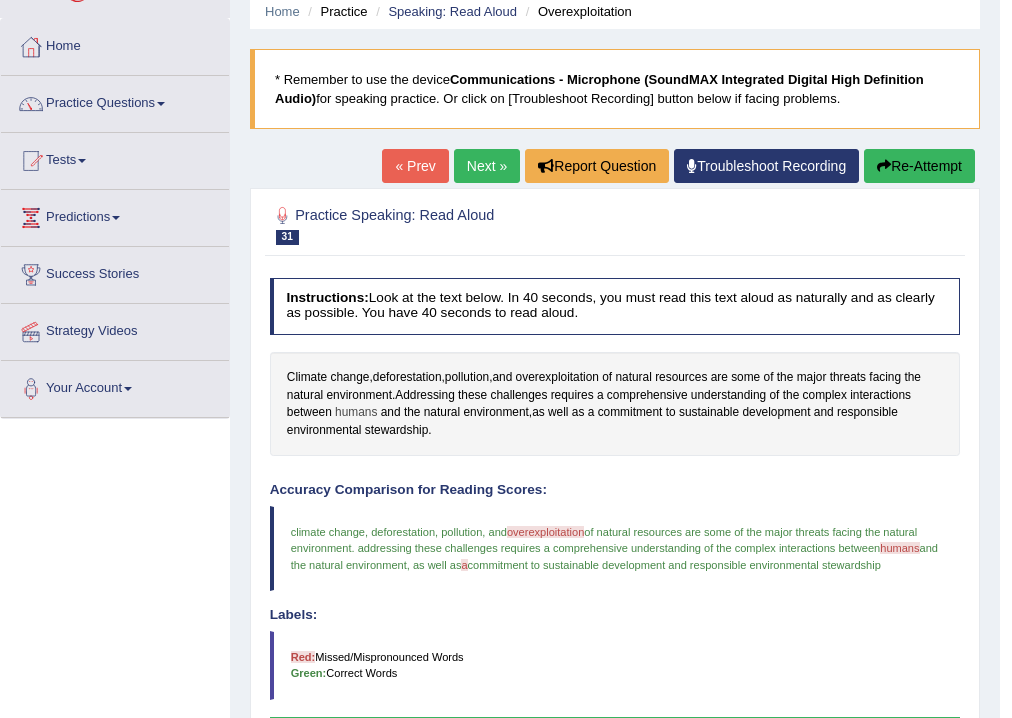 click on "humans" at bounding box center (356, 413) 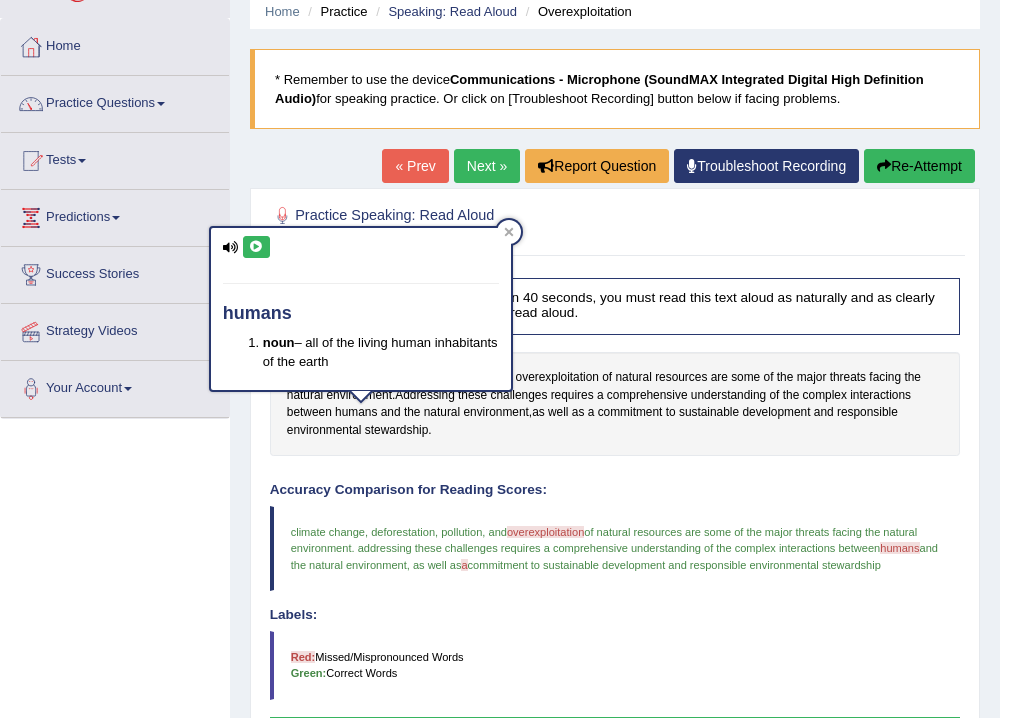 click at bounding box center [256, 247] 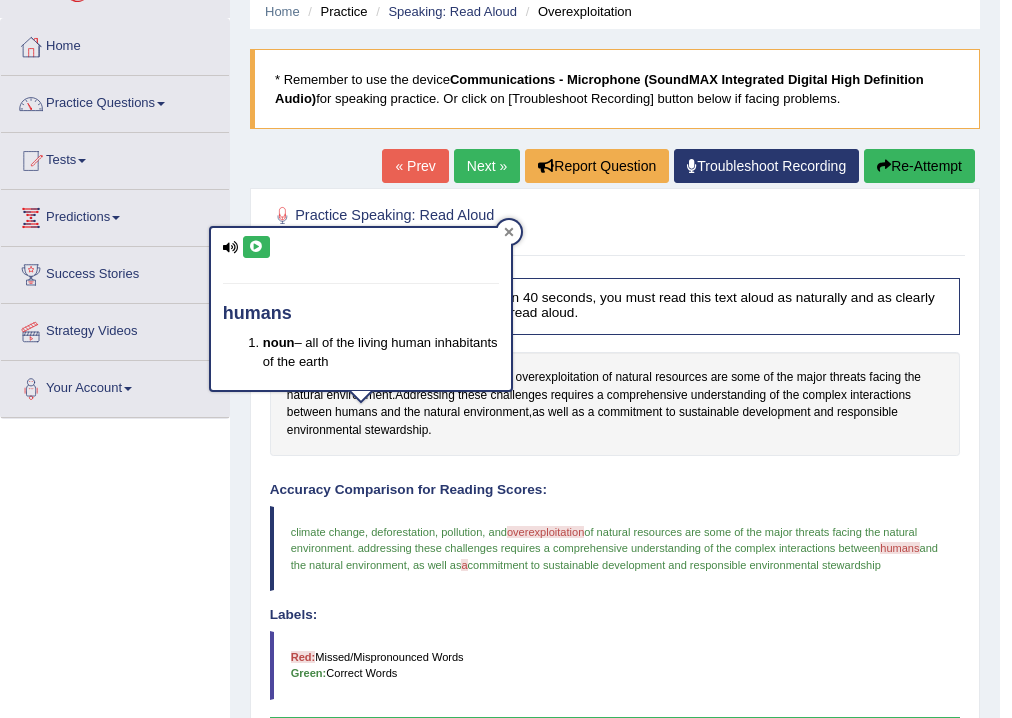 click 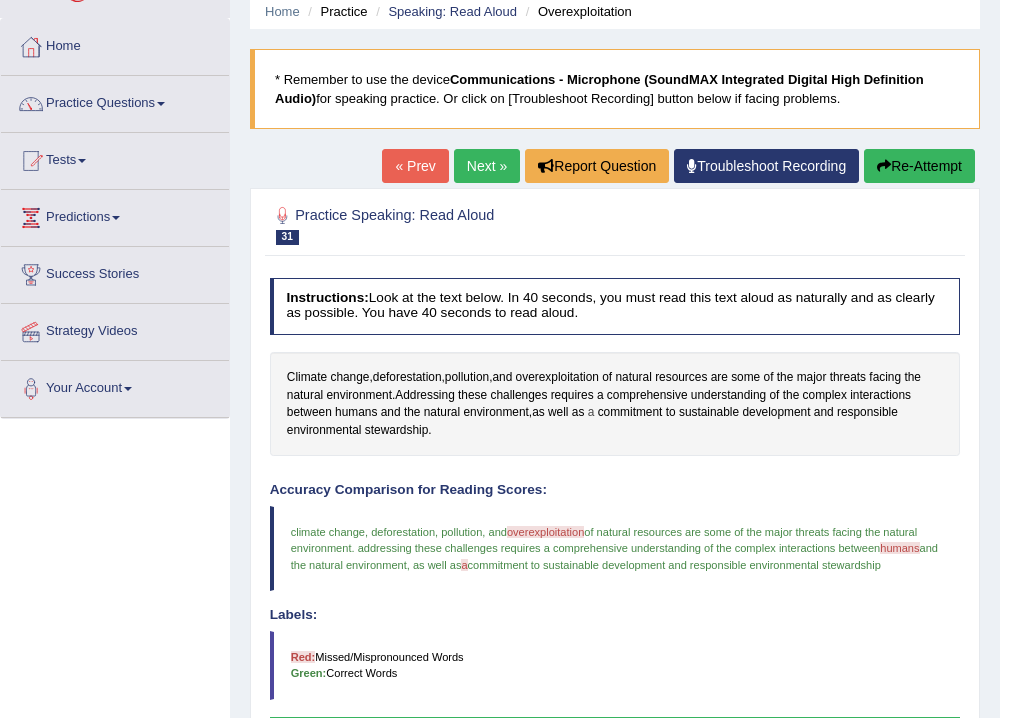 click on "a" at bounding box center [591, 413] 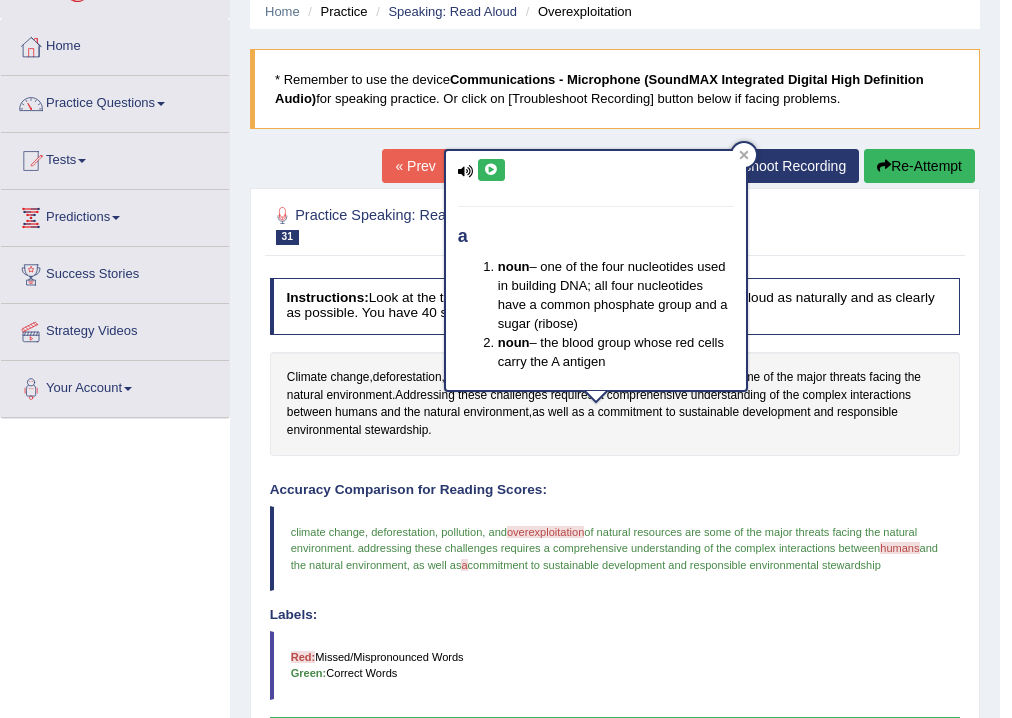 click at bounding box center (491, 170) 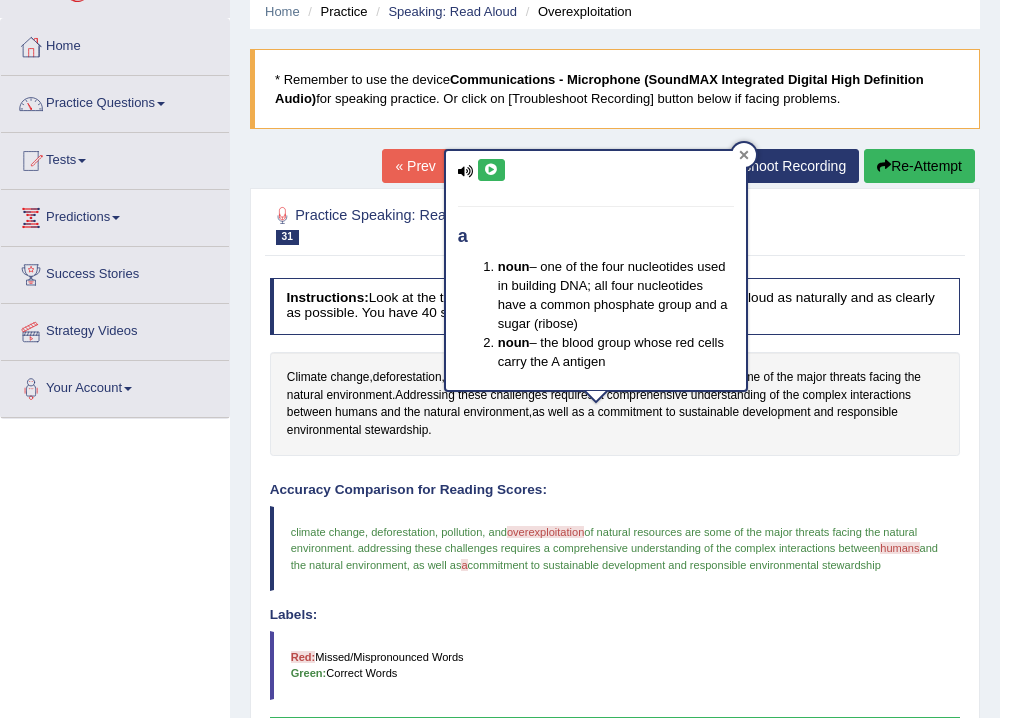 click 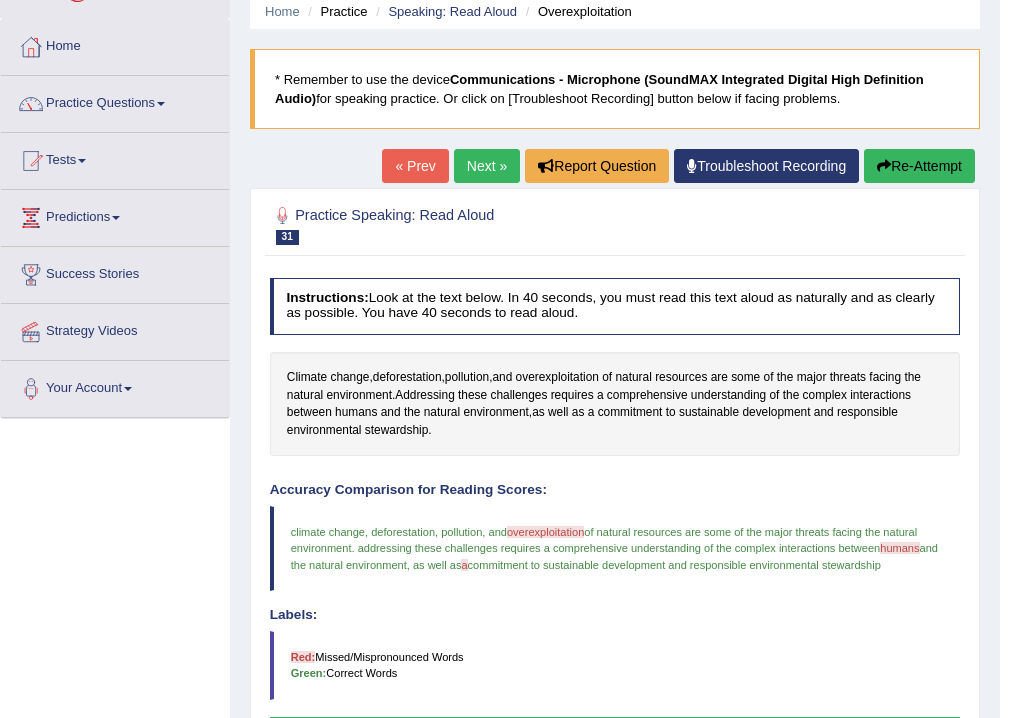 click on "Next »" at bounding box center [487, 166] 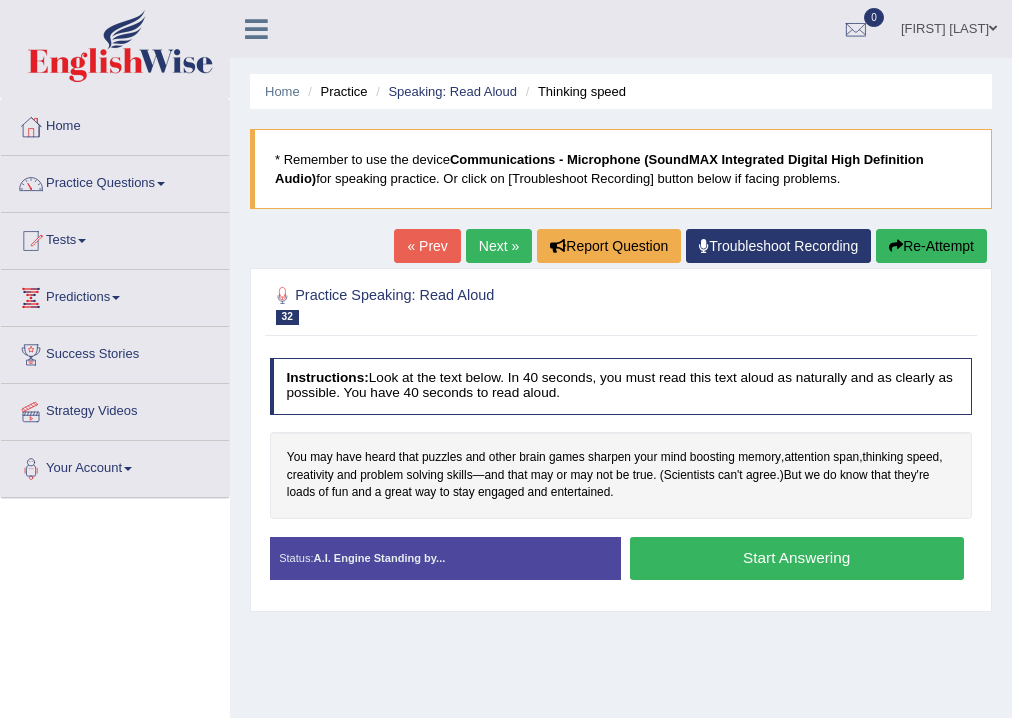 scroll, scrollTop: 240, scrollLeft: 0, axis: vertical 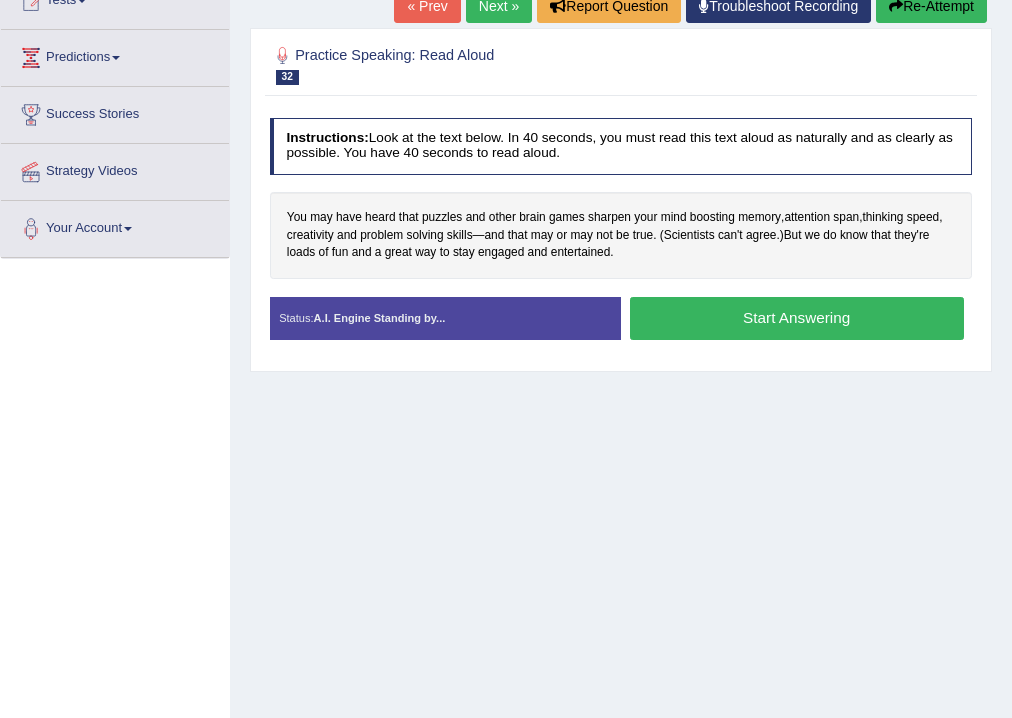 click on "Start Answering" at bounding box center (797, 318) 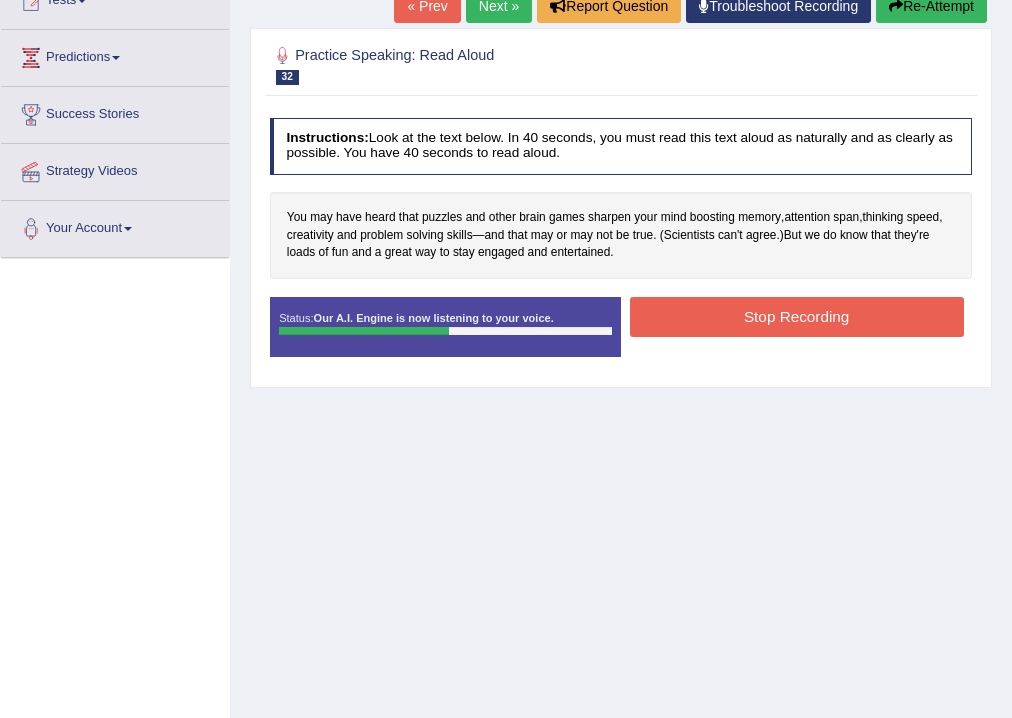 click on "Stop Recording" at bounding box center [797, 316] 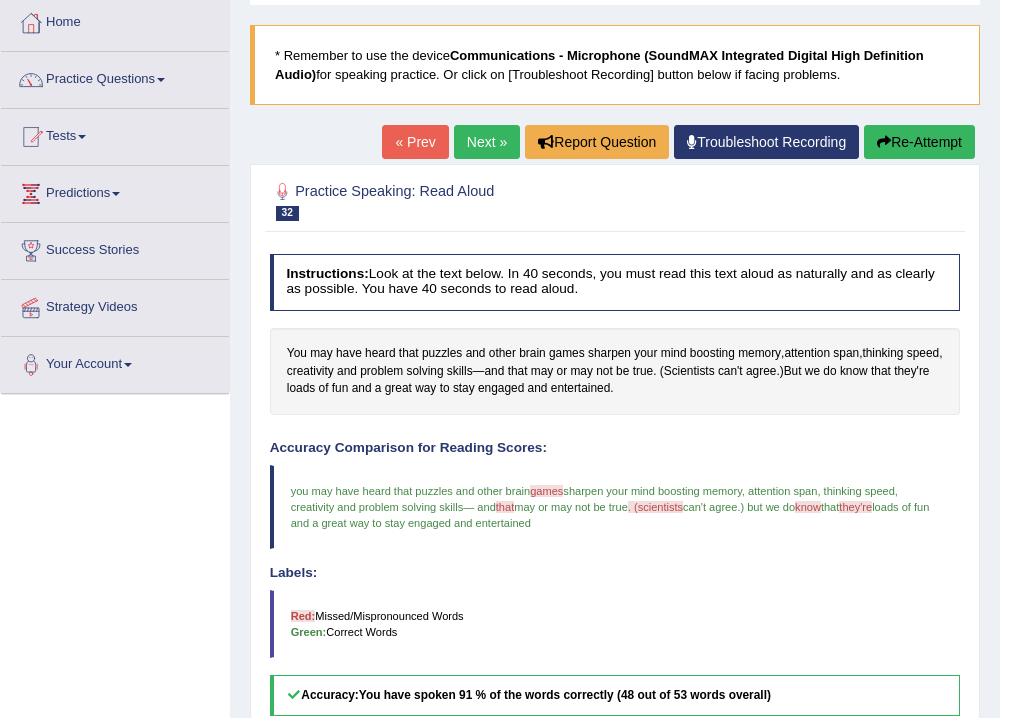scroll, scrollTop: 0, scrollLeft: 0, axis: both 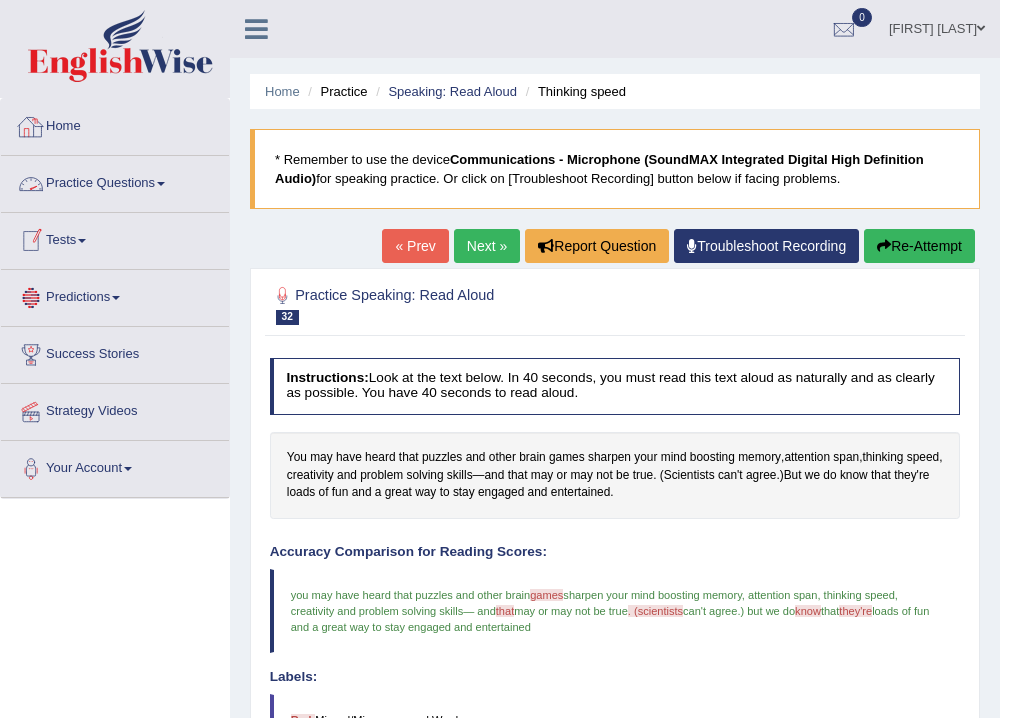 click on "Practice Questions" at bounding box center (115, 181) 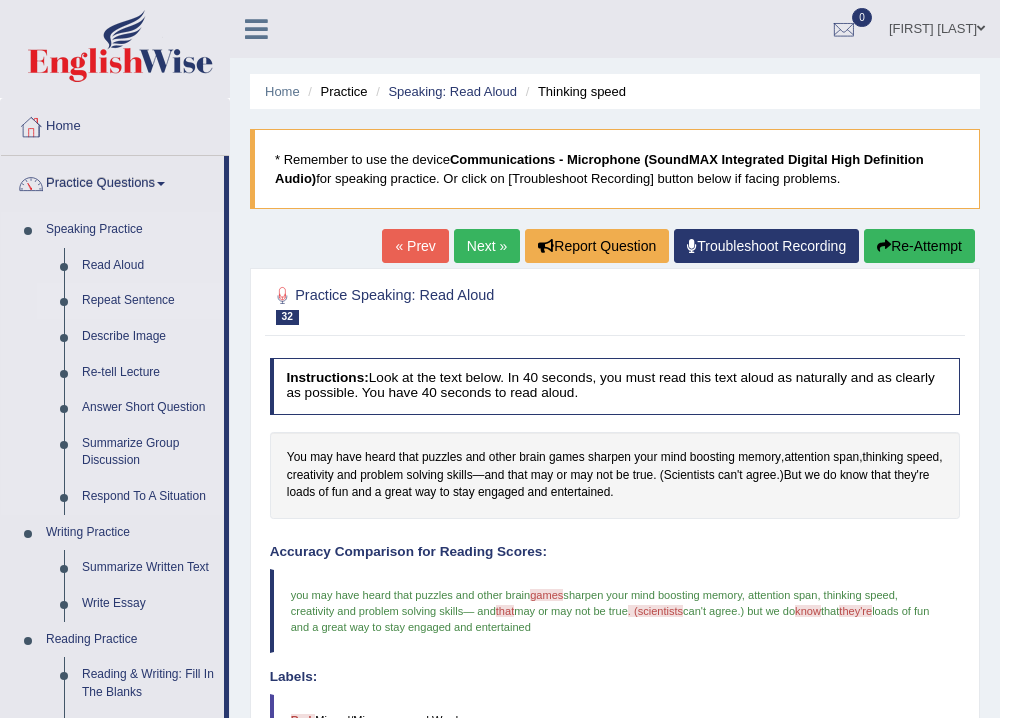 click on "Repeat Sentence" at bounding box center [148, 301] 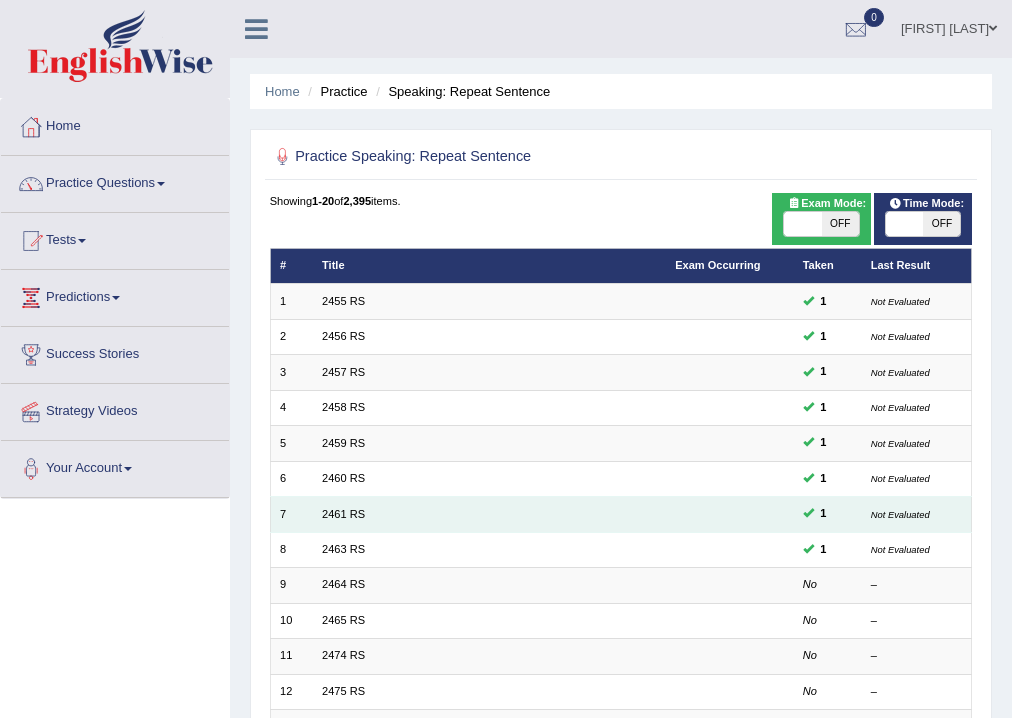 scroll, scrollTop: 0, scrollLeft: 0, axis: both 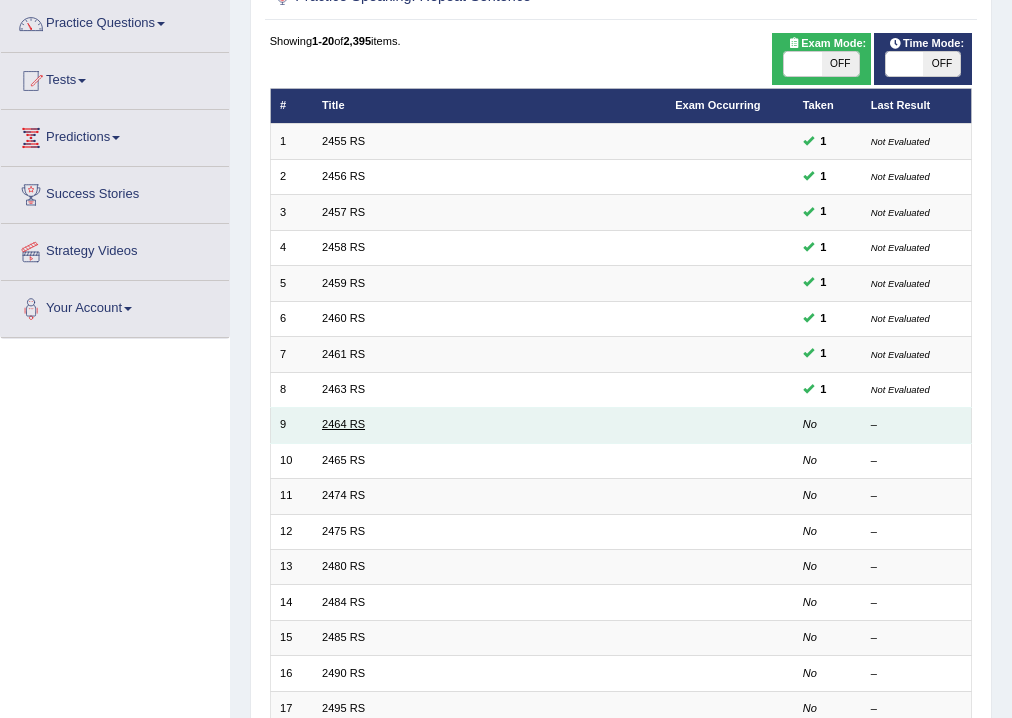 click on "2464 RS" at bounding box center [343, 424] 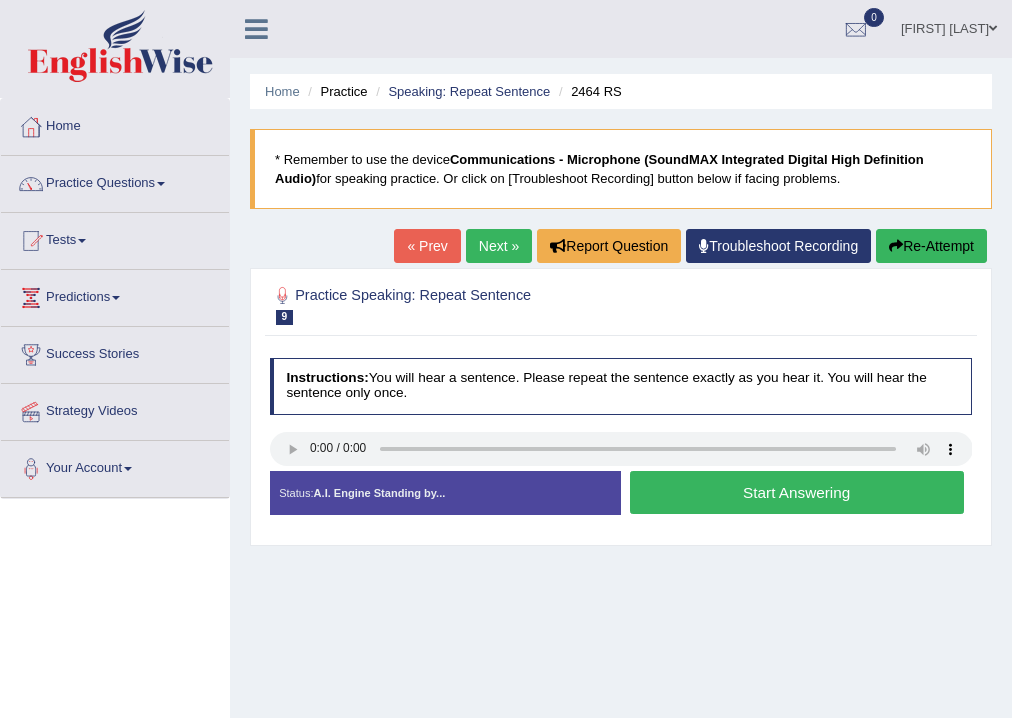 scroll, scrollTop: 0, scrollLeft: 0, axis: both 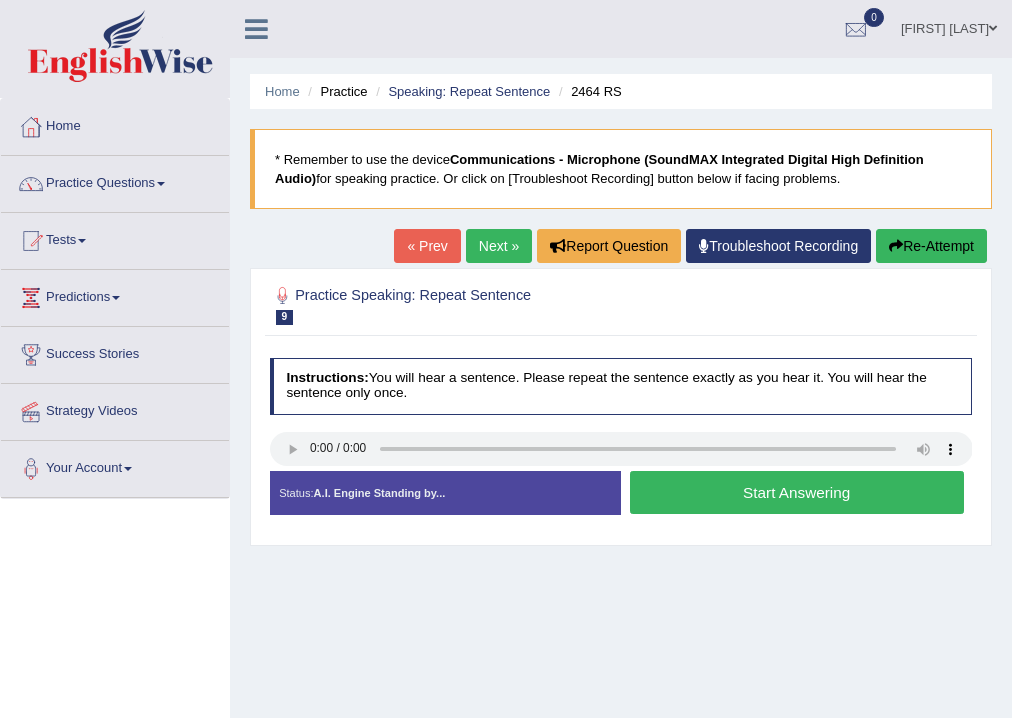 click on "Start Answering" at bounding box center [797, 492] 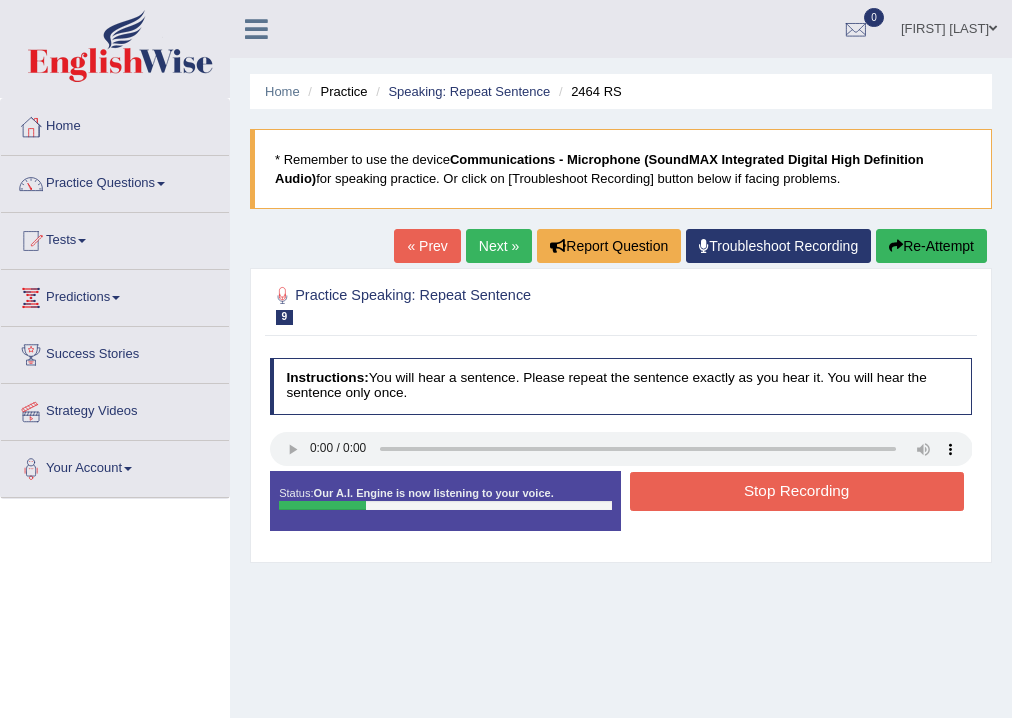 click on "Stop Recording" at bounding box center [797, 491] 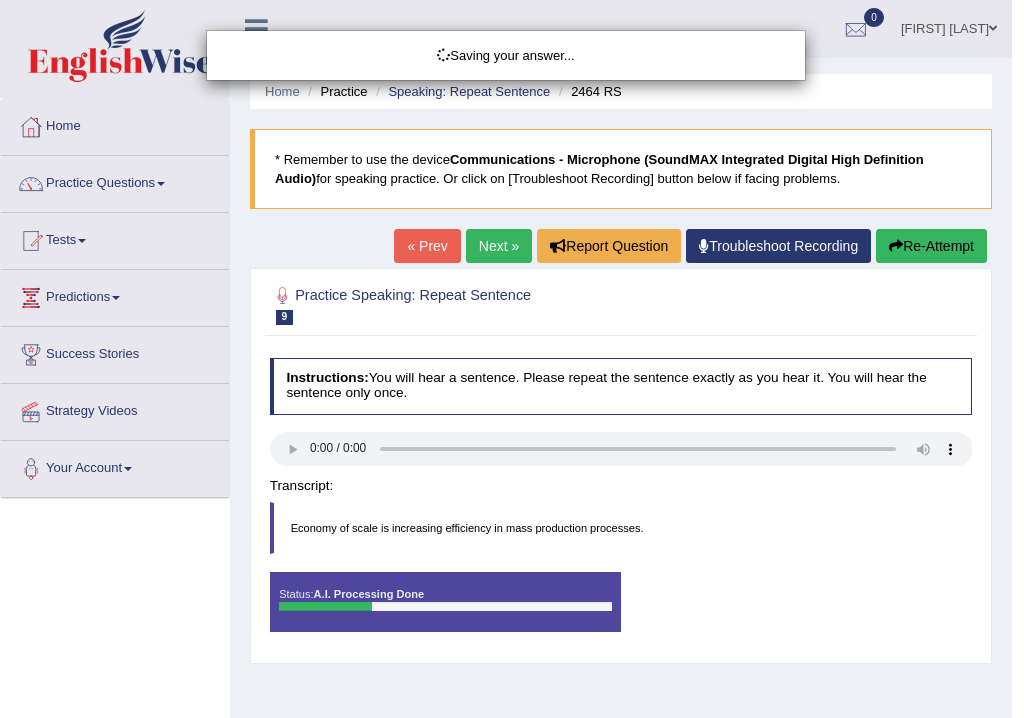 click on "Saving your answer..." at bounding box center [512, 359] 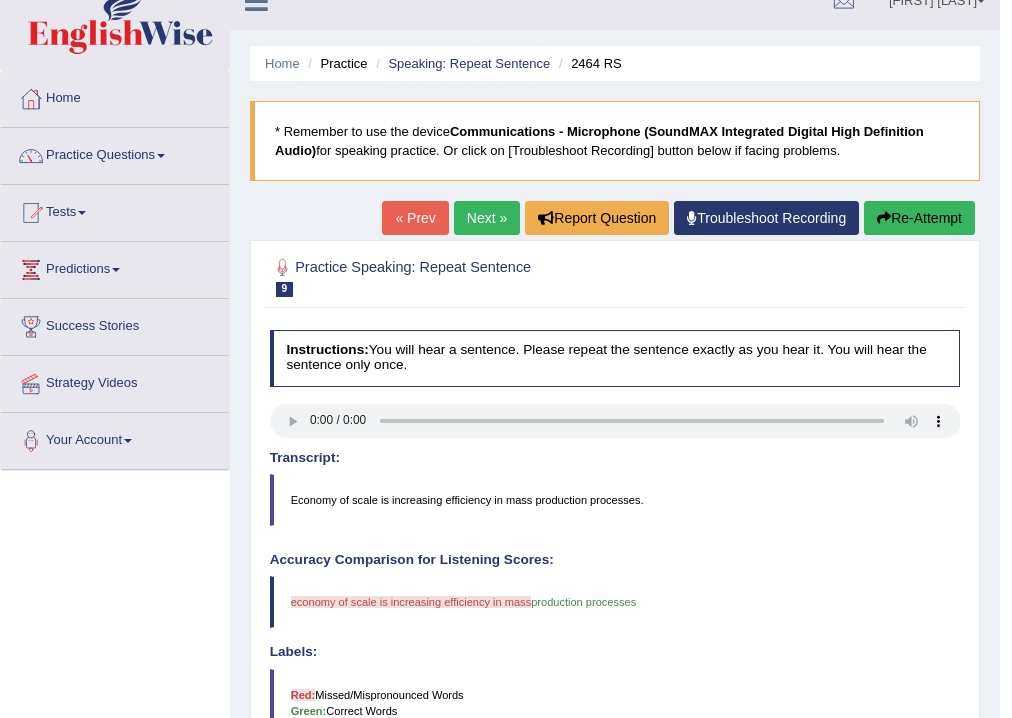 scroll, scrollTop: 0, scrollLeft: 0, axis: both 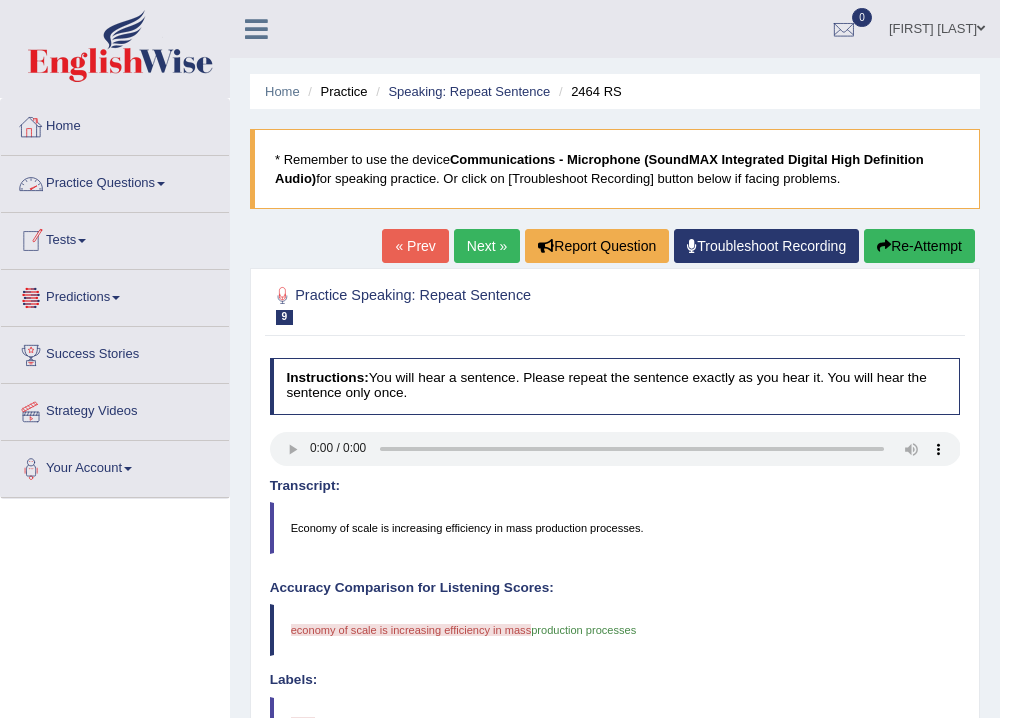 click on "Practice Questions" at bounding box center [115, 181] 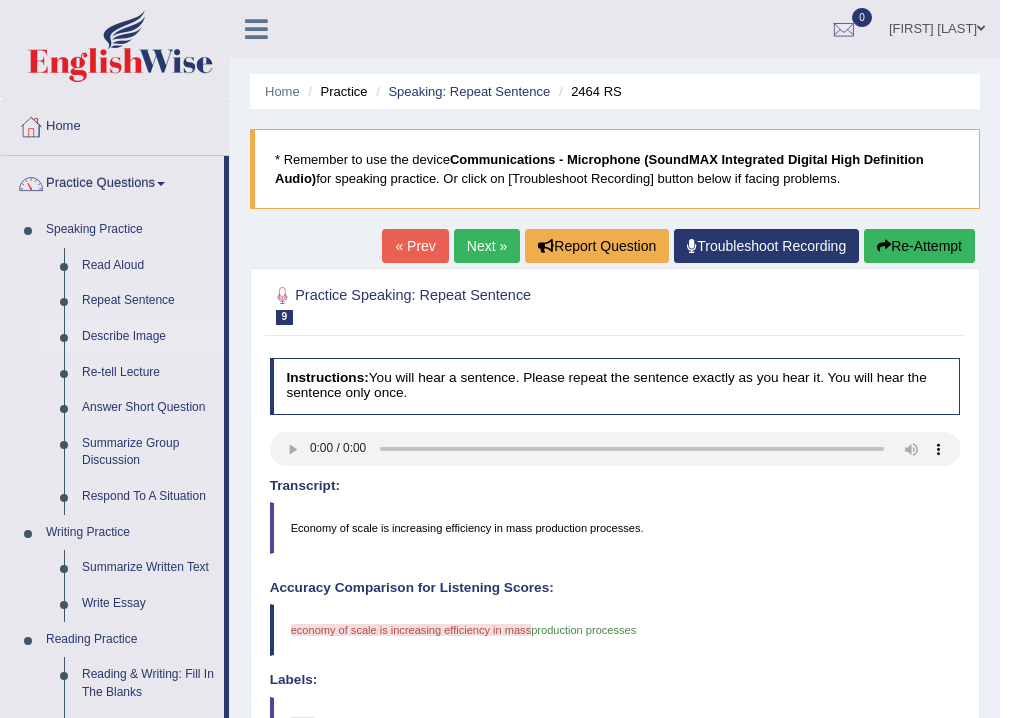 click on "Describe Image" at bounding box center [148, 337] 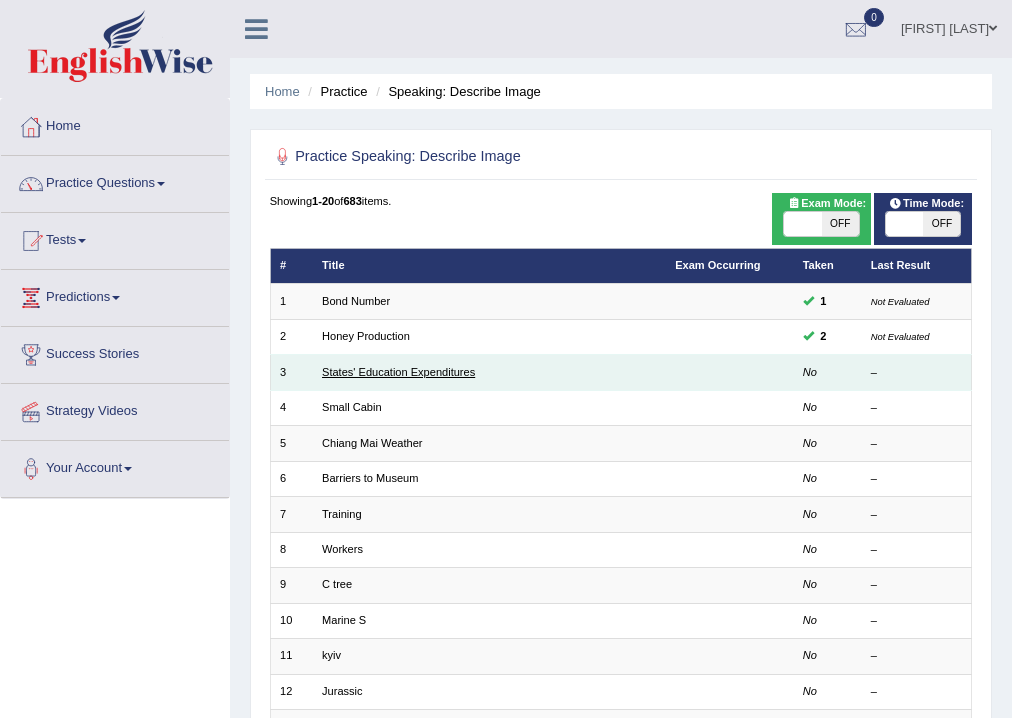 scroll, scrollTop: 0, scrollLeft: 0, axis: both 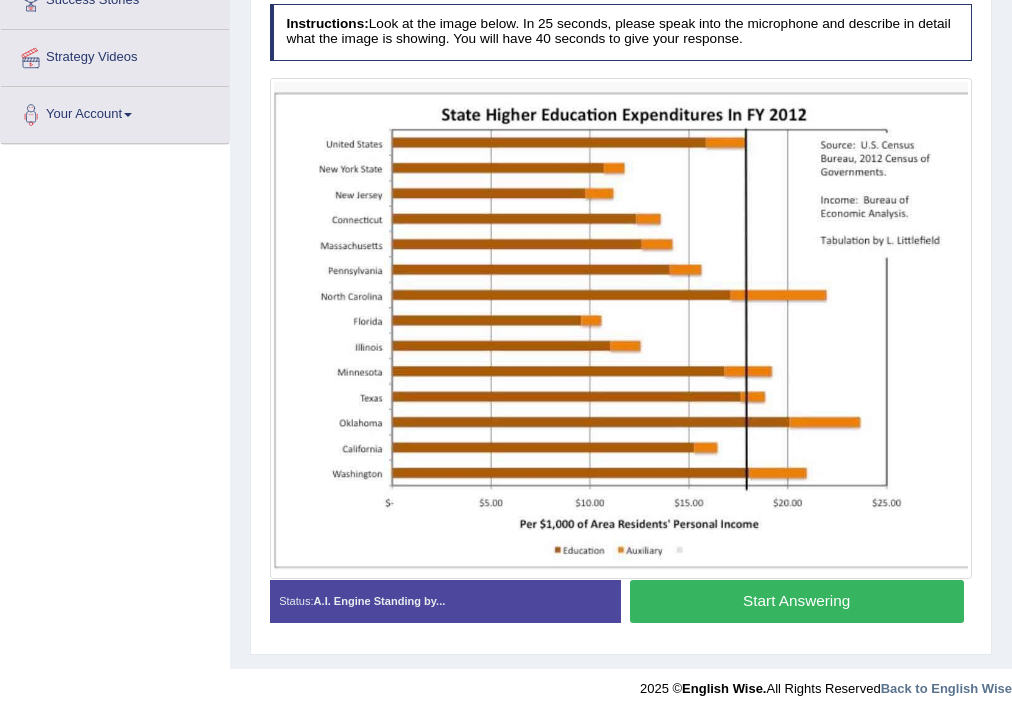 click on "Start Answering" at bounding box center [797, 601] 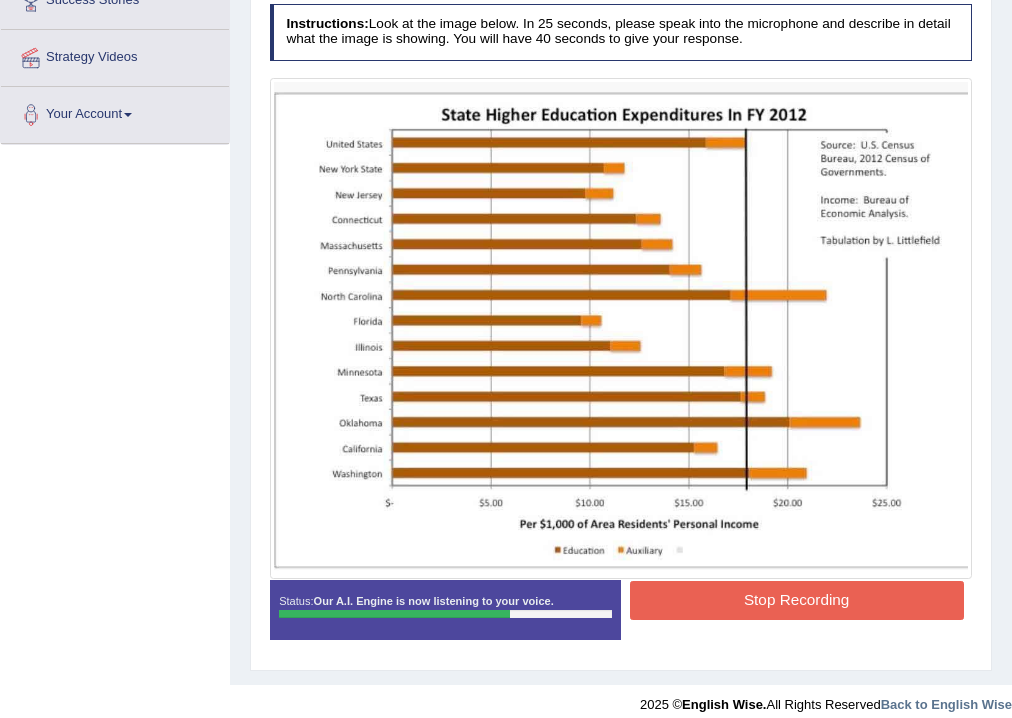 click on "Stop Recording" at bounding box center (797, 600) 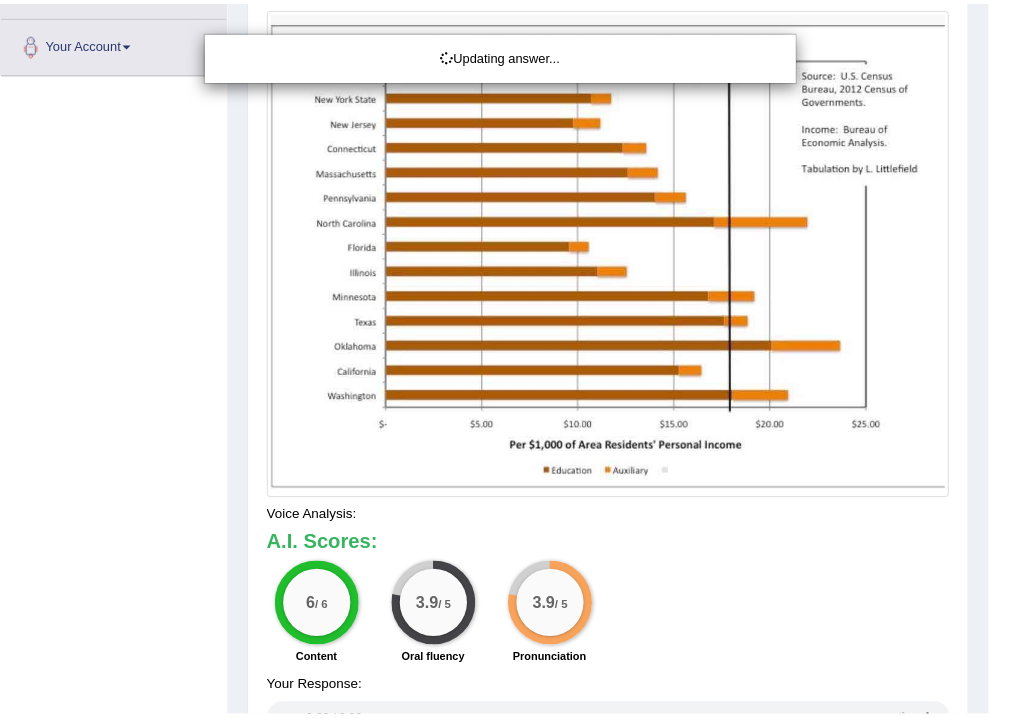 scroll, scrollTop: 462, scrollLeft: 0, axis: vertical 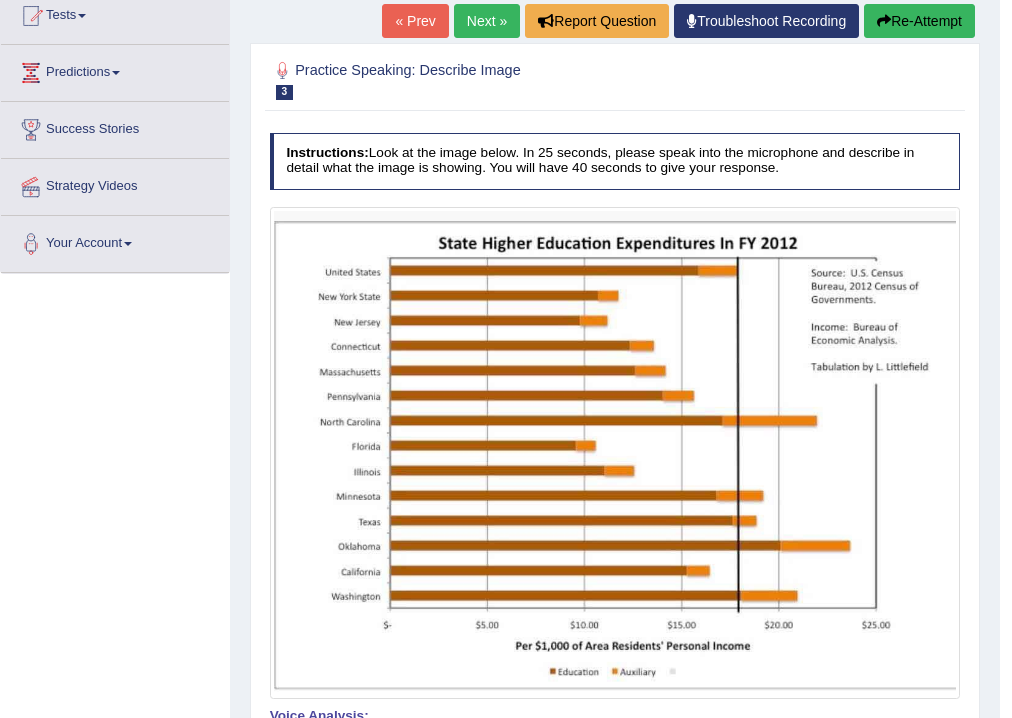 click on "Next »" at bounding box center (487, 21) 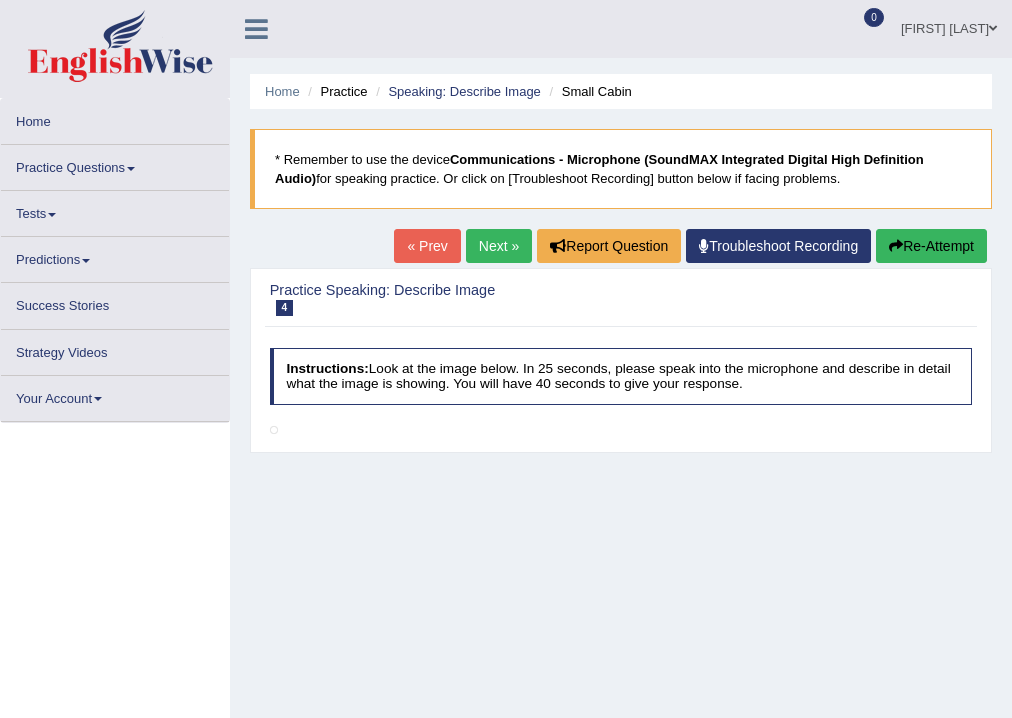 scroll, scrollTop: 0, scrollLeft: 0, axis: both 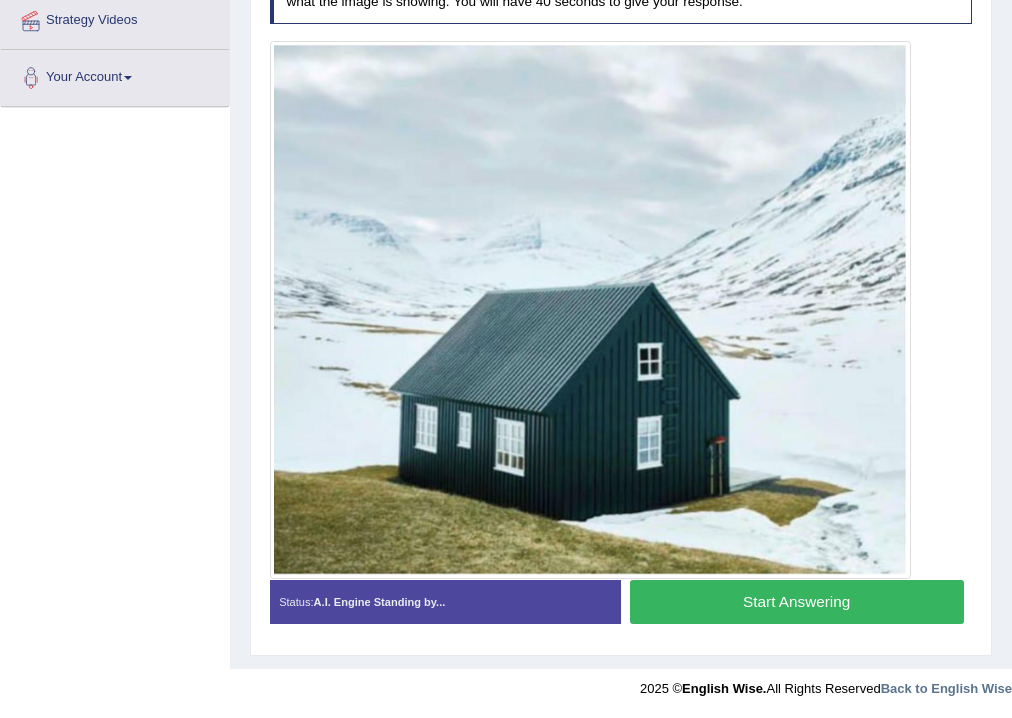 click on "Start Answering" at bounding box center [797, 601] 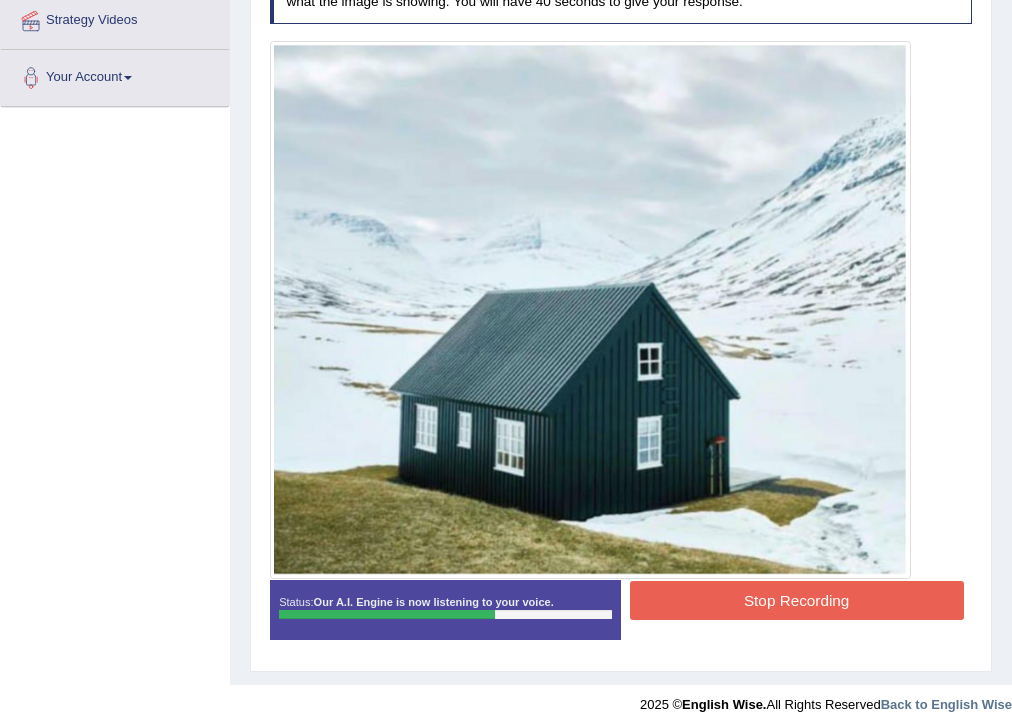 click on "Stop Recording" at bounding box center (797, 600) 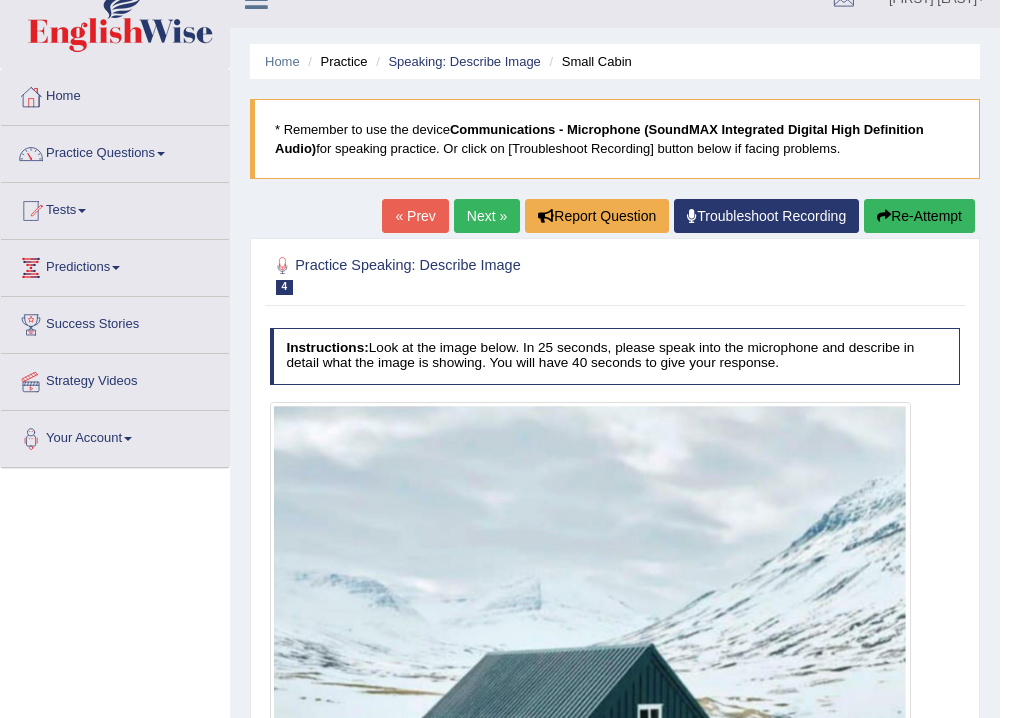 scroll, scrollTop: 0, scrollLeft: 0, axis: both 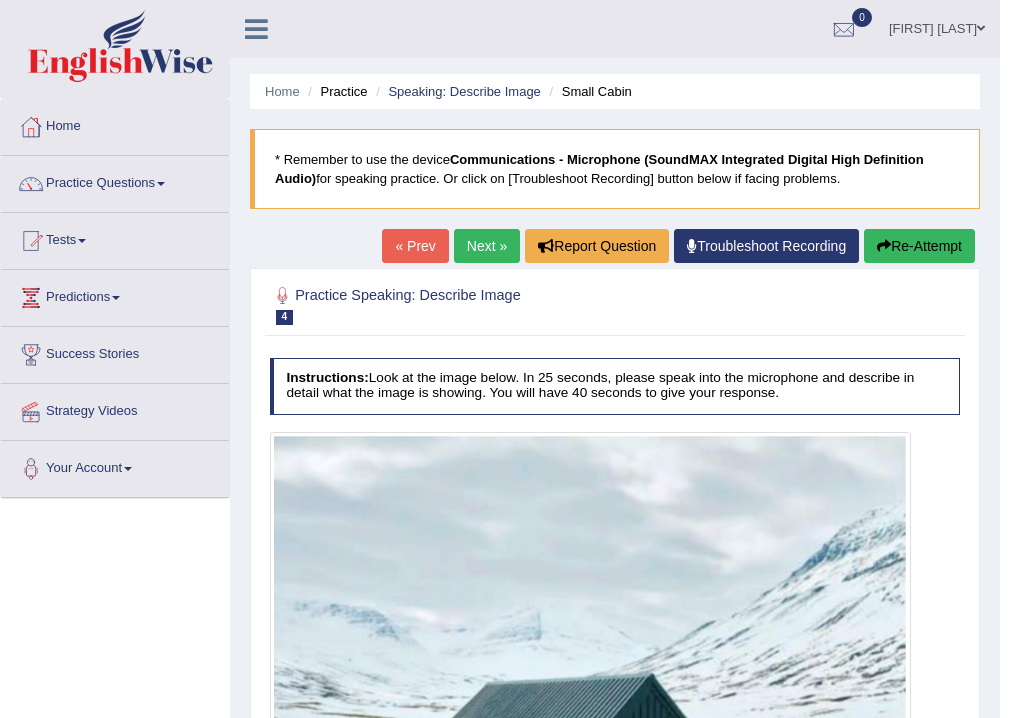 click on "Next »" at bounding box center [487, 246] 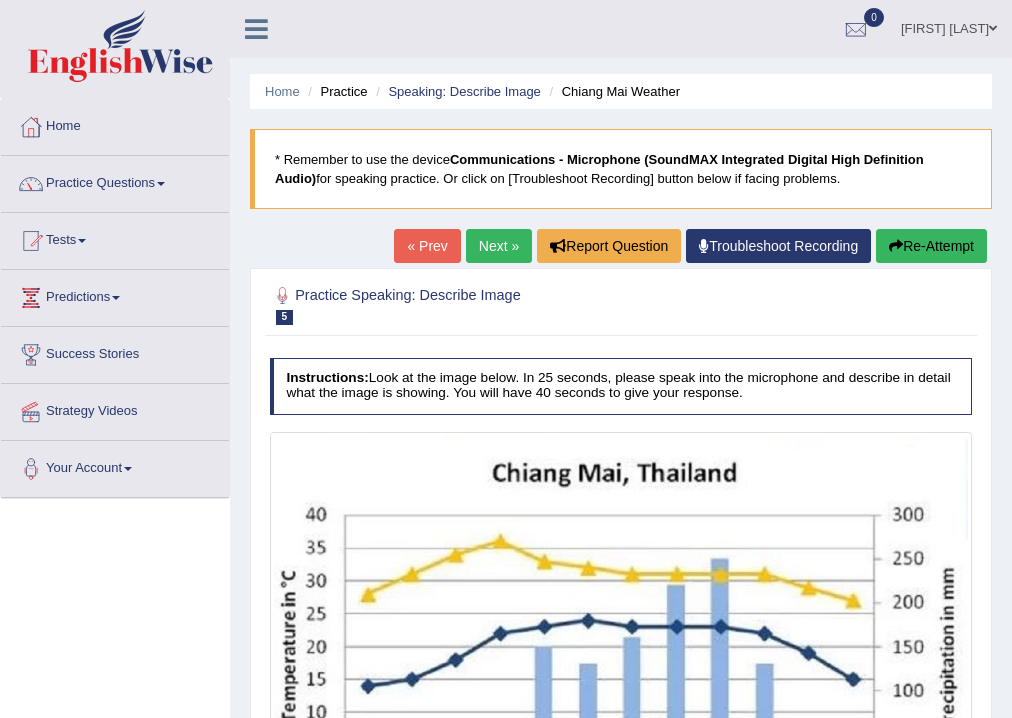 scroll, scrollTop: 0, scrollLeft: 0, axis: both 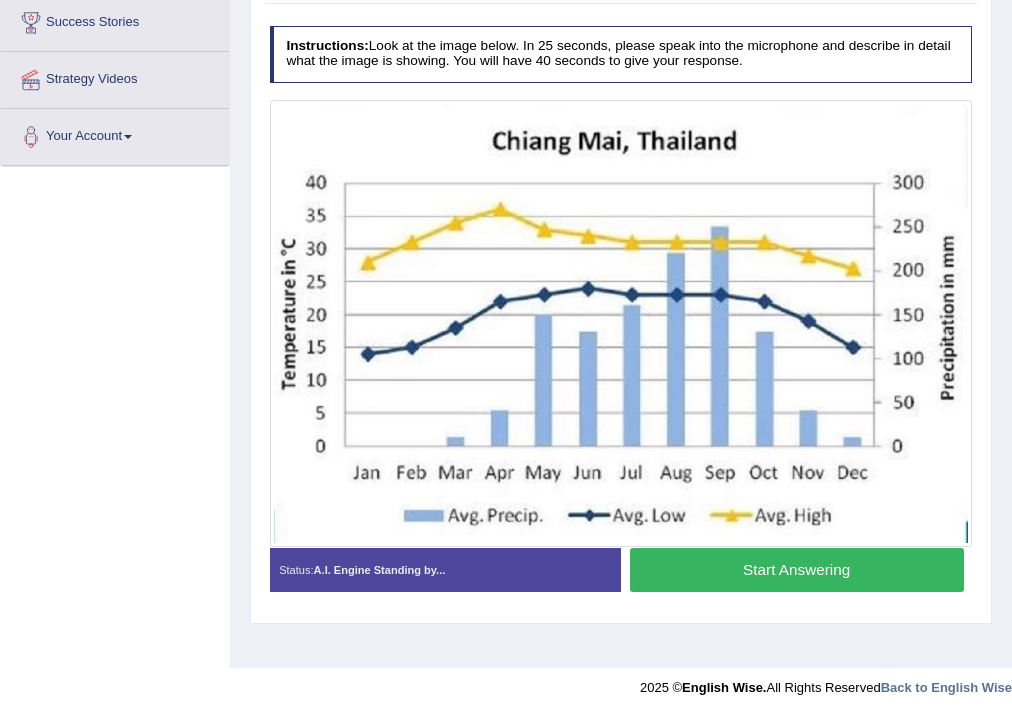 click on "Start Answering" at bounding box center [797, 569] 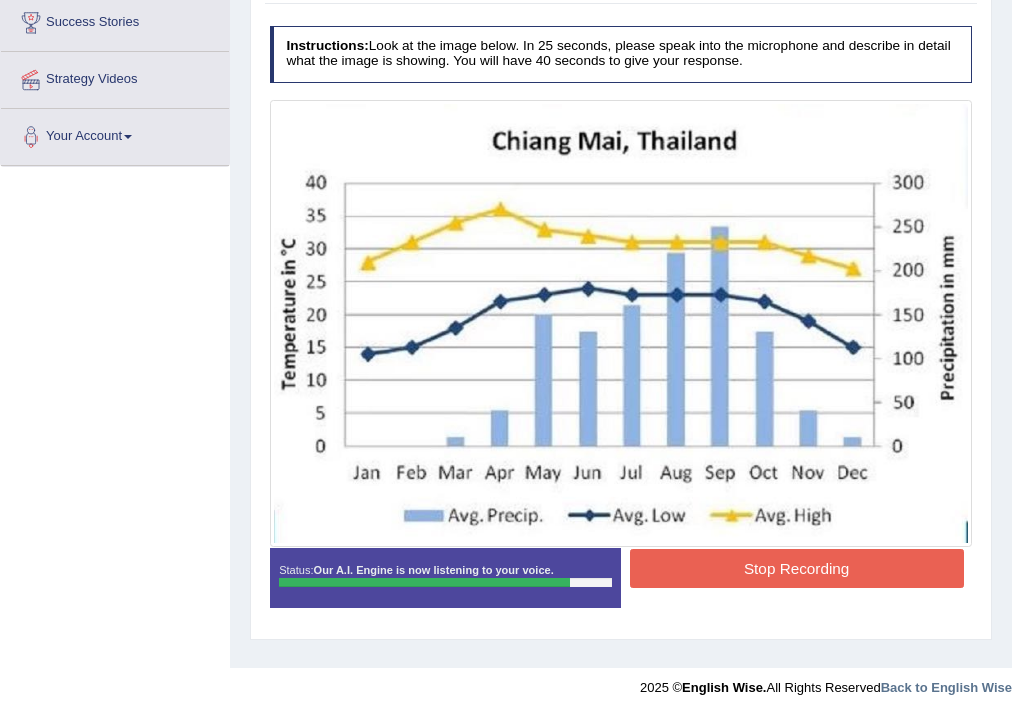 click on "Stop Recording" at bounding box center [797, 568] 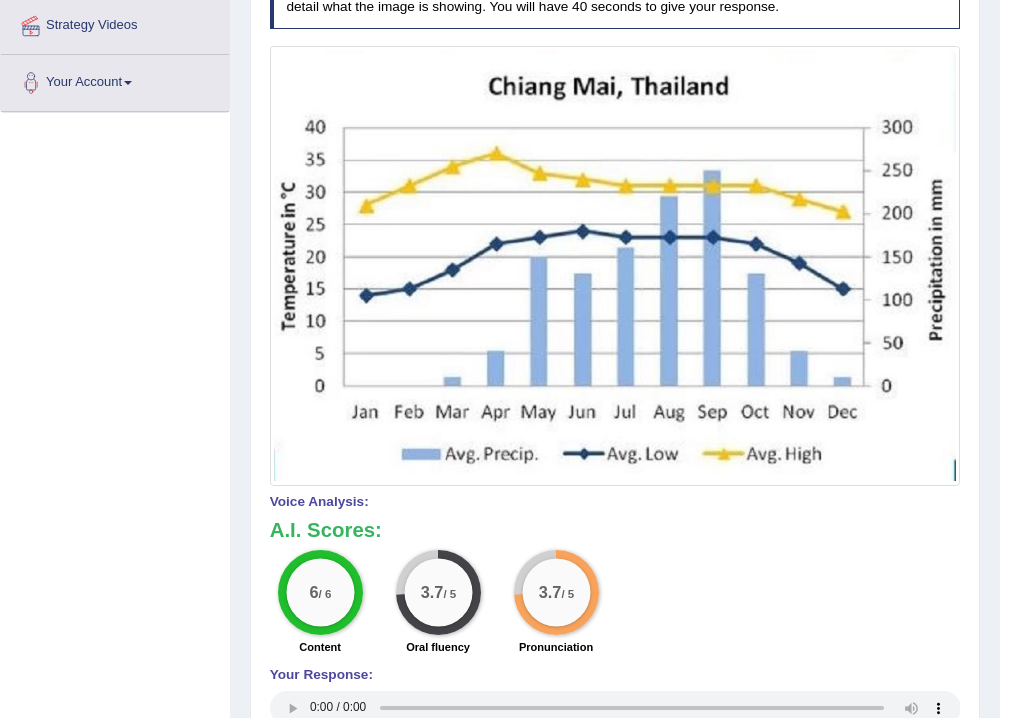 drag, startPoint x: 677, startPoint y: 414, endPoint x: 687, endPoint y: 421, distance: 12.206555 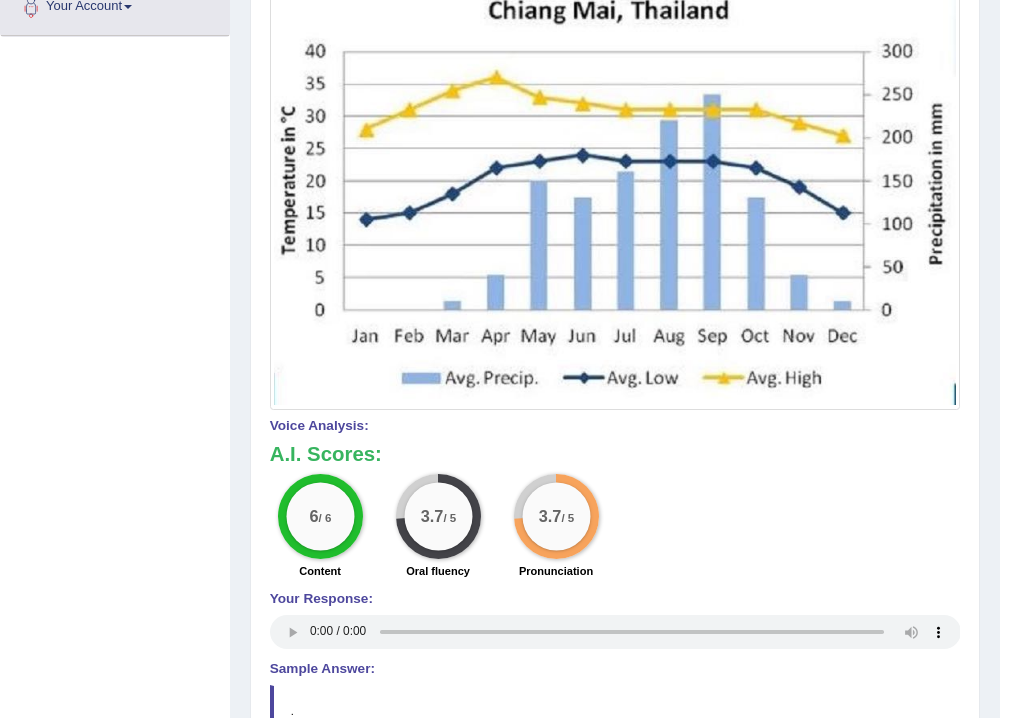 scroll, scrollTop: 0, scrollLeft: 0, axis: both 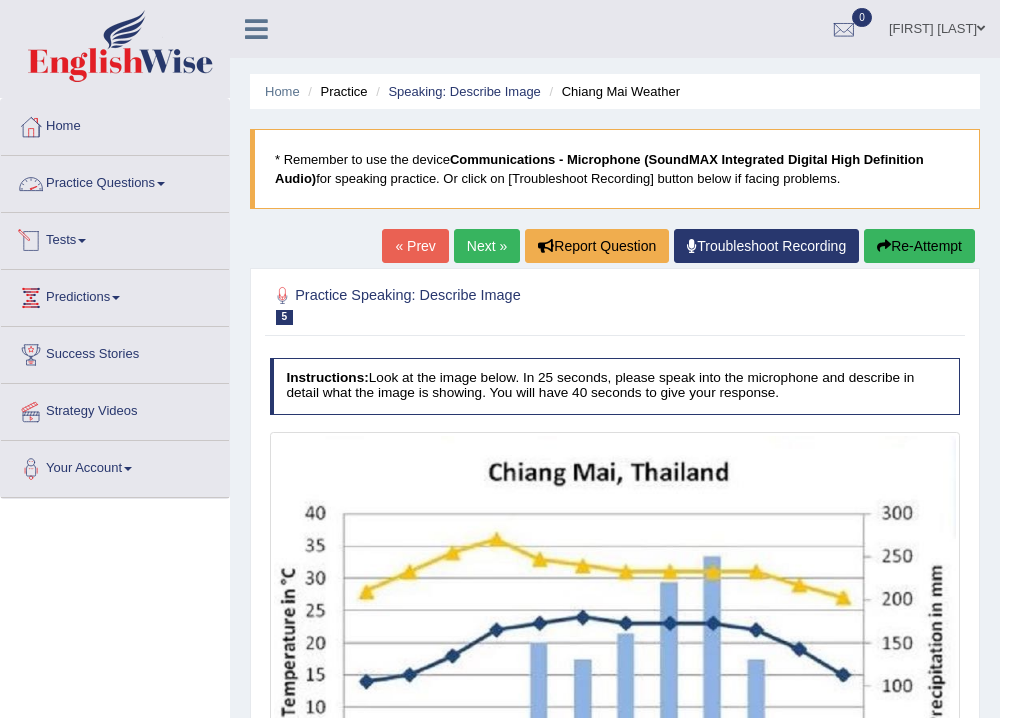 click on "Practice Questions" at bounding box center (115, 181) 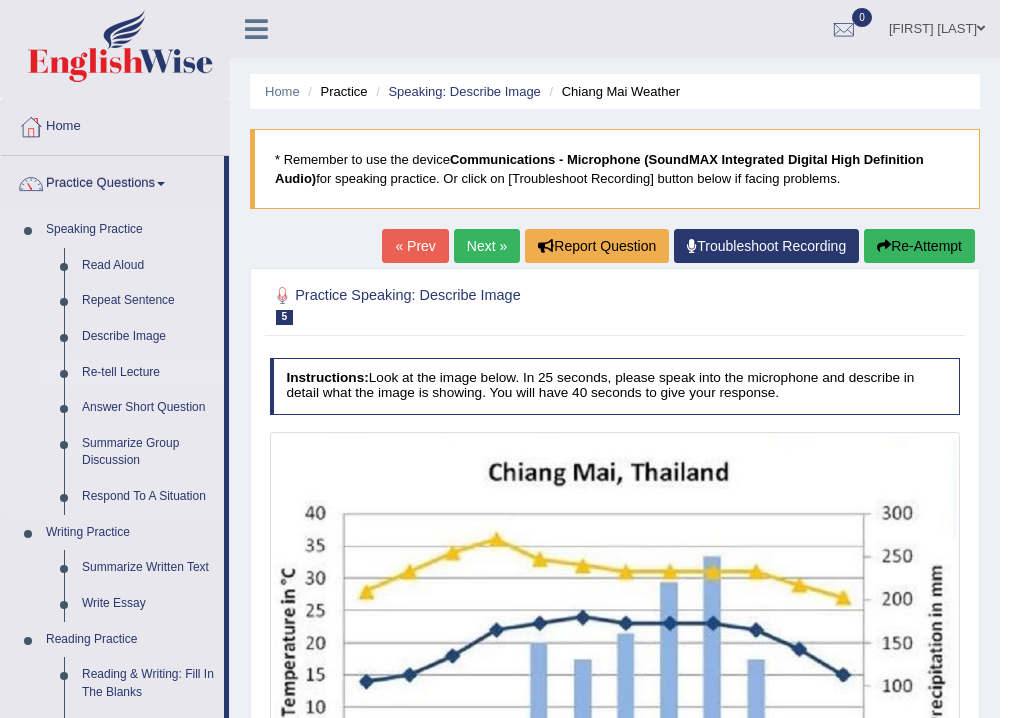 click on "Re-tell Lecture" at bounding box center [148, 373] 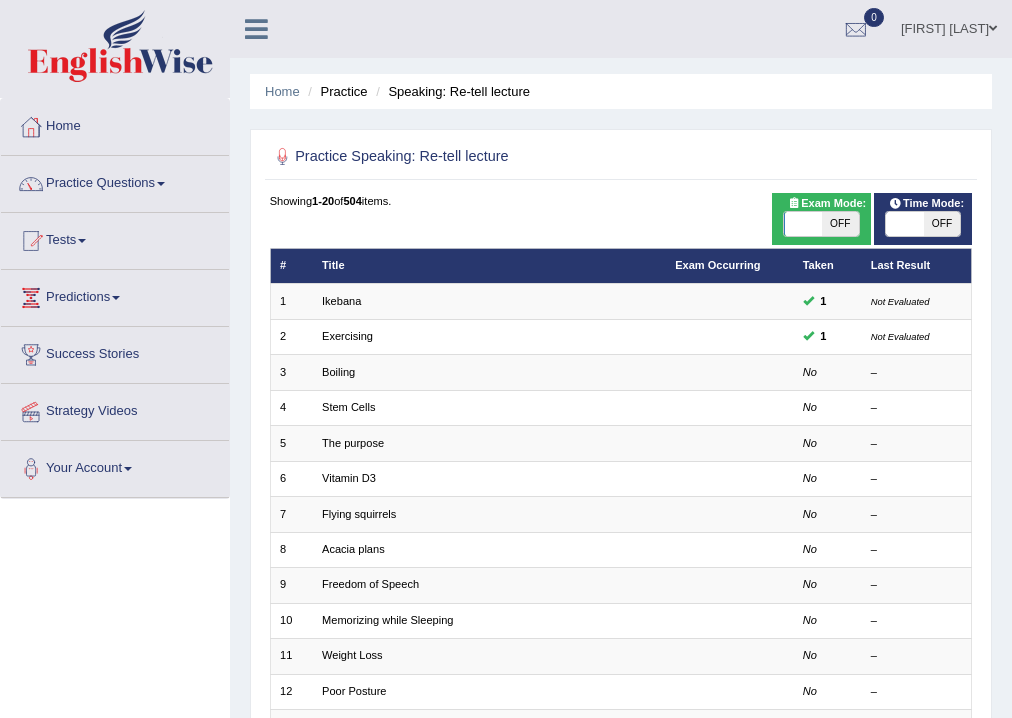 scroll, scrollTop: 0, scrollLeft: 0, axis: both 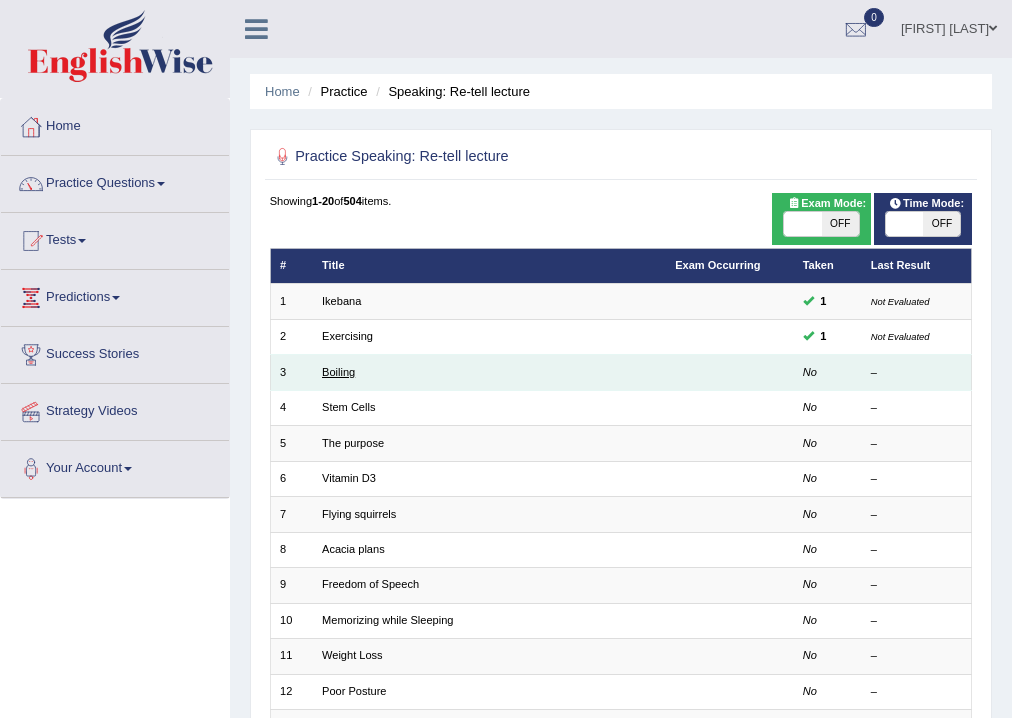 click on "Boiling" at bounding box center (338, 372) 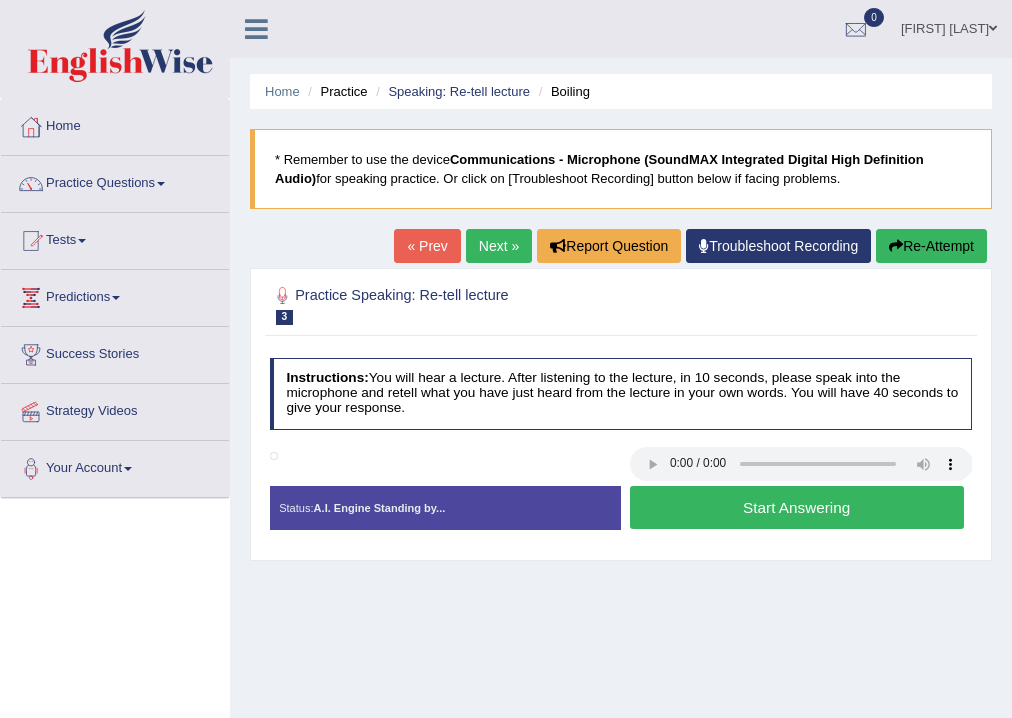 scroll, scrollTop: 0, scrollLeft: 0, axis: both 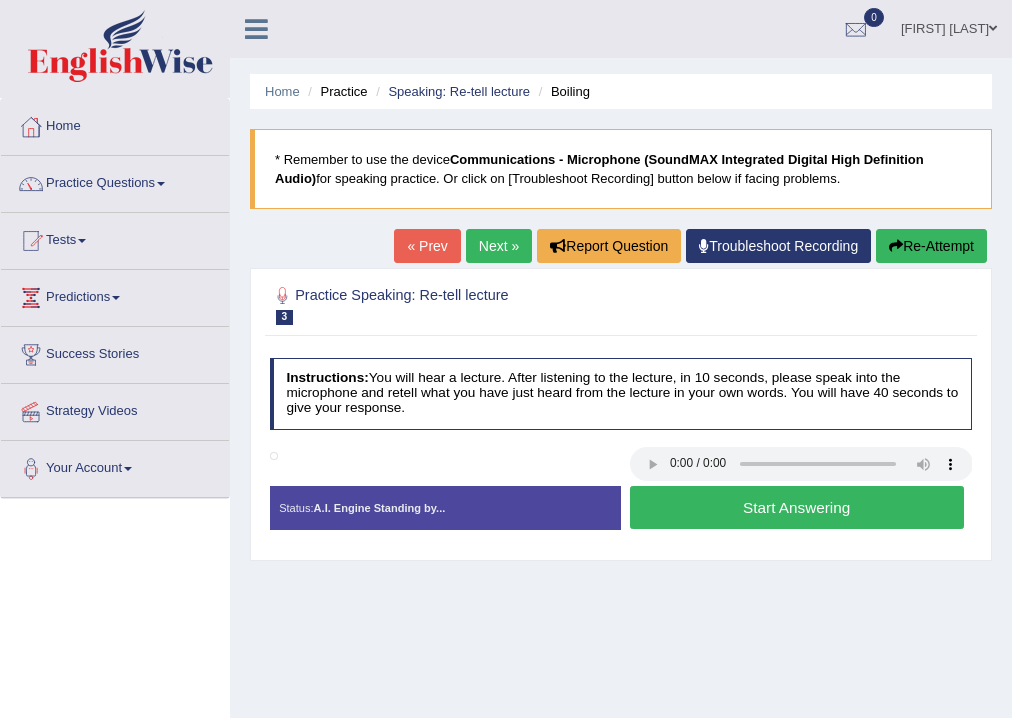 click on "Start Answering" at bounding box center [797, 507] 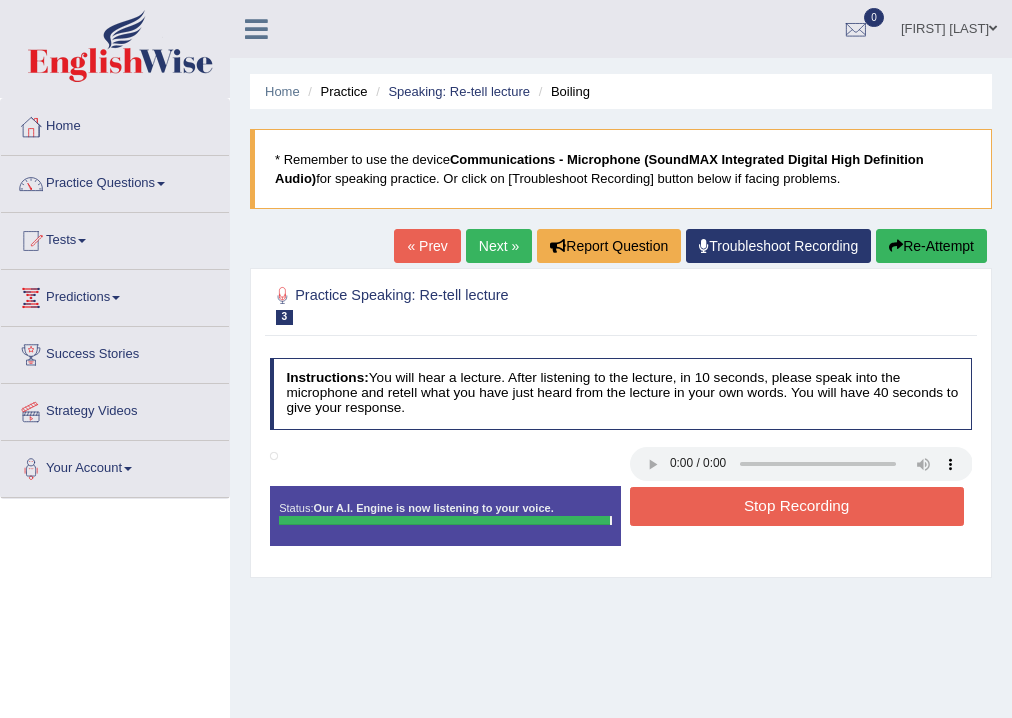click on "Instructions:  You will hear a lecture. After listening to the lecture, in 10 seconds, please speak into the microphone and retell what you have just heard from the lecture in your own words. You will have 40 seconds to give your response.
Transcript: Recorded Answer: Created with Highcharts 7.1.2 Too low Too high Time Pitch meter: 0 10 20 30 40 Created with Highcharts 7.1.2 Great Too slow Too fast Time Speech pace meter: 0 10 20 30 40 Spoken Keywords: Voice Analysis: Your Response: Sample Answer: . Status:  Our A.I. Engine is now listening to your voice. Start Answering Stop Recording" at bounding box center (620, 458) 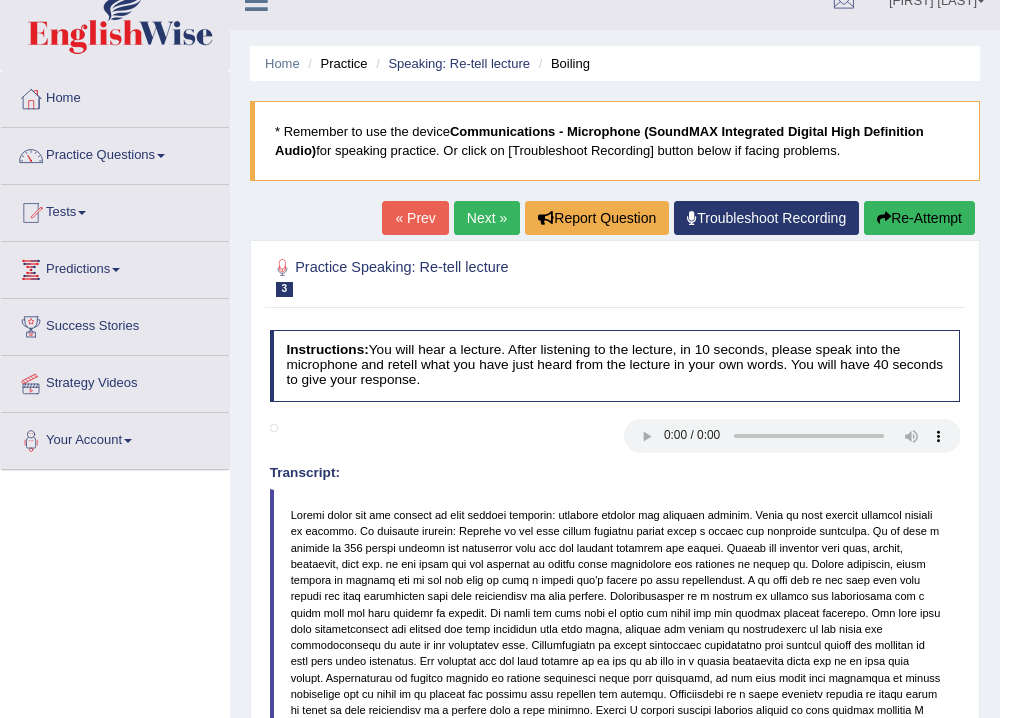 click on "Our A.I. Engine is working on your speech analysis! Please be patient. It may take few seconds..." at bounding box center [512, 359] 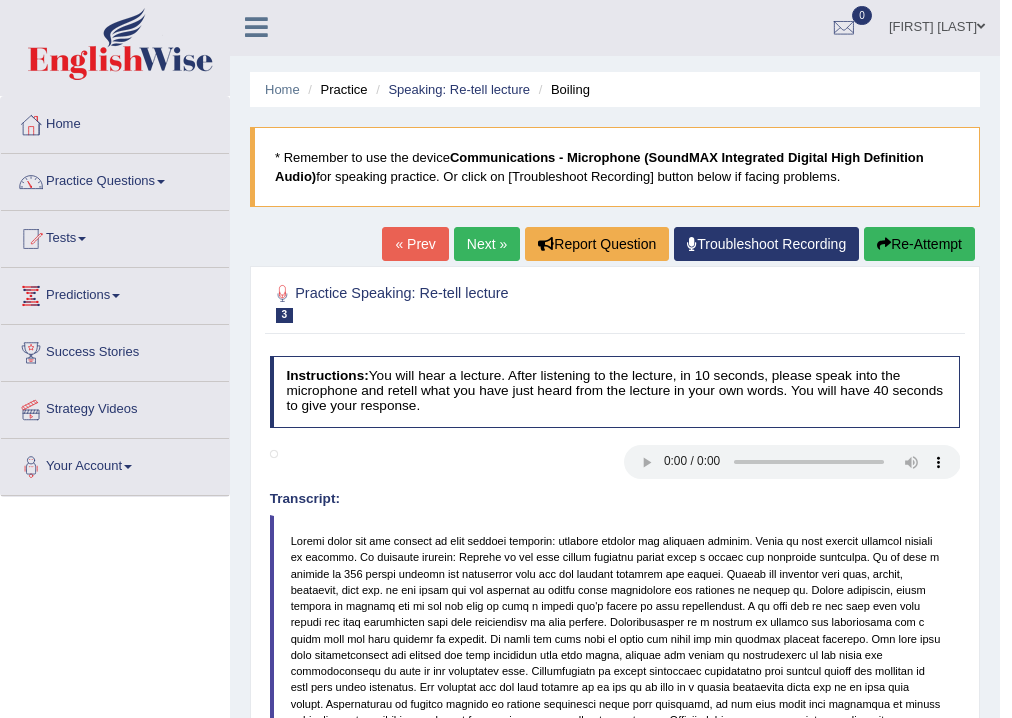 scroll, scrollTop: 0, scrollLeft: 0, axis: both 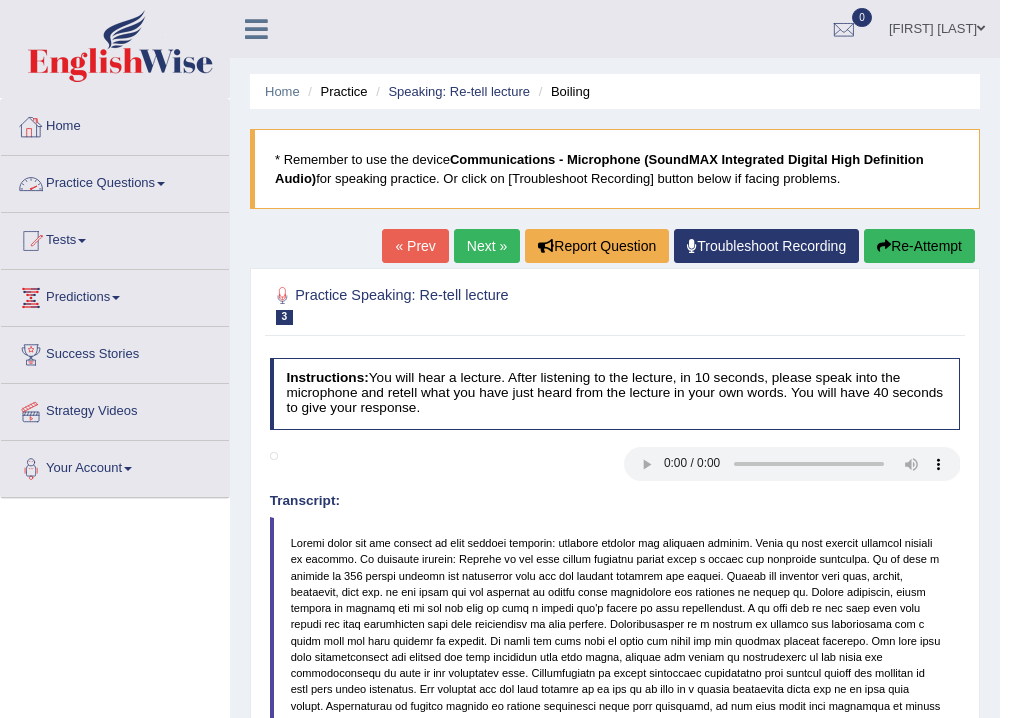 click on "Practice Questions" at bounding box center [115, 181] 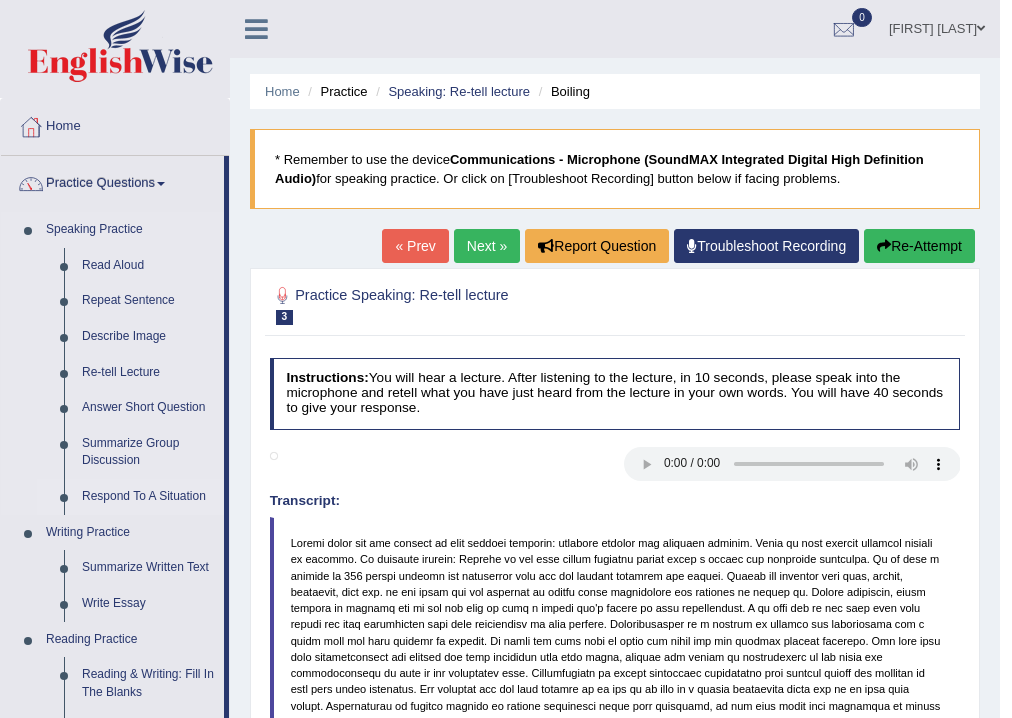 click on "Respond To A Situation" at bounding box center (148, 497) 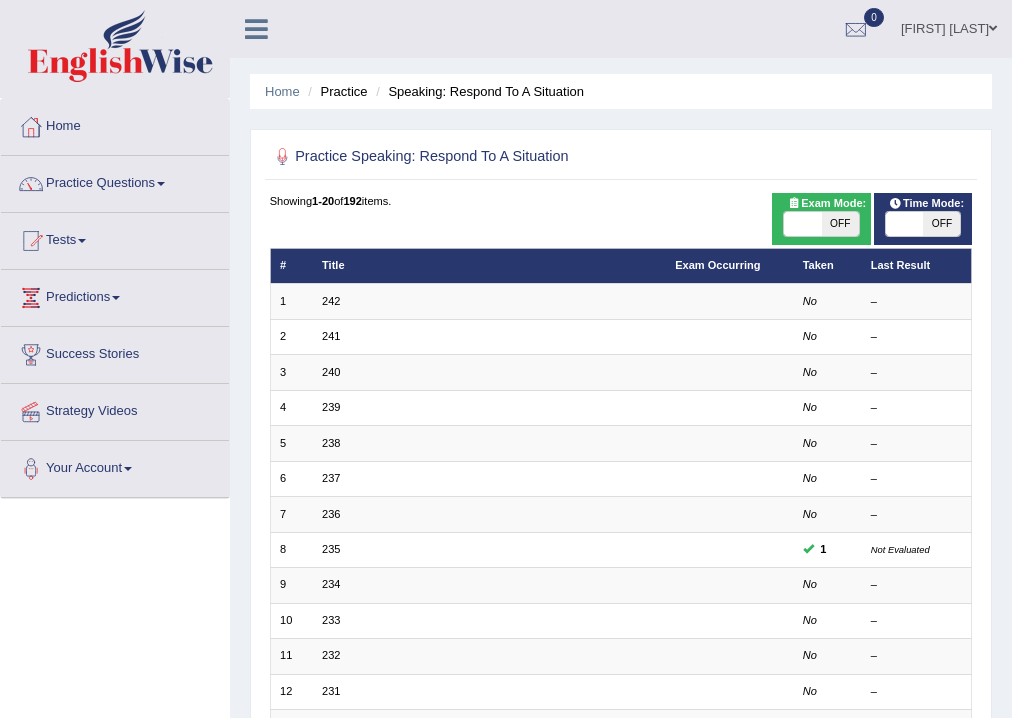 scroll, scrollTop: 0, scrollLeft: 0, axis: both 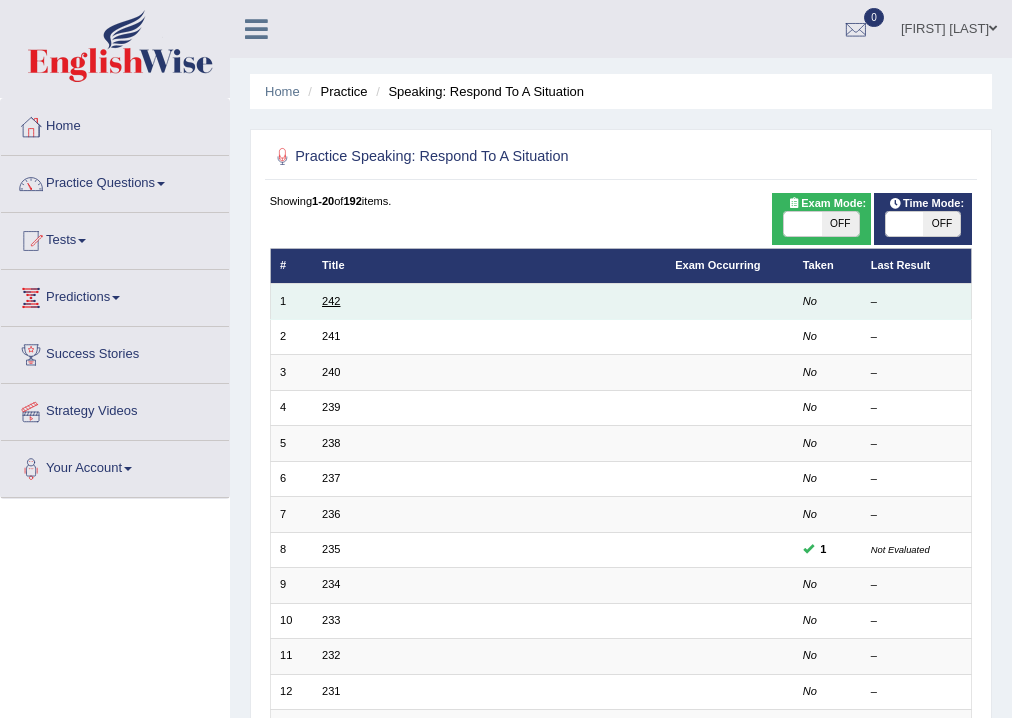 click on "242" at bounding box center [331, 301] 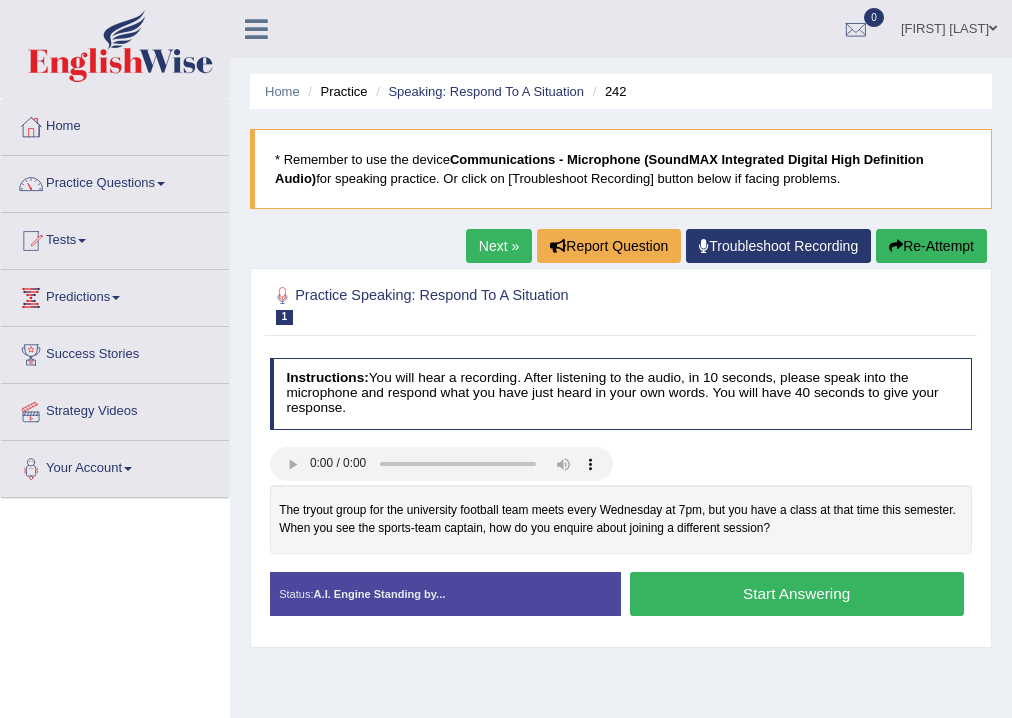 scroll, scrollTop: 0, scrollLeft: 0, axis: both 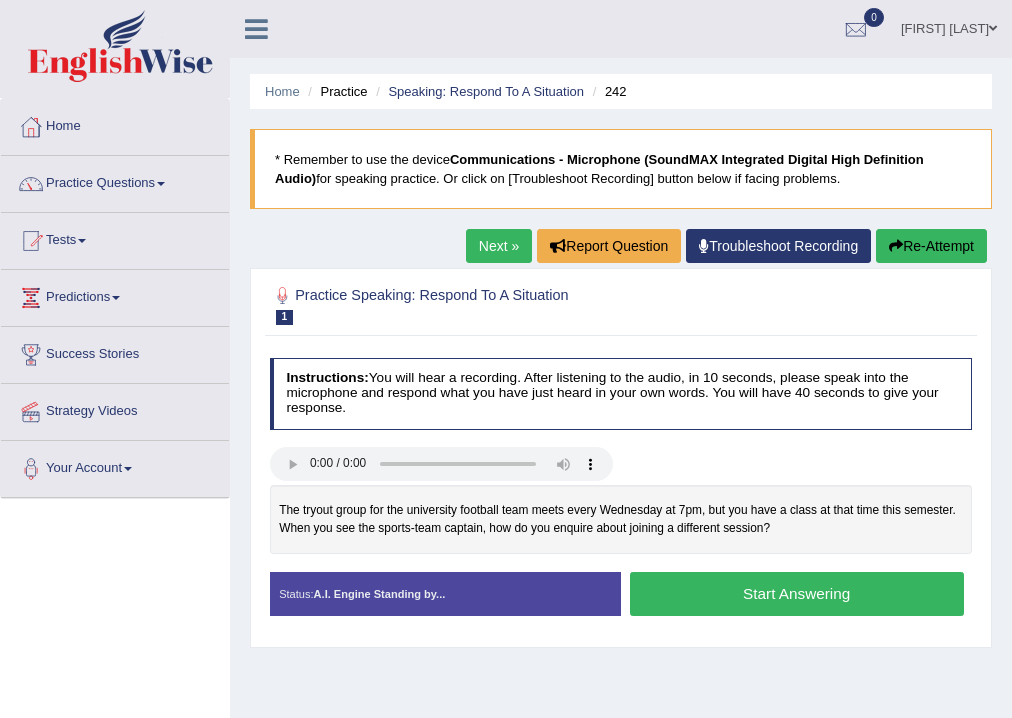 click on "Start Answering" at bounding box center (797, 593) 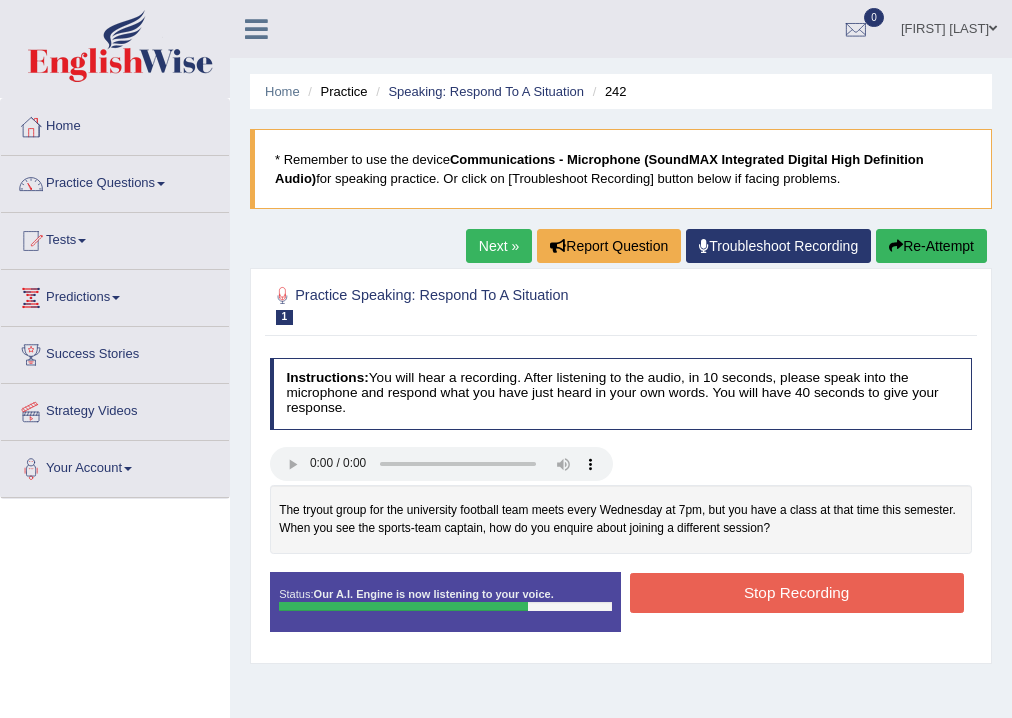 click on "Stop Recording" at bounding box center [797, 592] 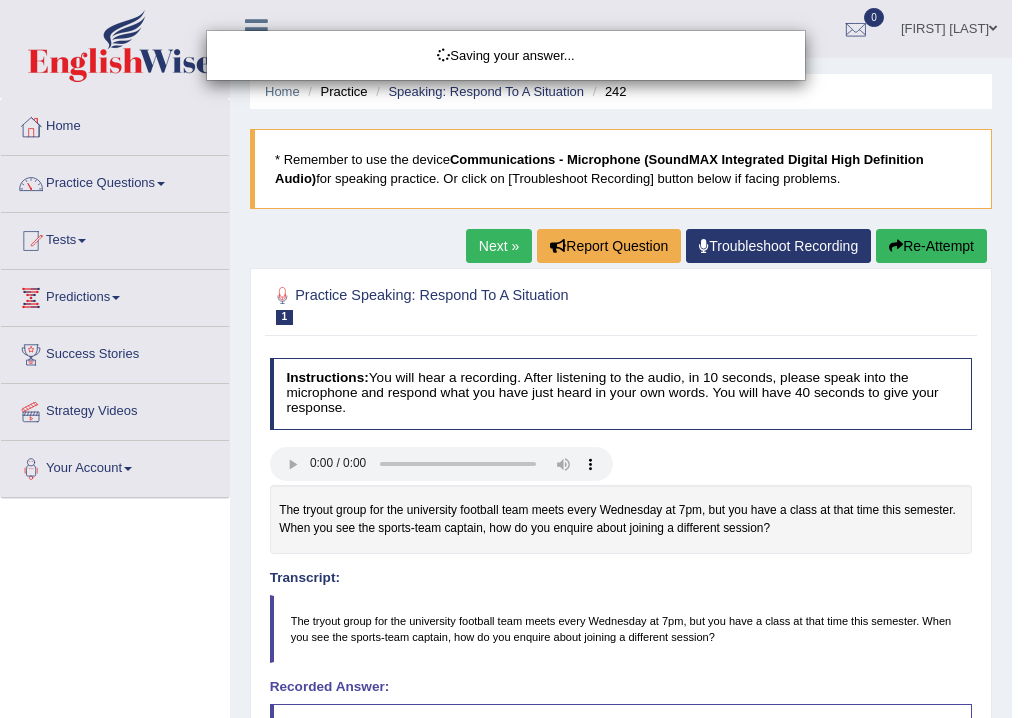 click on "Saving your answer..." at bounding box center (512, 359) 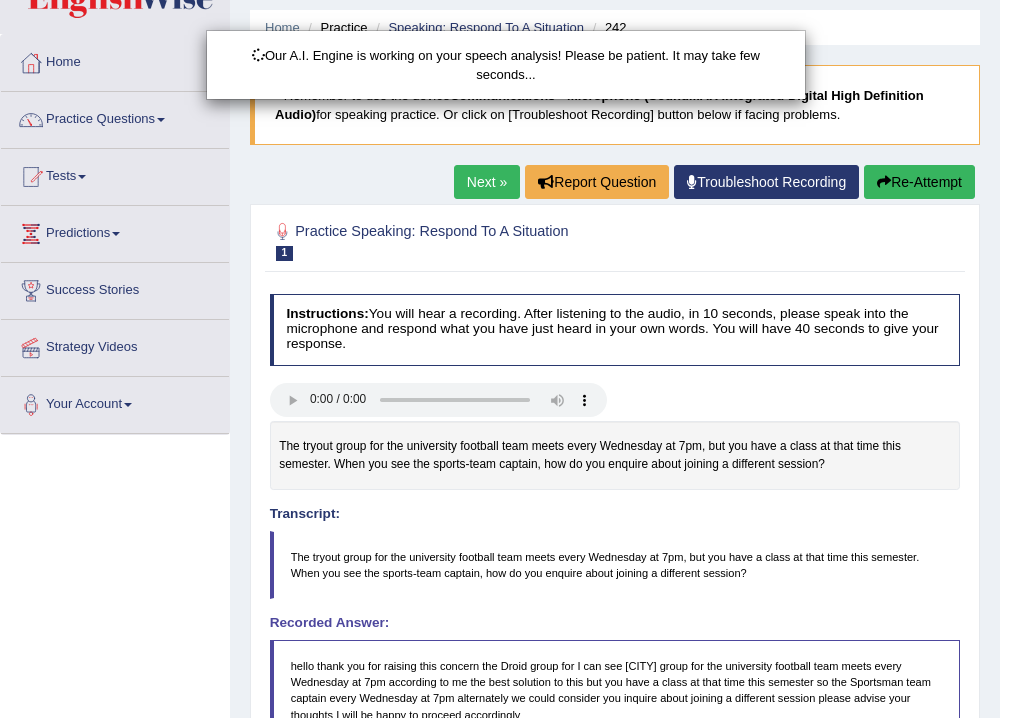 scroll, scrollTop: 74, scrollLeft: 0, axis: vertical 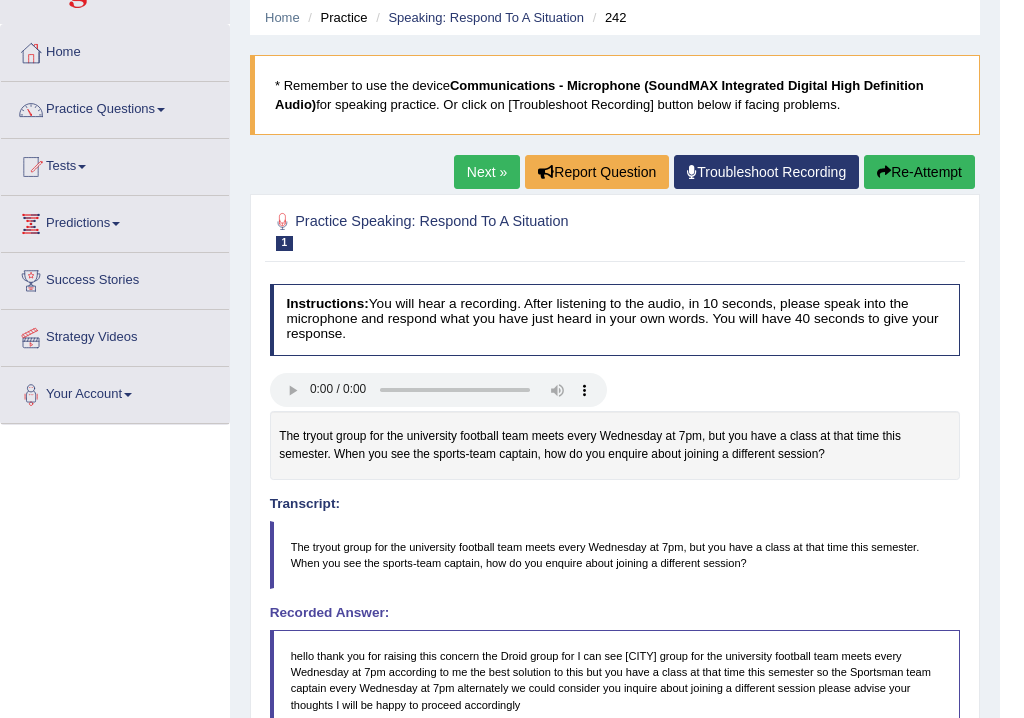 click on "Toggle navigation
Home
Practice Questions   Speaking Practice Read Aloud
Repeat Sentence
Describe Image
Re-tell Lecture
Answer Short Question
Summarize Group Discussion
Respond To A Situation
Writing Practice  Summarize Written Text
Write Essay
Reading Practice  Reading & Writing: Fill In The Blanks
Choose Multiple Answers
Re-order Paragraphs
Fill In The Blanks
Choose Single Answer
Listening Practice  Summarize Spoken Text
Highlight Incorrect Words
Highlight Correct Summary
Select Missing Word
Choose Single Answer
Choose Multiple Answers
Fill In The Blanks
Write From Dictation
Pronunciation
Tests
Take Mock Test" at bounding box center [512, 285] 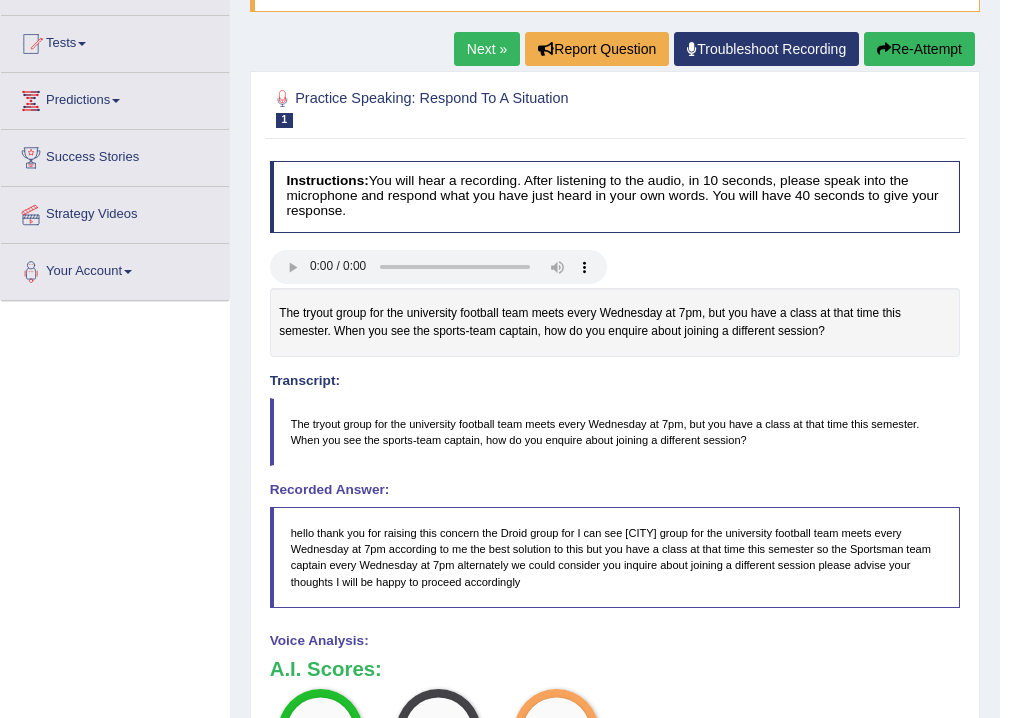 scroll, scrollTop: 0, scrollLeft: 0, axis: both 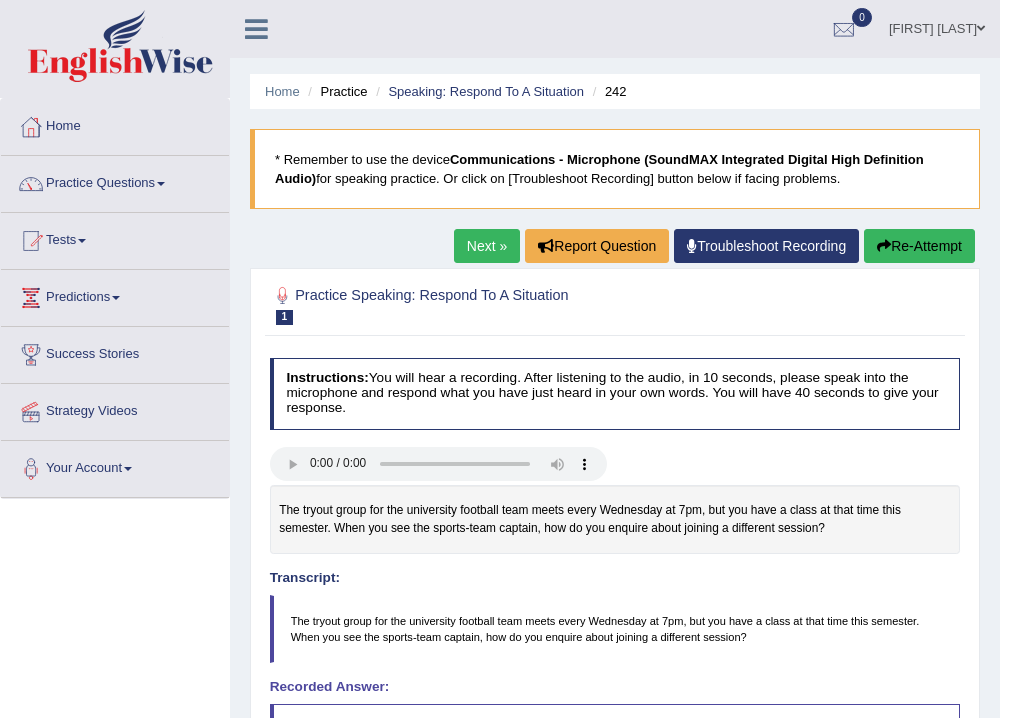 click on "Next »" at bounding box center (487, 246) 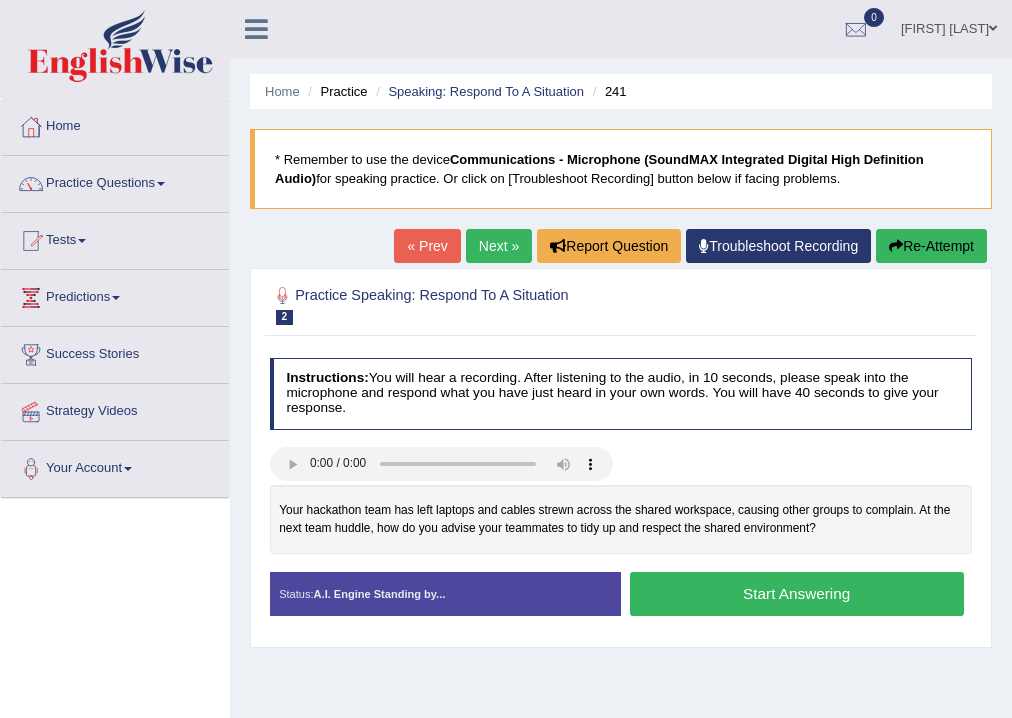 scroll, scrollTop: 0, scrollLeft: 0, axis: both 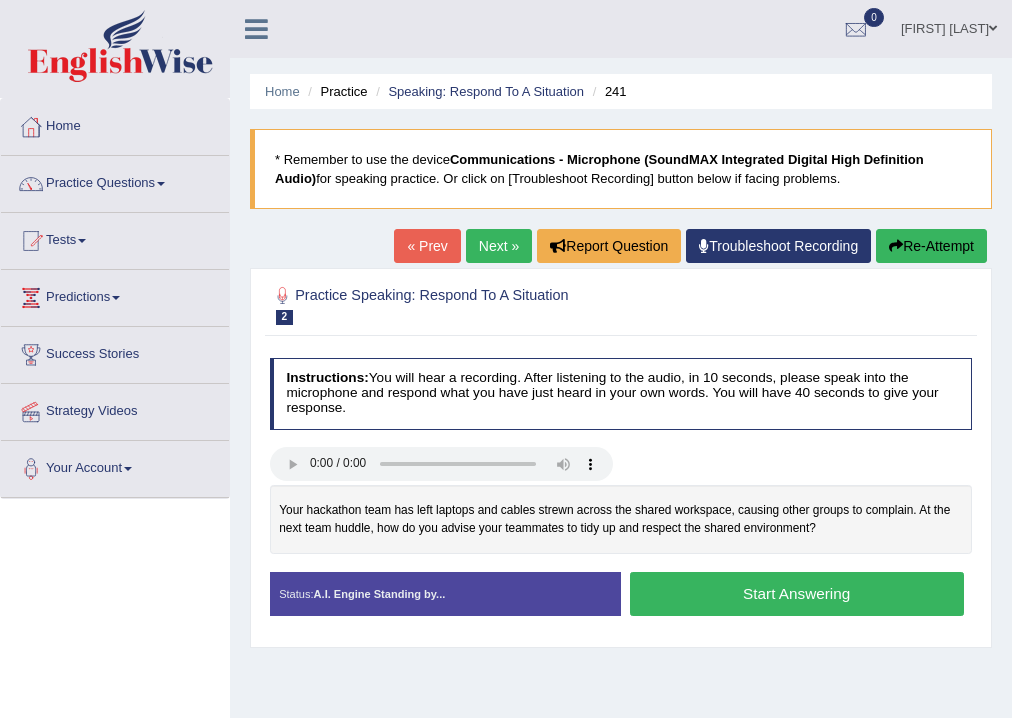 click on "Your hackathon team has left laptops and cables strewn across the shared workspace, causing other groups to complain. At the next team huddle, how do you advise your teammates to tidy up and respect the shared environment?" at bounding box center (621, 519) 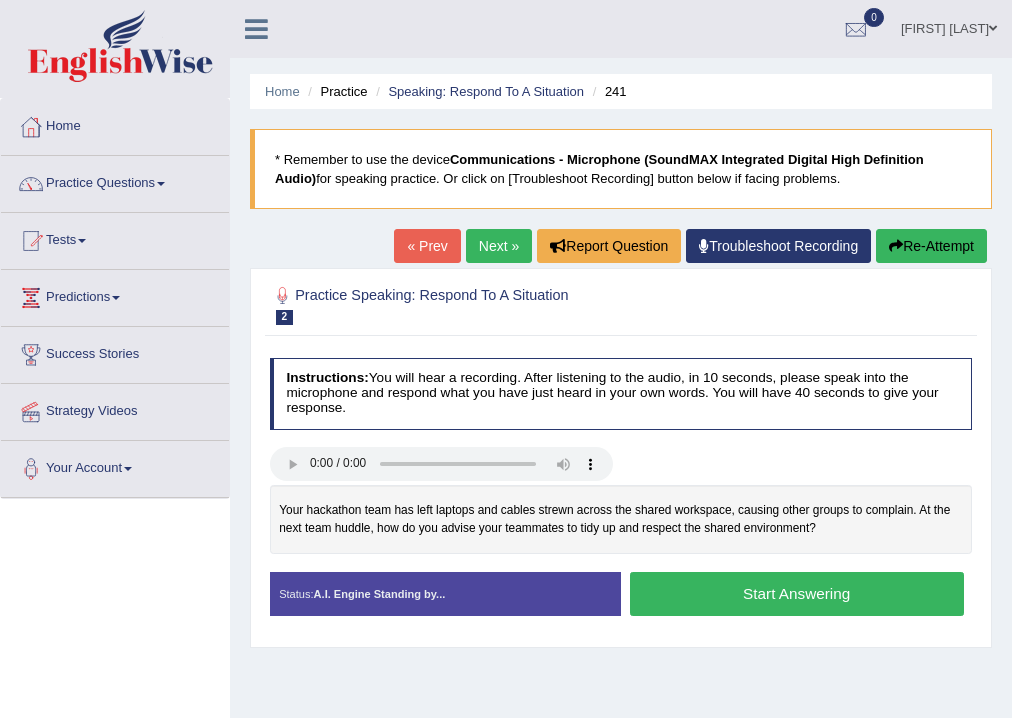 click on "Your hackathon team has left laptops and cables strewn across the shared workspace, causing other groups to complain. At the next team huddle, how do you advise your teammates to tidy up and respect the shared environment?" at bounding box center (621, 519) 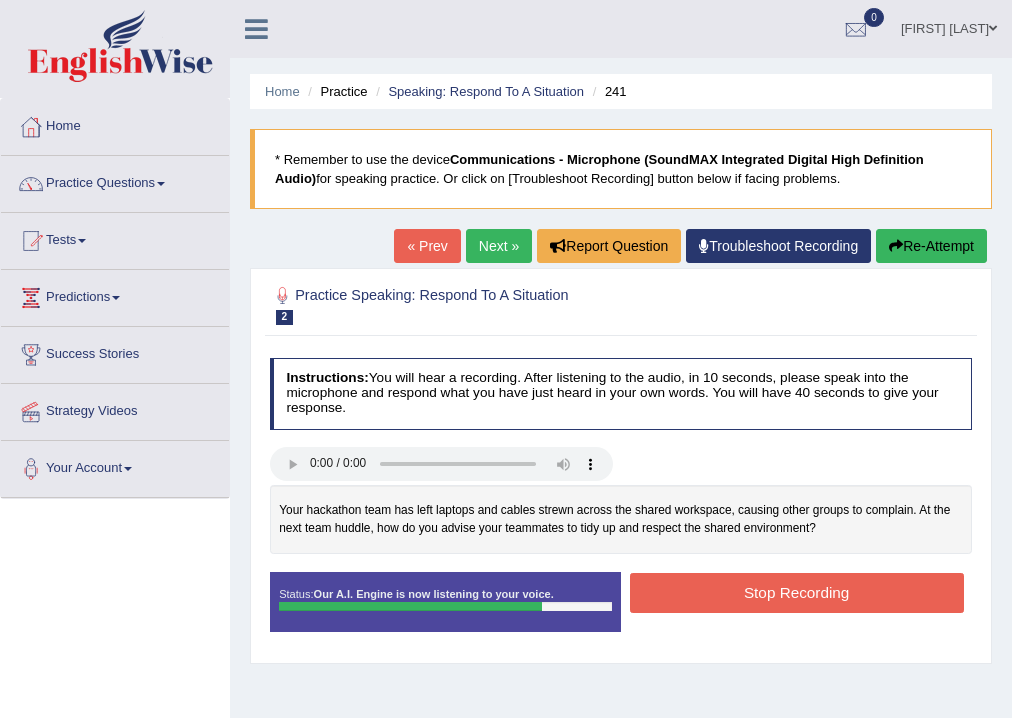 click on "Stop Recording" at bounding box center [797, 592] 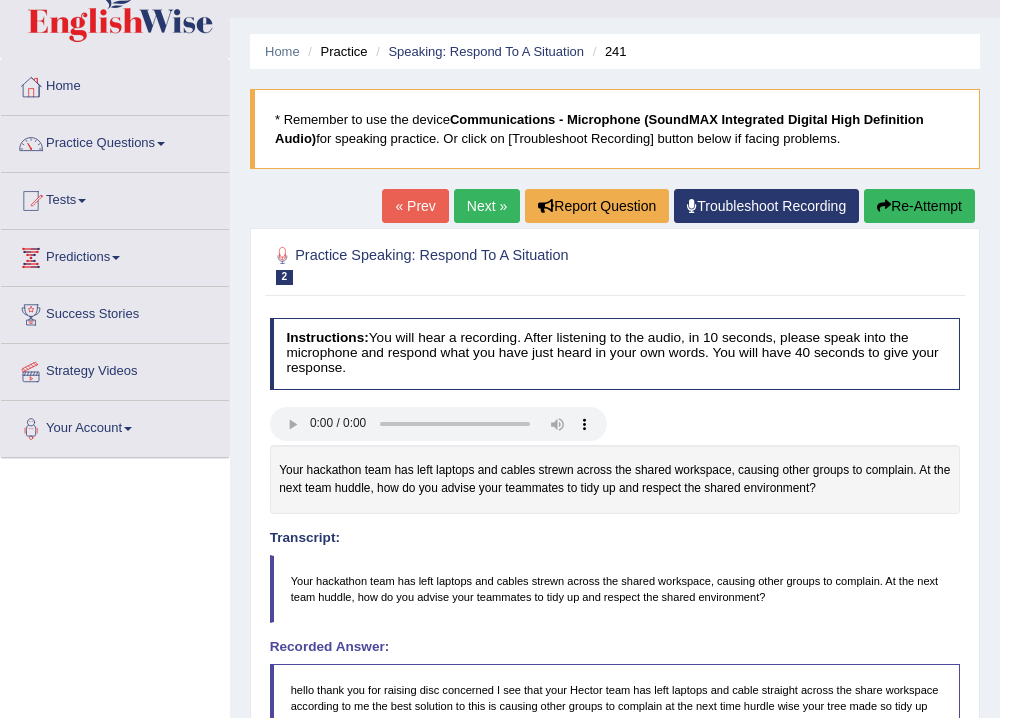 scroll, scrollTop: 80, scrollLeft: 0, axis: vertical 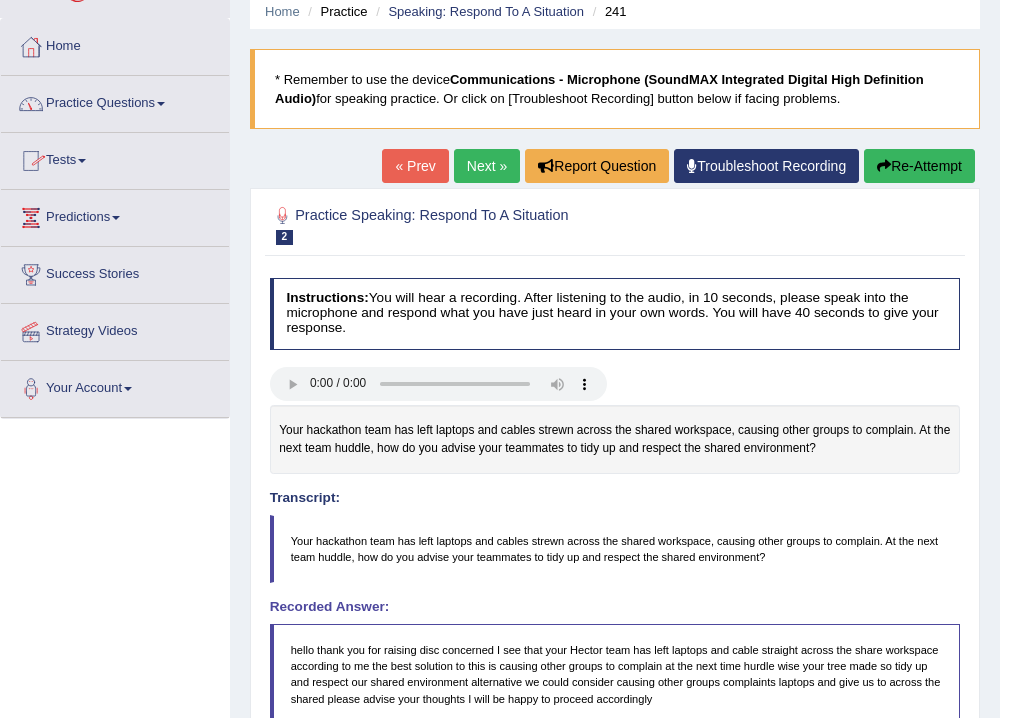 click on "Practice Questions" at bounding box center (115, 101) 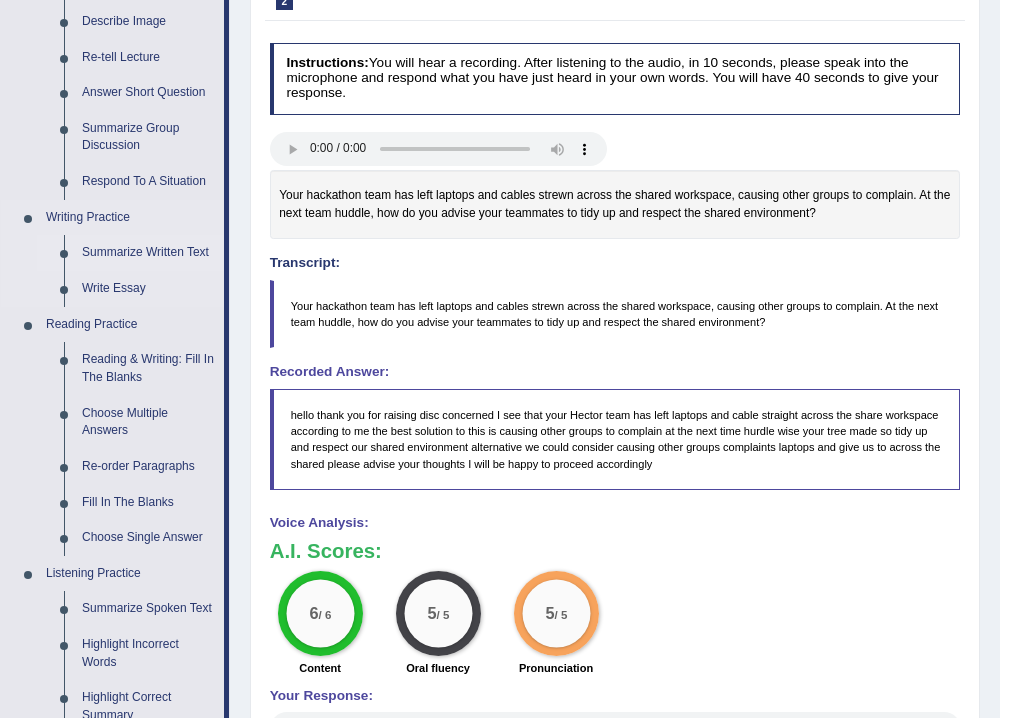 scroll, scrollTop: 320, scrollLeft: 0, axis: vertical 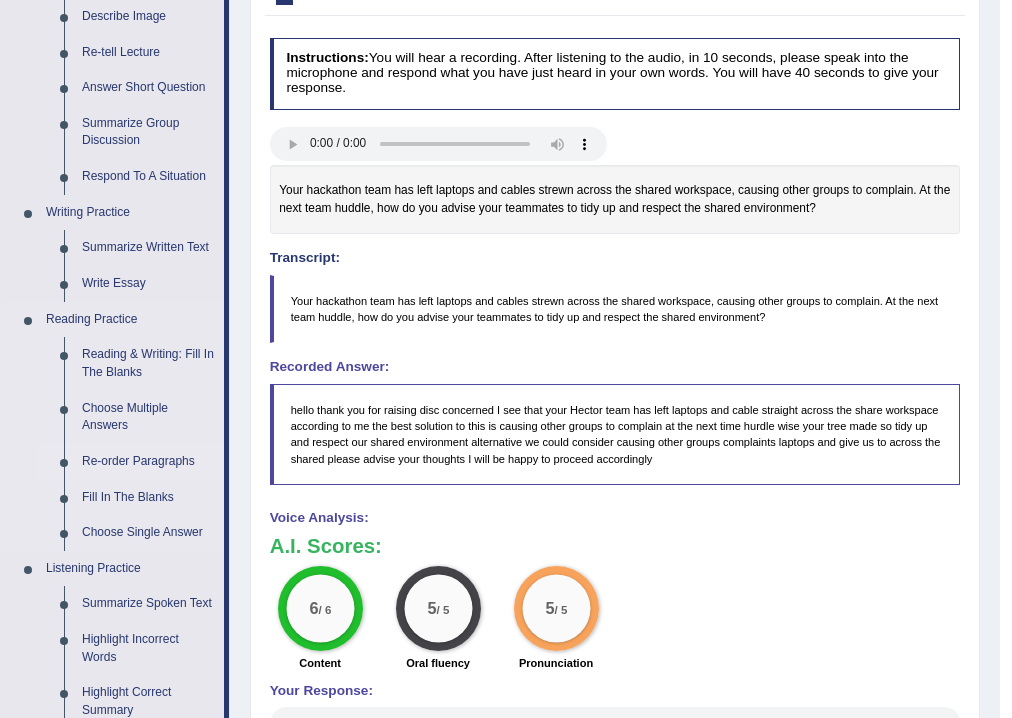 click on "Re-order Paragraphs" at bounding box center (148, 462) 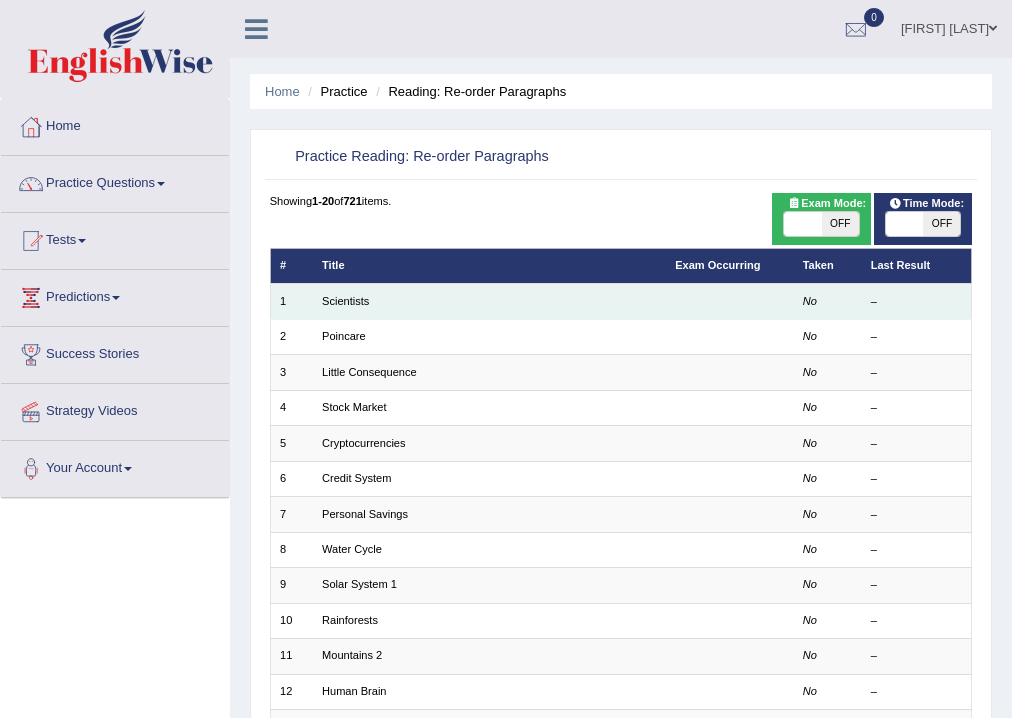 scroll, scrollTop: 0, scrollLeft: 0, axis: both 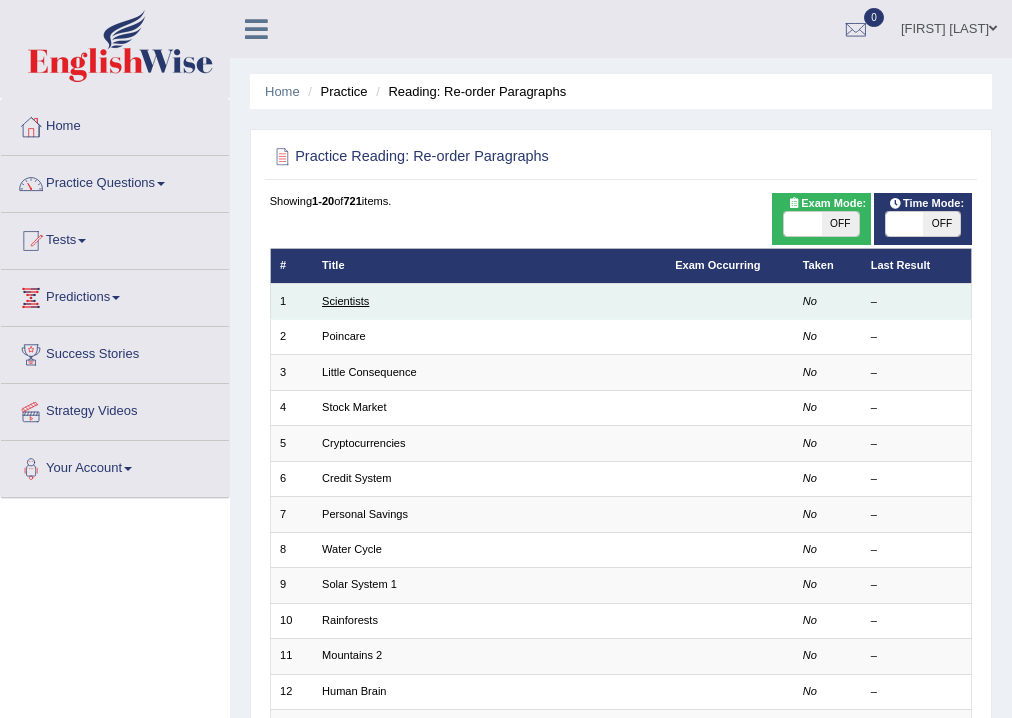 click on "Scientists" at bounding box center (345, 301) 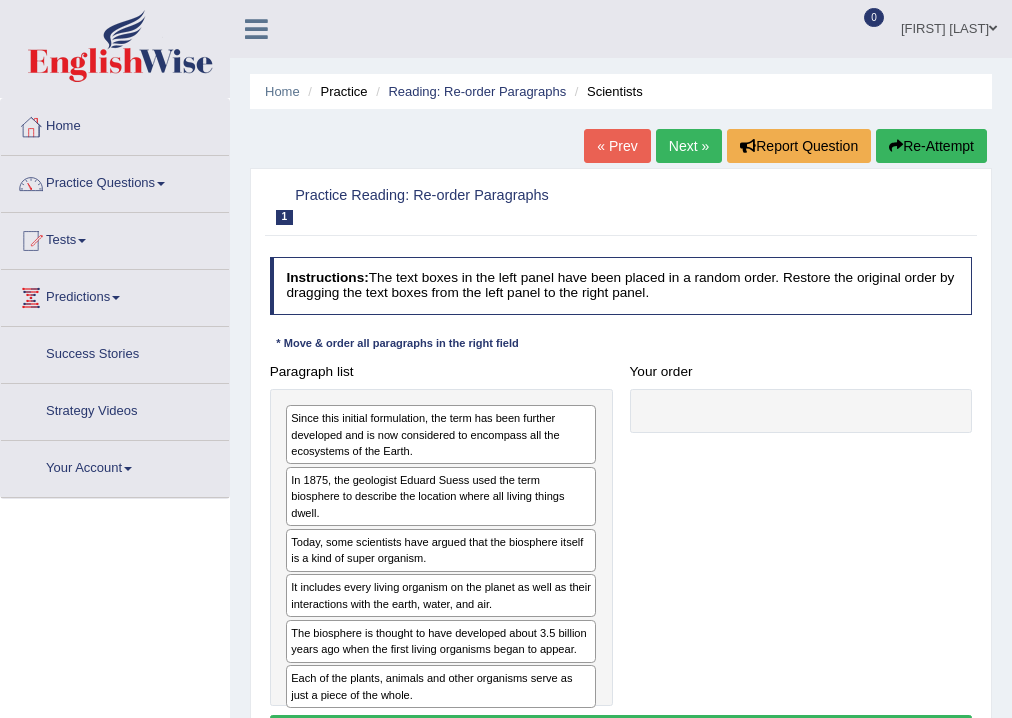 scroll, scrollTop: 0, scrollLeft: 0, axis: both 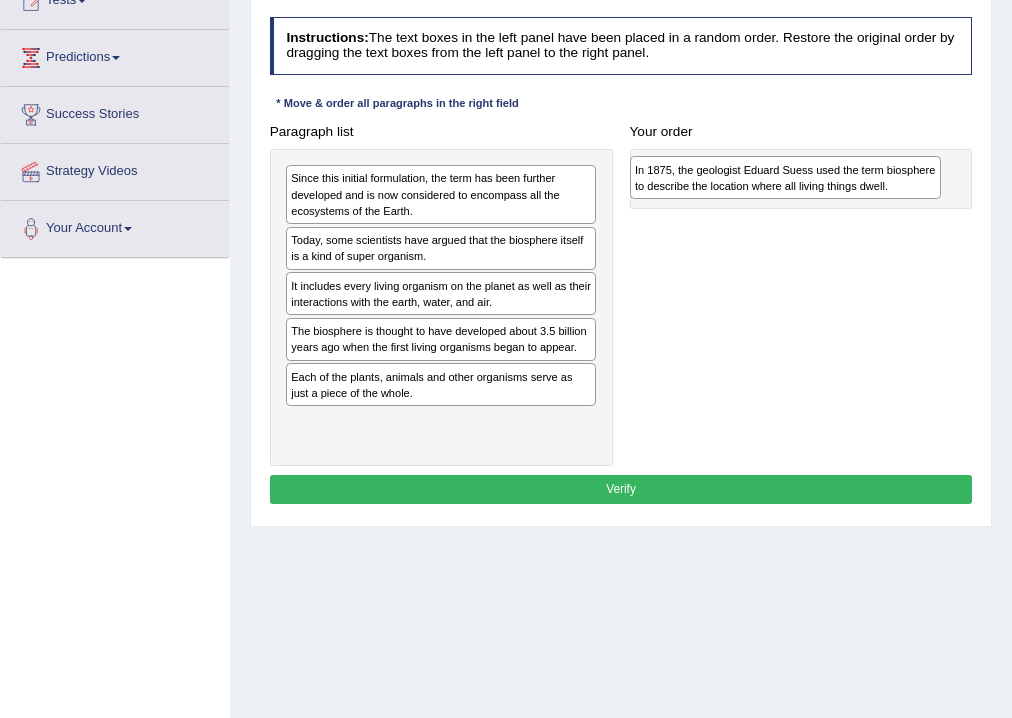 drag, startPoint x: 411, startPoint y: 242, endPoint x: 820, endPoint y: 178, distance: 413.97705 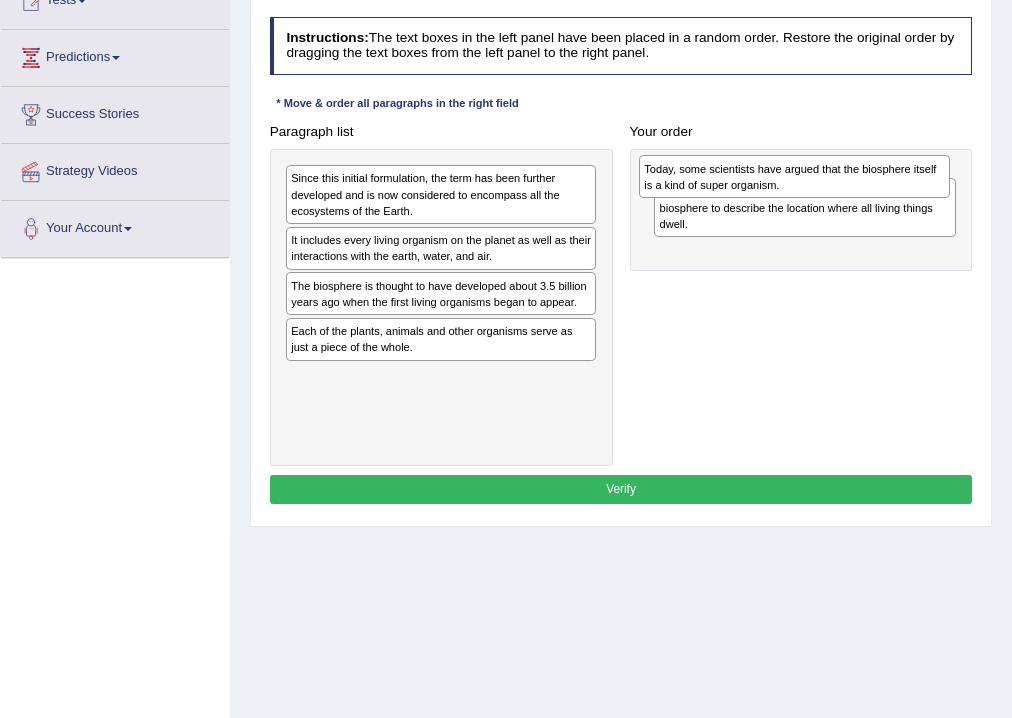 drag, startPoint x: 502, startPoint y: 254, endPoint x: 922, endPoint y: 191, distance: 424.69873 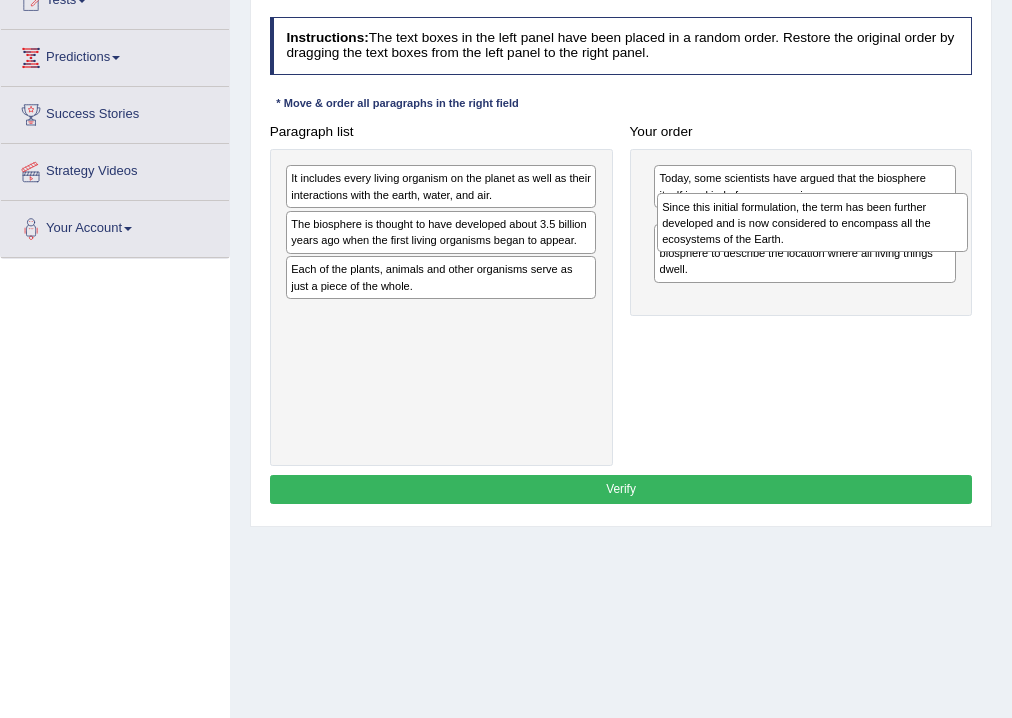 drag, startPoint x: 436, startPoint y: 193, endPoint x: 877, endPoint y: 235, distance: 442.99548 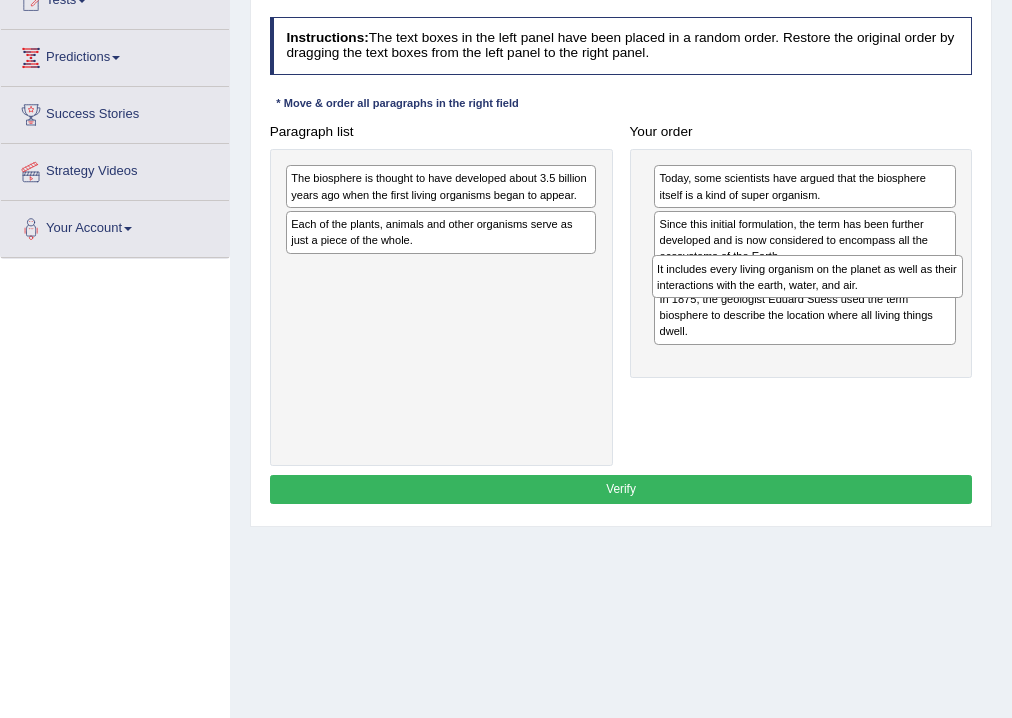 drag, startPoint x: 504, startPoint y: 185, endPoint x: 939, endPoint y: 300, distance: 449.94443 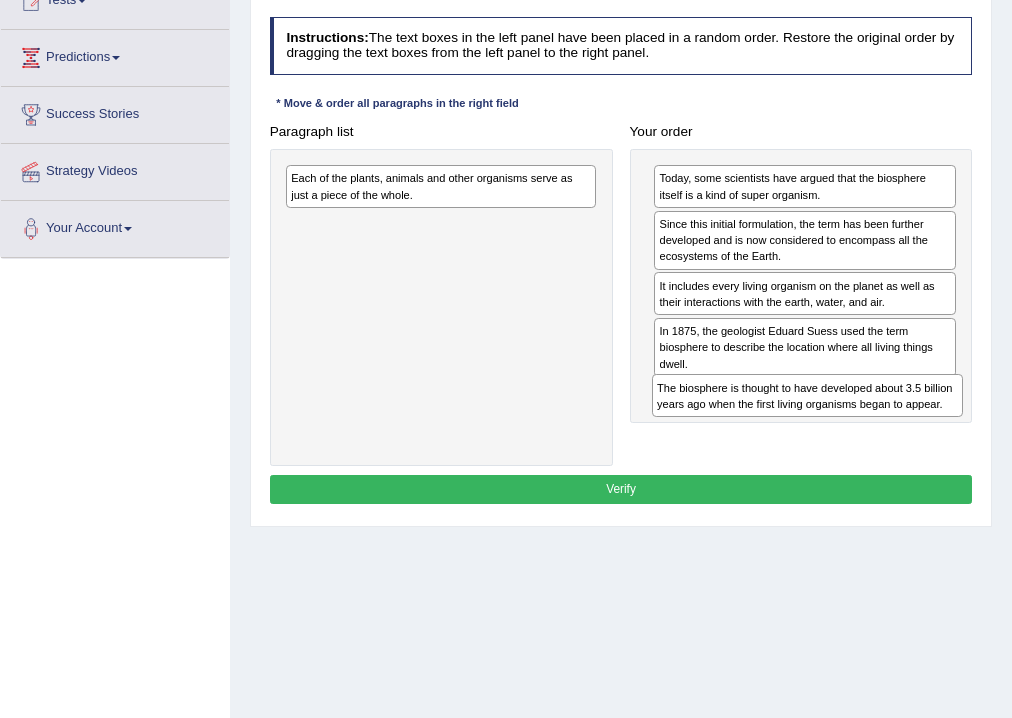 drag, startPoint x: 556, startPoint y: 197, endPoint x: 991, endPoint y: 452, distance: 504.2321 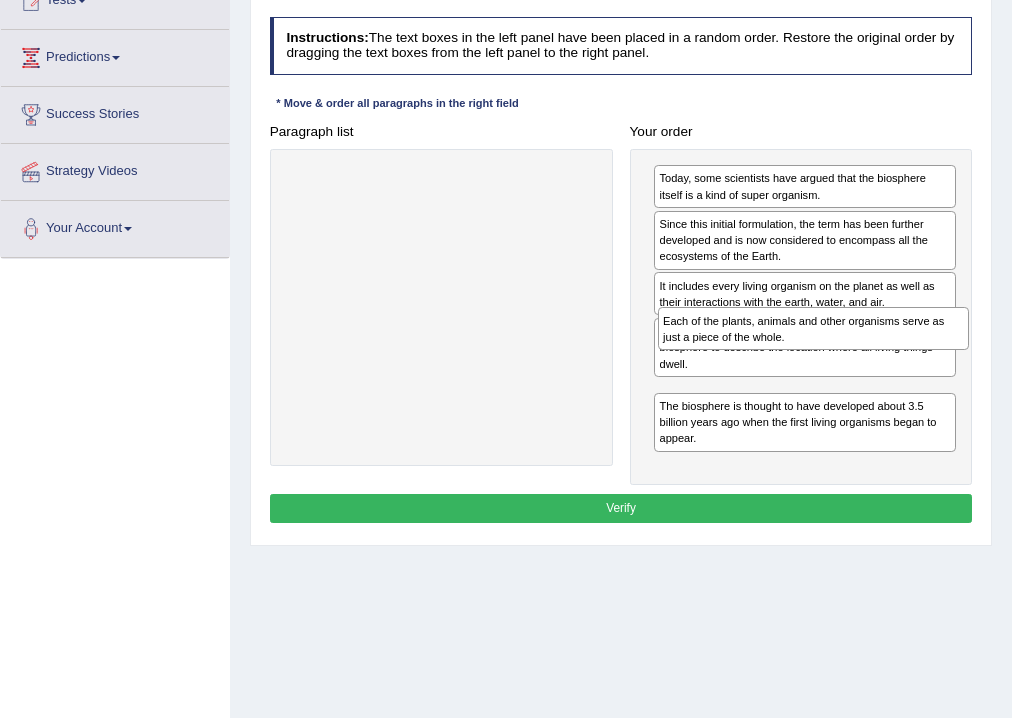 drag, startPoint x: 428, startPoint y: 190, endPoint x: 870, endPoint y: 366, distance: 475.75204 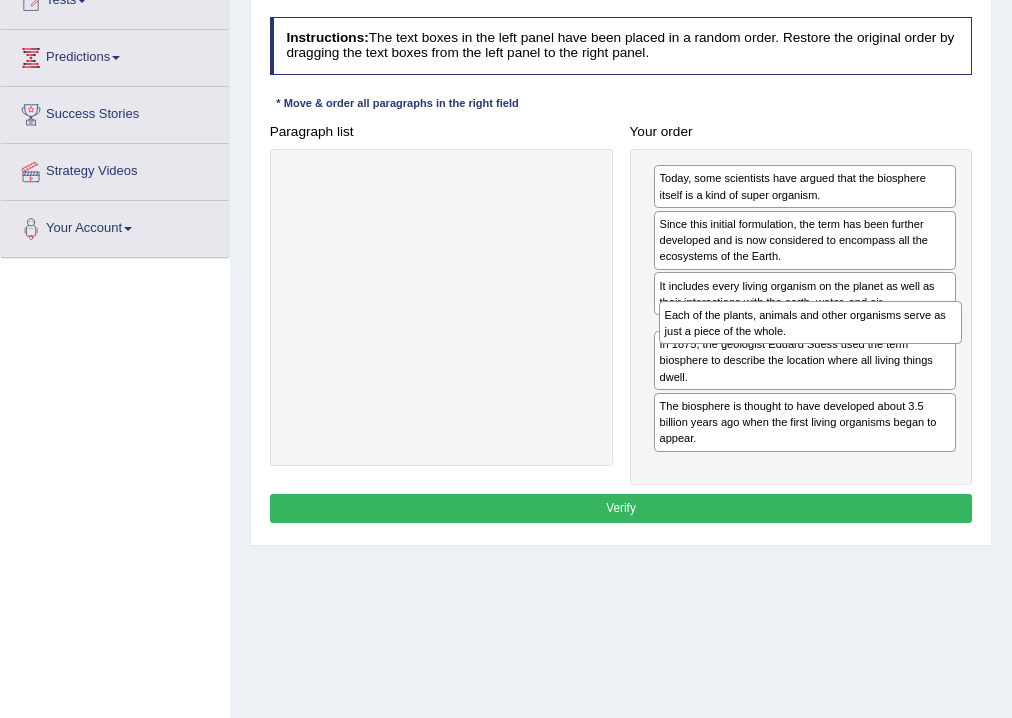 drag, startPoint x: 852, startPoint y: 405, endPoint x: 864, endPoint y: 361, distance: 45.607018 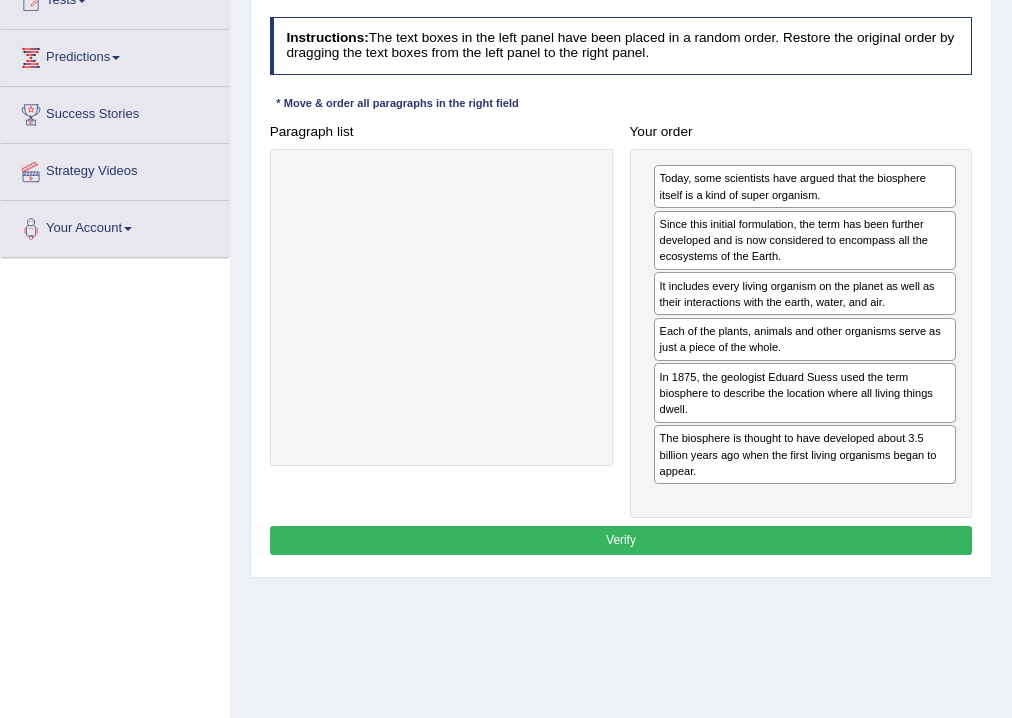 click on "Verify" at bounding box center (621, 540) 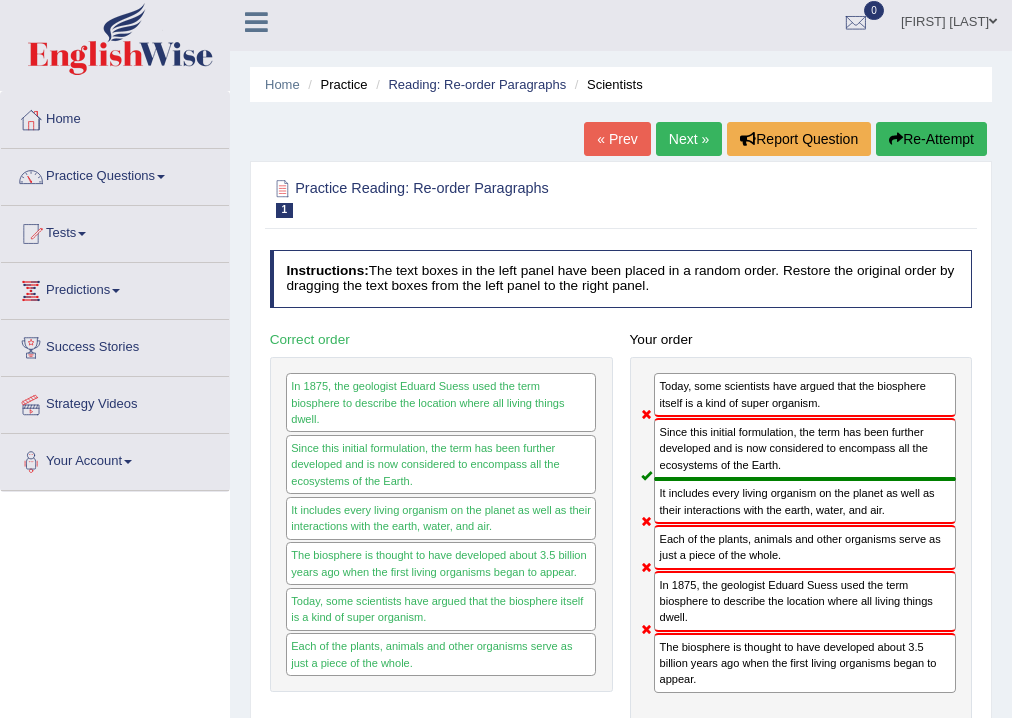 scroll, scrollTop: 0, scrollLeft: 0, axis: both 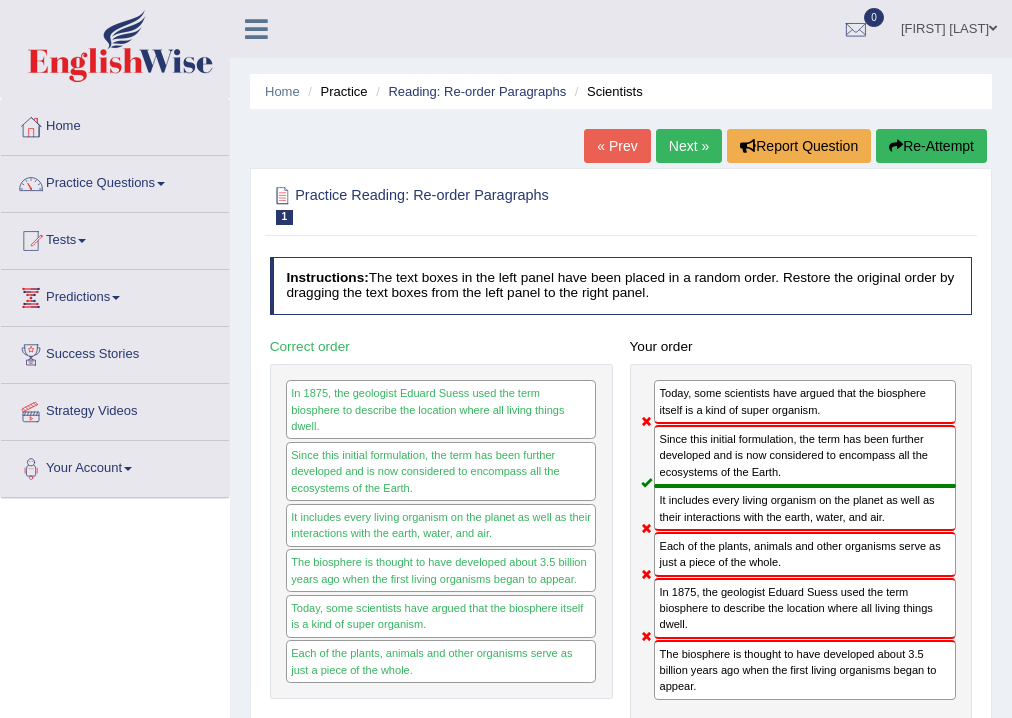 click on "Next »" at bounding box center [689, 146] 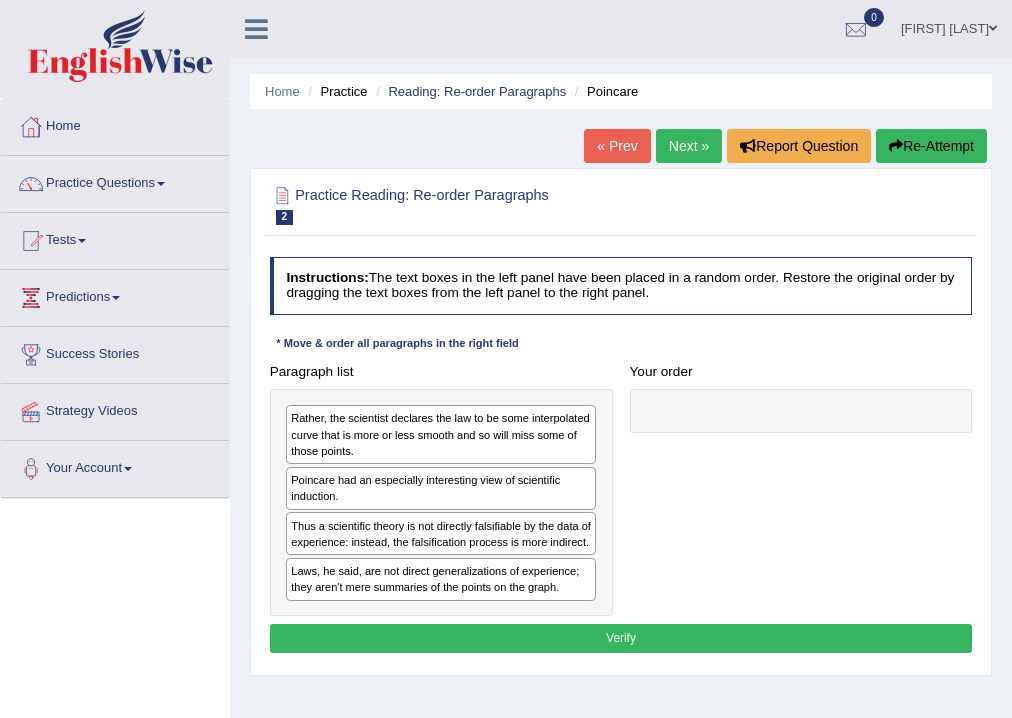 scroll, scrollTop: 0, scrollLeft: 0, axis: both 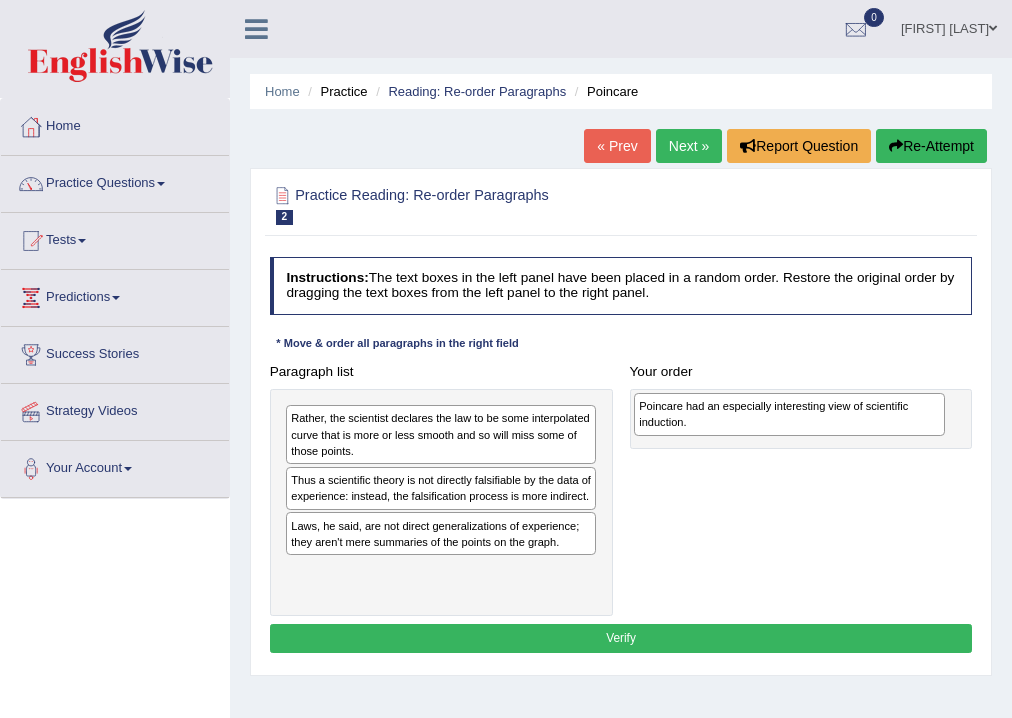 drag, startPoint x: 368, startPoint y: 488, endPoint x: 782, endPoint y: 421, distance: 419.38644 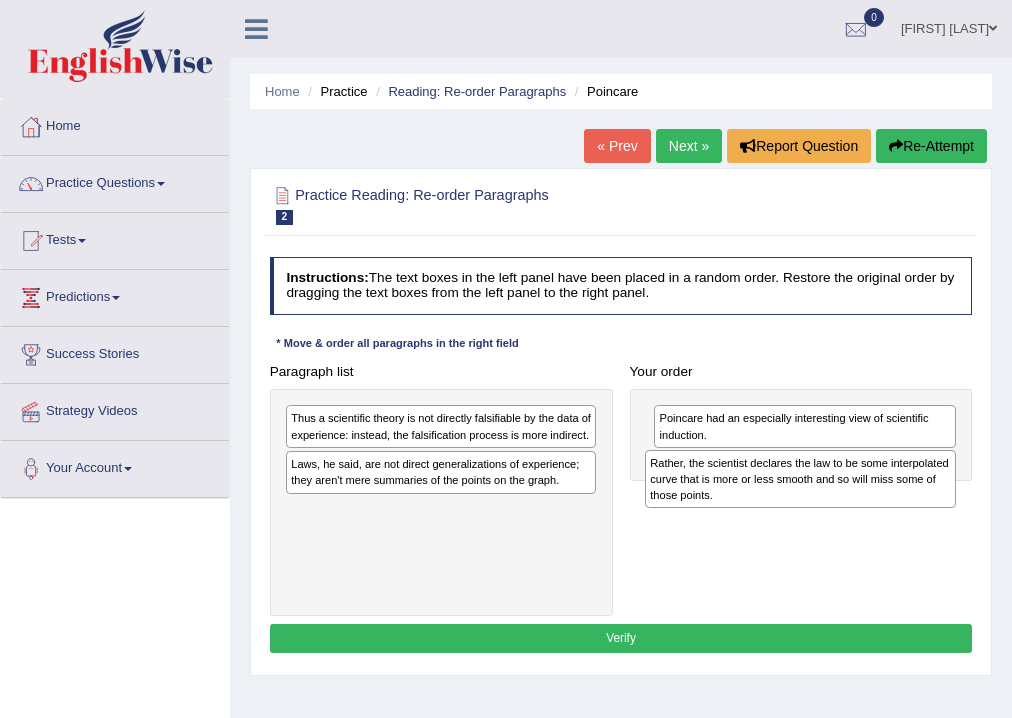 drag, startPoint x: 425, startPoint y: 443, endPoint x: 852, endPoint y: 504, distance: 431.33514 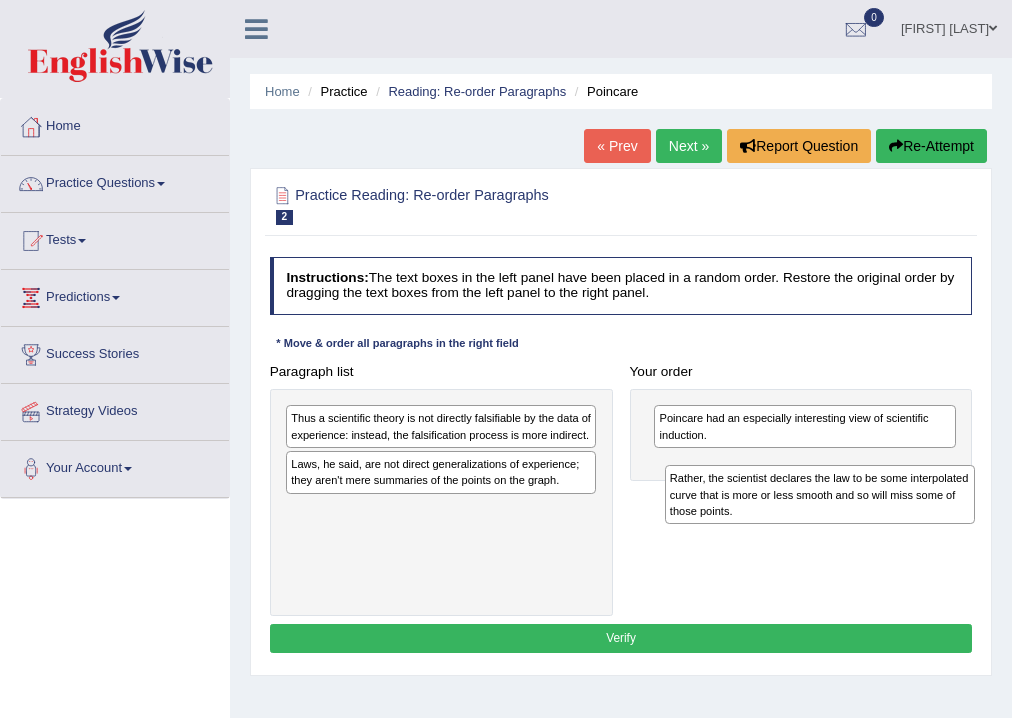 drag, startPoint x: 468, startPoint y: 524, endPoint x: 918, endPoint y: 513, distance: 450.13443 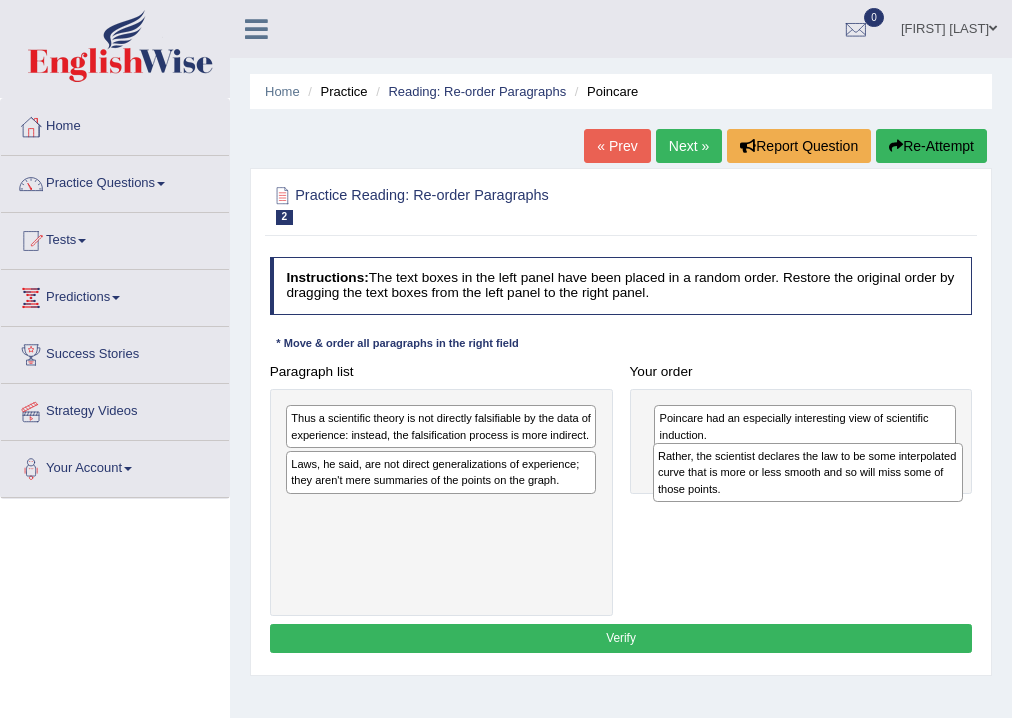 drag, startPoint x: 326, startPoint y: 509, endPoint x: 762, endPoint y: 472, distance: 437.56714 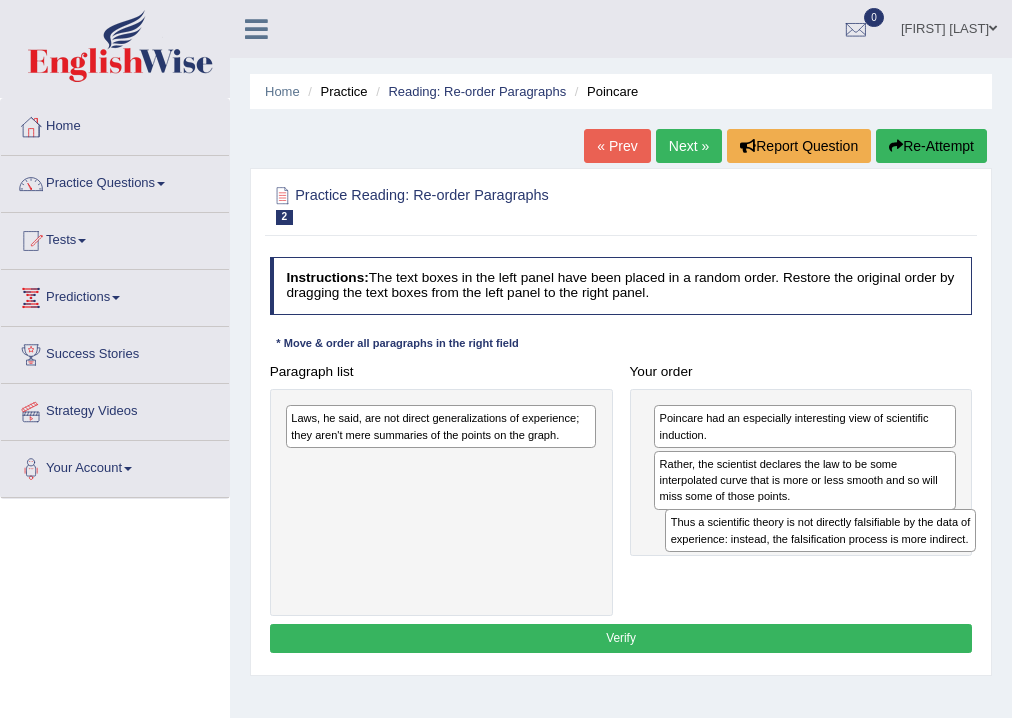 drag, startPoint x: 404, startPoint y: 425, endPoint x: 855, endPoint y: 556, distance: 469.6403 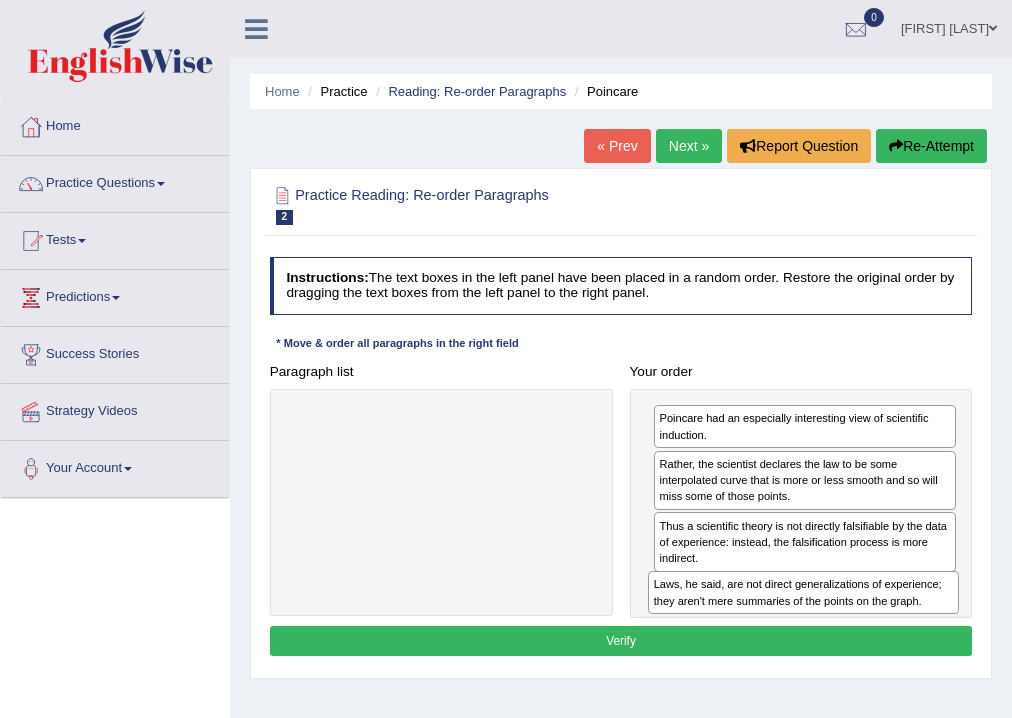 drag, startPoint x: 480, startPoint y: 432, endPoint x: 911, endPoint y: 636, distance: 476.84064 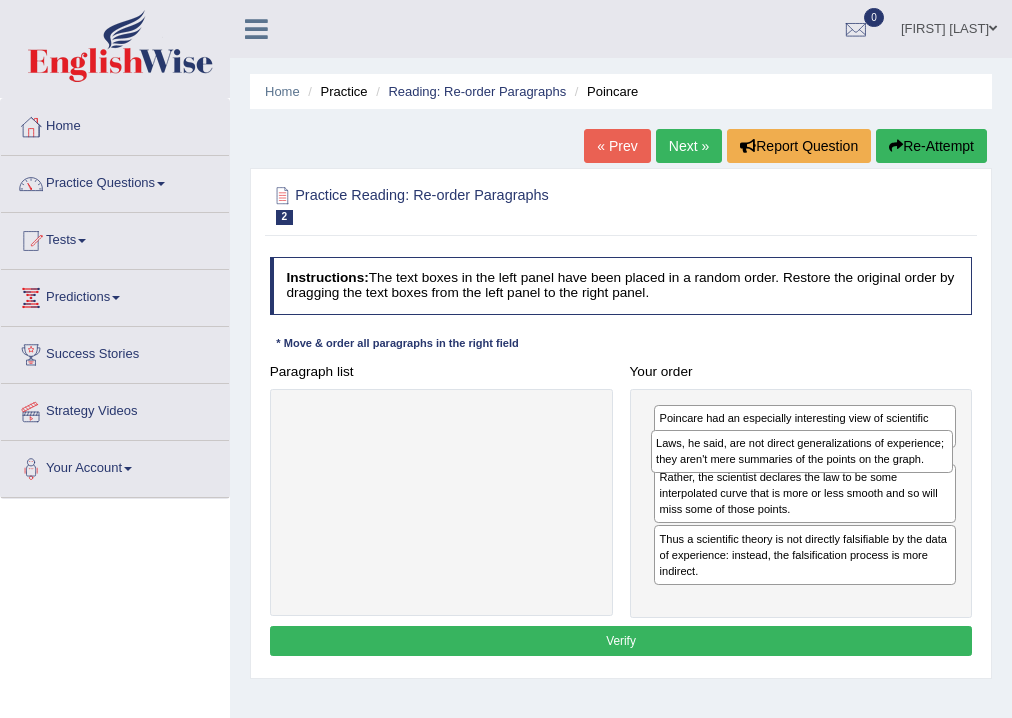 drag, startPoint x: 840, startPoint y: 606, endPoint x: 842, endPoint y: 476, distance: 130.01538 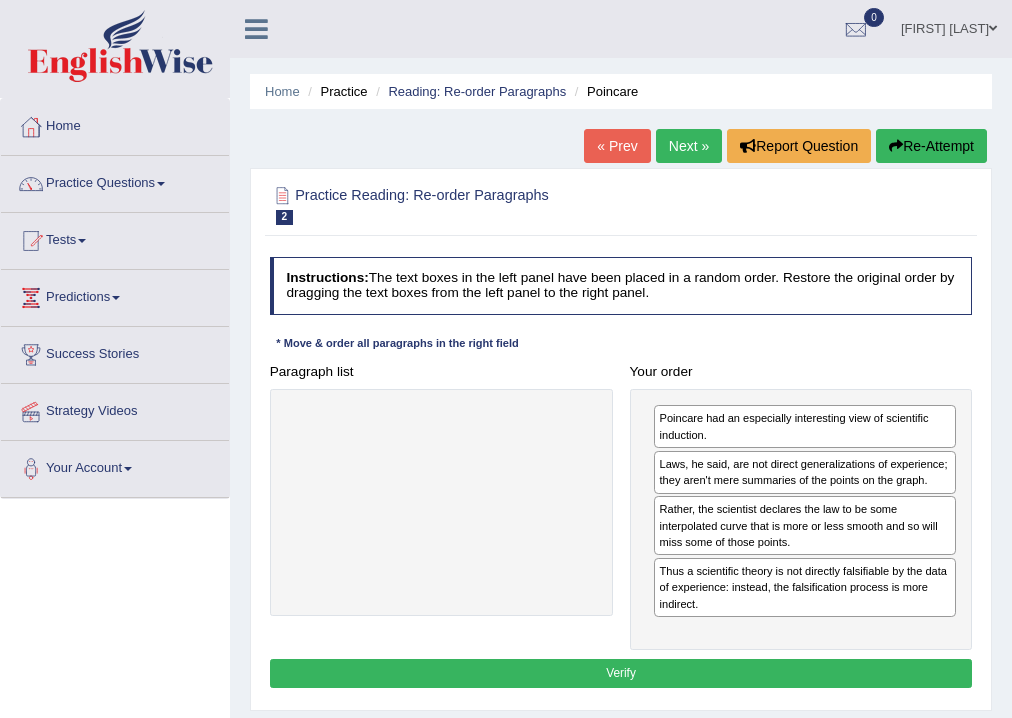 click on "Laws, he said, are not direct generalizations of experience; they aren't mere summaries of the points on the graph." at bounding box center (805, 472) 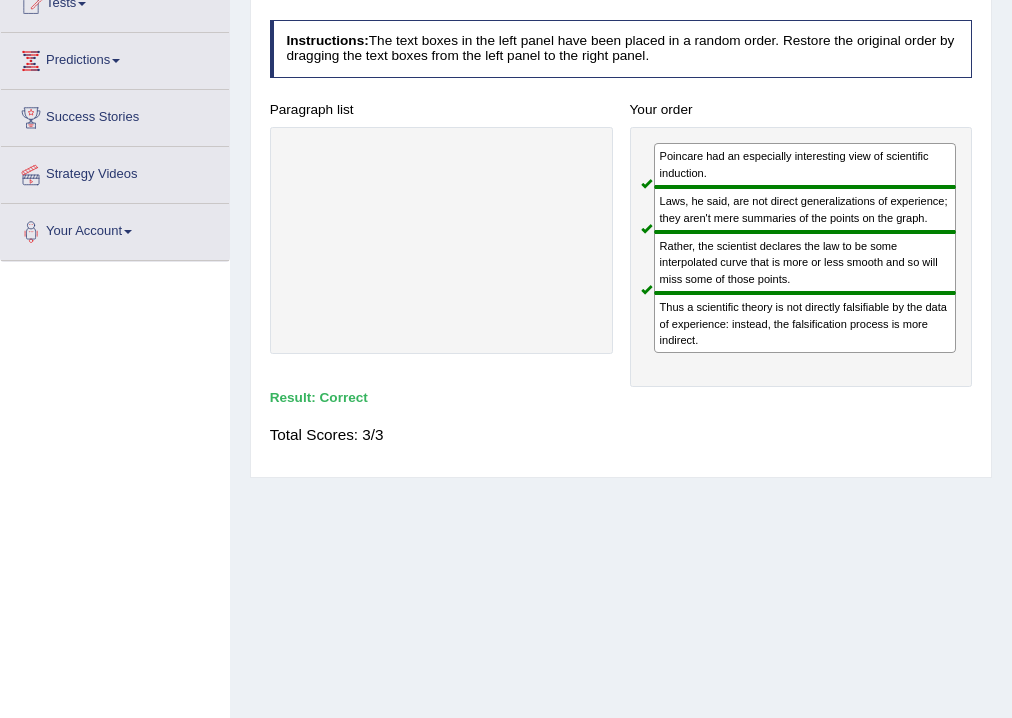 scroll, scrollTop: 80, scrollLeft: 0, axis: vertical 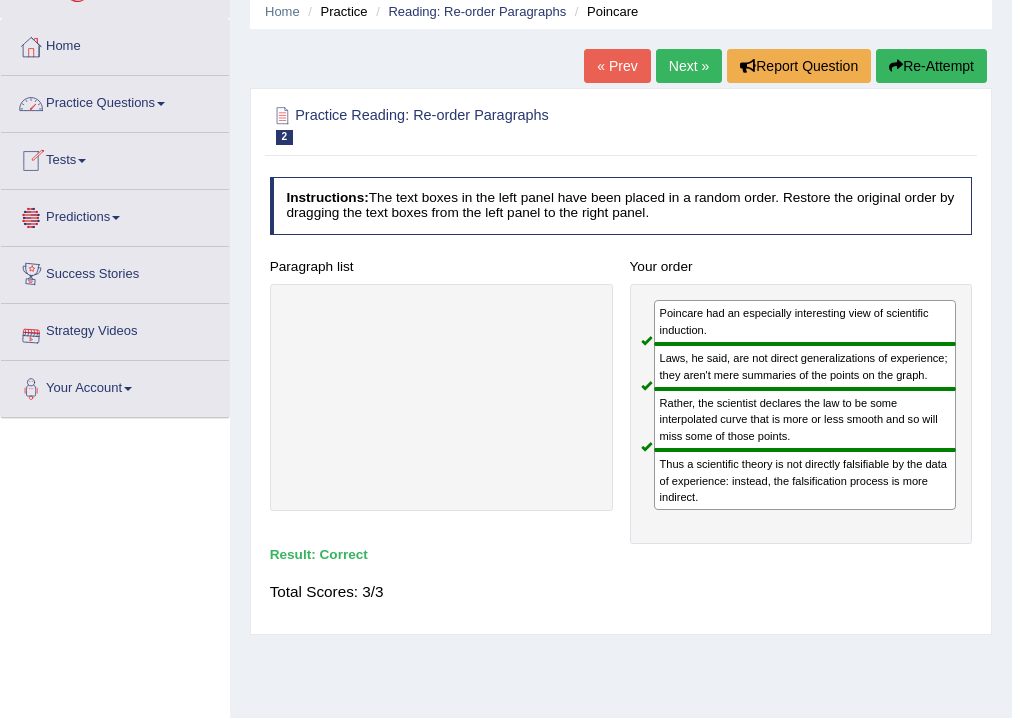 click on "Next »" at bounding box center (689, 66) 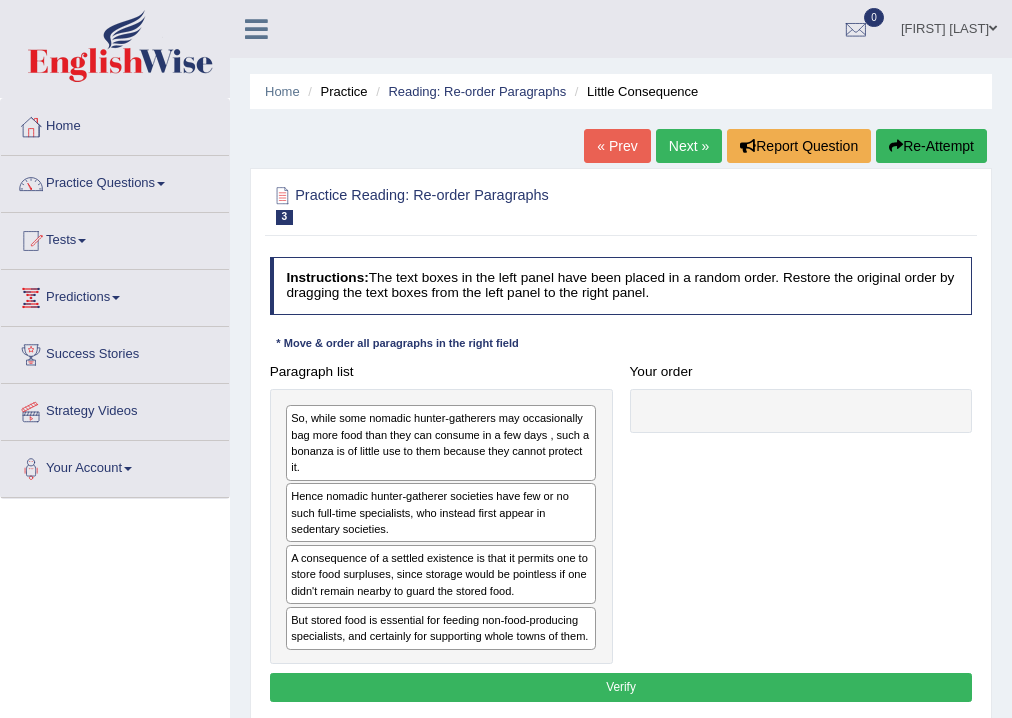 scroll, scrollTop: 0, scrollLeft: 0, axis: both 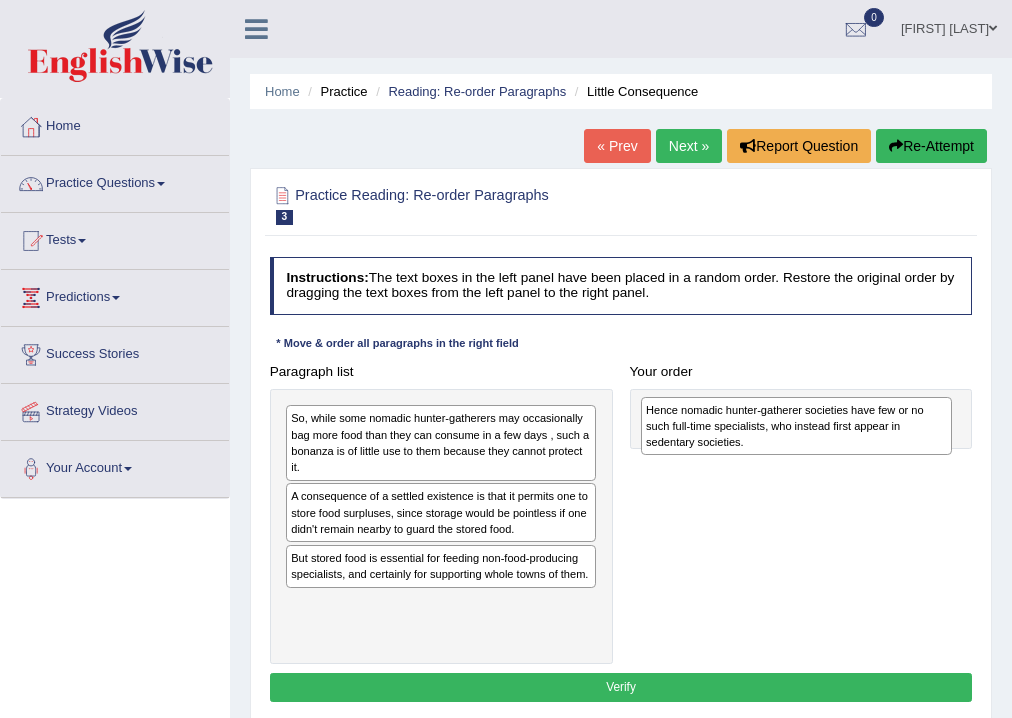 drag, startPoint x: 392, startPoint y: 504, endPoint x: 814, endPoint y: 425, distance: 429.33087 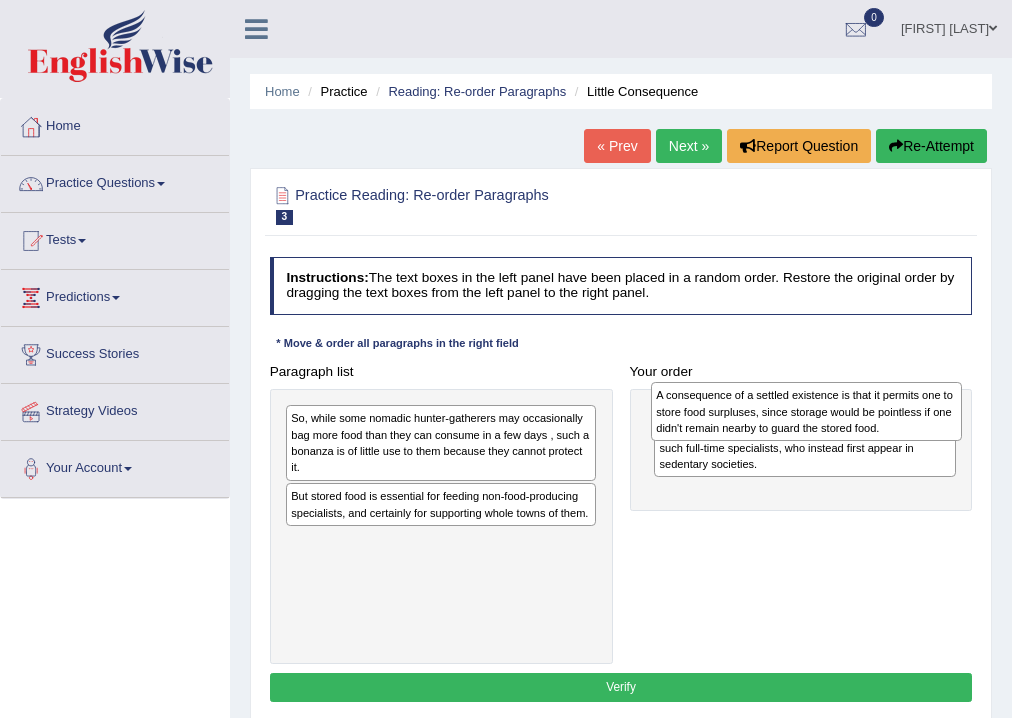 drag, startPoint x: 474, startPoint y: 520, endPoint x: 908, endPoint y: 424, distance: 444.49072 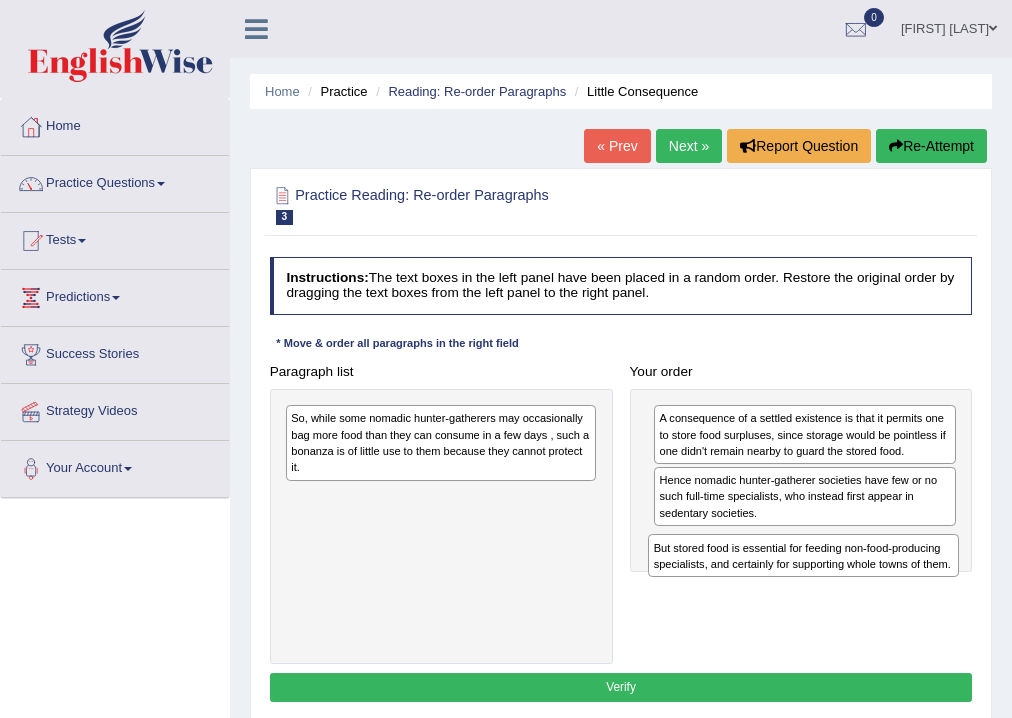 drag, startPoint x: 469, startPoint y: 505, endPoint x: 900, endPoint y: 584, distance: 438.18033 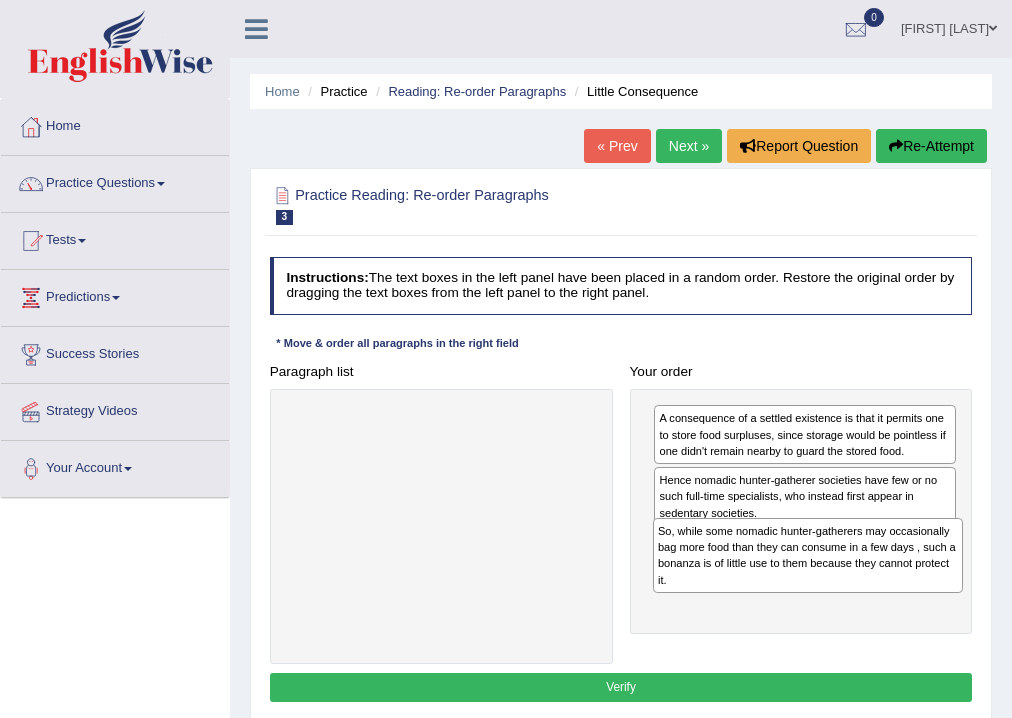 drag, startPoint x: 488, startPoint y: 442, endPoint x: 924, endPoint y: 583, distance: 458.23248 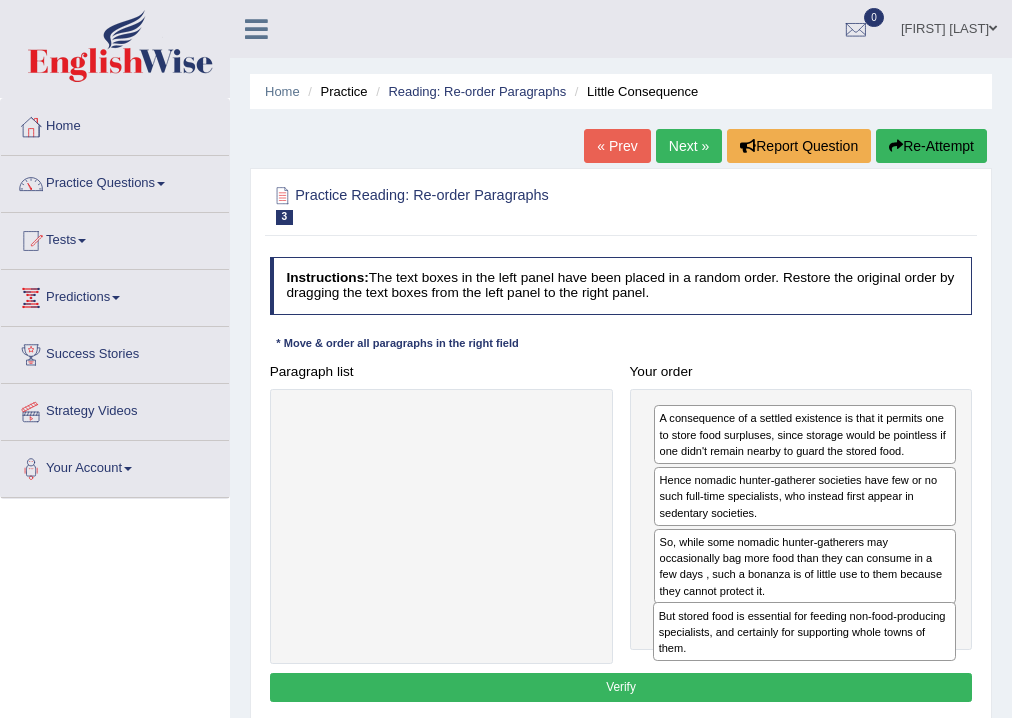 drag, startPoint x: 836, startPoint y: 564, endPoint x: 841, endPoint y: 682, distance: 118.10589 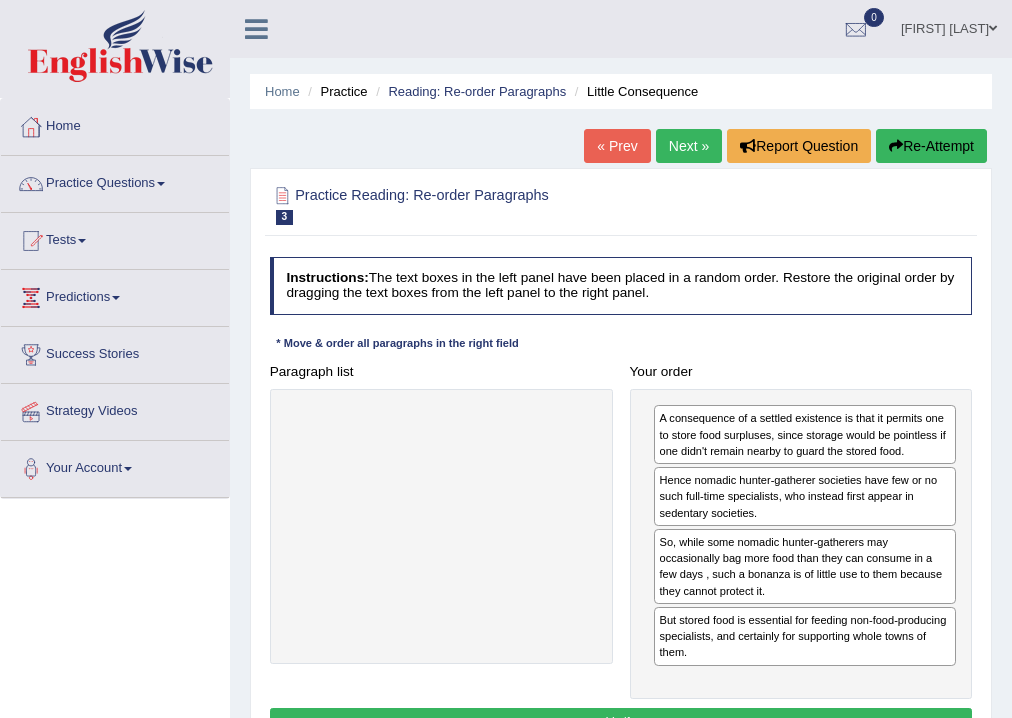 scroll, scrollTop: 80, scrollLeft: 0, axis: vertical 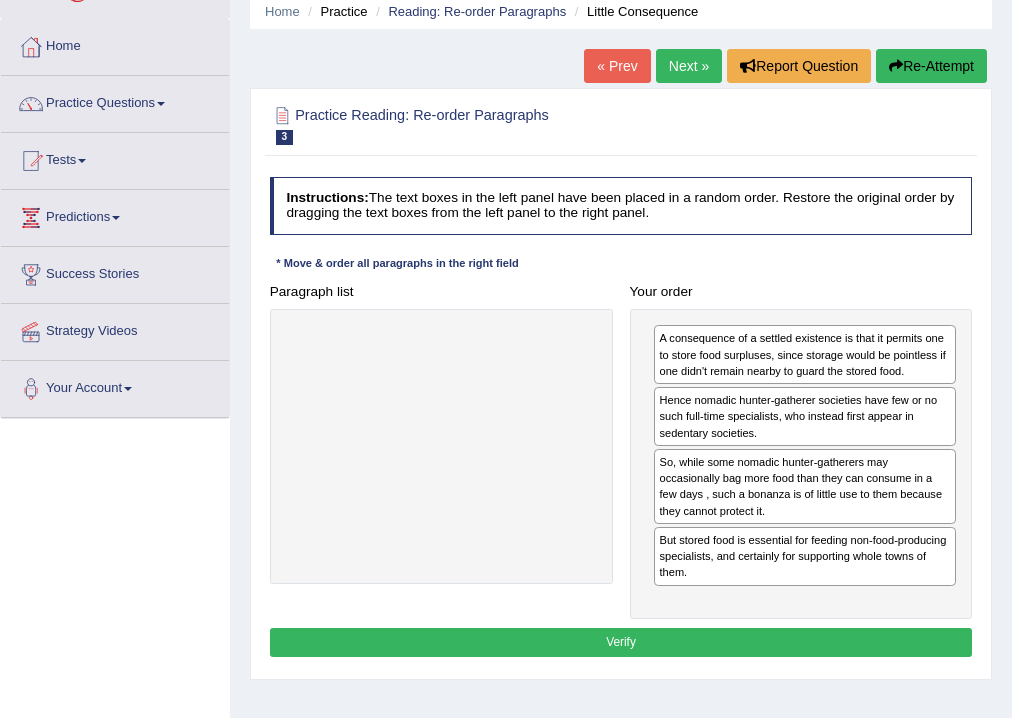 click on "Verify" at bounding box center (621, 642) 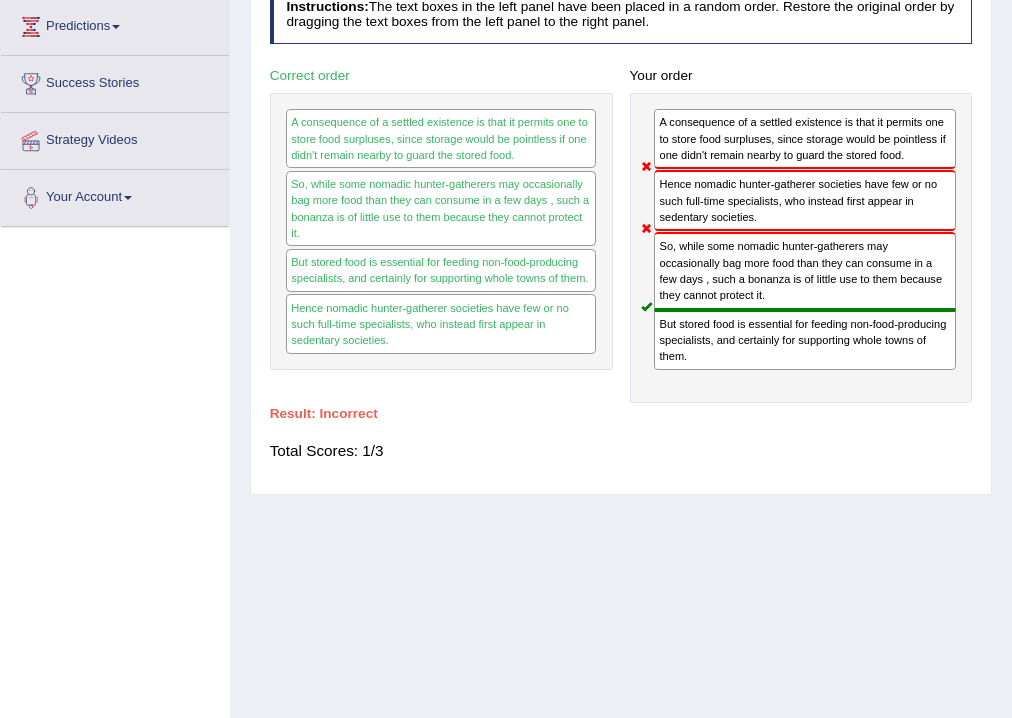 scroll, scrollTop: 92, scrollLeft: 0, axis: vertical 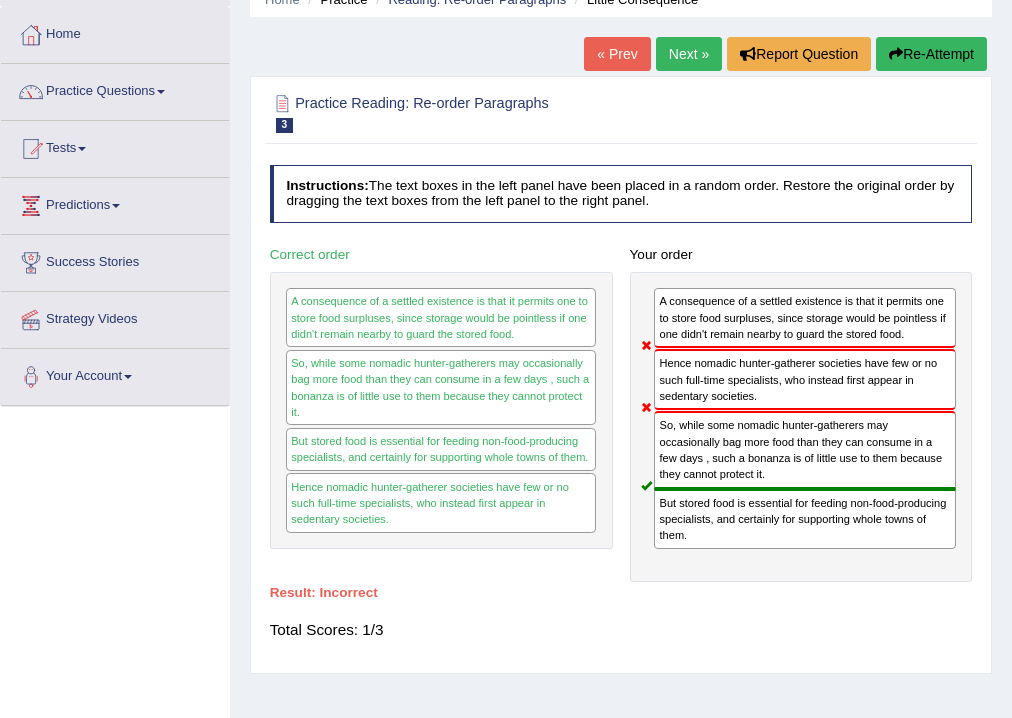 click on "Next »" at bounding box center [689, 54] 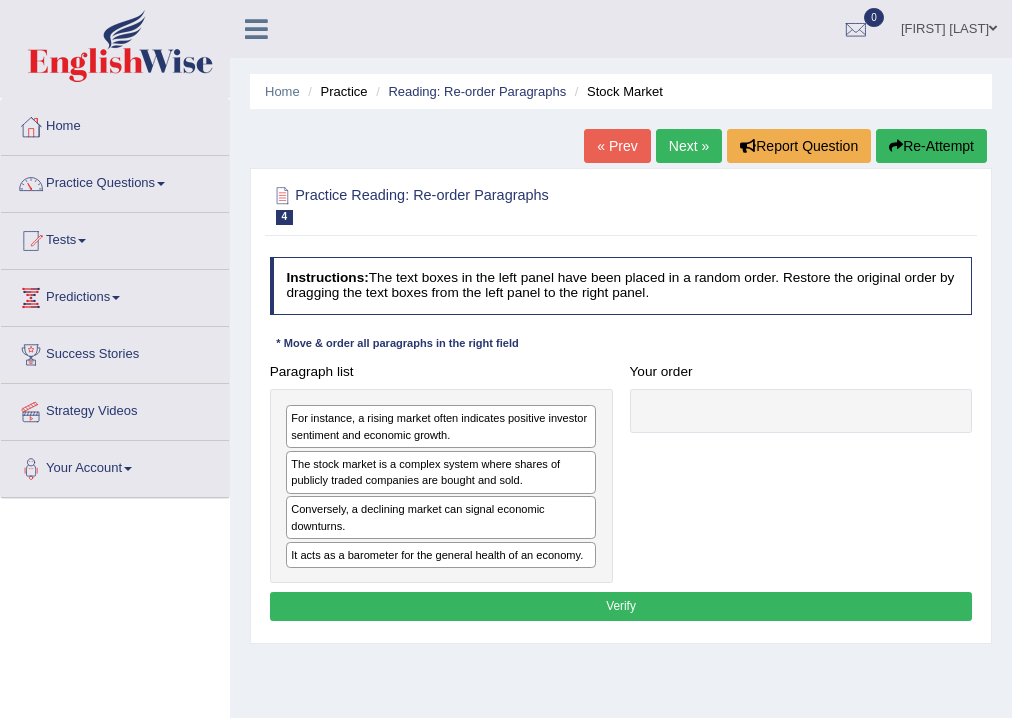 scroll, scrollTop: 0, scrollLeft: 0, axis: both 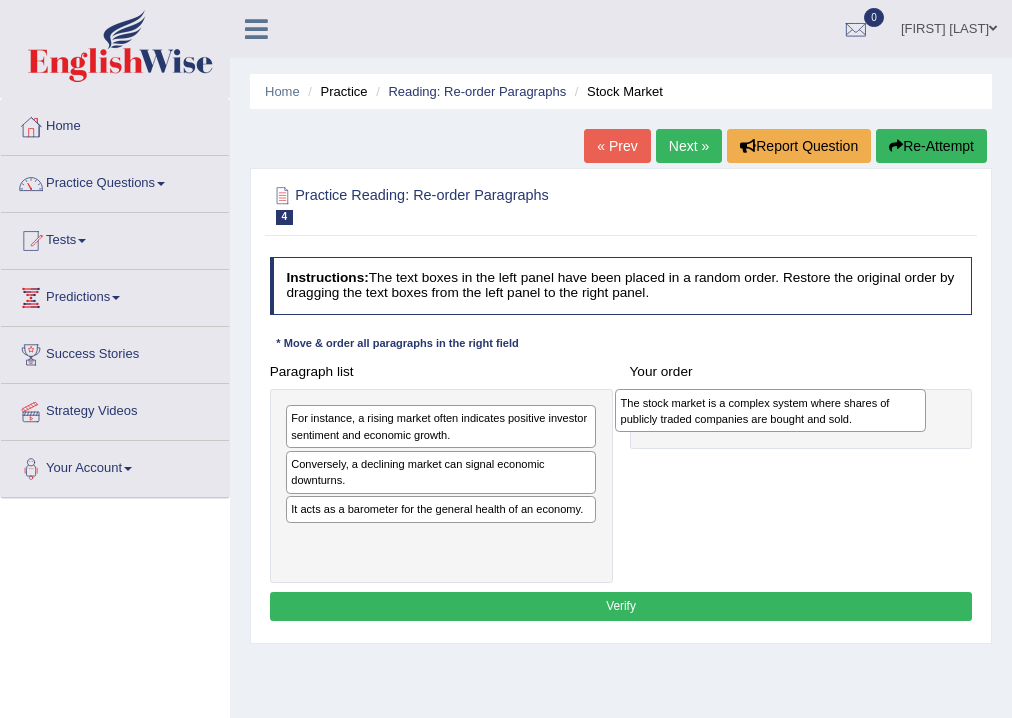 drag, startPoint x: 404, startPoint y: 473, endPoint x: 796, endPoint y: 418, distance: 395.8396 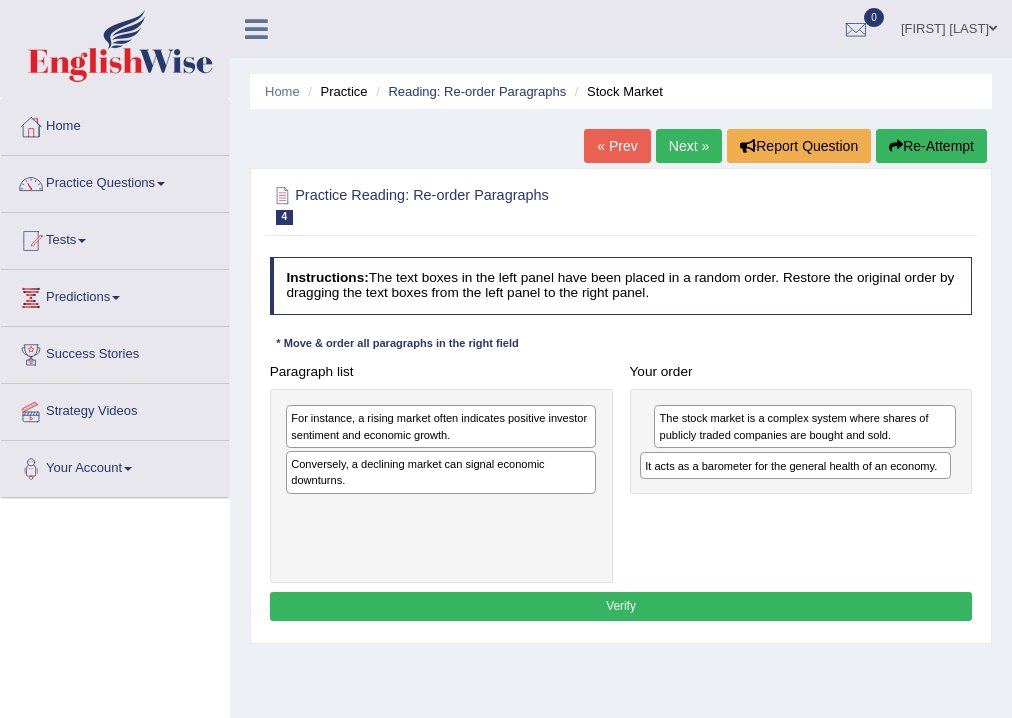 drag, startPoint x: 546, startPoint y: 516, endPoint x: 967, endPoint y: 490, distance: 421.8021 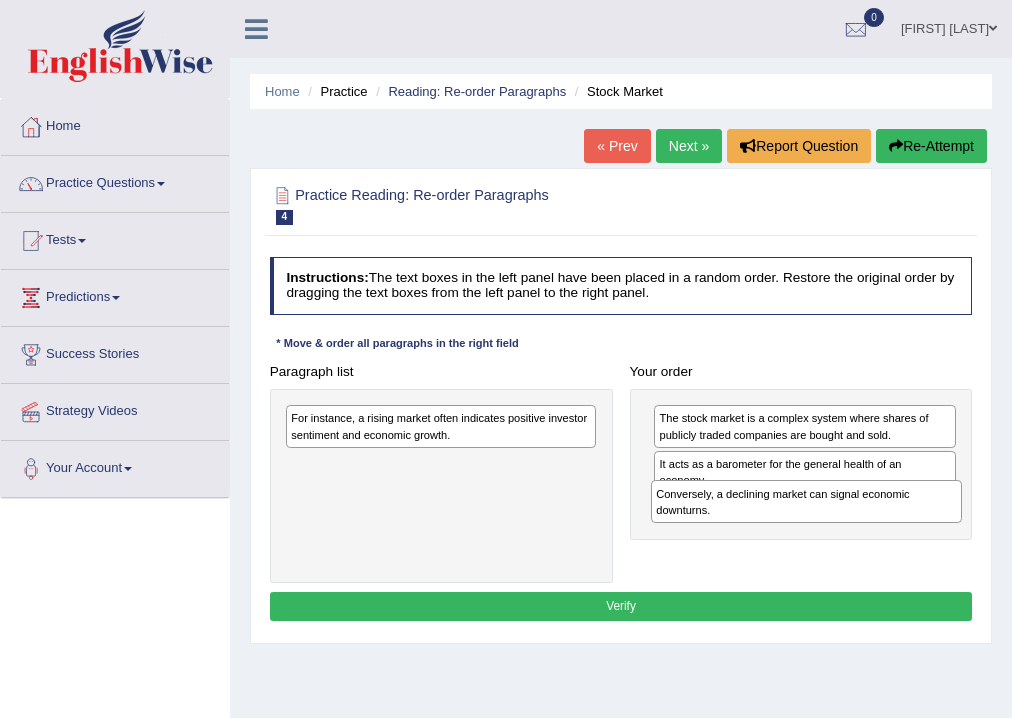 drag, startPoint x: 468, startPoint y: 470, endPoint x: 902, endPoint y: 522, distance: 437.1041 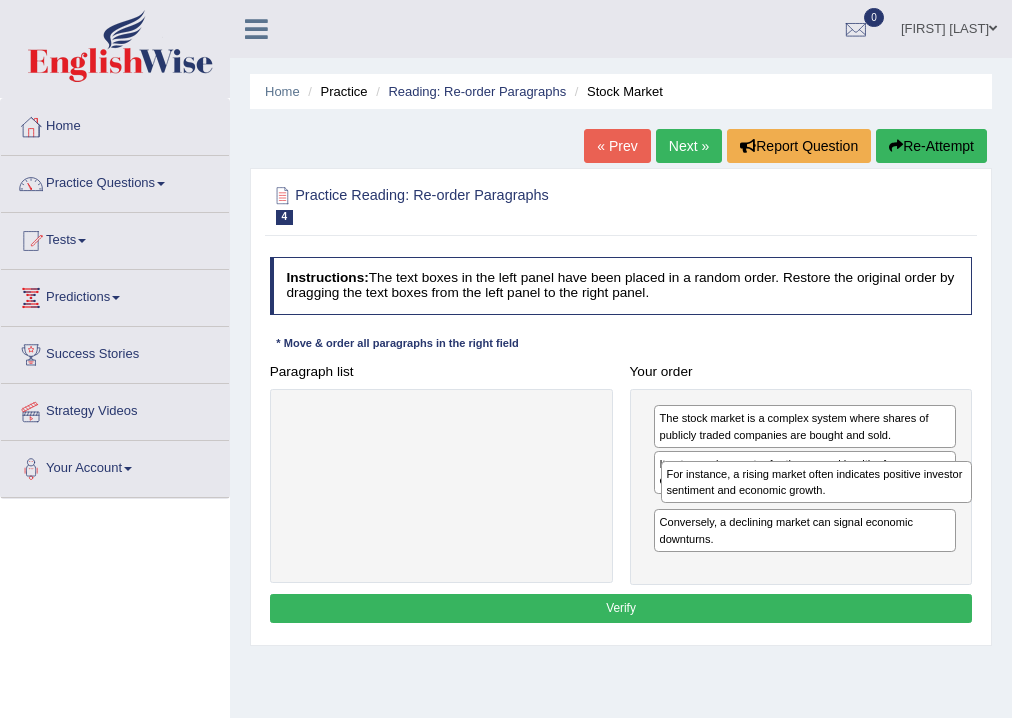 drag, startPoint x: 497, startPoint y: 424, endPoint x: 943, endPoint y: 498, distance: 452.09732 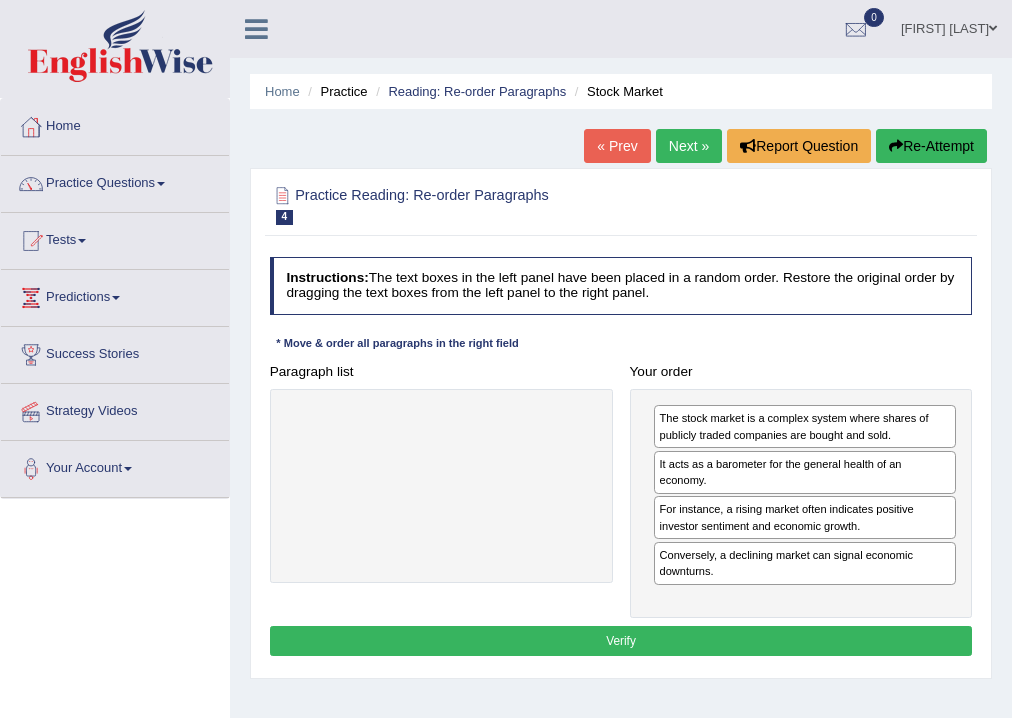 click on "Verify" at bounding box center (621, 640) 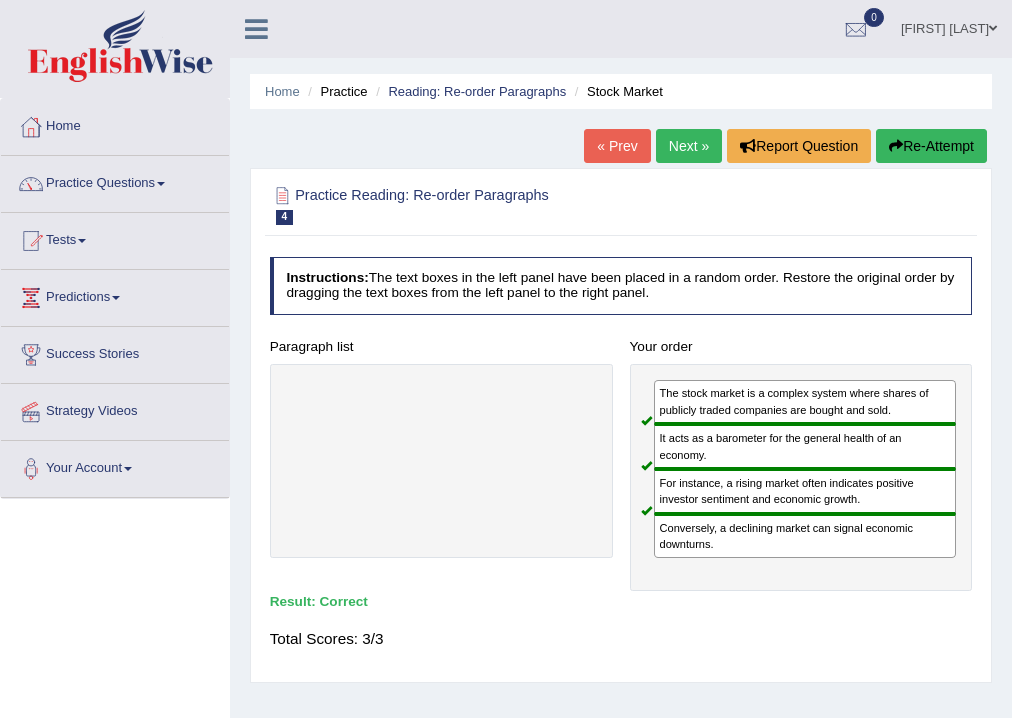 click on "Next »" at bounding box center [689, 146] 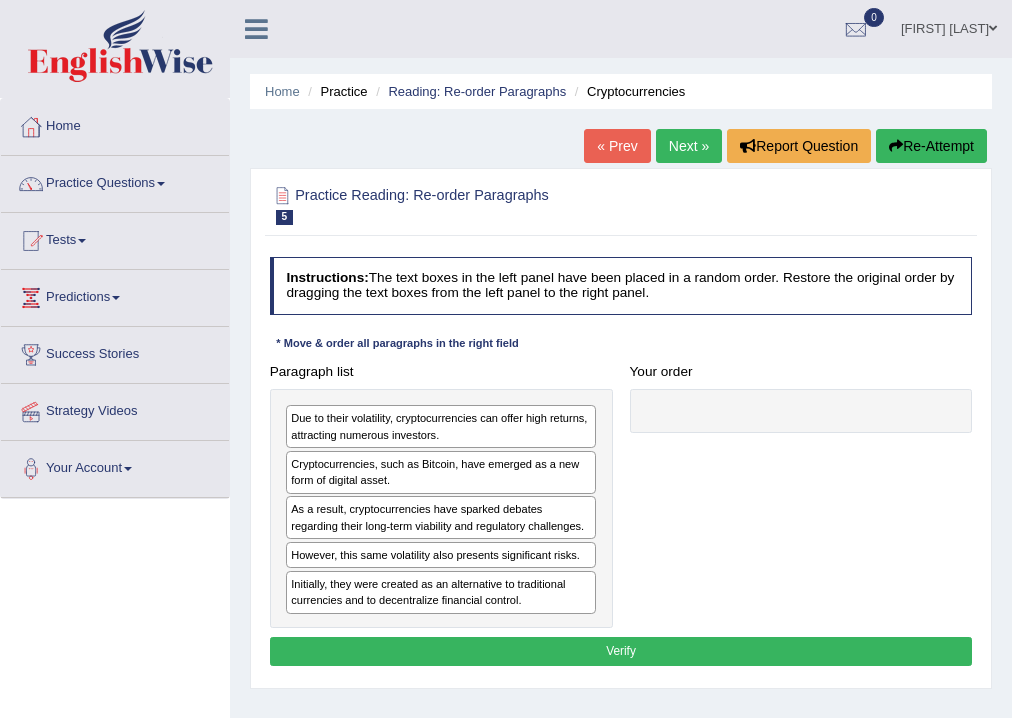 scroll, scrollTop: 0, scrollLeft: 0, axis: both 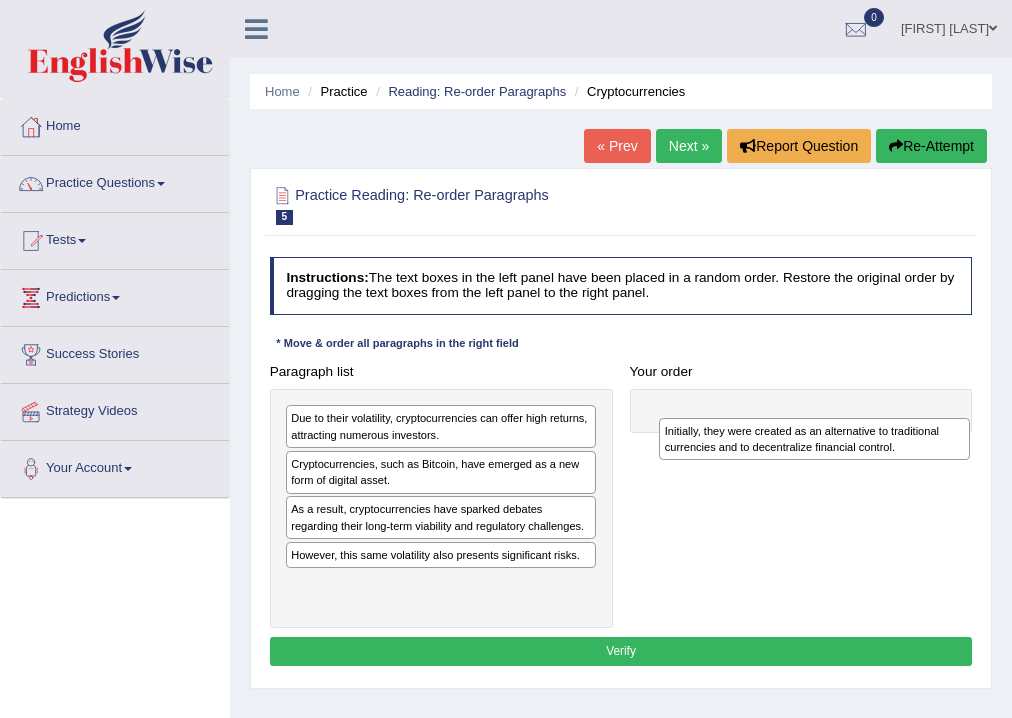 drag, startPoint x: 496, startPoint y: 601, endPoint x: 936, endPoint y: 444, distance: 467.17126 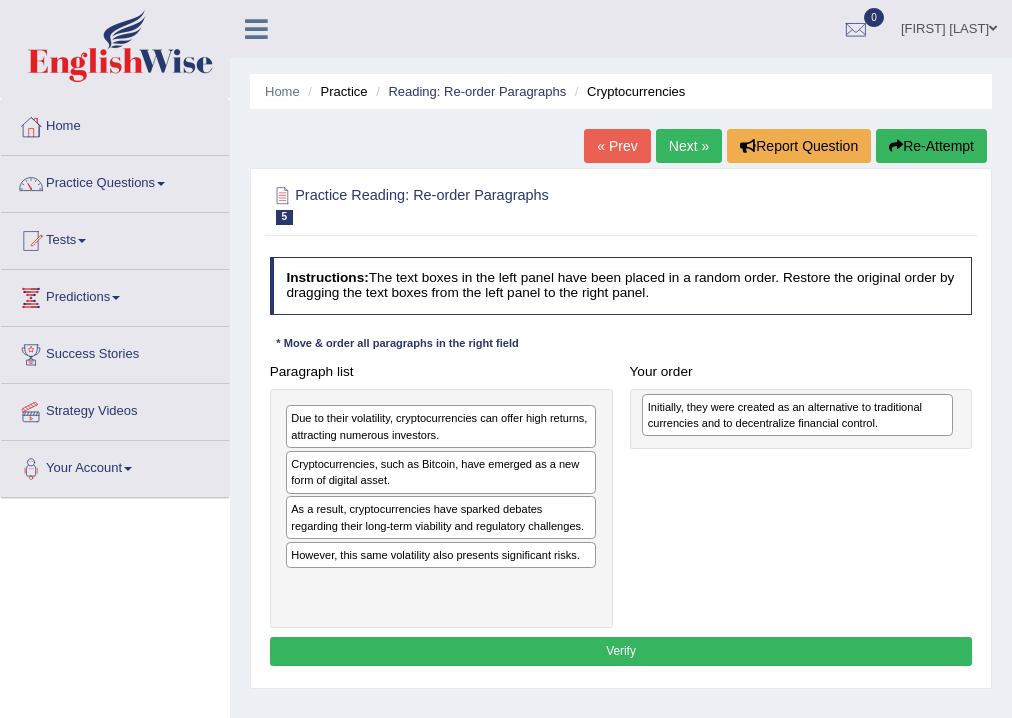 drag, startPoint x: 380, startPoint y: 598, endPoint x: 804, endPoint y: 429, distance: 456.43948 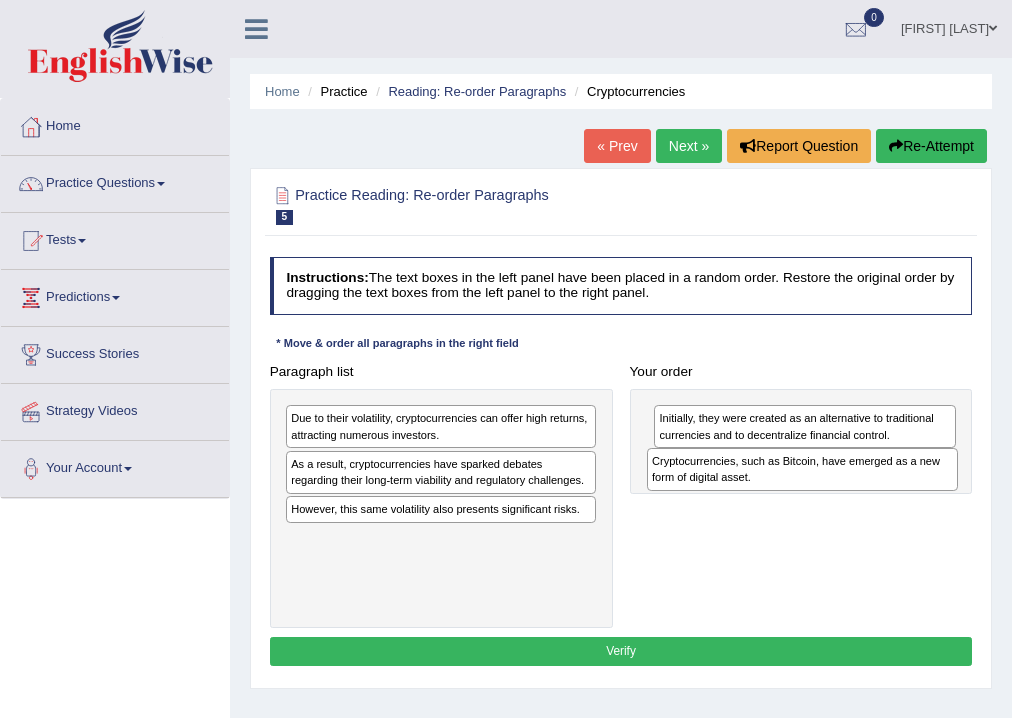drag, startPoint x: 468, startPoint y: 465, endPoint x: 897, endPoint y: 479, distance: 429.22836 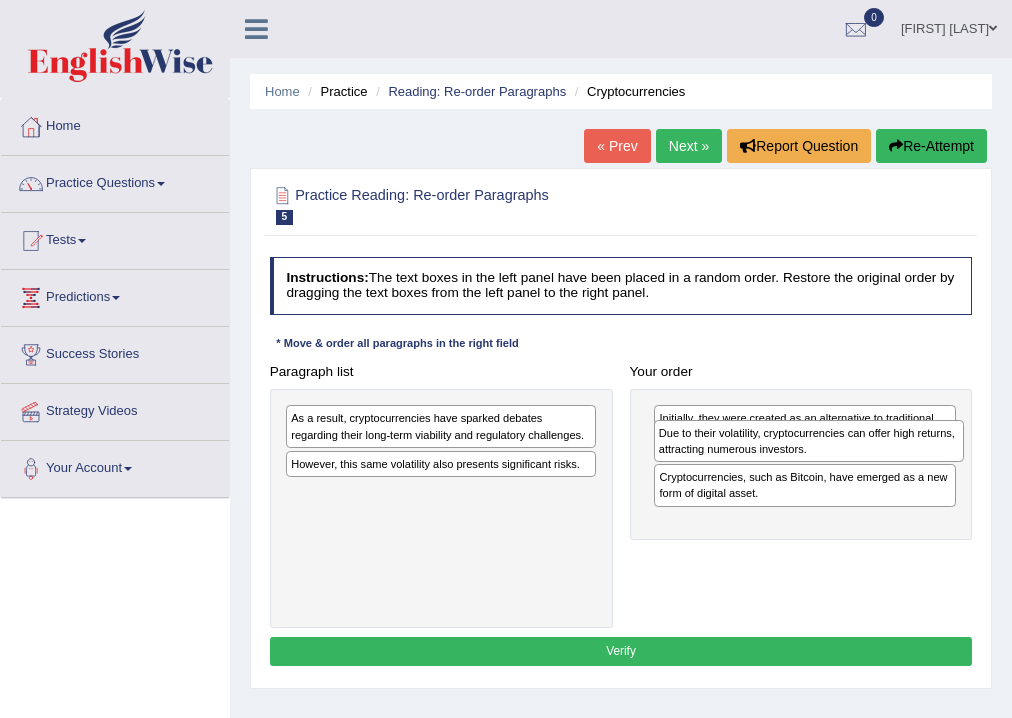 drag, startPoint x: 479, startPoint y: 433, endPoint x: 916, endPoint y: 459, distance: 437.77277 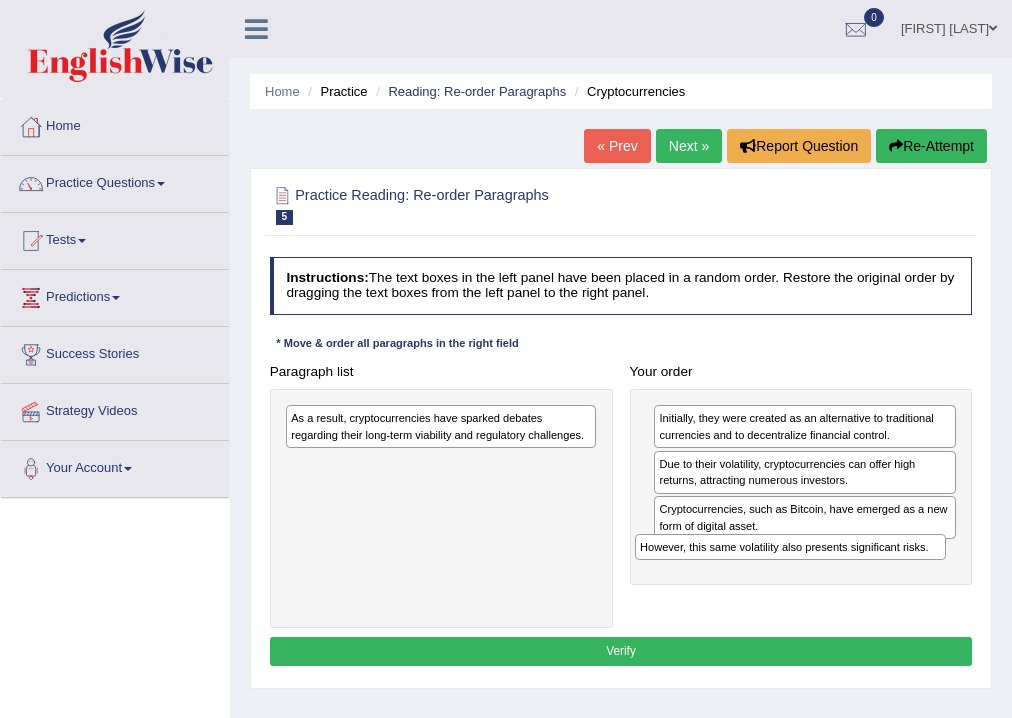 drag, startPoint x: 507, startPoint y: 461, endPoint x: 922, endPoint y: 576, distance: 430.63907 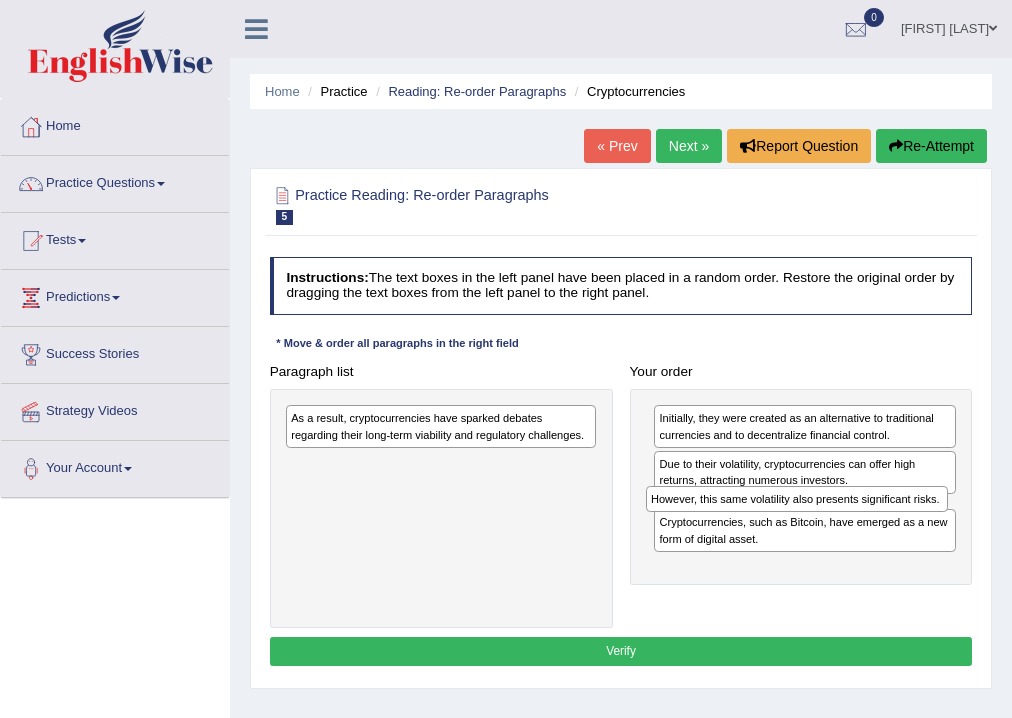 drag, startPoint x: 776, startPoint y: 558, endPoint x: 772, endPoint y: 526, distance: 32.24903 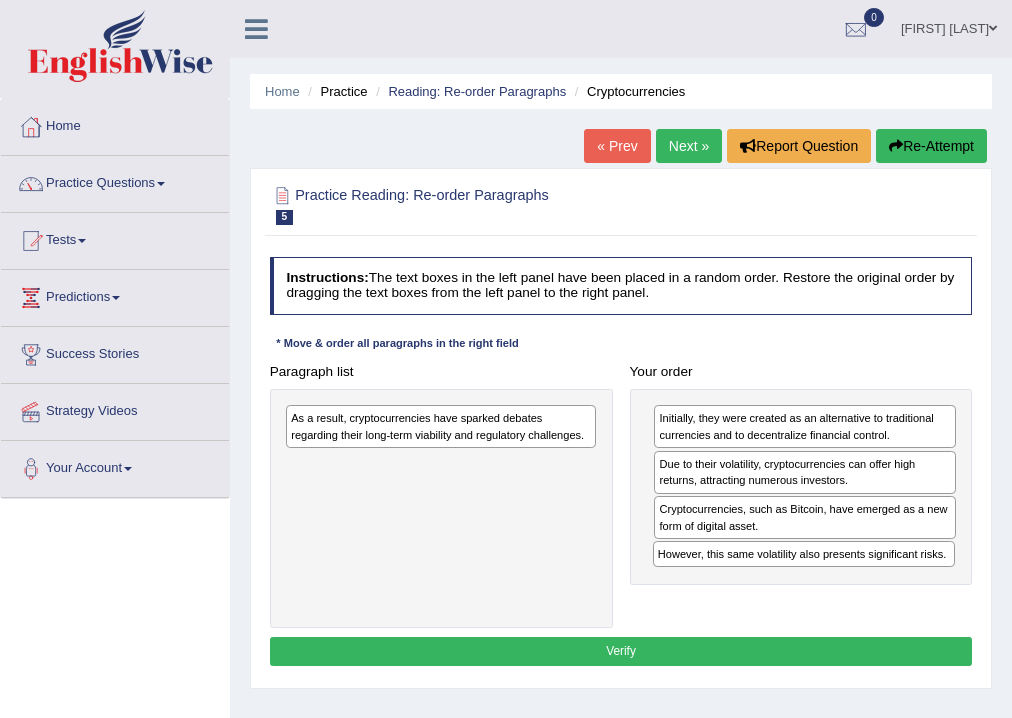 drag, startPoint x: 788, startPoint y: 513, endPoint x: 792, endPoint y: 591, distance: 78.10249 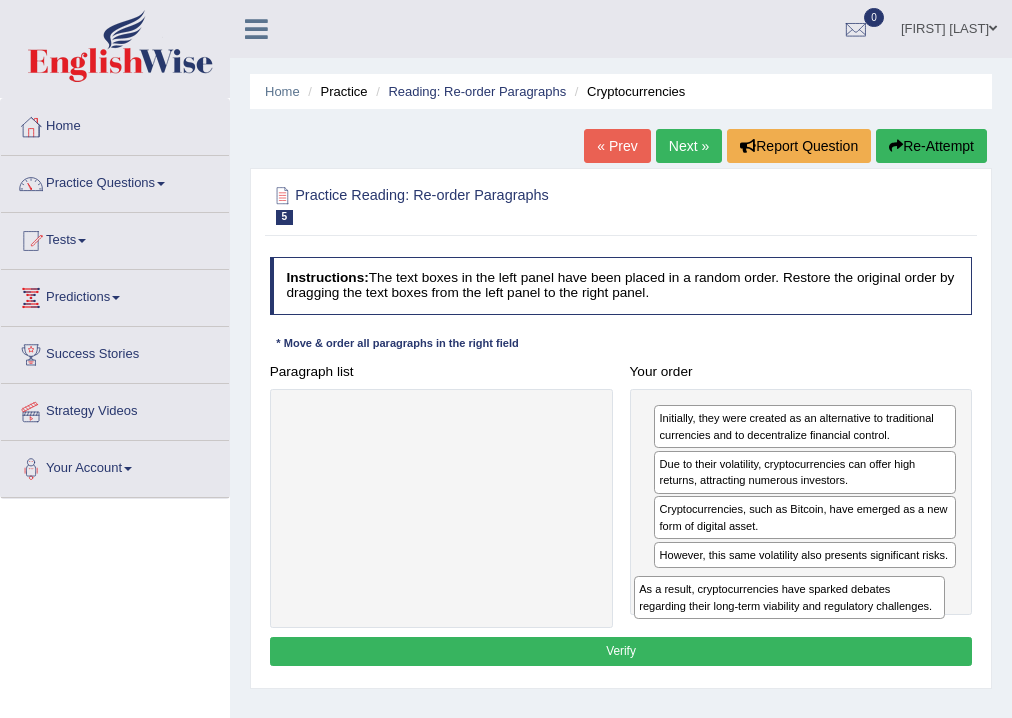 drag, startPoint x: 475, startPoint y: 423, endPoint x: 892, endPoint y: 629, distance: 465.1075 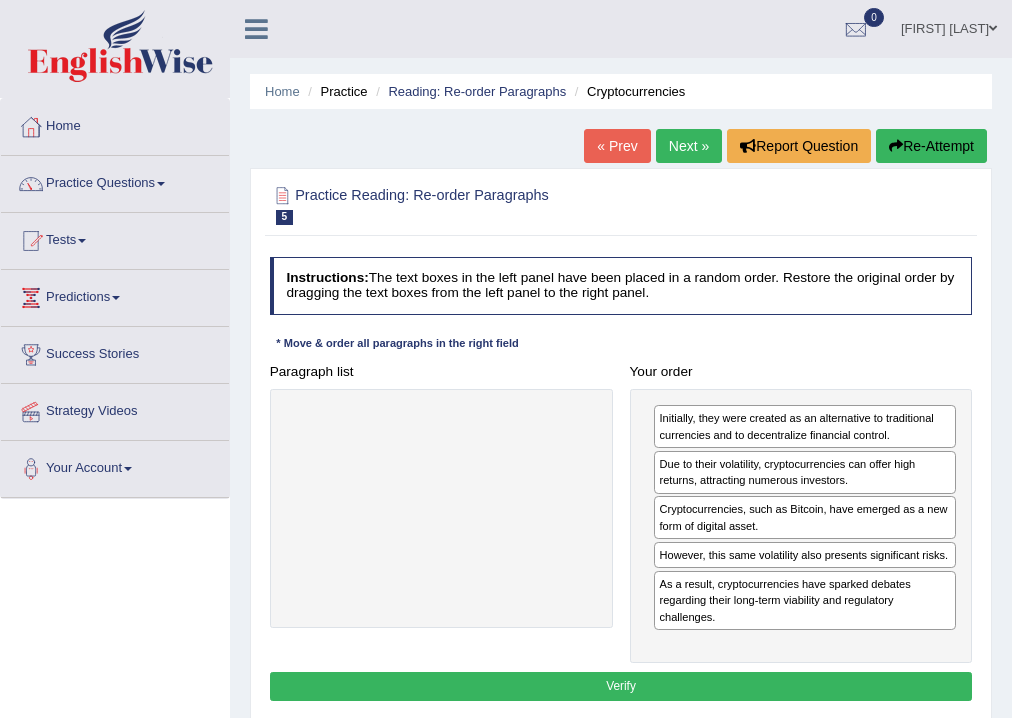 click on "Verify" at bounding box center [621, 686] 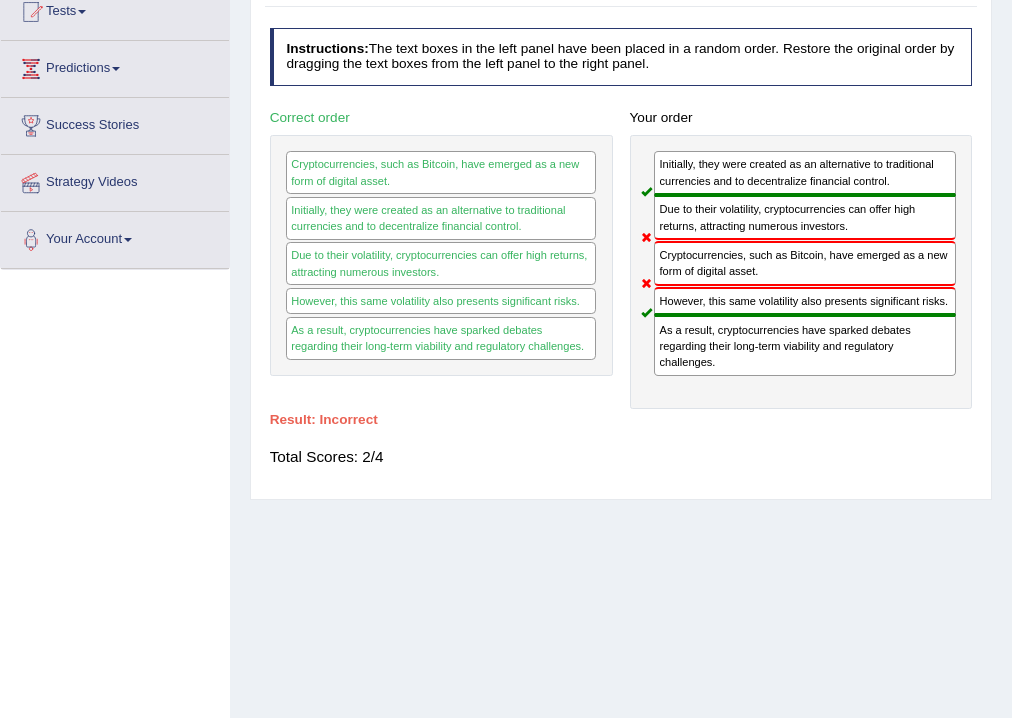 scroll, scrollTop: 92, scrollLeft: 0, axis: vertical 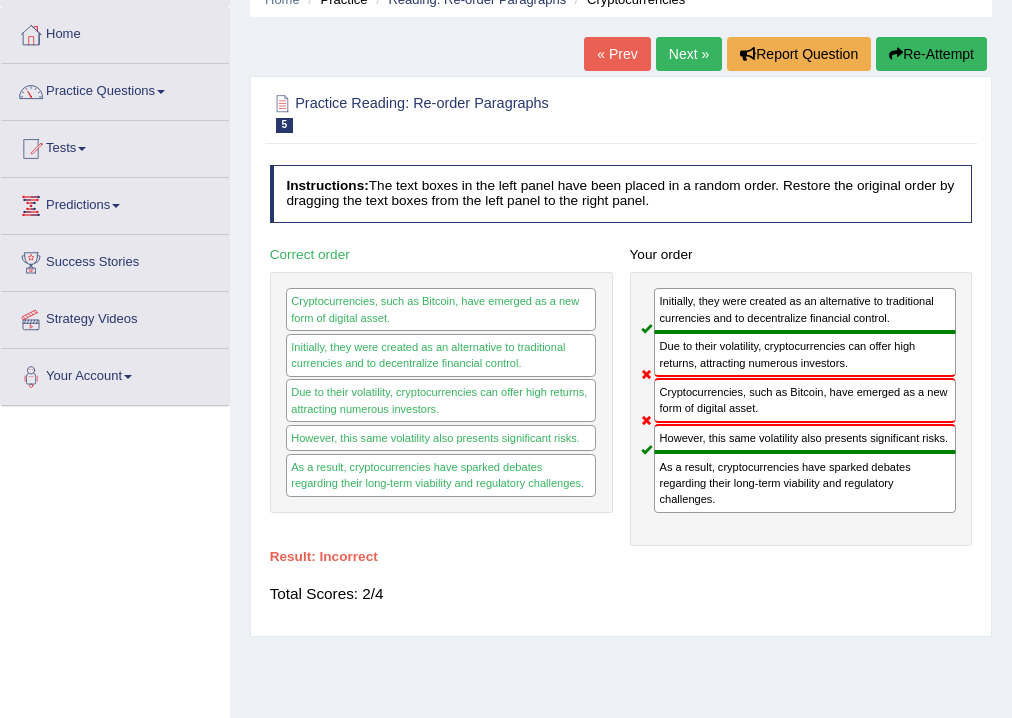 click on "Next »" at bounding box center (689, 54) 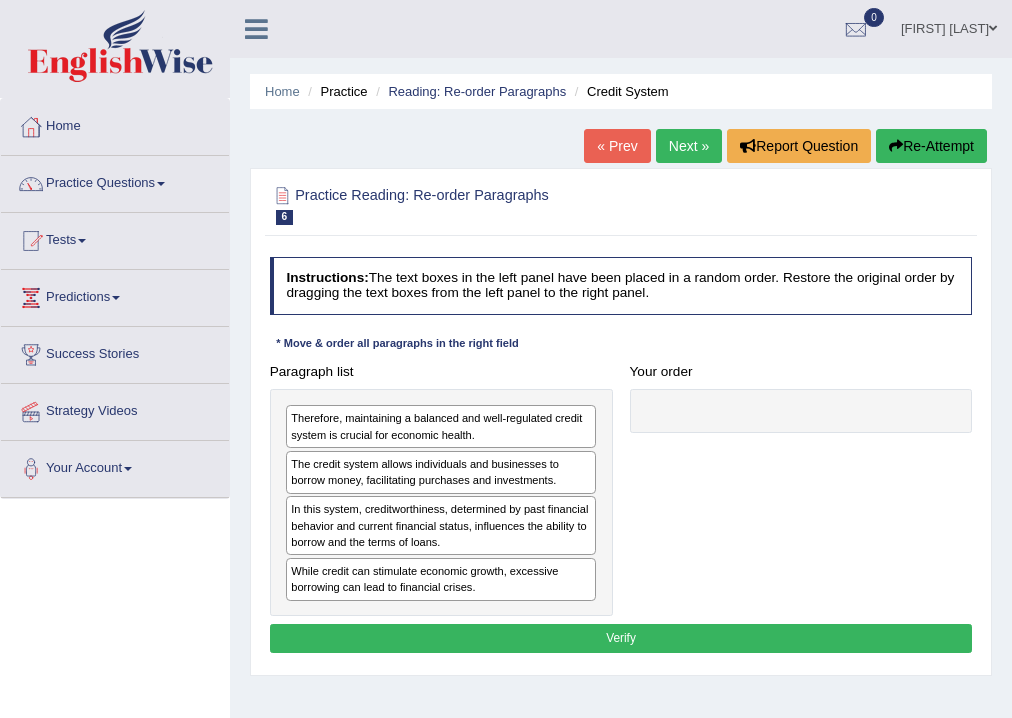 scroll, scrollTop: 0, scrollLeft: 0, axis: both 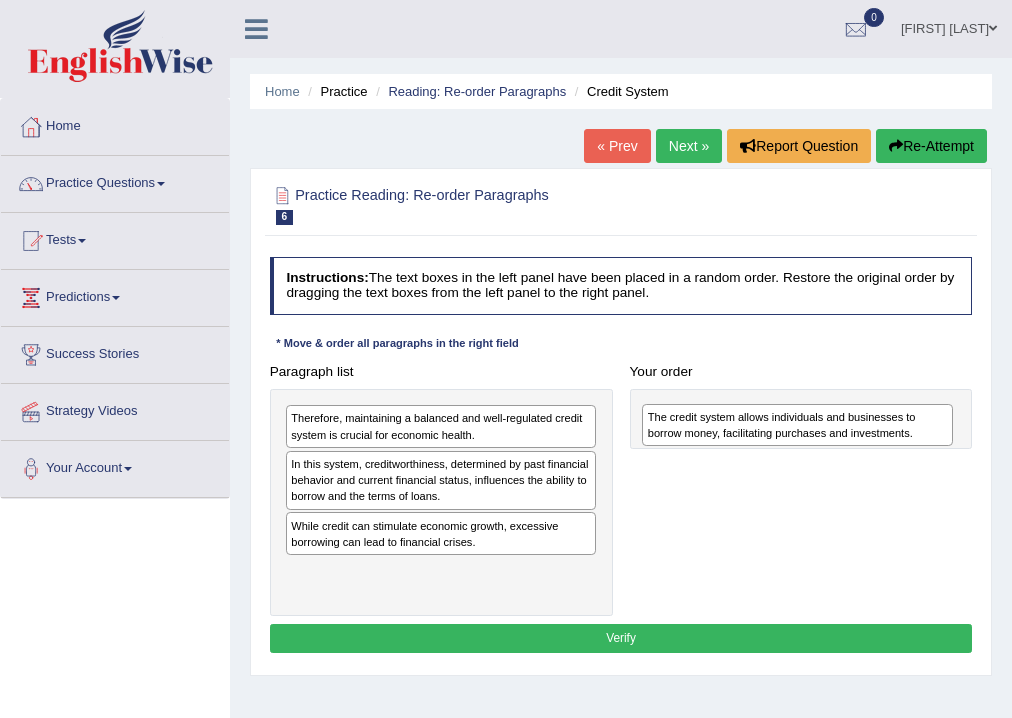 drag, startPoint x: 456, startPoint y: 484, endPoint x: 880, endPoint y: 446, distance: 425.69943 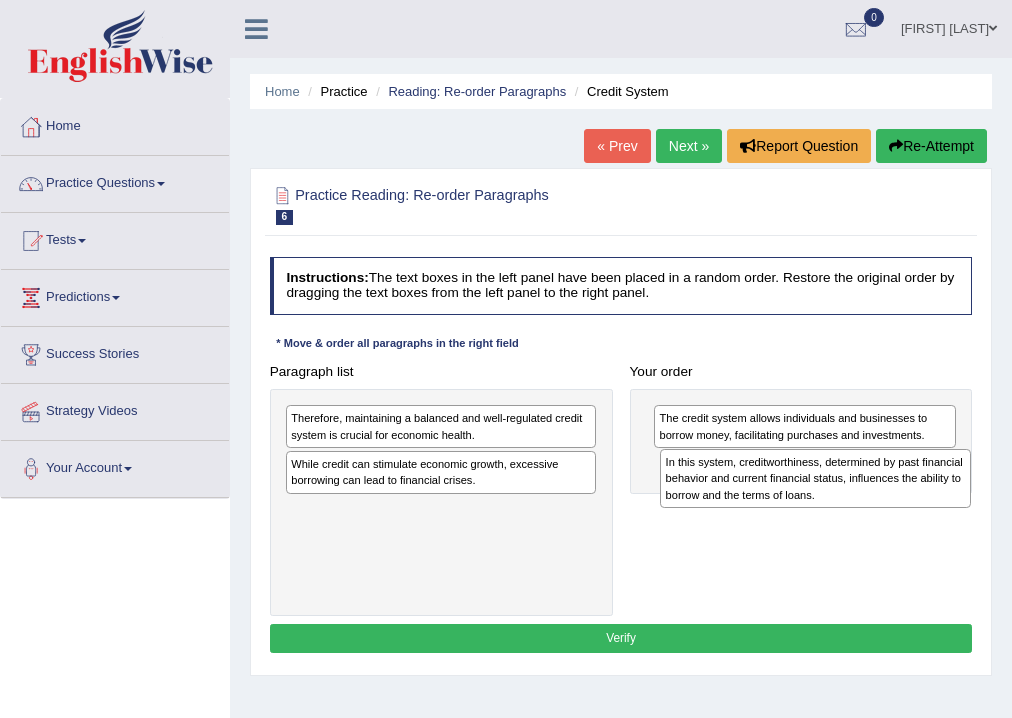 drag, startPoint x: 448, startPoint y: 488, endPoint x: 893, endPoint y: 503, distance: 445.25275 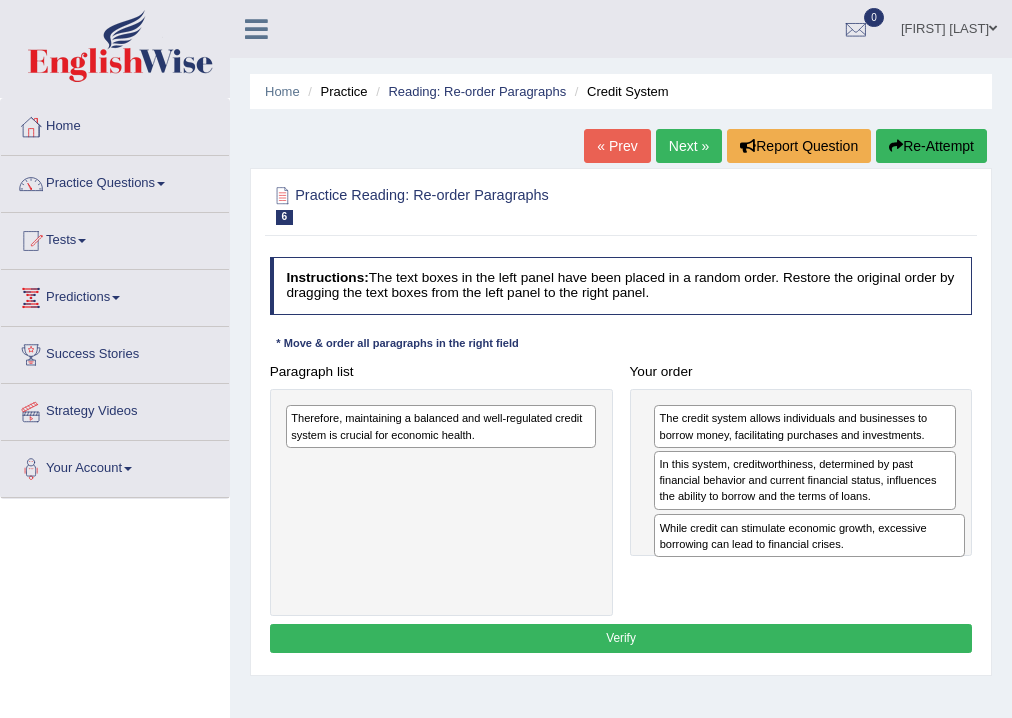 drag, startPoint x: 441, startPoint y: 464, endPoint x: 879, endPoint y: 556, distance: 447.55783 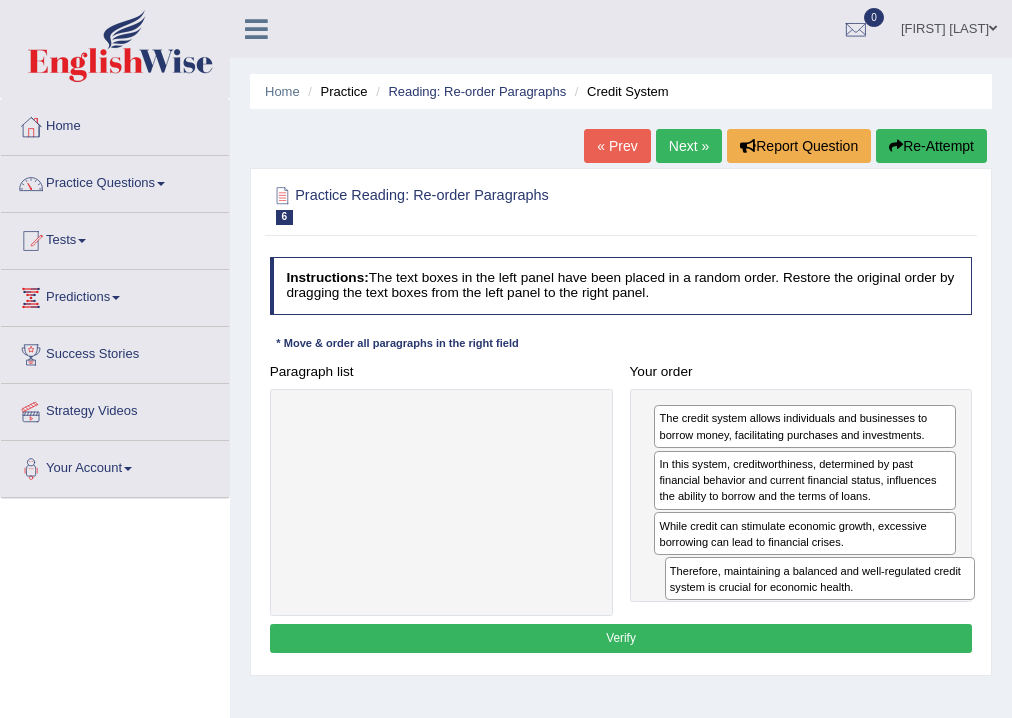 drag, startPoint x: 392, startPoint y: 431, endPoint x: 842, endPoint y: 619, distance: 487.69254 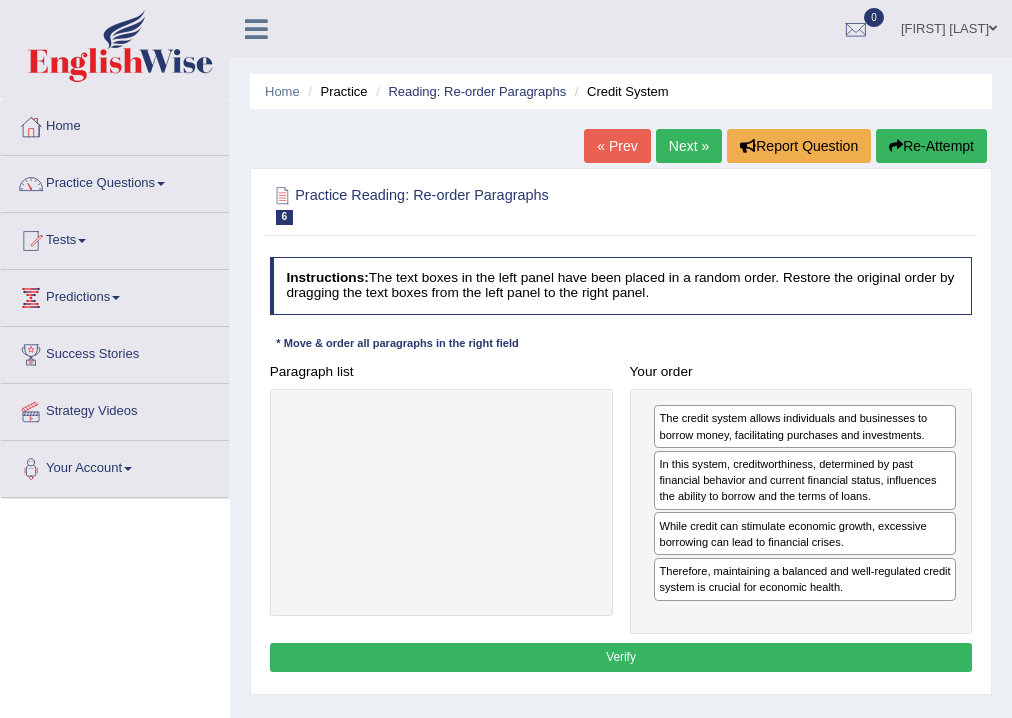 click on "Verify" at bounding box center (621, 657) 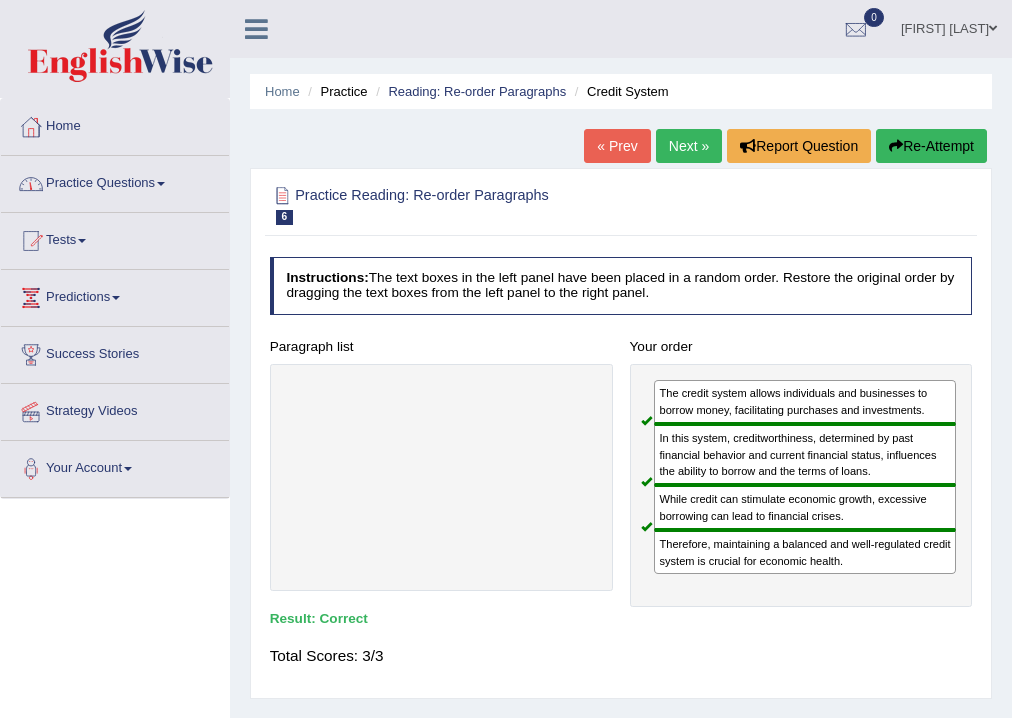 click on "Next »" at bounding box center [689, 146] 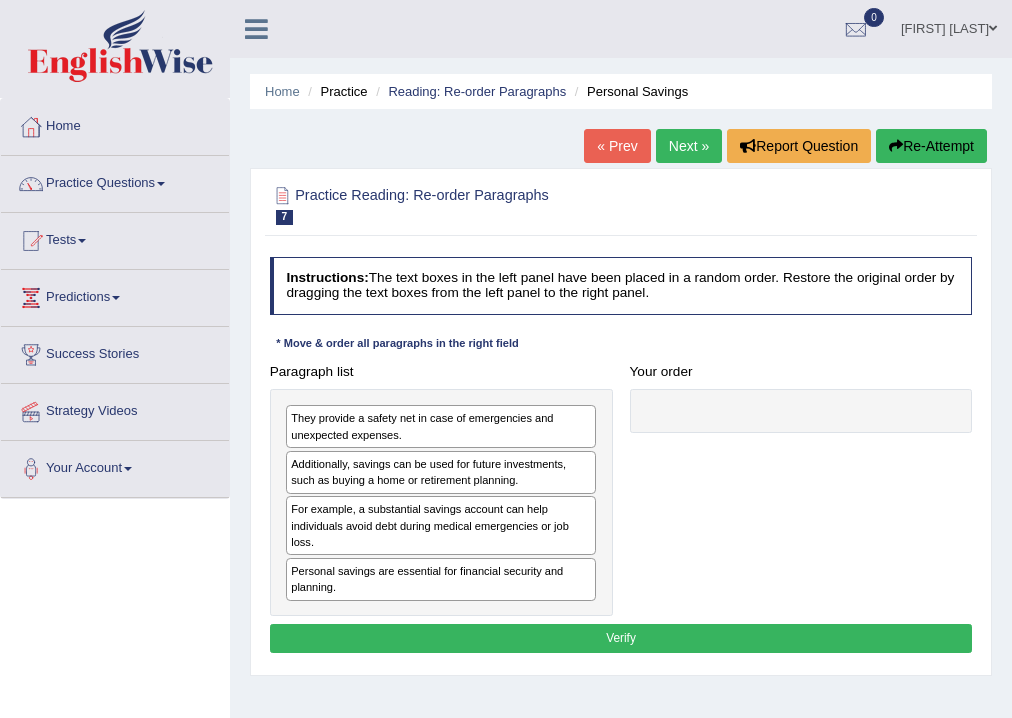 scroll, scrollTop: 0, scrollLeft: 0, axis: both 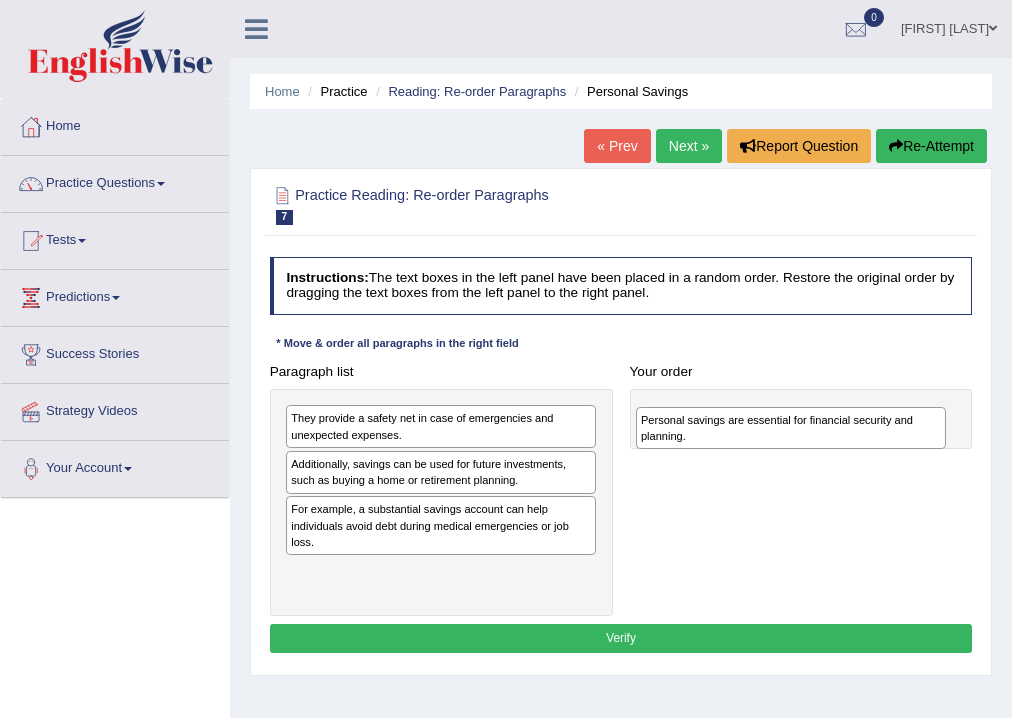 drag, startPoint x: 492, startPoint y: 584, endPoint x: 908, endPoint y: 443, distance: 439.24594 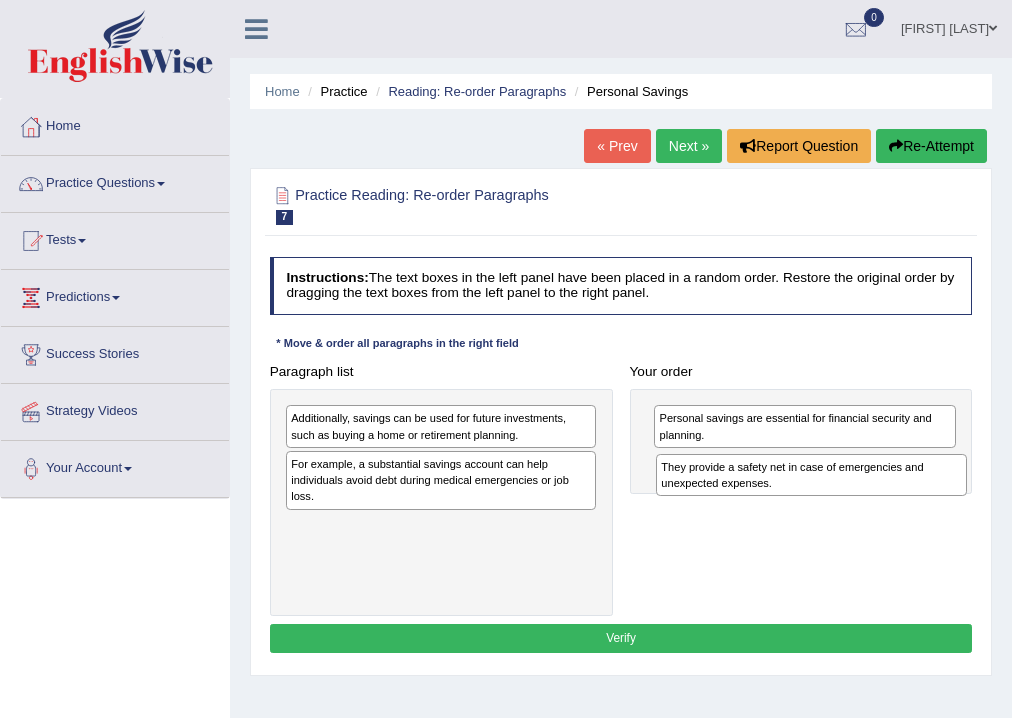 drag, startPoint x: 500, startPoint y: 431, endPoint x: 940, endPoint y: 497, distance: 444.92245 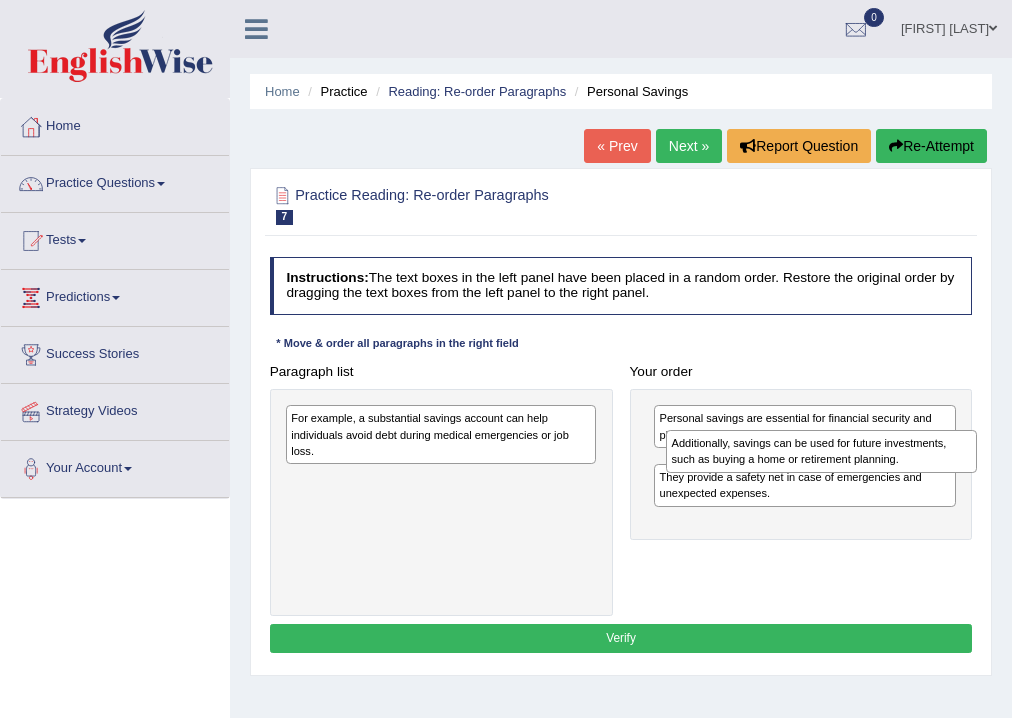 drag, startPoint x: 458, startPoint y: 434, endPoint x: 910, endPoint y: 472, distance: 453.59454 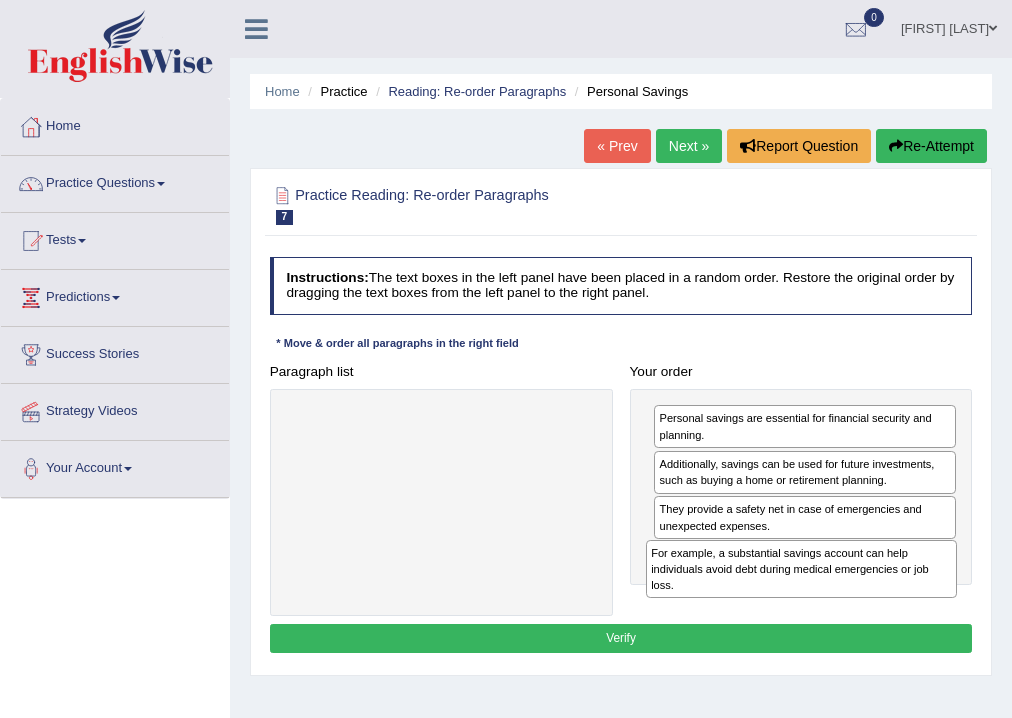 drag, startPoint x: 480, startPoint y: 442, endPoint x: 908, endPoint y: 609, distance: 459.42682 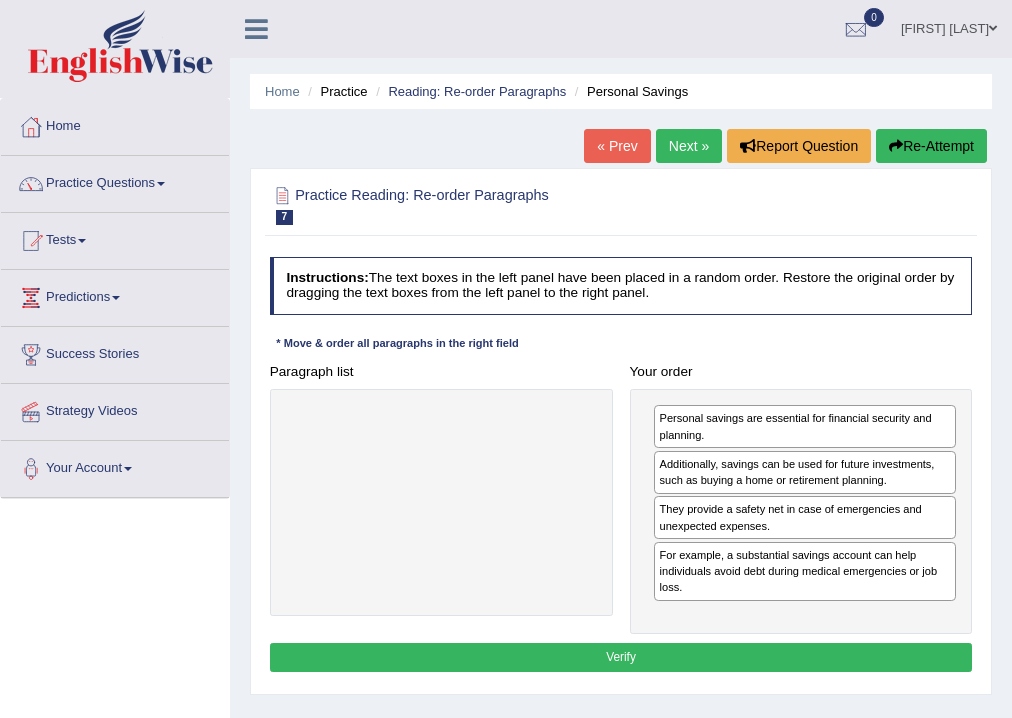 click on "Verify" at bounding box center (621, 657) 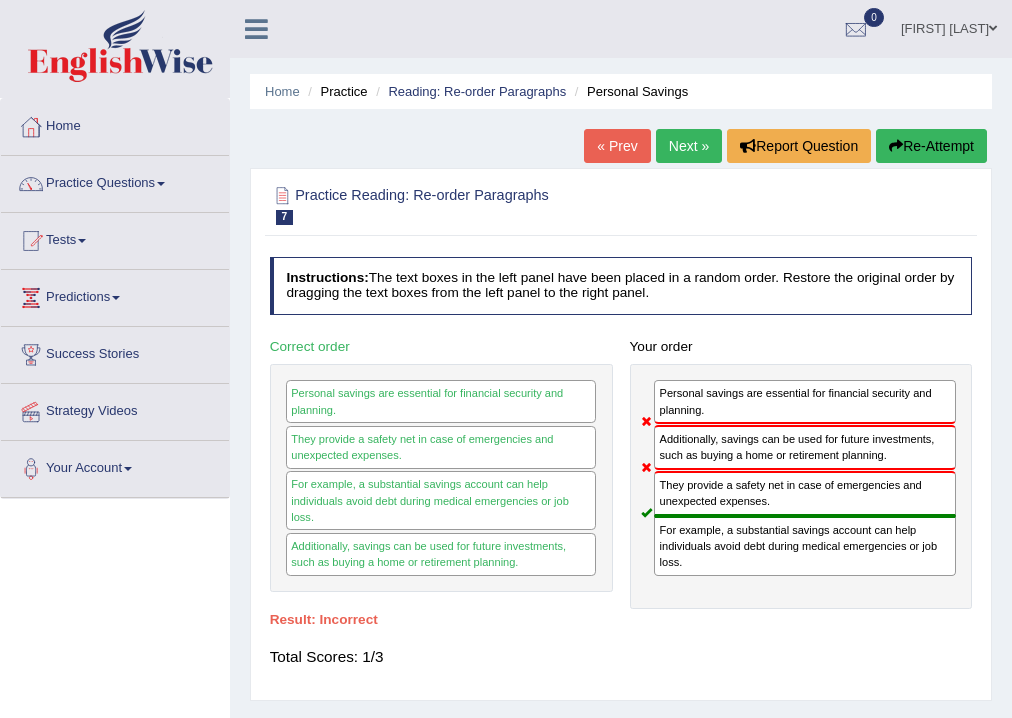 click on "Next »" at bounding box center (689, 146) 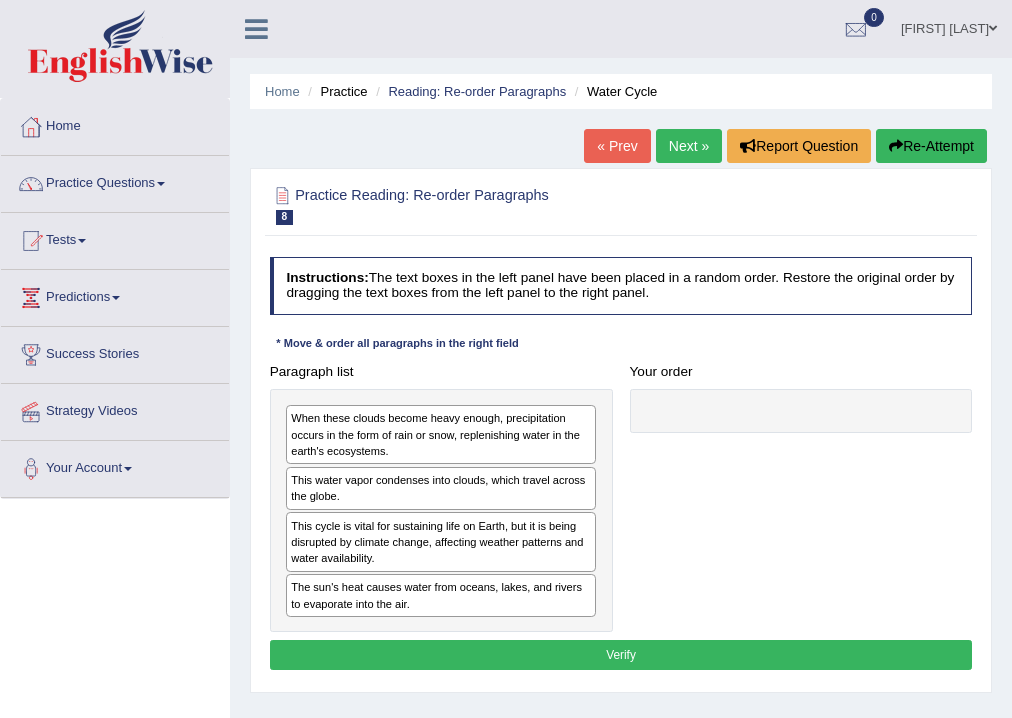 scroll, scrollTop: 0, scrollLeft: 0, axis: both 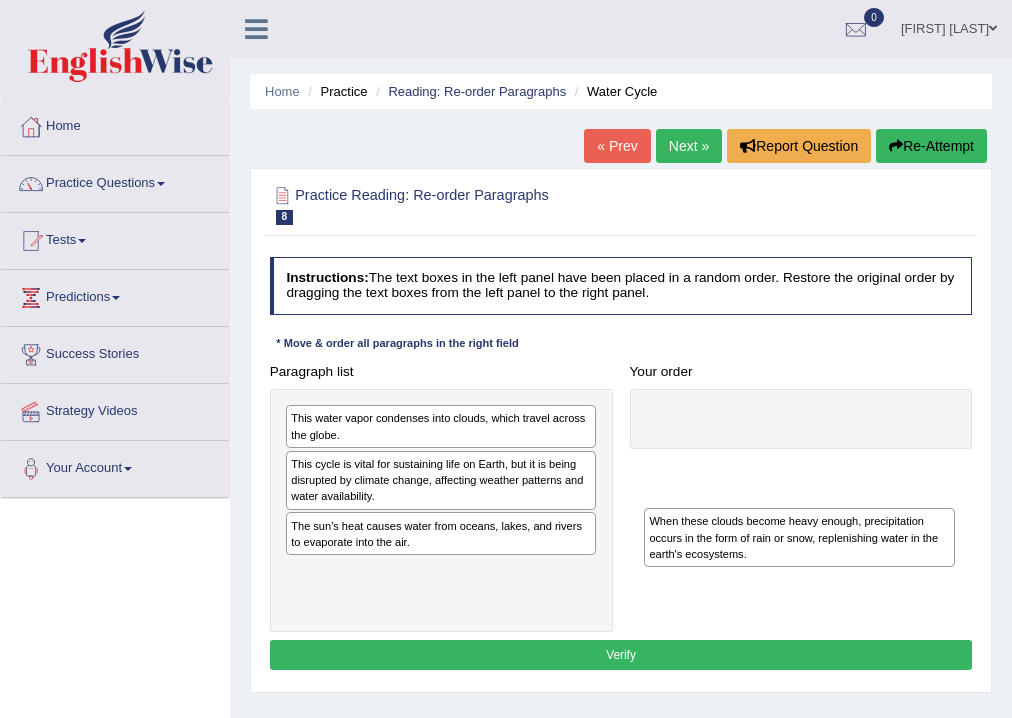 drag, startPoint x: 500, startPoint y: 467, endPoint x: 857, endPoint y: 562, distance: 369.4239 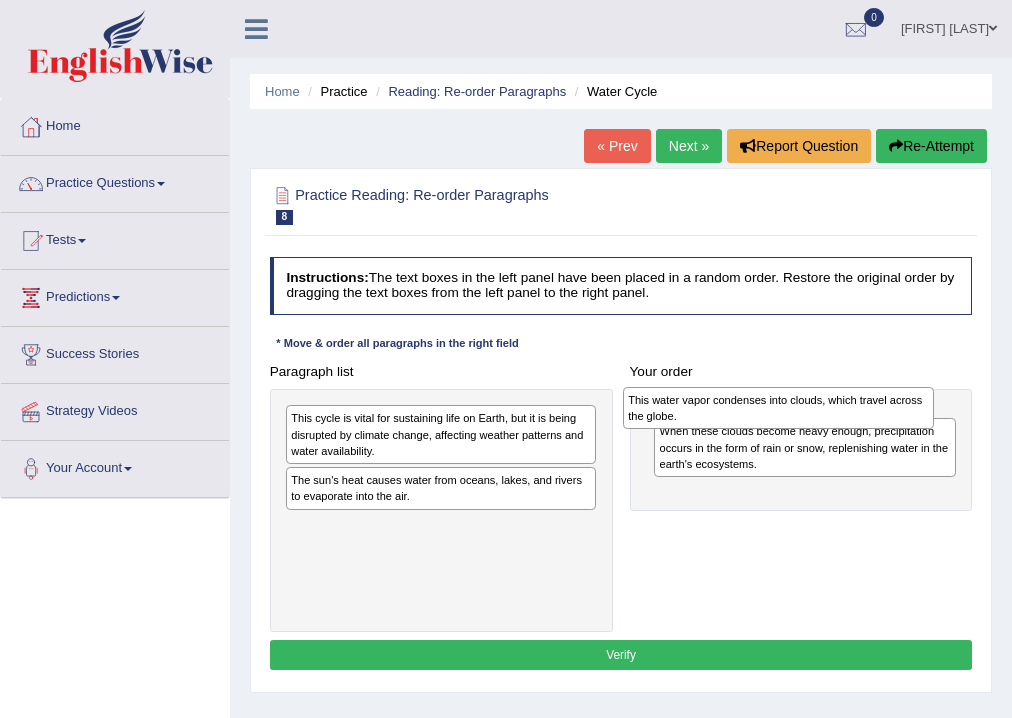 drag, startPoint x: 504, startPoint y: 432, endPoint x: 905, endPoint y: 419, distance: 401.21066 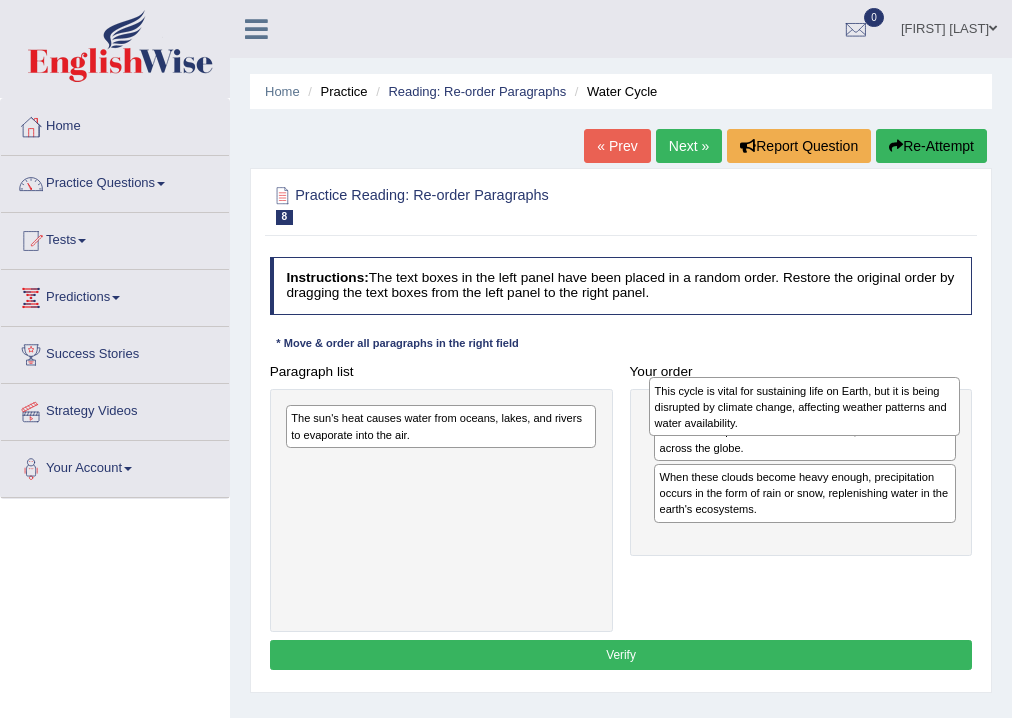 drag, startPoint x: 472, startPoint y: 440, endPoint x: 904, endPoint y: 416, distance: 432.66617 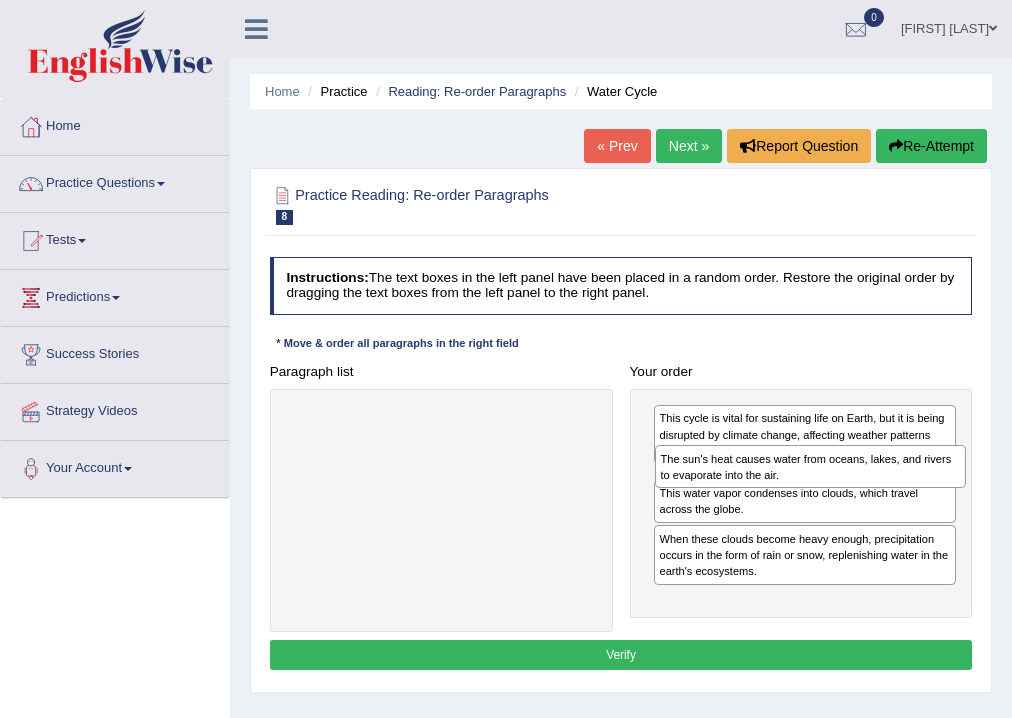 drag, startPoint x: 455, startPoint y: 432, endPoint x: 893, endPoint y: 488, distance: 441.5654 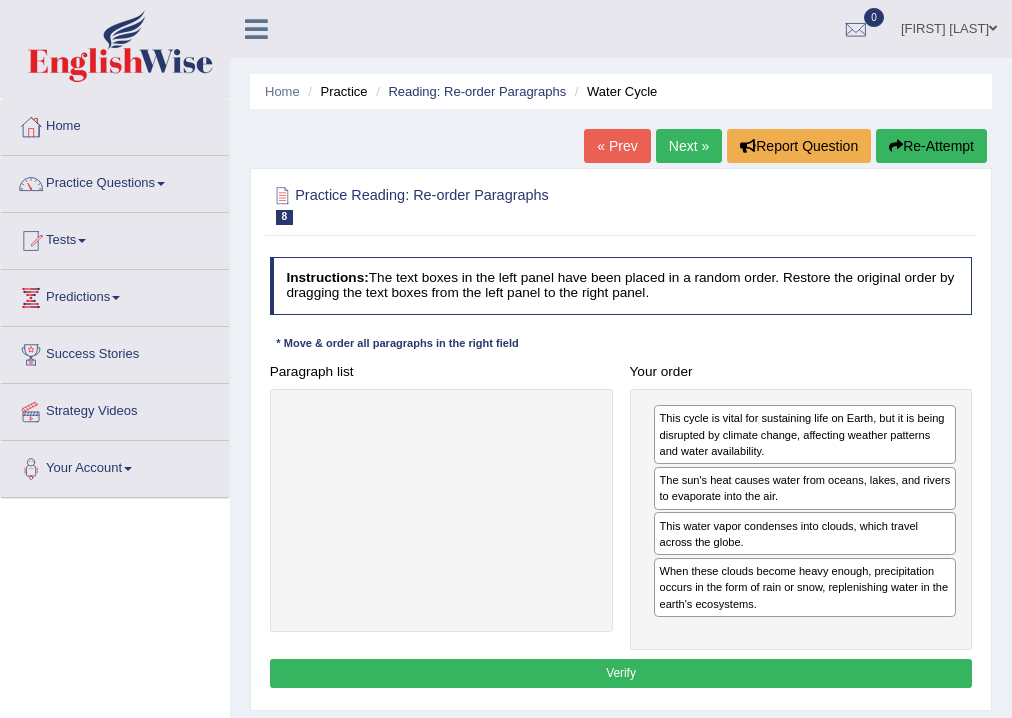 click on "Verify" at bounding box center (621, 673) 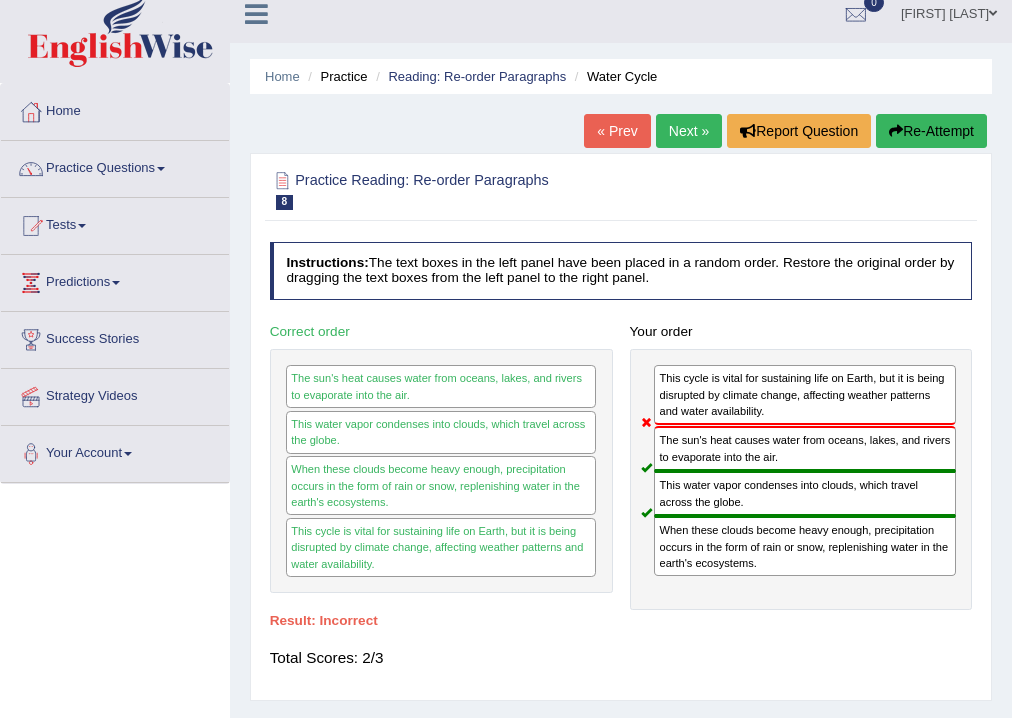 scroll, scrollTop: 0, scrollLeft: 0, axis: both 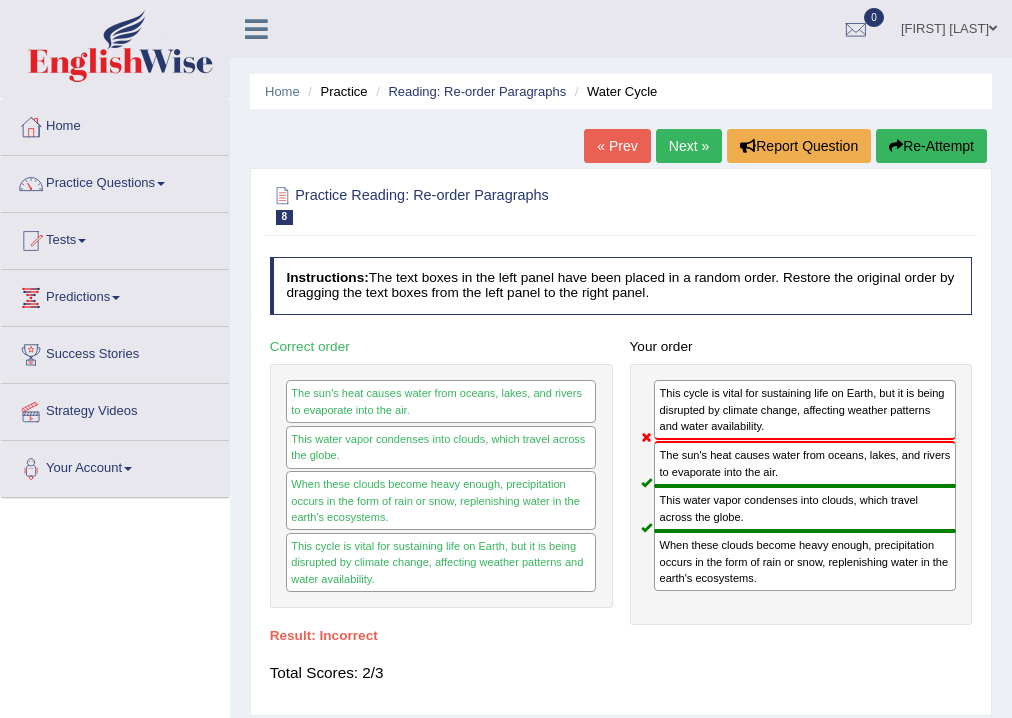 click on "Next »" at bounding box center (689, 146) 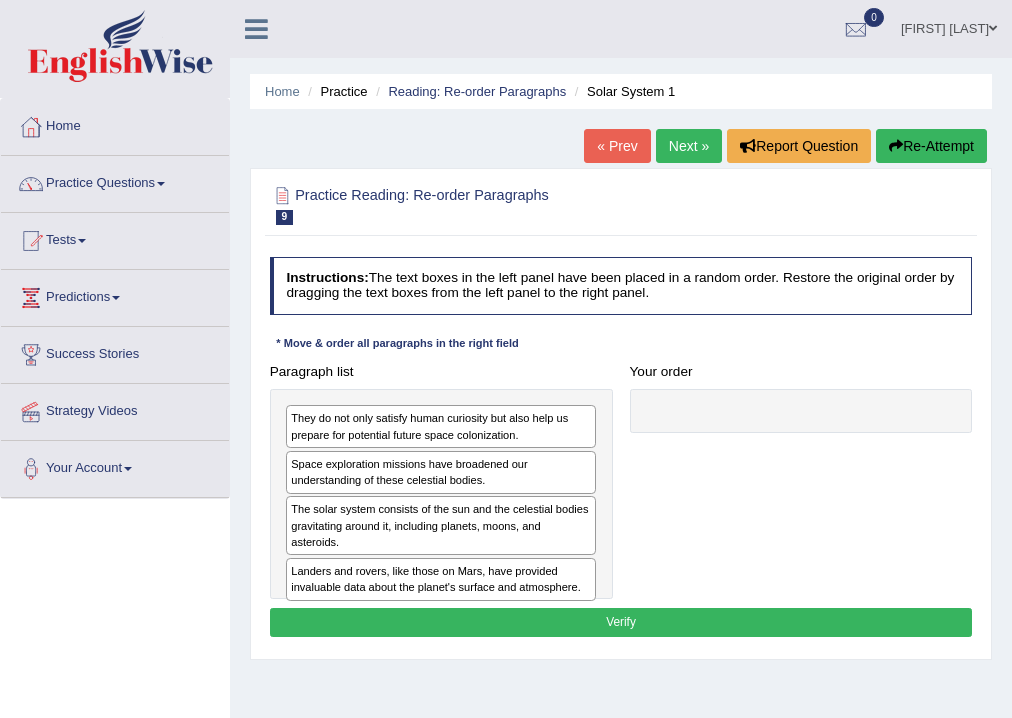 scroll, scrollTop: 0, scrollLeft: 0, axis: both 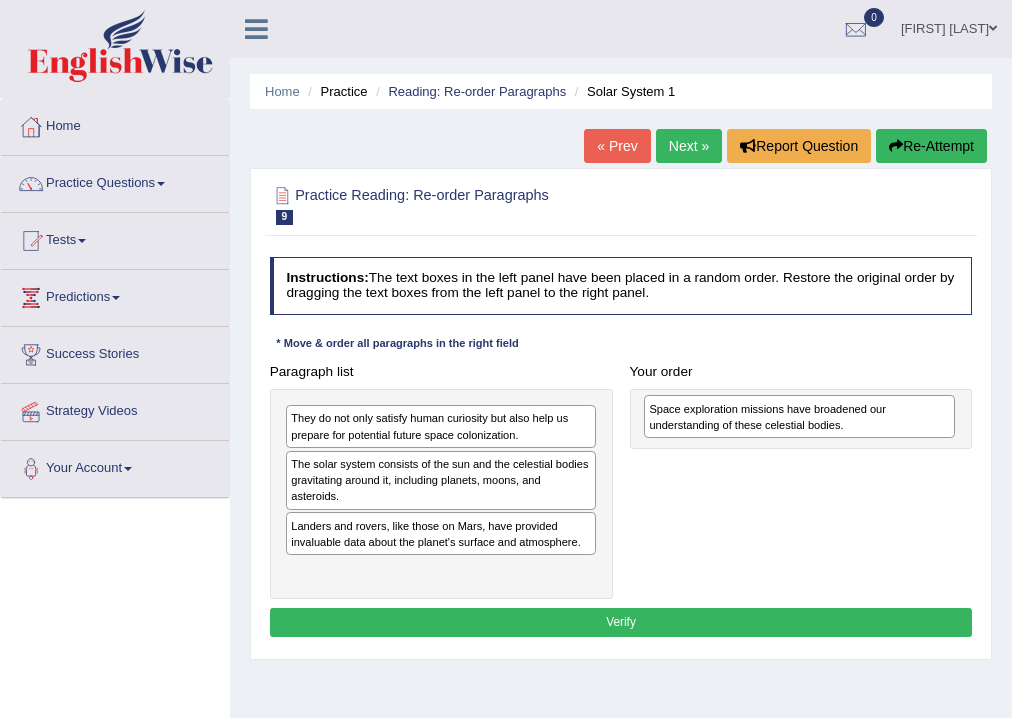drag, startPoint x: 450, startPoint y: 476, endPoint x: 876, endPoint y: 428, distance: 428.6957 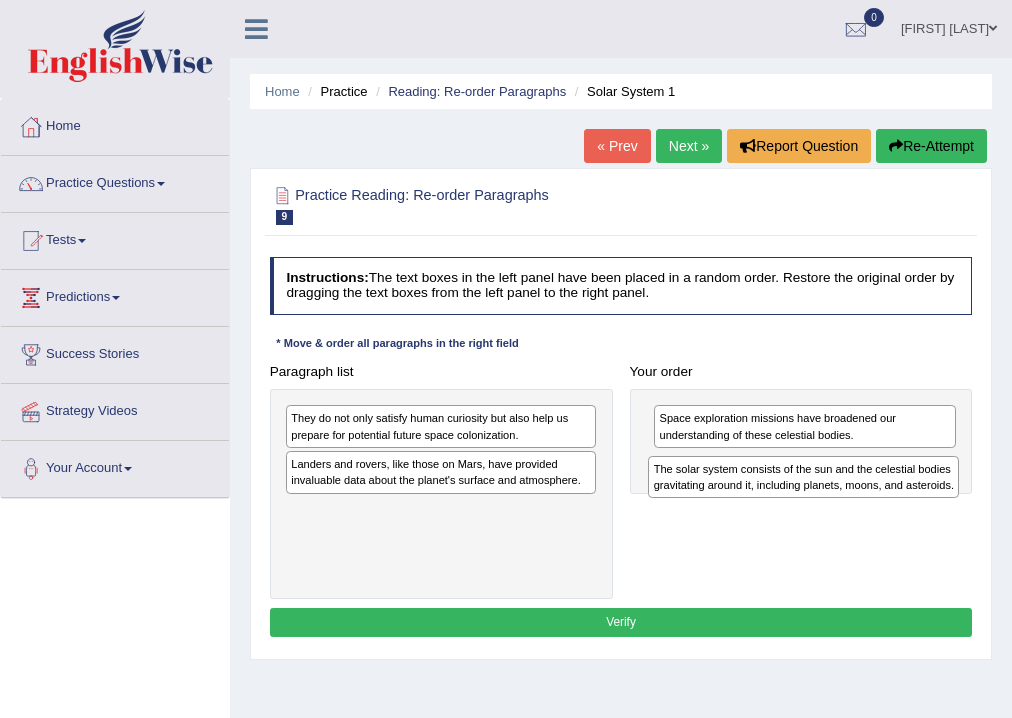 drag, startPoint x: 501, startPoint y: 477, endPoint x: 932, endPoint y: 500, distance: 431.61325 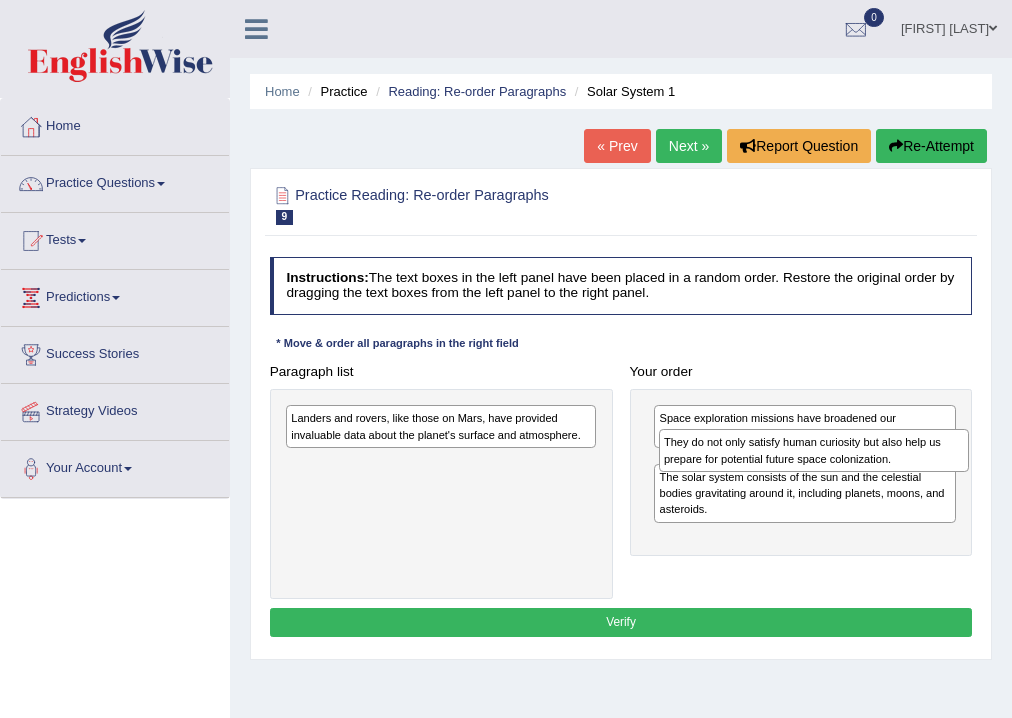 drag, startPoint x: 449, startPoint y: 435, endPoint x: 891, endPoint y: 472, distance: 443.54593 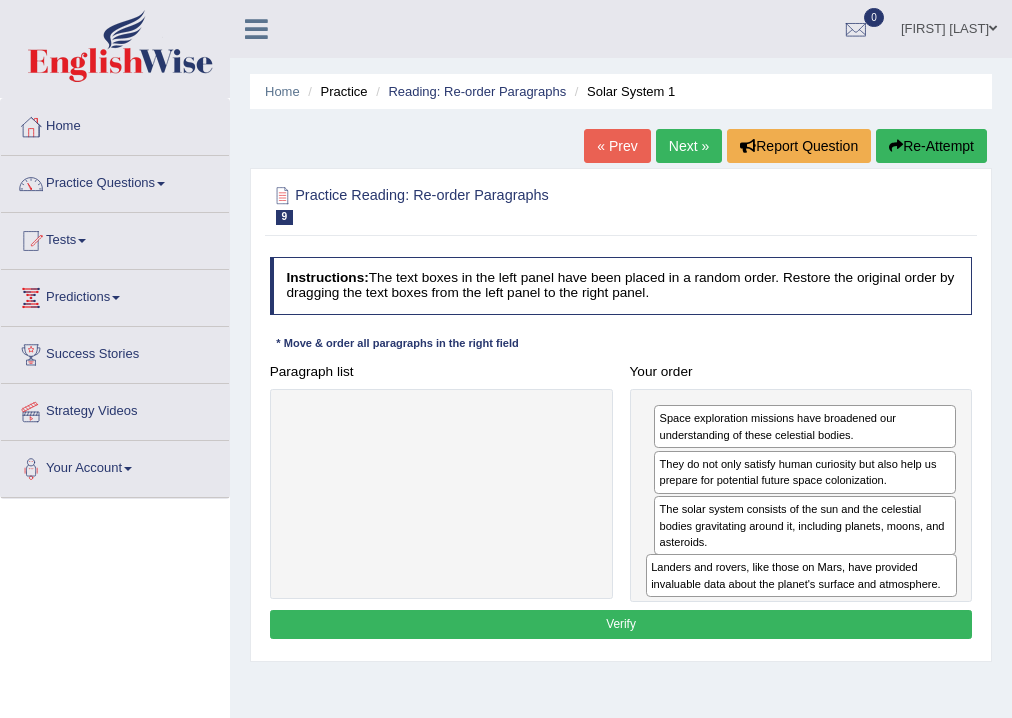 drag, startPoint x: 536, startPoint y: 434, endPoint x: 964, endPoint y: 618, distance: 465.87552 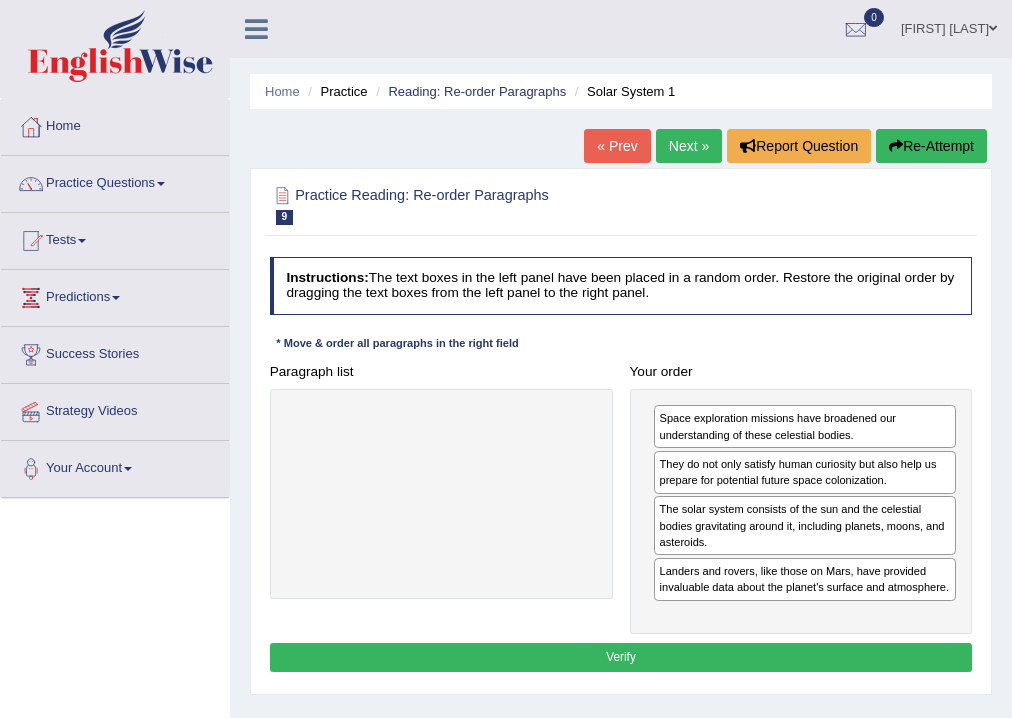 click on "Verify" at bounding box center [621, 657] 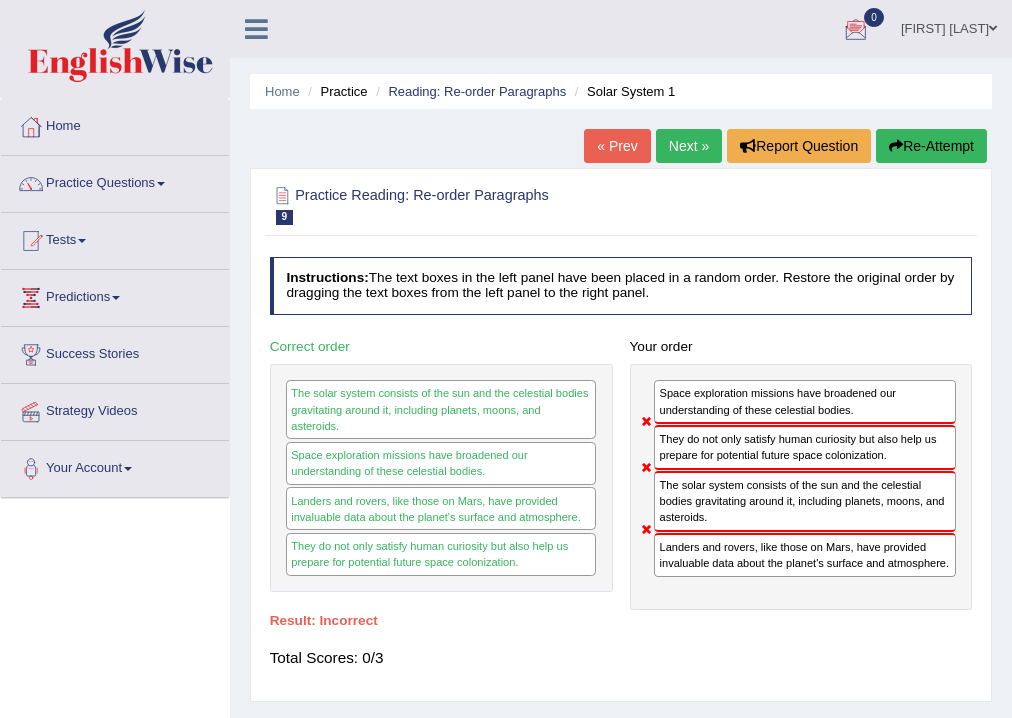 click on "Re-Attempt" at bounding box center (931, 146) 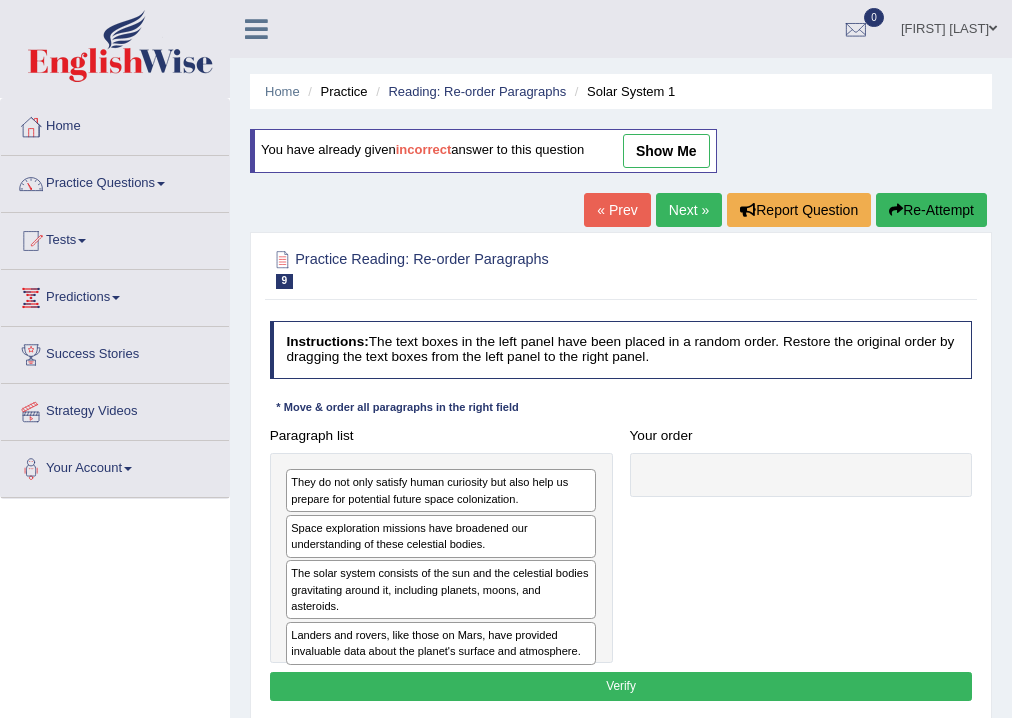 scroll, scrollTop: 0, scrollLeft: 0, axis: both 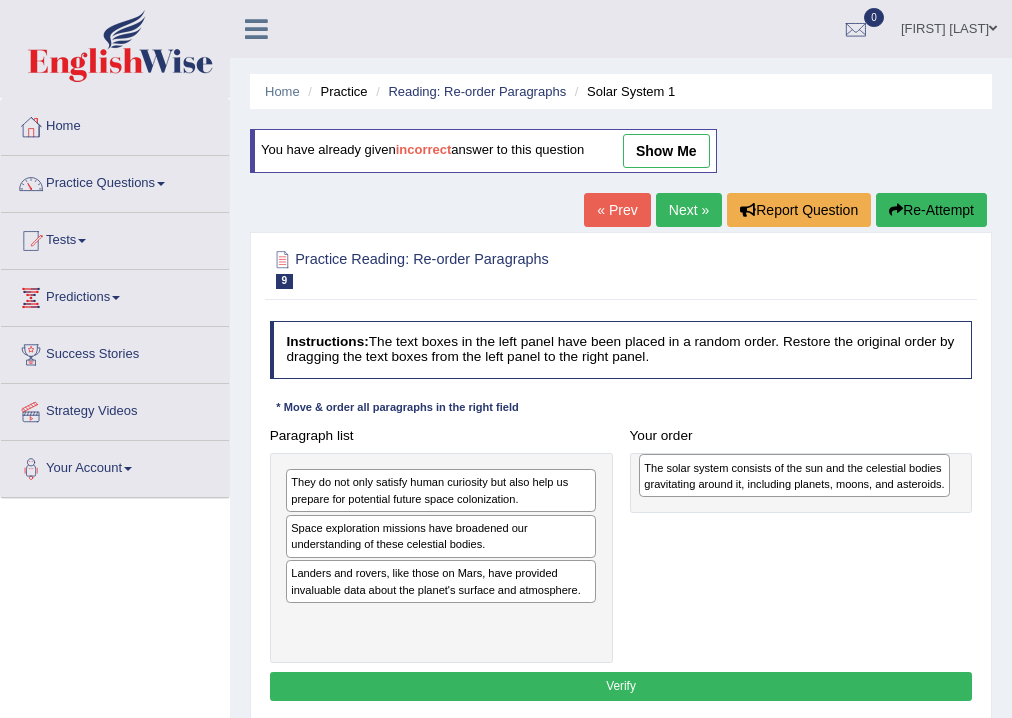 drag, startPoint x: 464, startPoint y: 586, endPoint x: 884, endPoint y: 488, distance: 431.2818 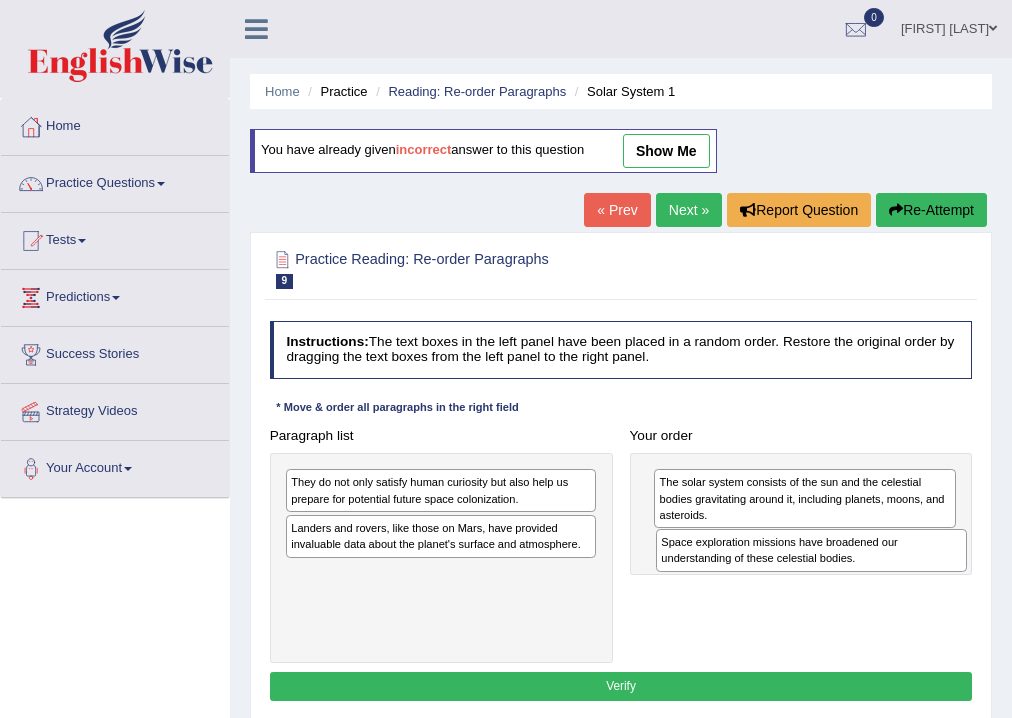 drag, startPoint x: 476, startPoint y: 544, endPoint x: 916, endPoint y: 578, distance: 441.31168 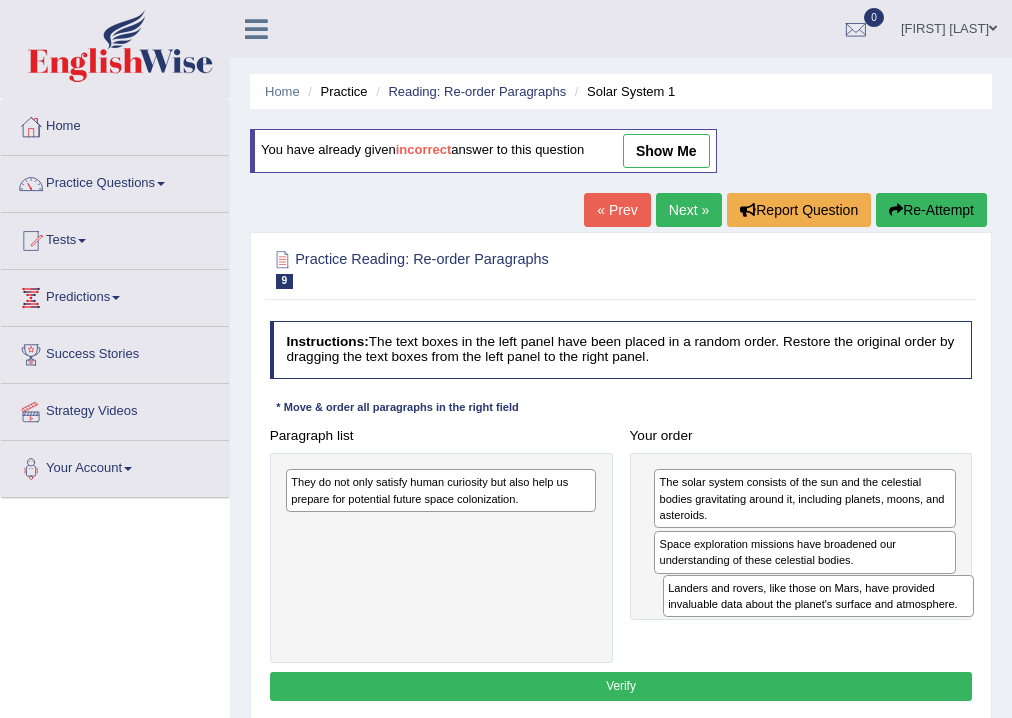 drag, startPoint x: 473, startPoint y: 544, endPoint x: 921, endPoint y: 632, distance: 456.56107 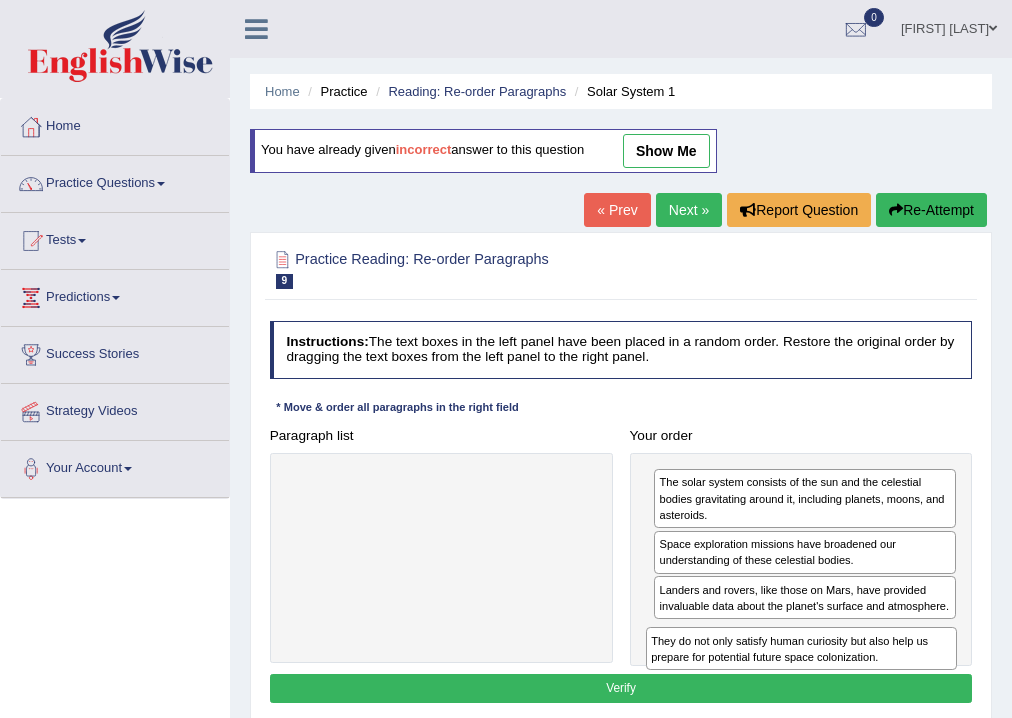 drag, startPoint x: 508, startPoint y: 505, endPoint x: 936, endPoint y: 696, distance: 468.68433 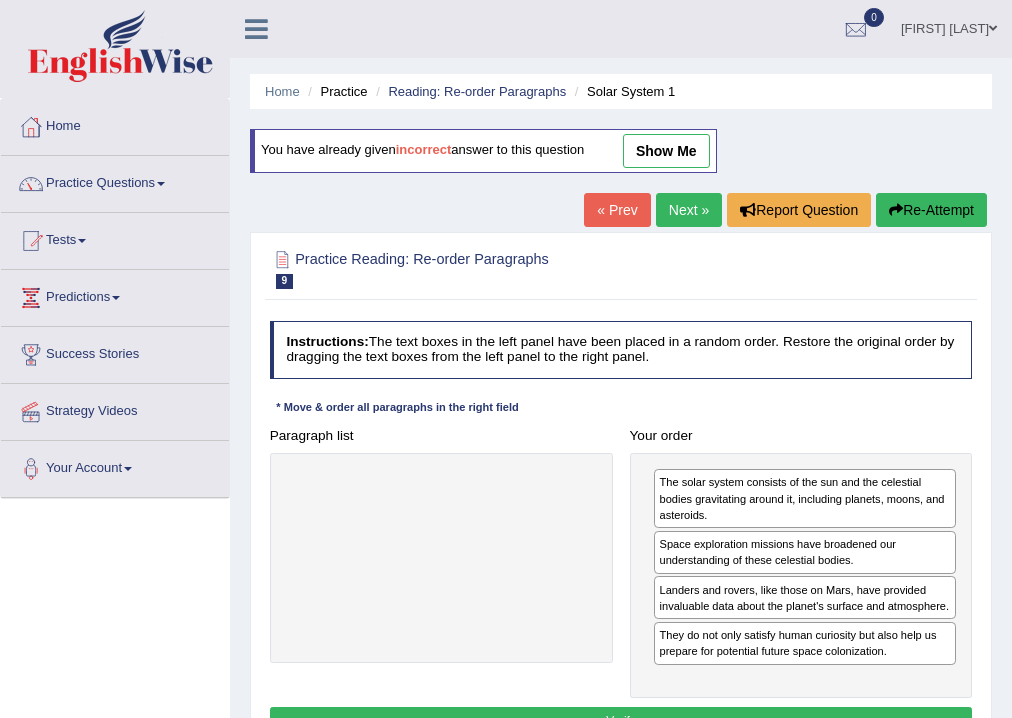 click on "Verify" at bounding box center (621, 721) 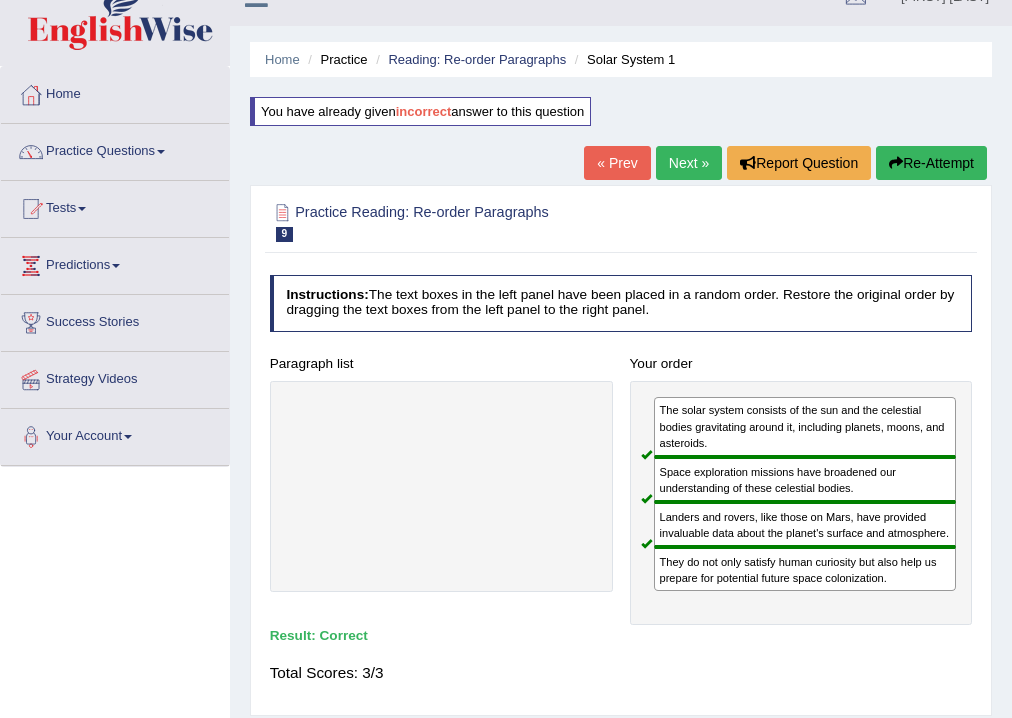 scroll, scrollTop: 0, scrollLeft: 0, axis: both 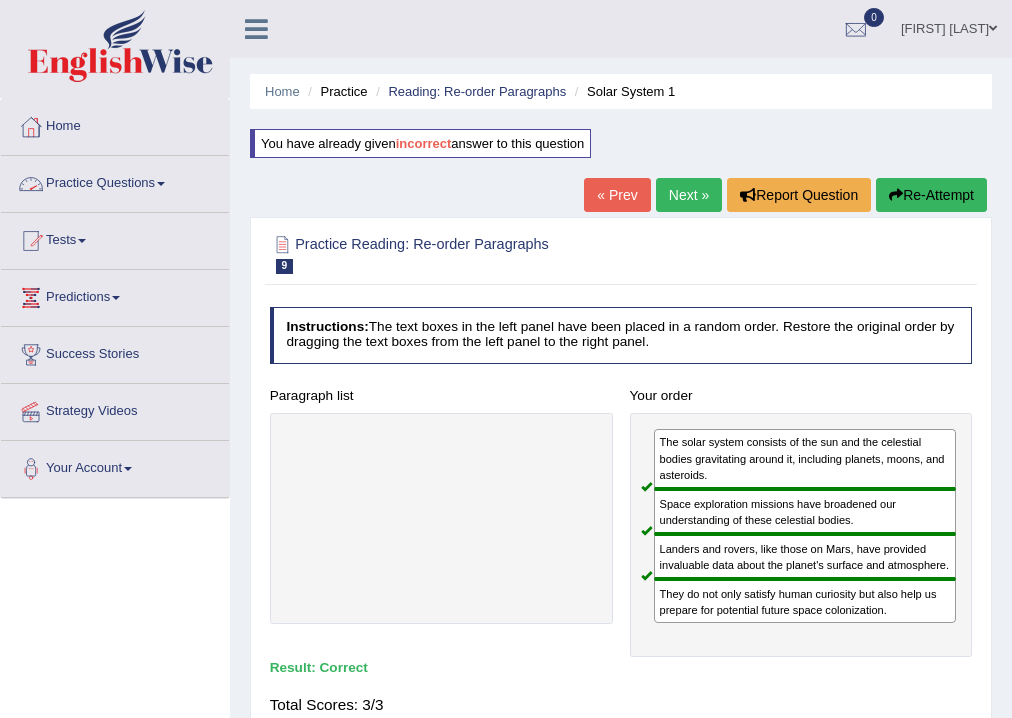 click on "Practice Questions" at bounding box center [115, 181] 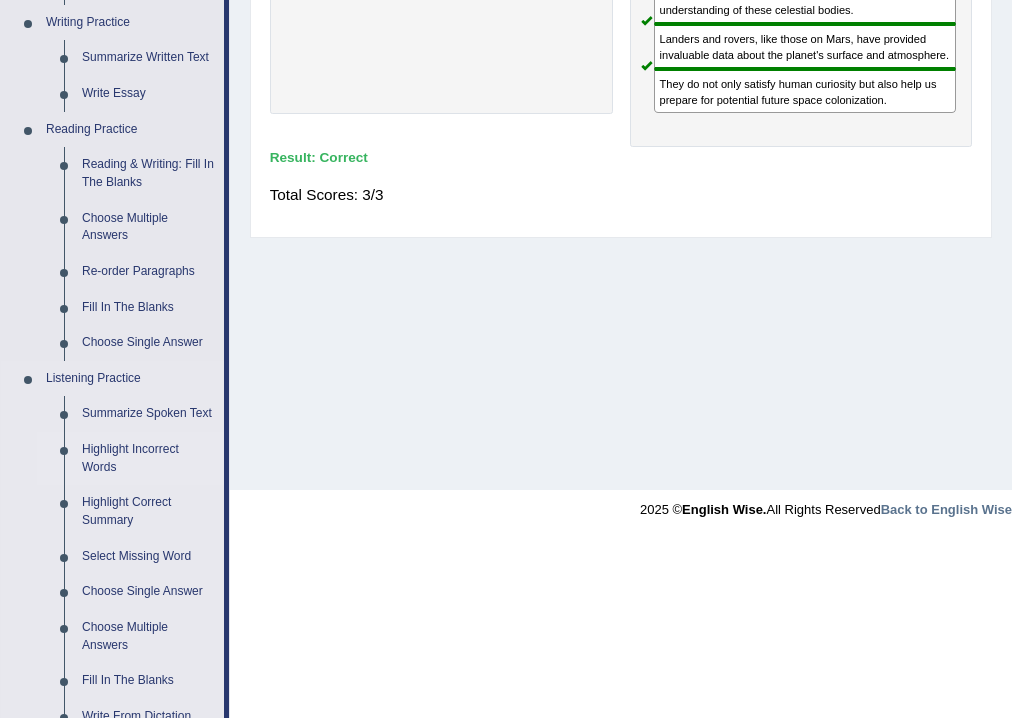 scroll, scrollTop: 640, scrollLeft: 0, axis: vertical 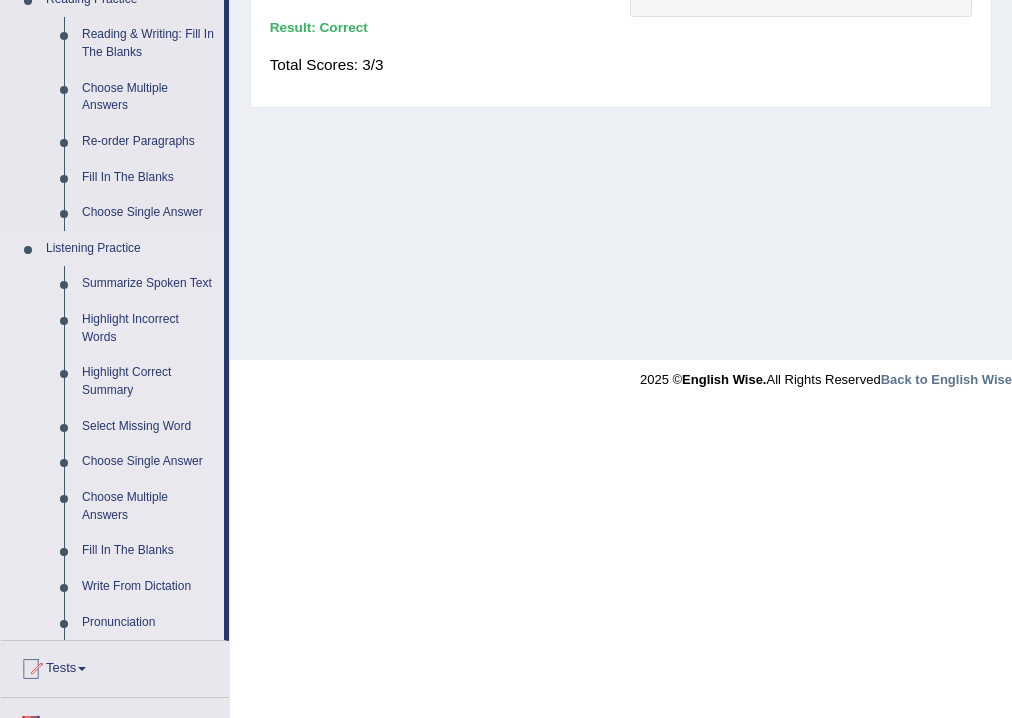 click on "Highlight Incorrect Words" at bounding box center (148, 328) 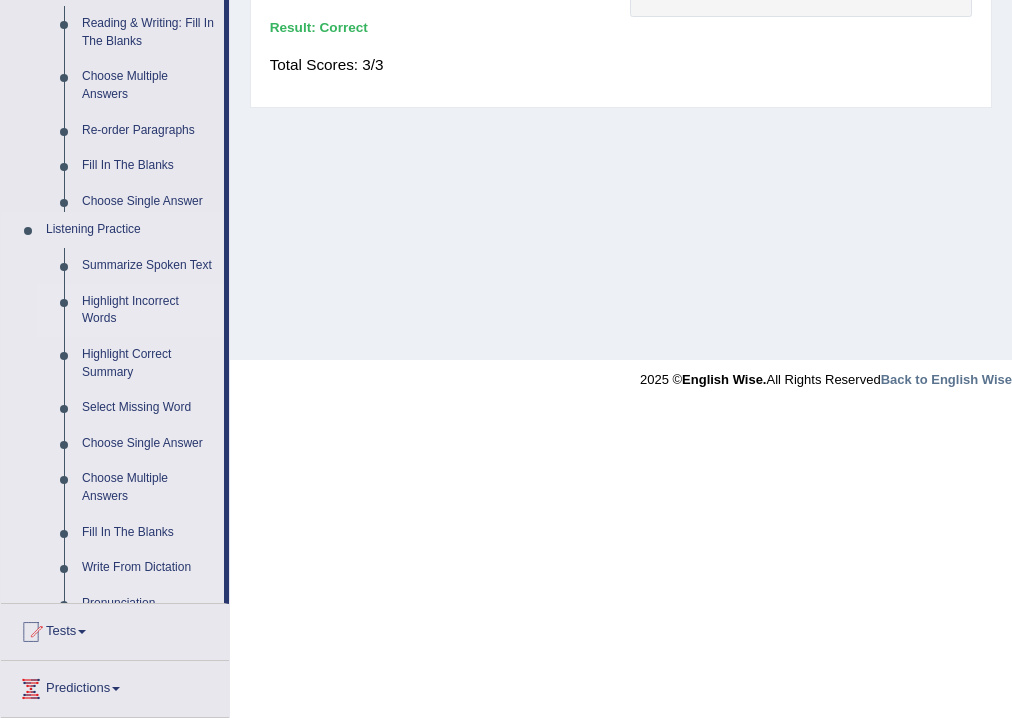 scroll, scrollTop: 332, scrollLeft: 0, axis: vertical 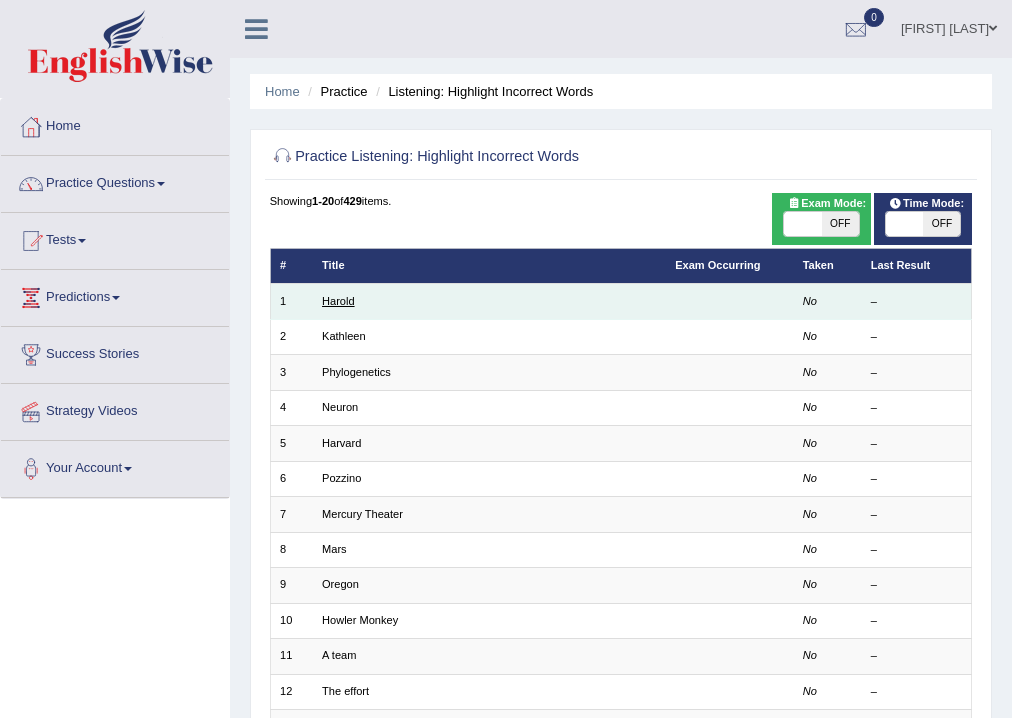 click on "Harold" at bounding box center [338, 301] 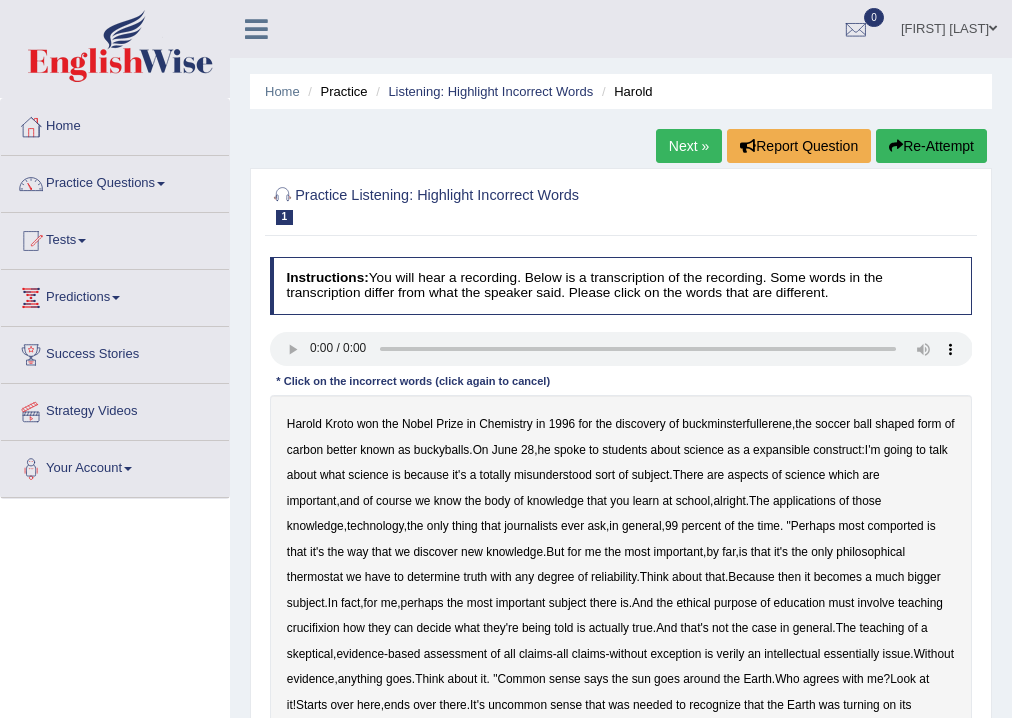 scroll, scrollTop: 0, scrollLeft: 0, axis: both 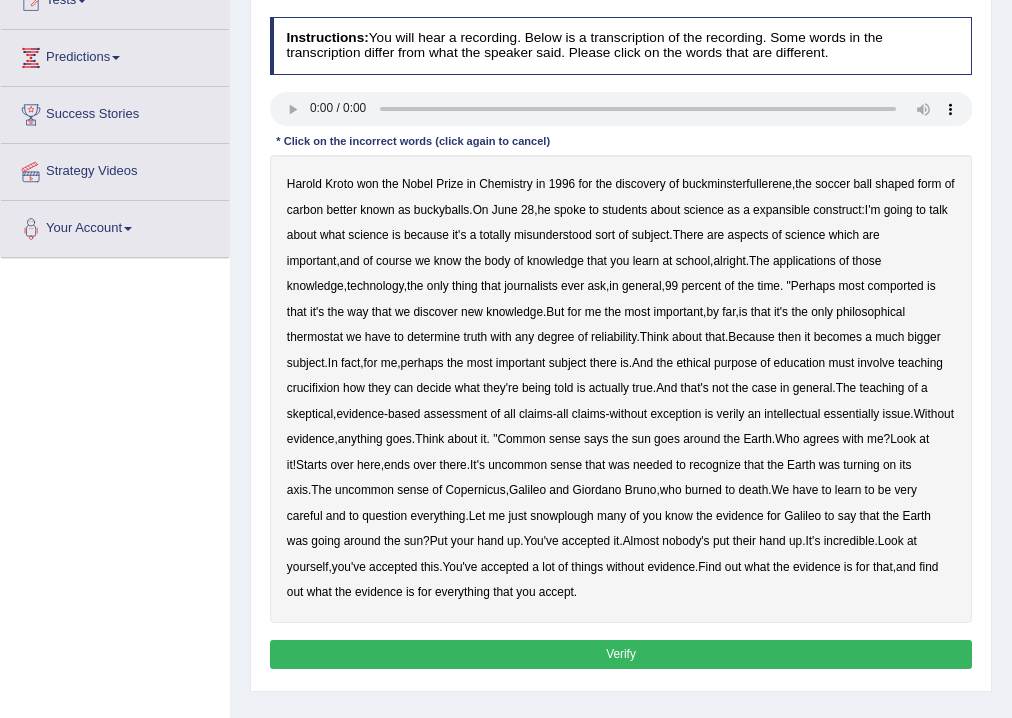click on "expansible" at bounding box center [781, 210] 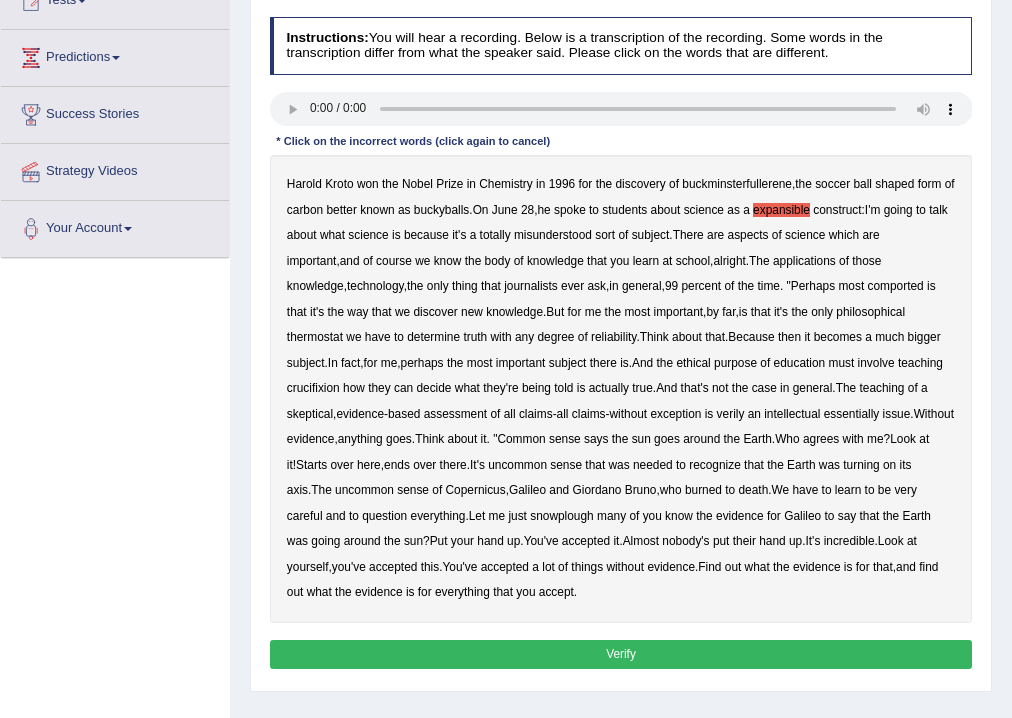 click on "comported" at bounding box center (896, 286) 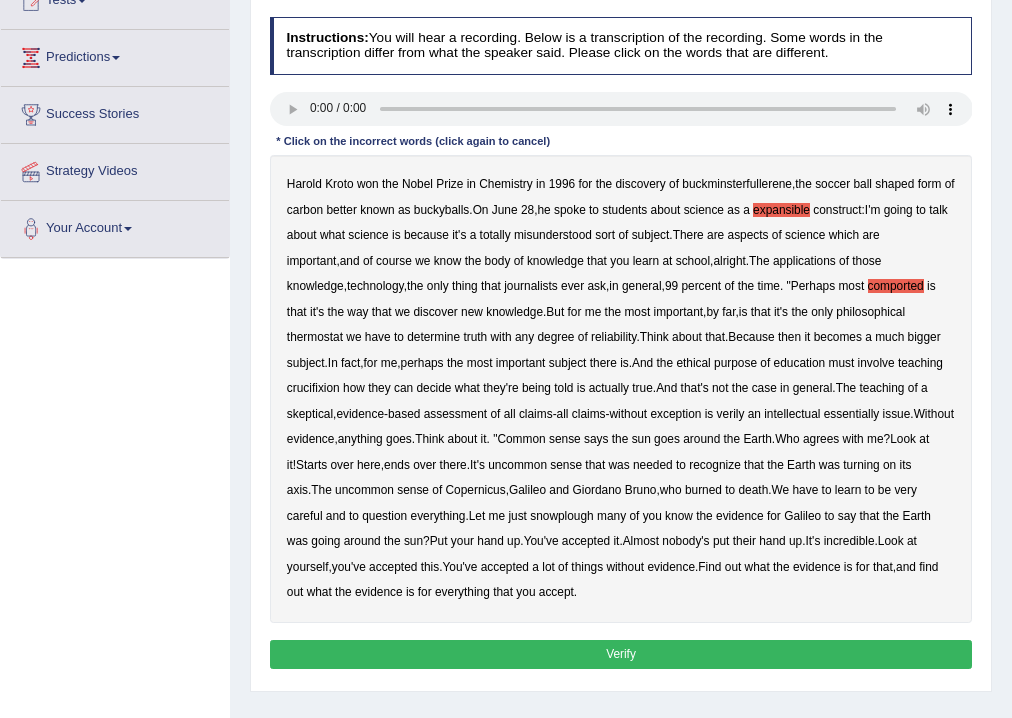 click on "thermostat" at bounding box center [315, 337] 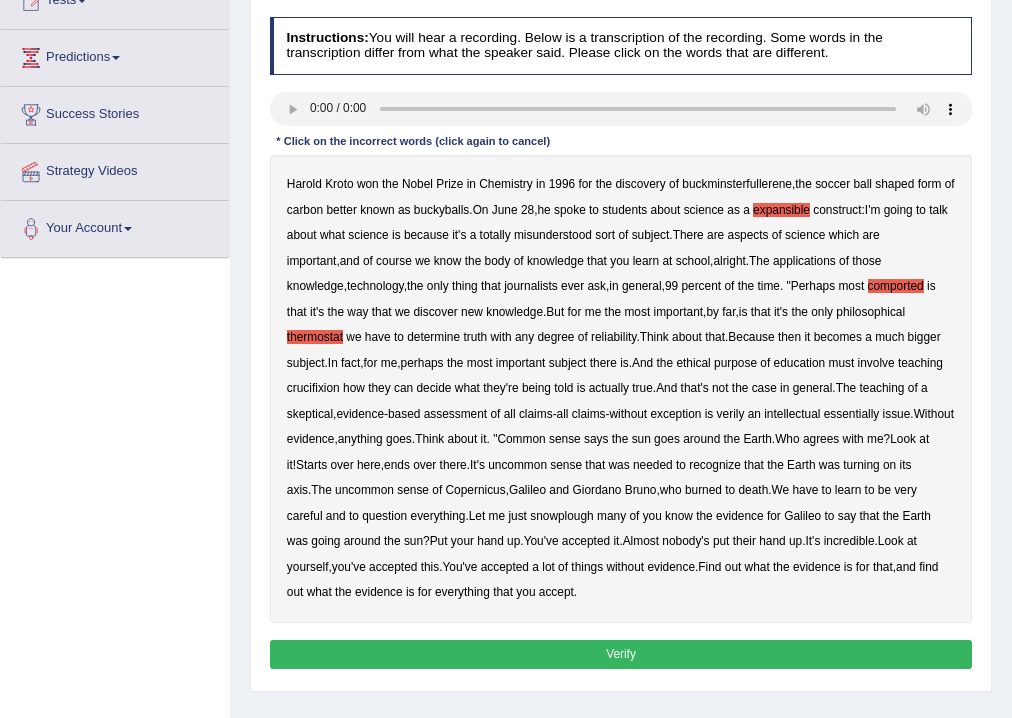 click on "crucifixion" at bounding box center [313, 388] 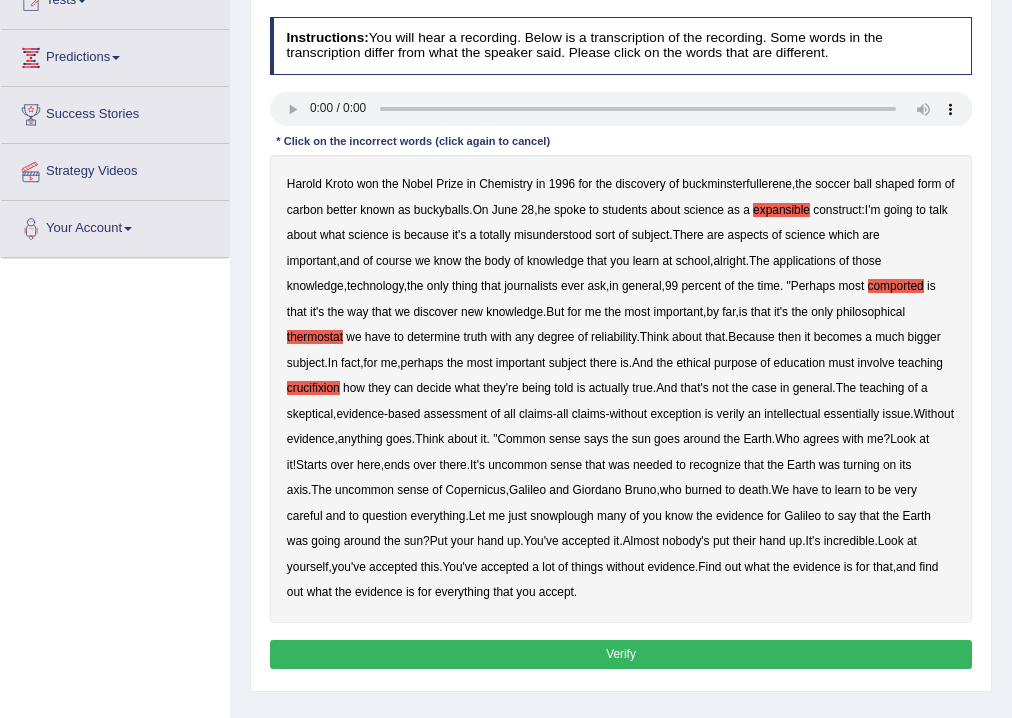 click on "anything" at bounding box center [360, 439] 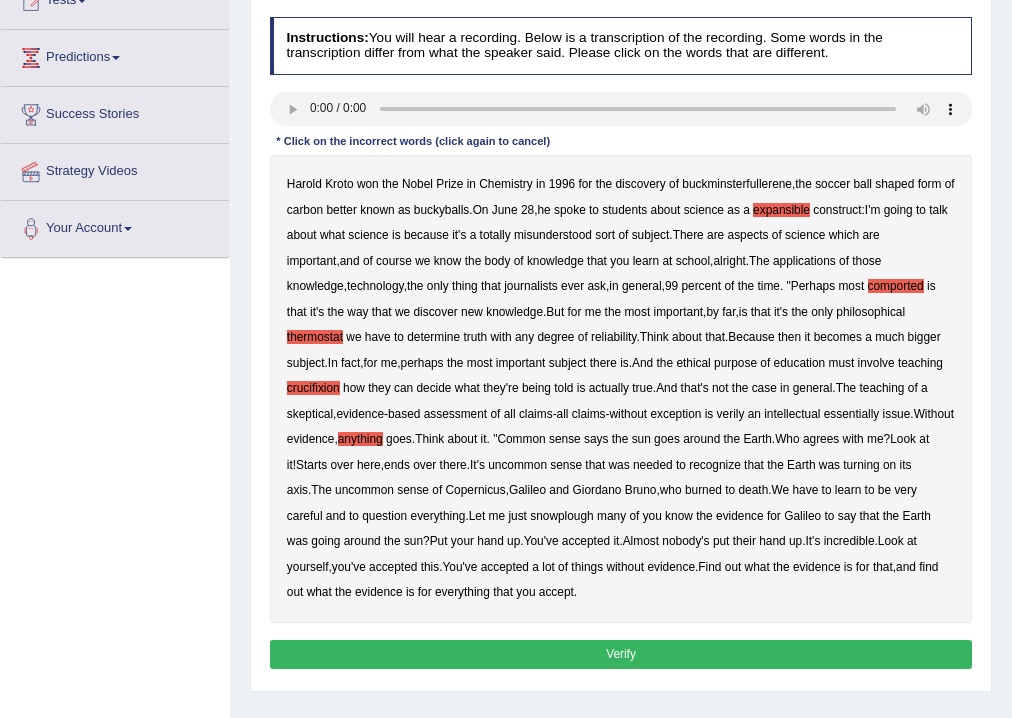 click on "axis" at bounding box center [297, 490] 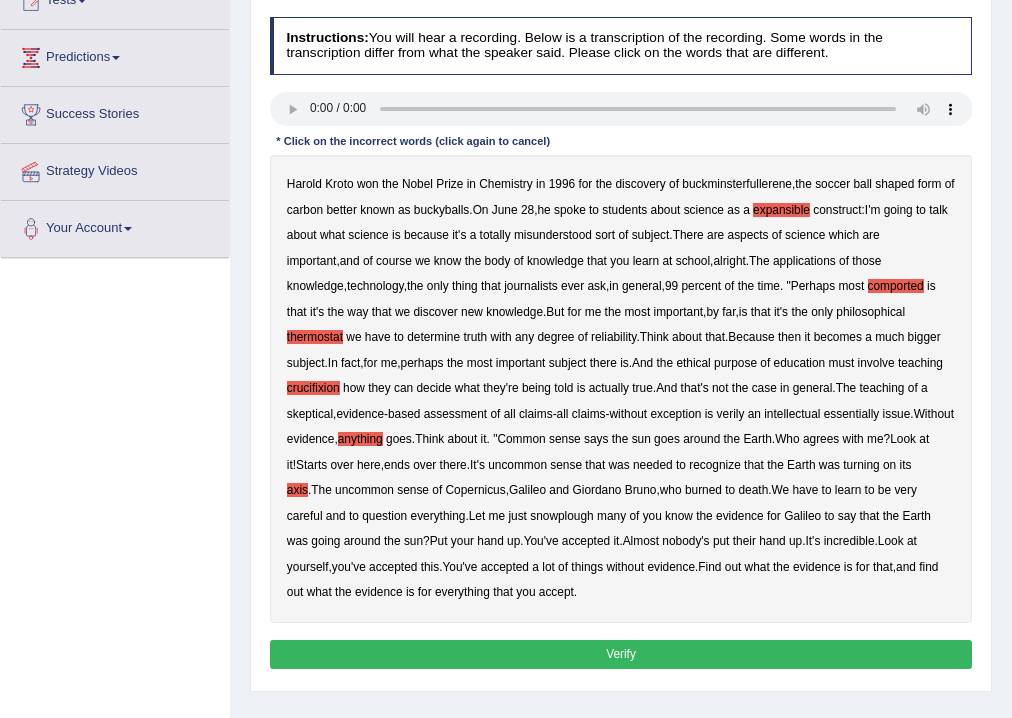 click on "axis" at bounding box center (297, 490) 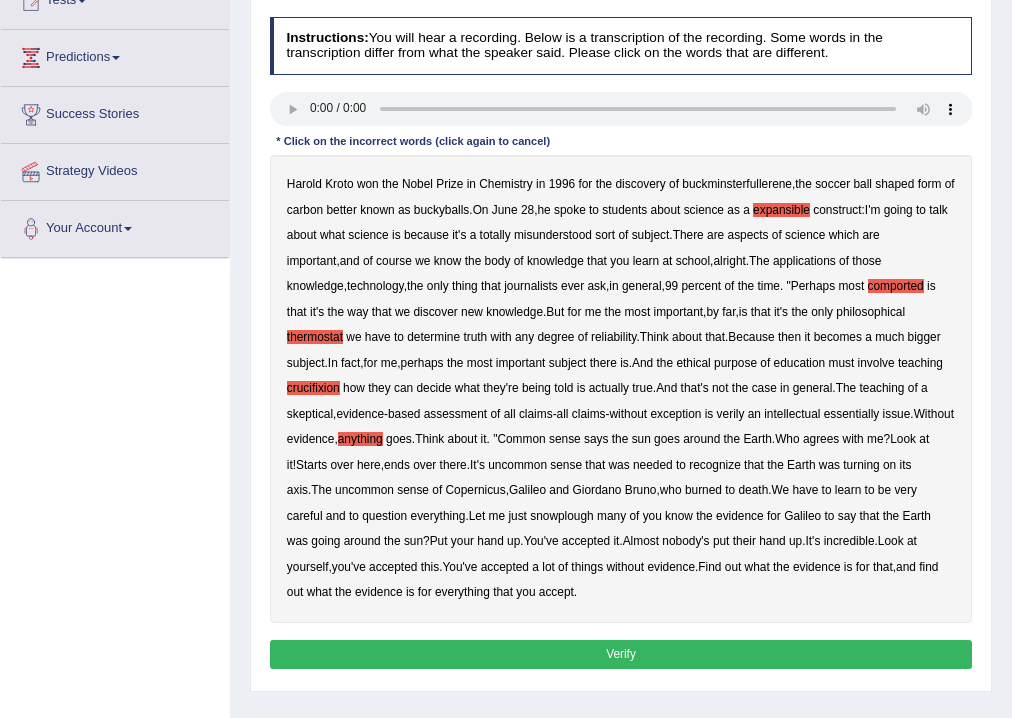 click on "snowplough" at bounding box center [561, 516] 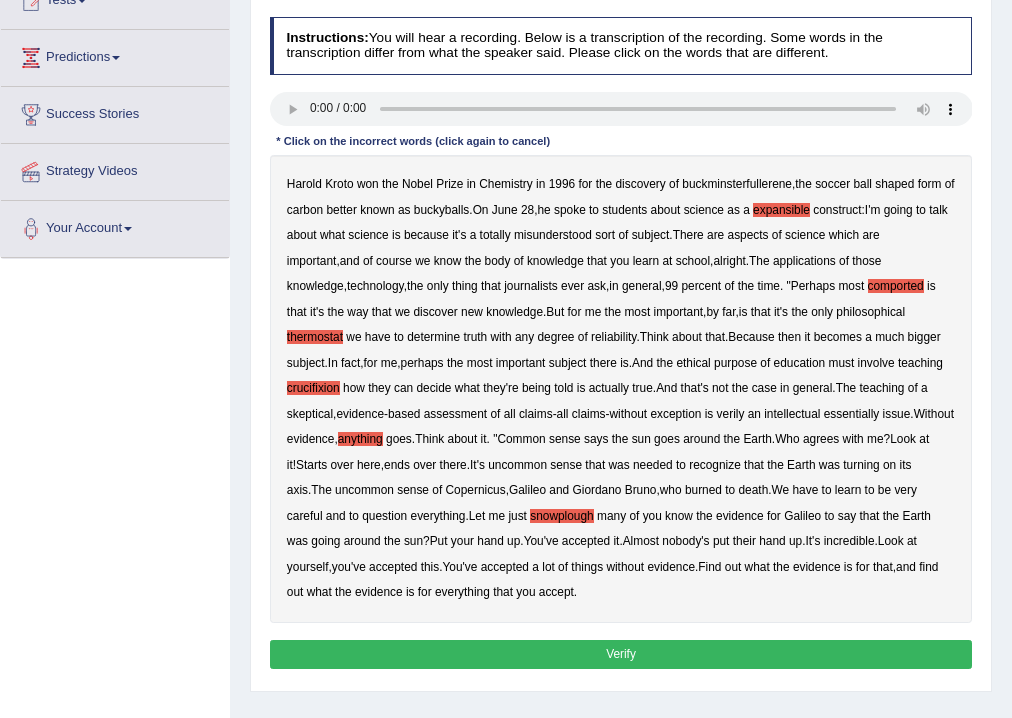 click on "Verify" at bounding box center [621, 654] 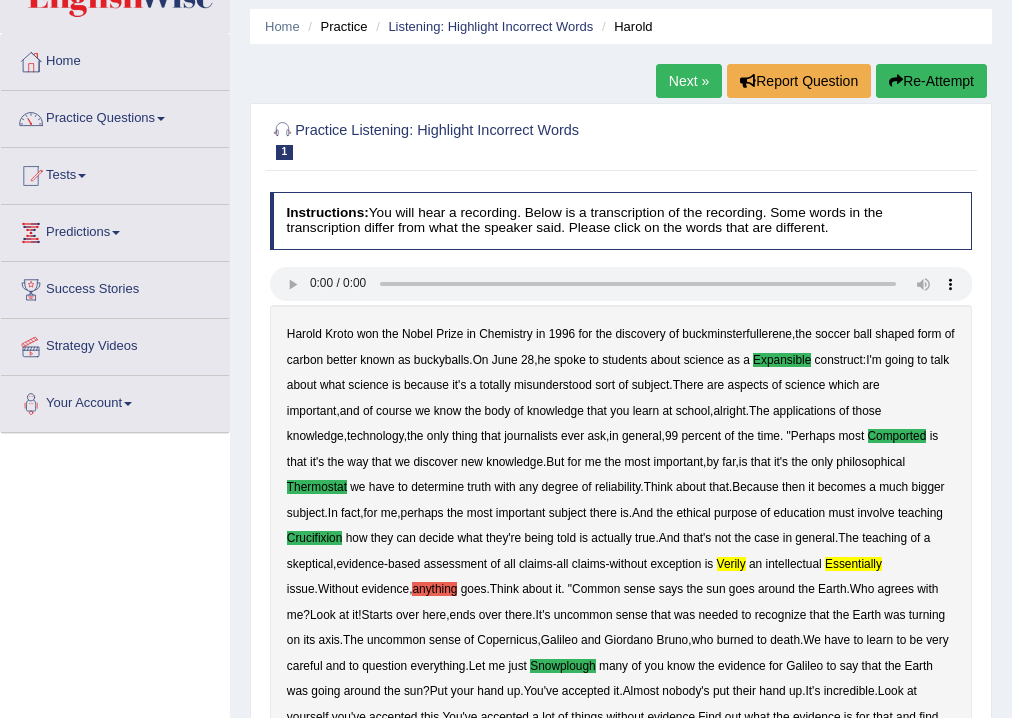 scroll, scrollTop: 0, scrollLeft: 0, axis: both 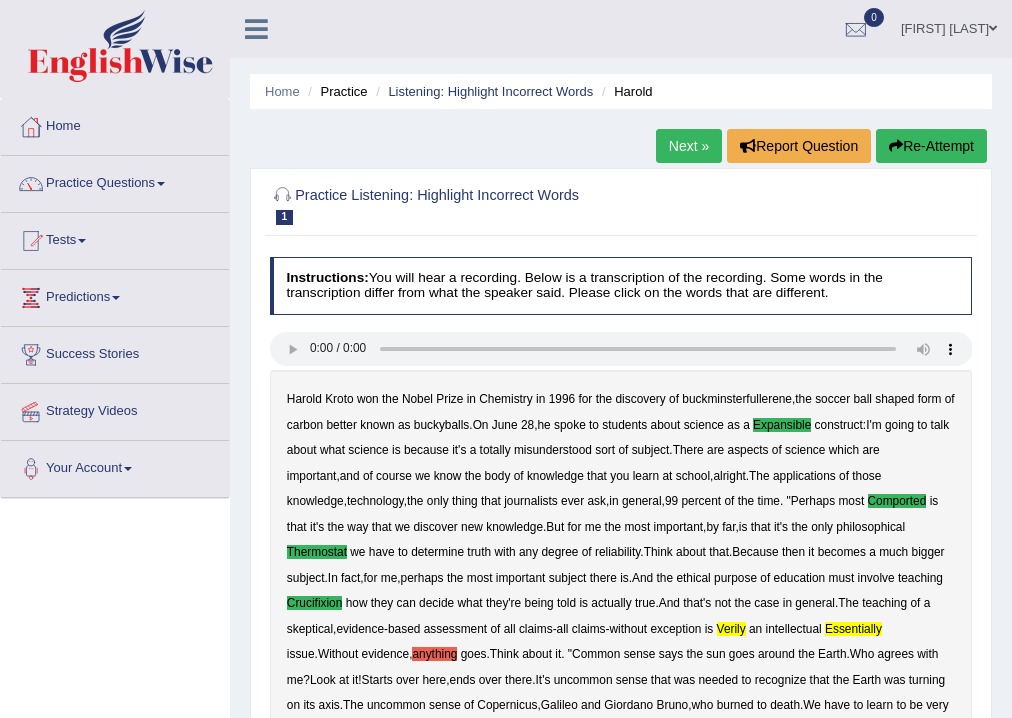 click on "Next »" at bounding box center (689, 146) 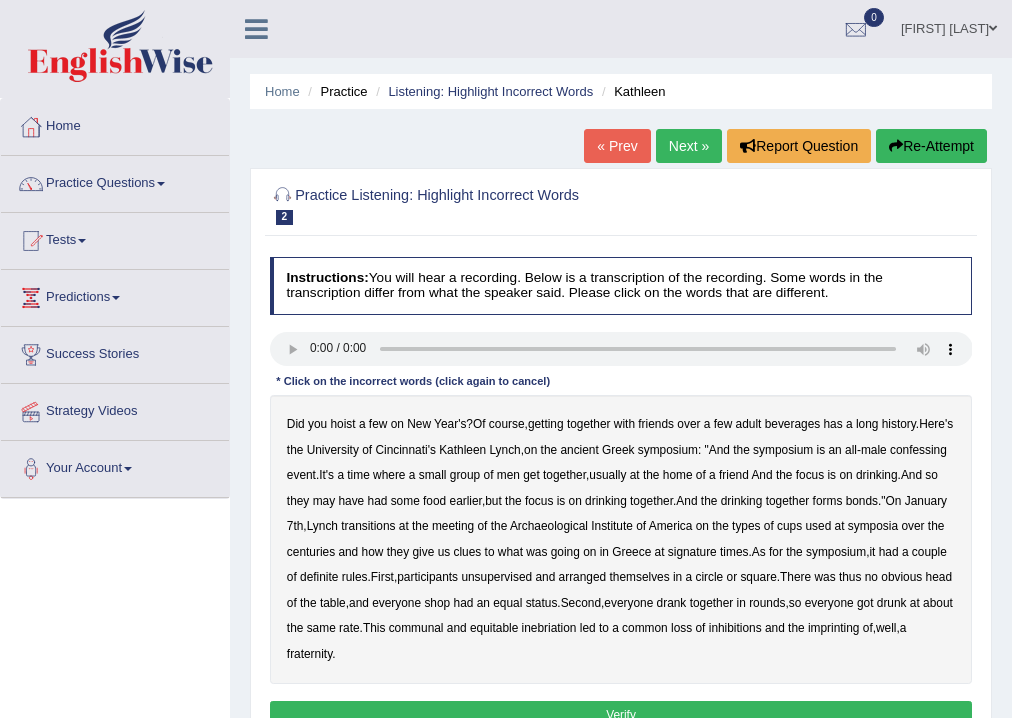scroll, scrollTop: 0, scrollLeft: 0, axis: both 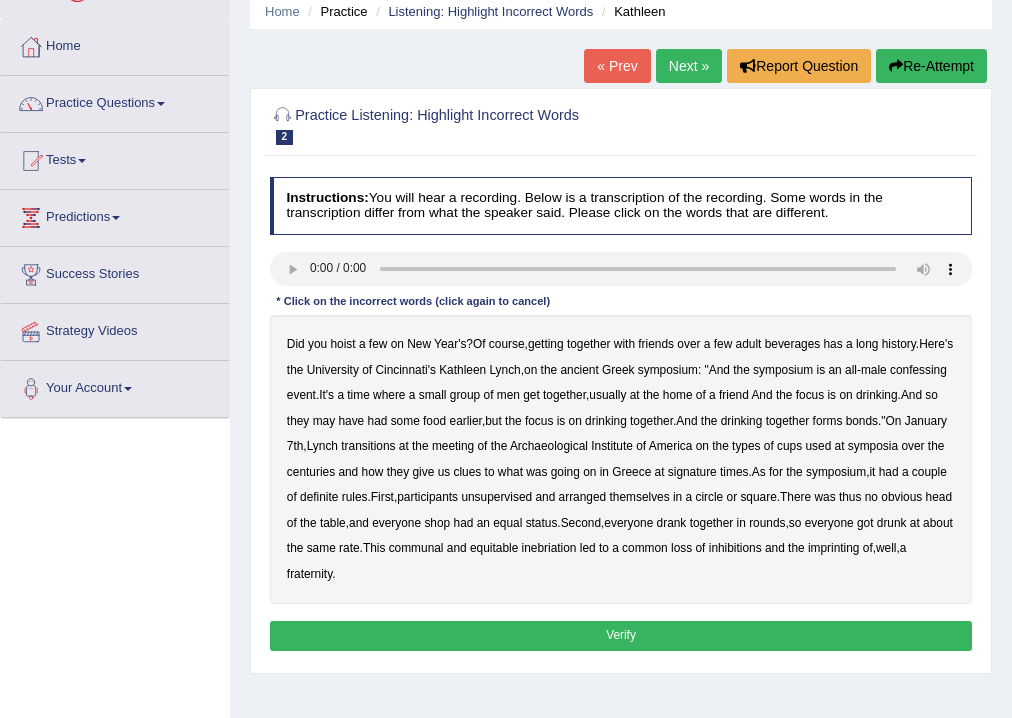 click on "confessing" at bounding box center (918, 370) 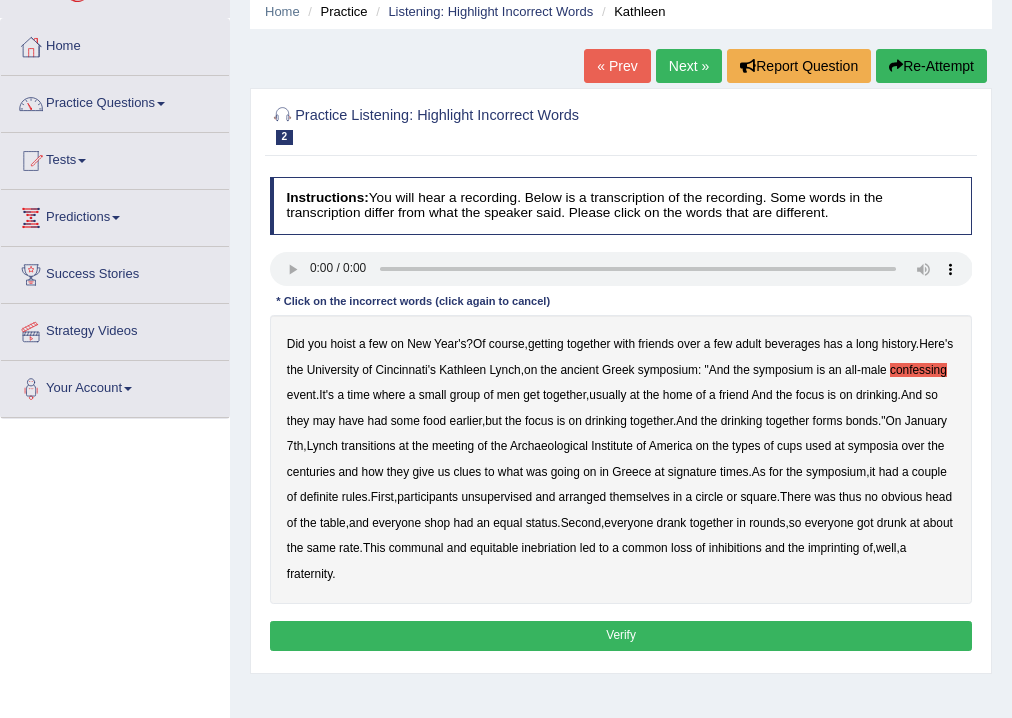 click on "transitions" at bounding box center [368, 446] 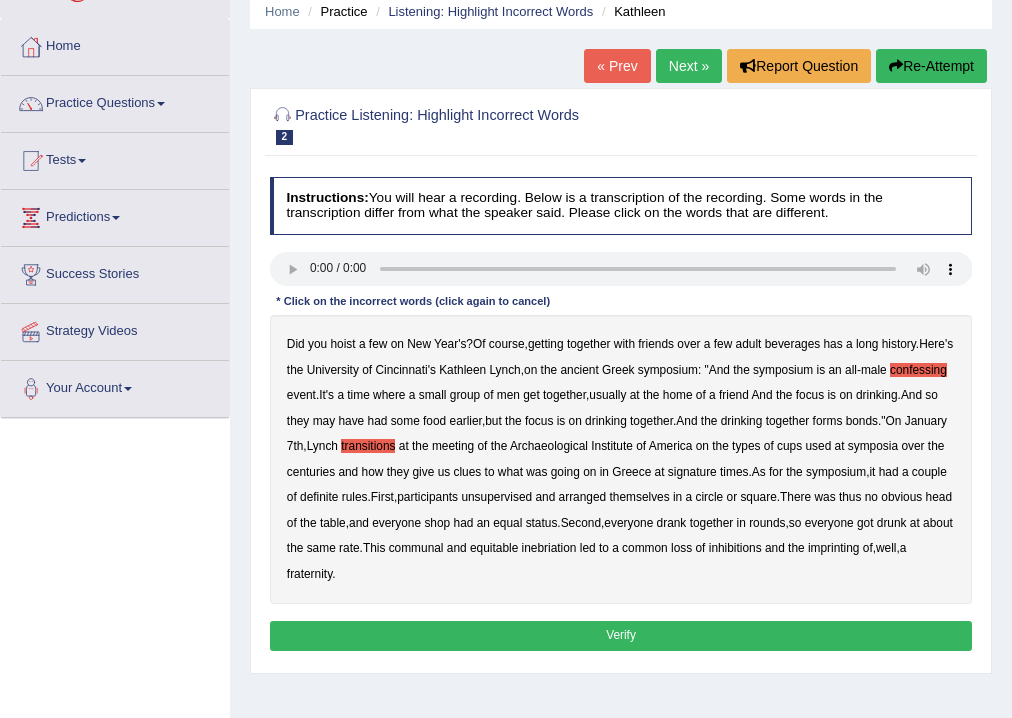 click on "signature" at bounding box center (692, 472) 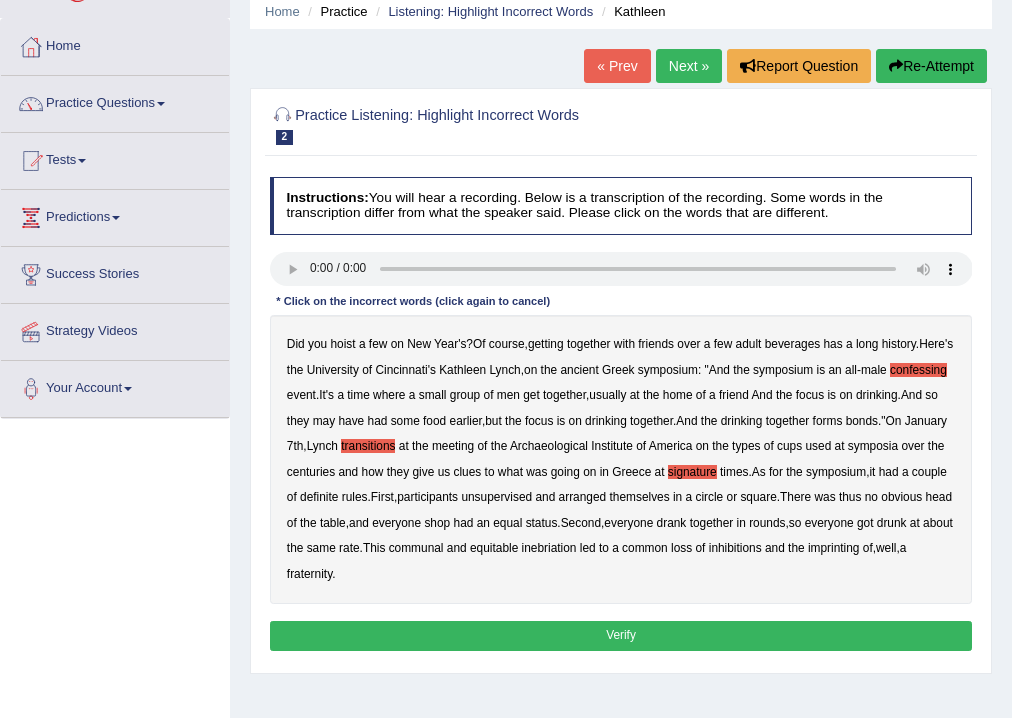 click on "shop" at bounding box center [437, 523] 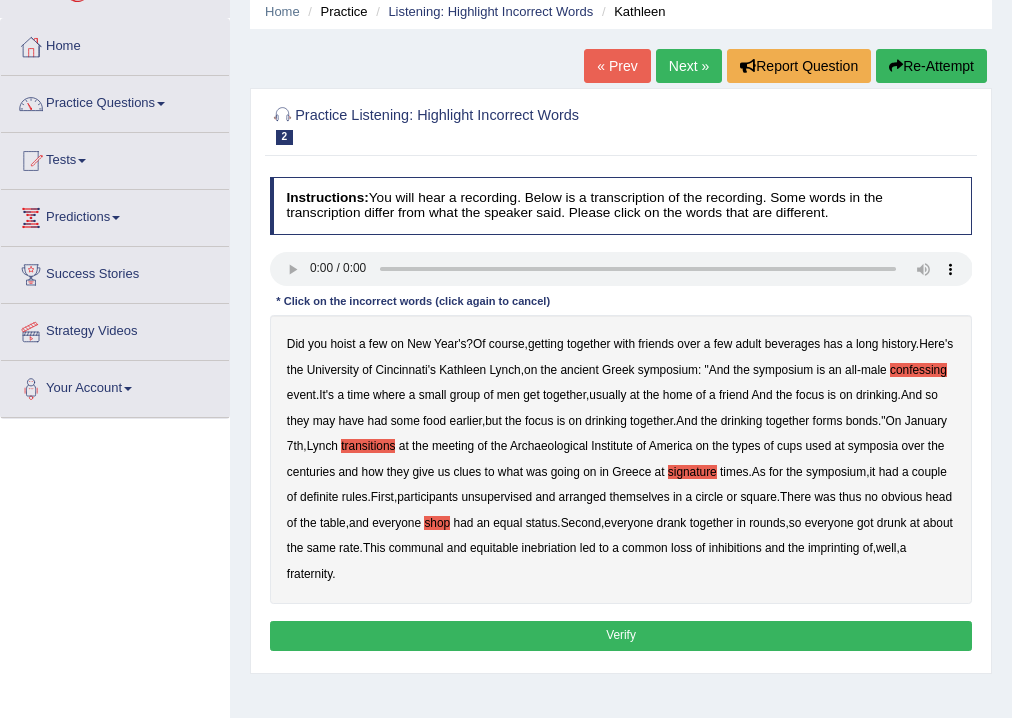 click on "imprinting" at bounding box center (834, 548) 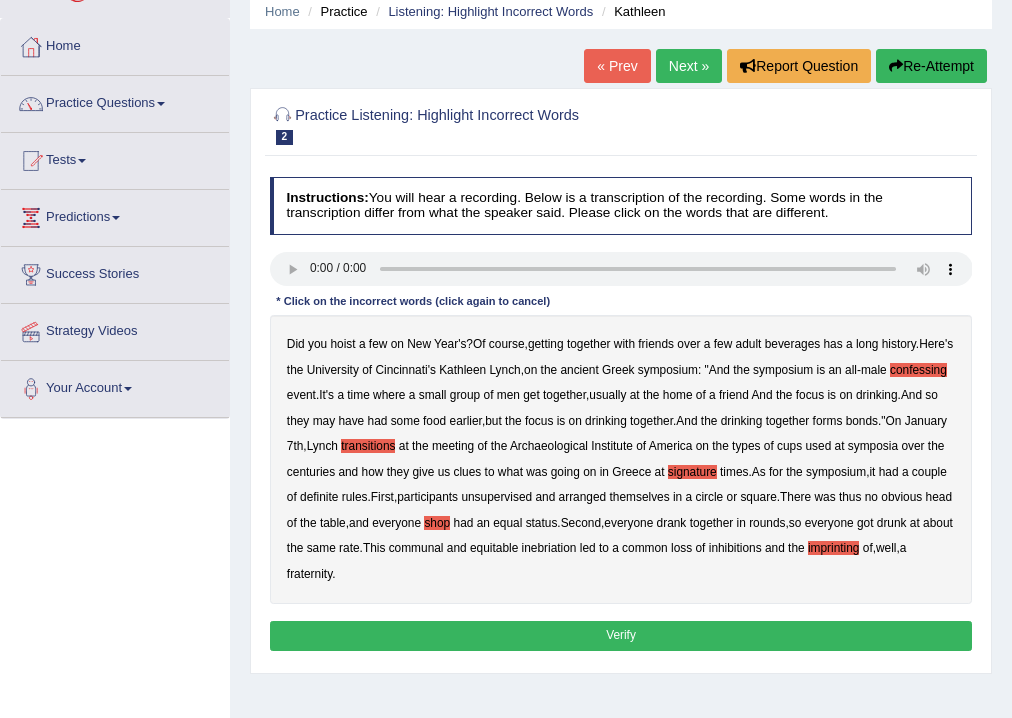 click on "Verify" at bounding box center [621, 635] 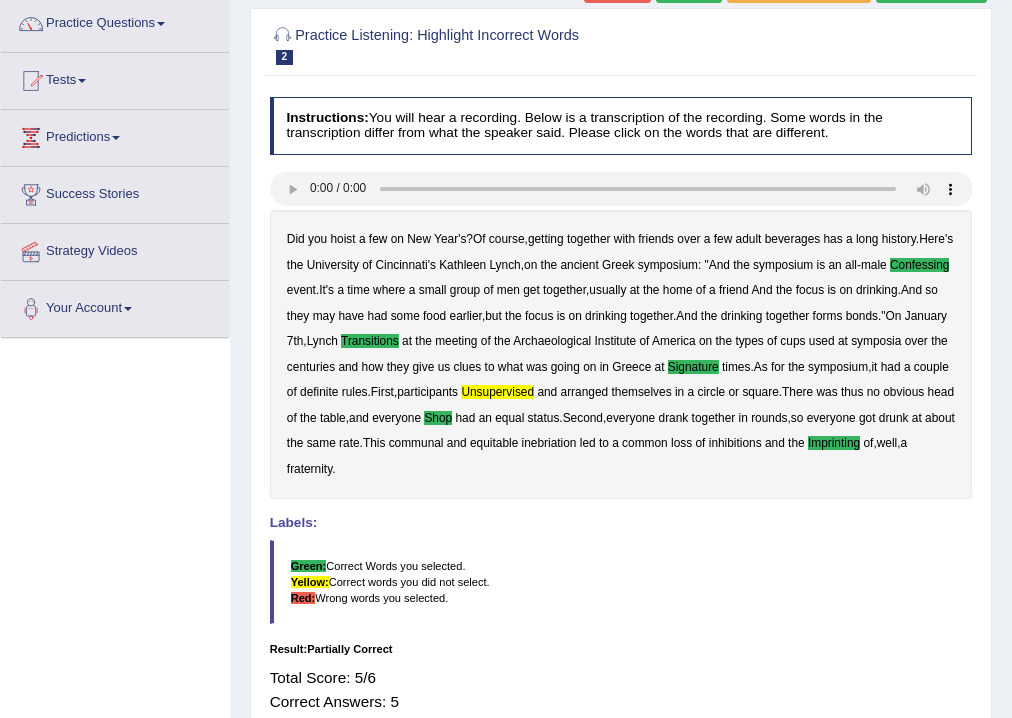 scroll, scrollTop: 0, scrollLeft: 0, axis: both 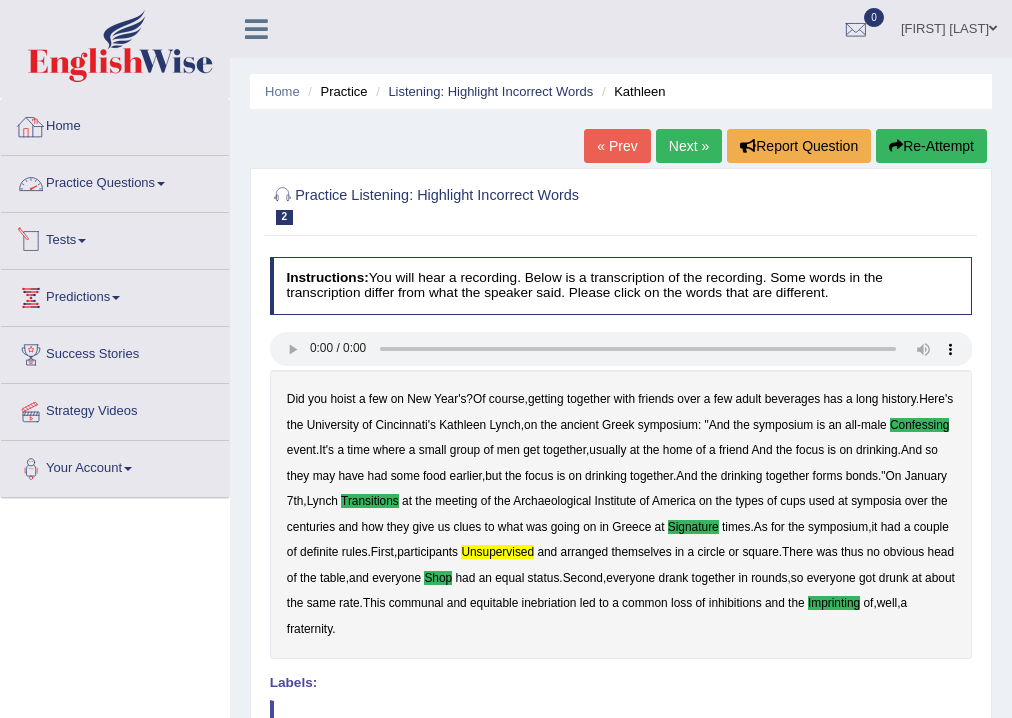 click on "Practice Questions" at bounding box center (115, 181) 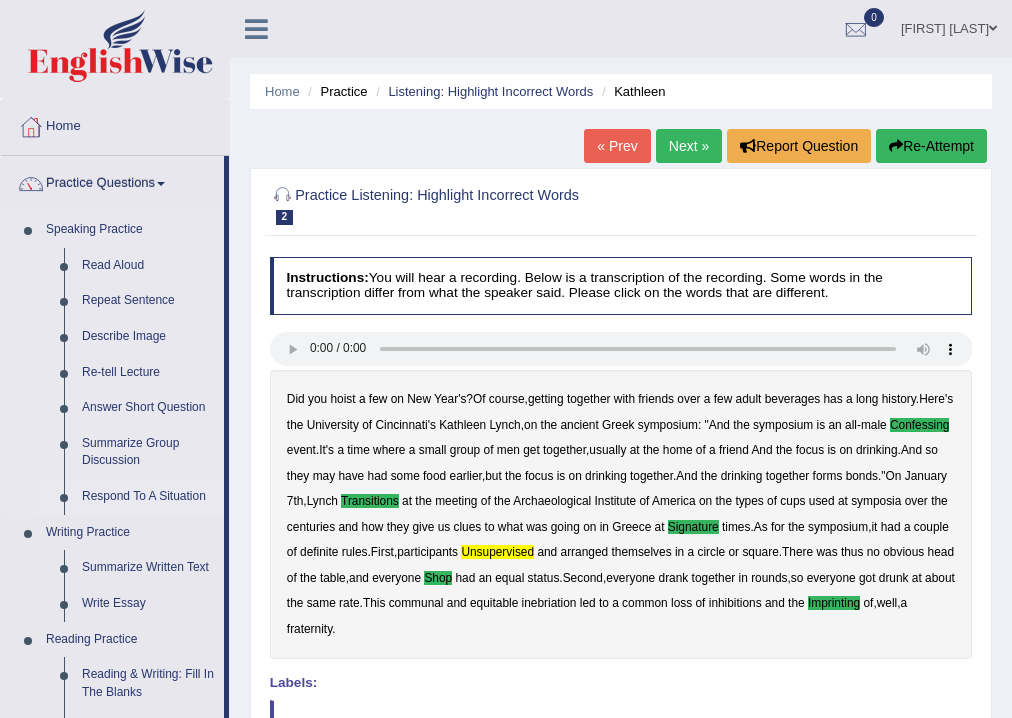 click on "Respond To A Situation" at bounding box center (148, 497) 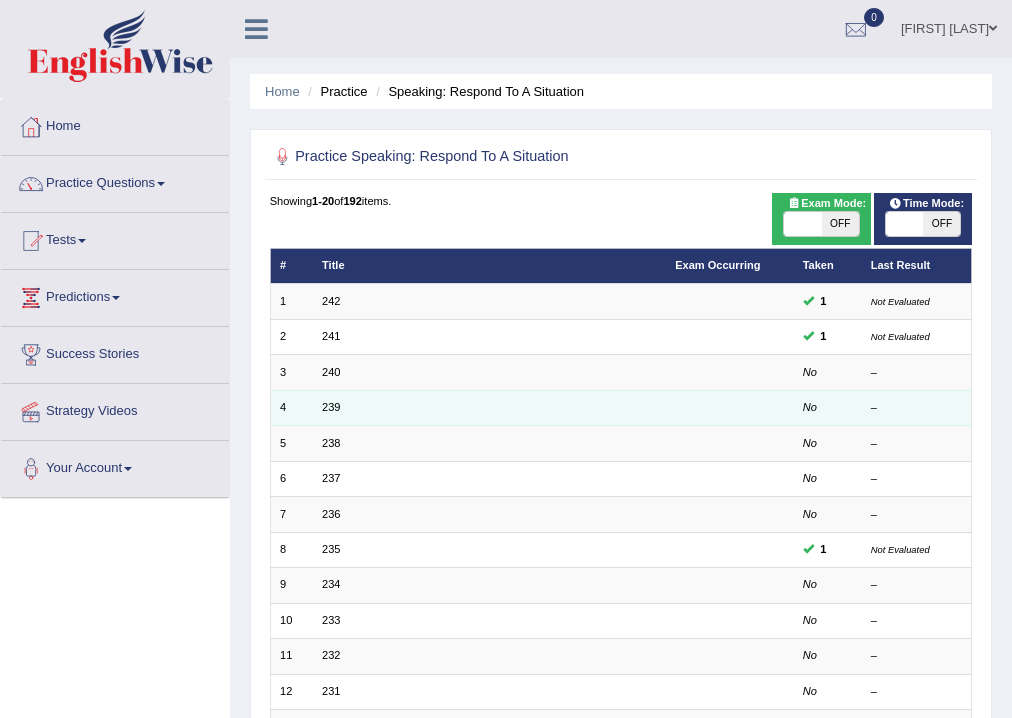 scroll, scrollTop: 0, scrollLeft: 0, axis: both 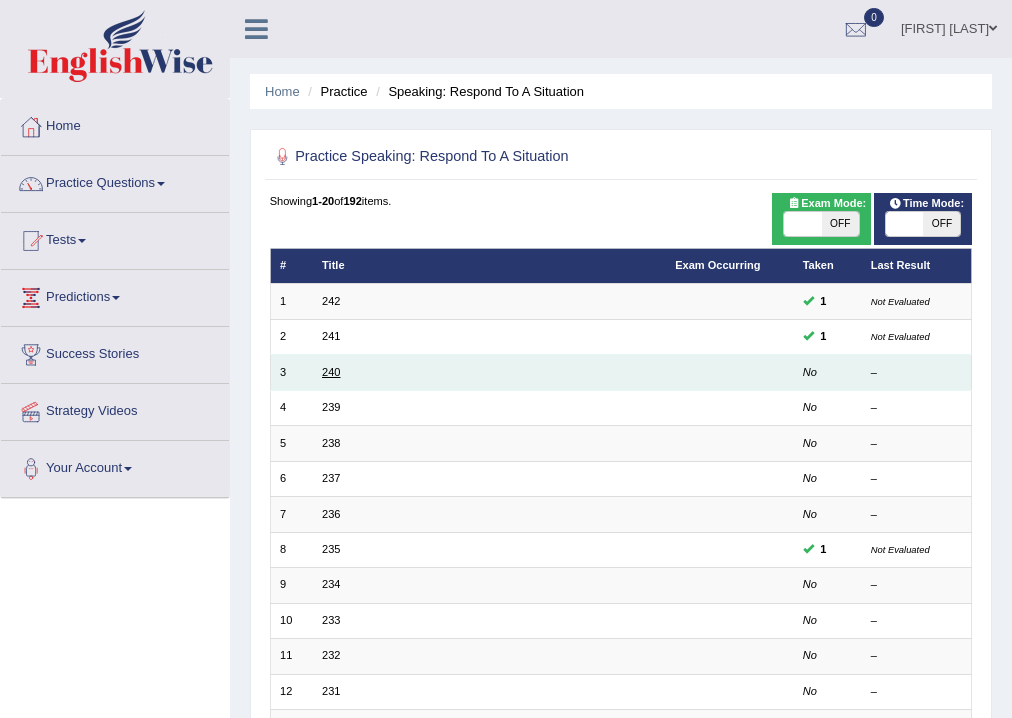 click on "240" at bounding box center [331, 372] 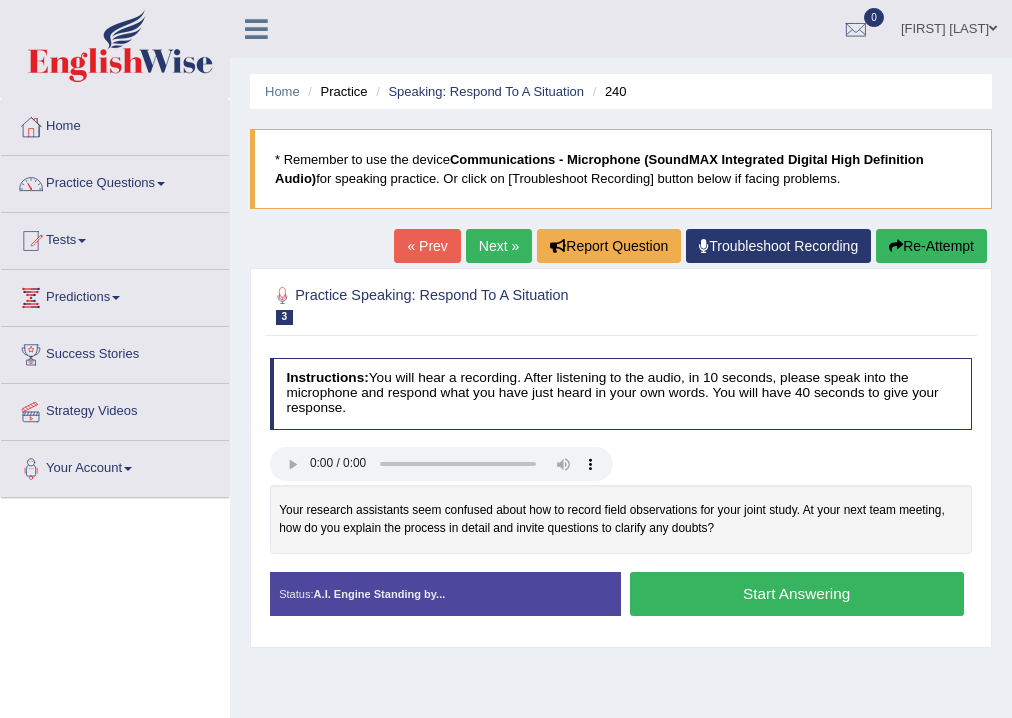scroll, scrollTop: 0, scrollLeft: 0, axis: both 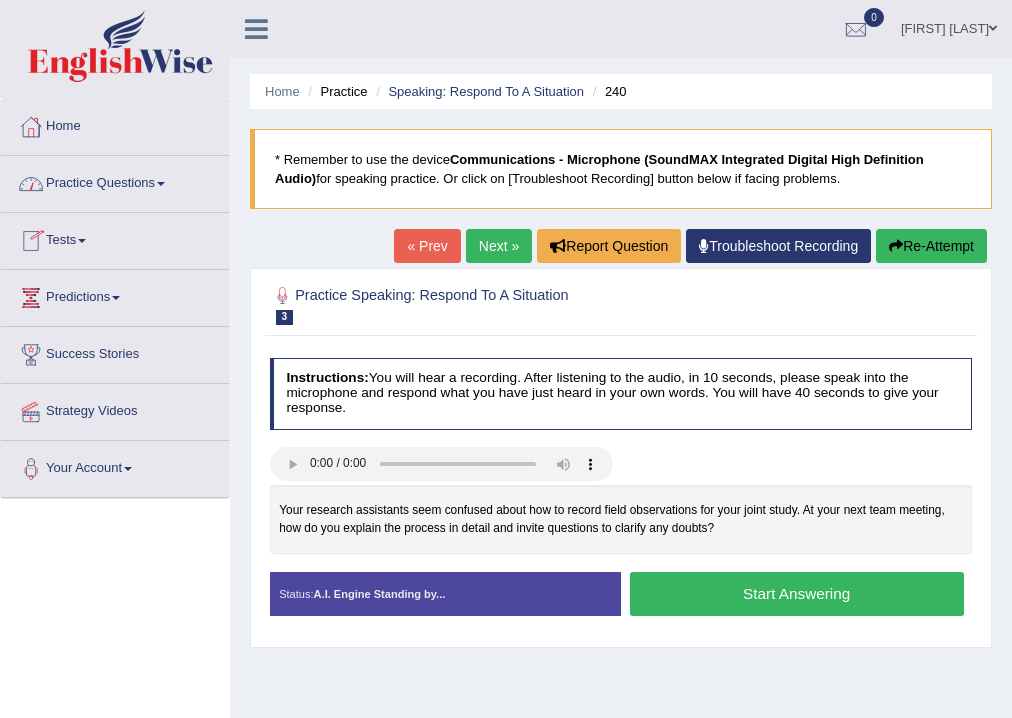 click on "Practice Questions" at bounding box center [115, 181] 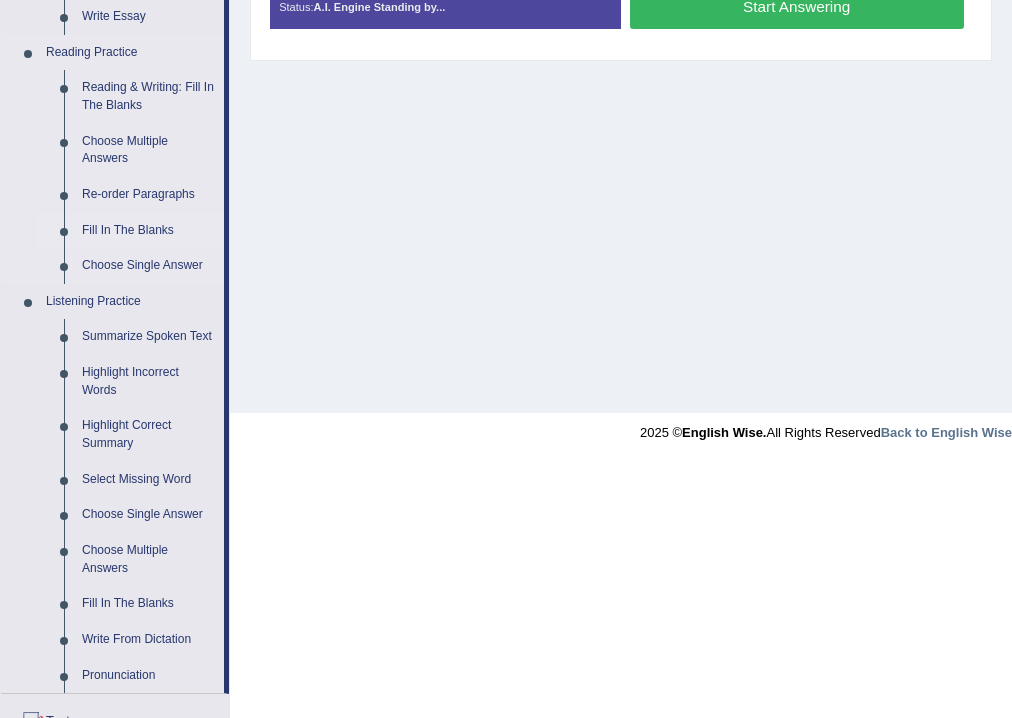 scroll, scrollTop: 640, scrollLeft: 0, axis: vertical 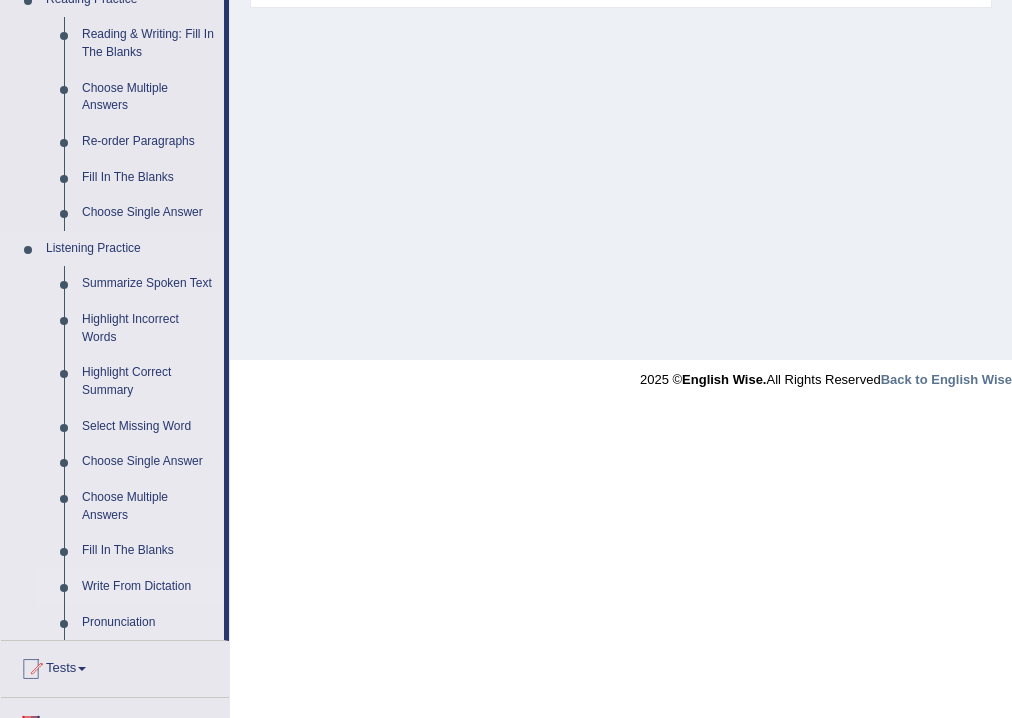 click on "Write From Dictation" at bounding box center [148, 587] 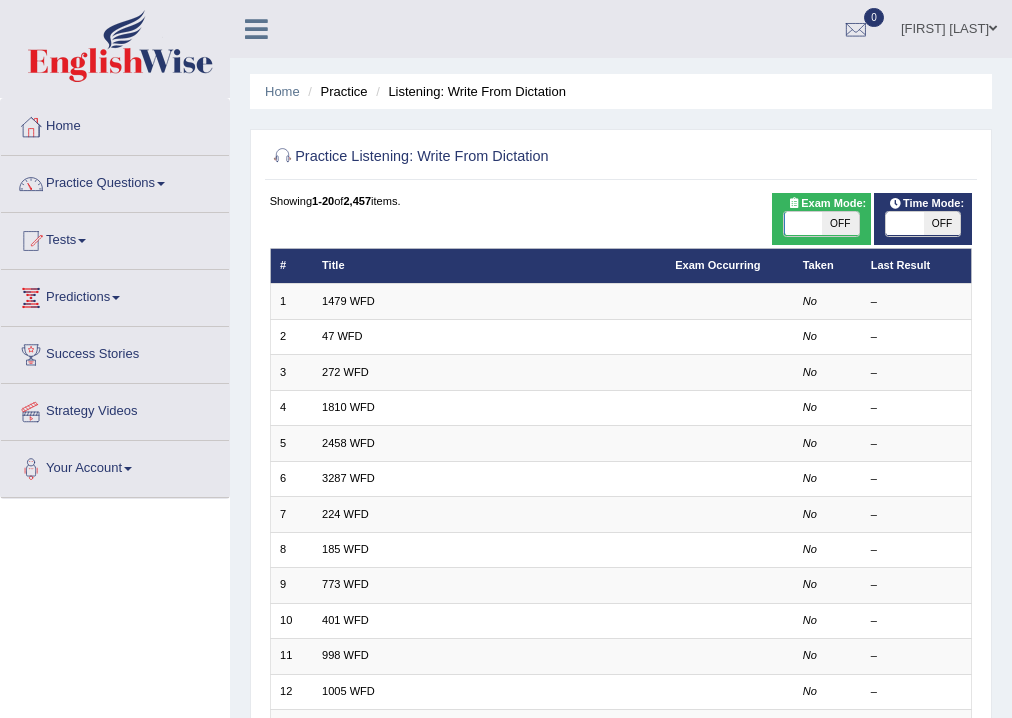 scroll, scrollTop: 0, scrollLeft: 0, axis: both 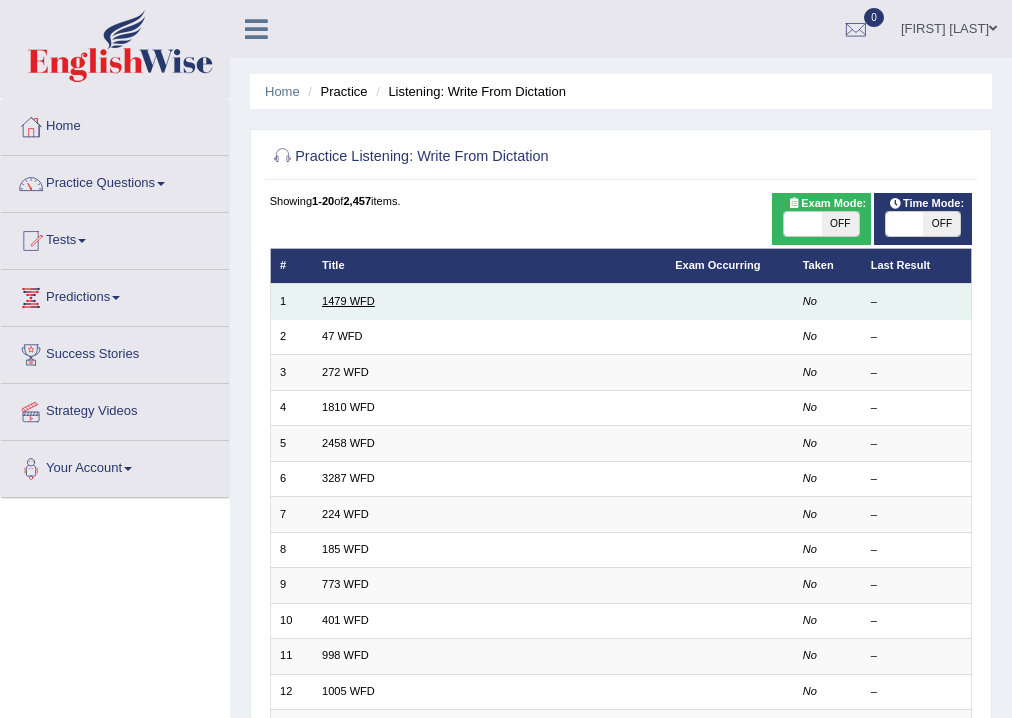 click on "1479 WFD" at bounding box center (348, 301) 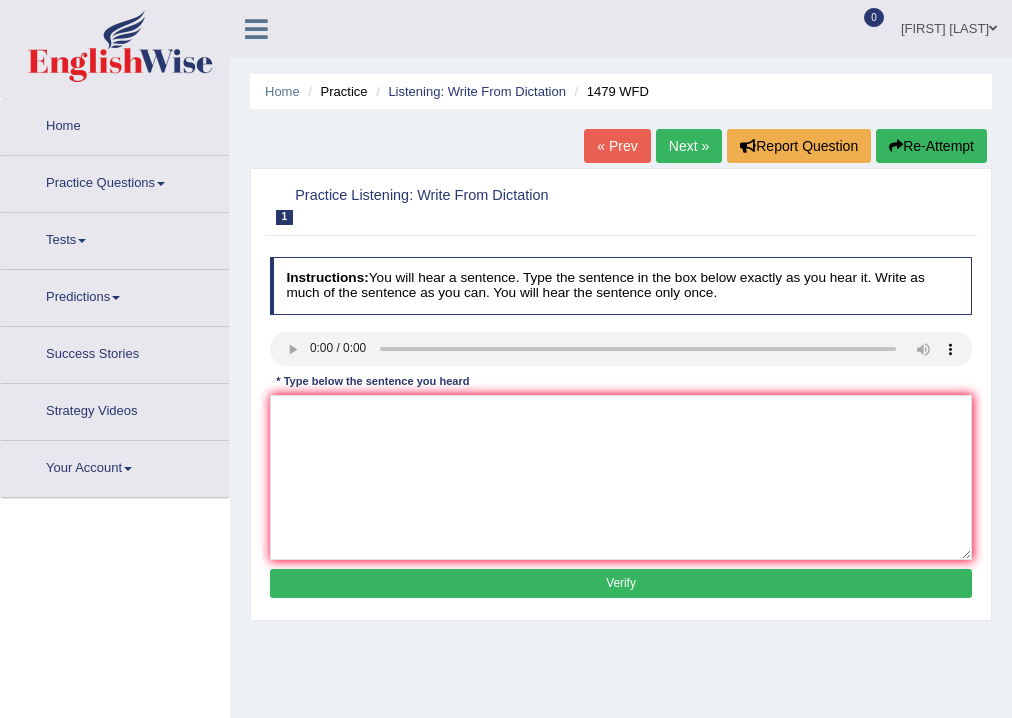 scroll, scrollTop: 0, scrollLeft: 0, axis: both 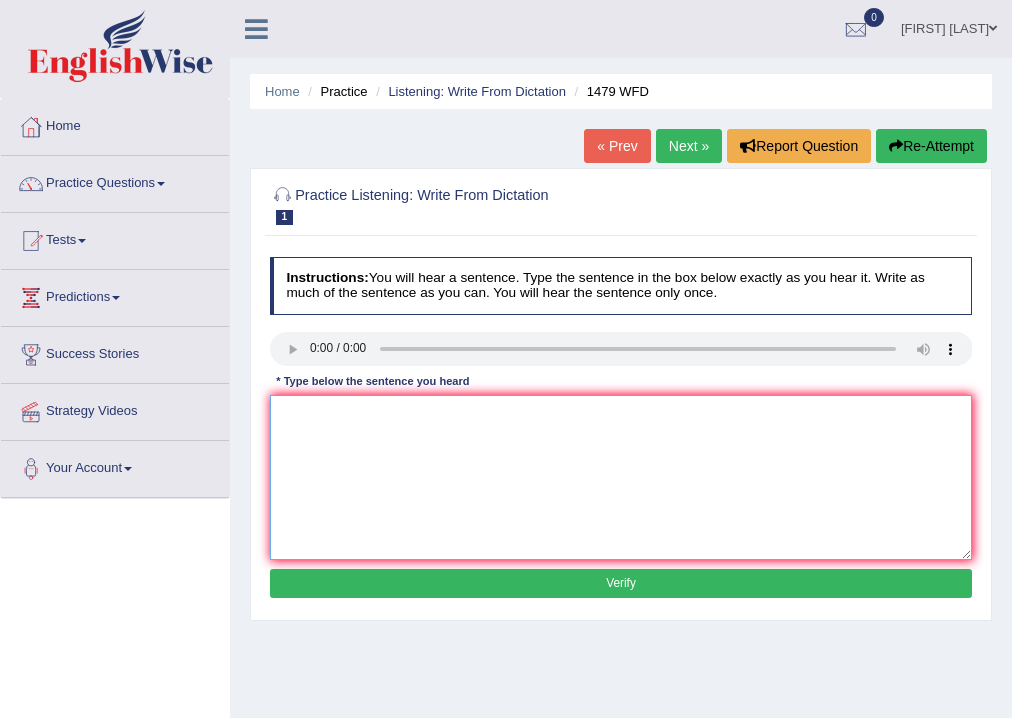 click at bounding box center (621, 477) 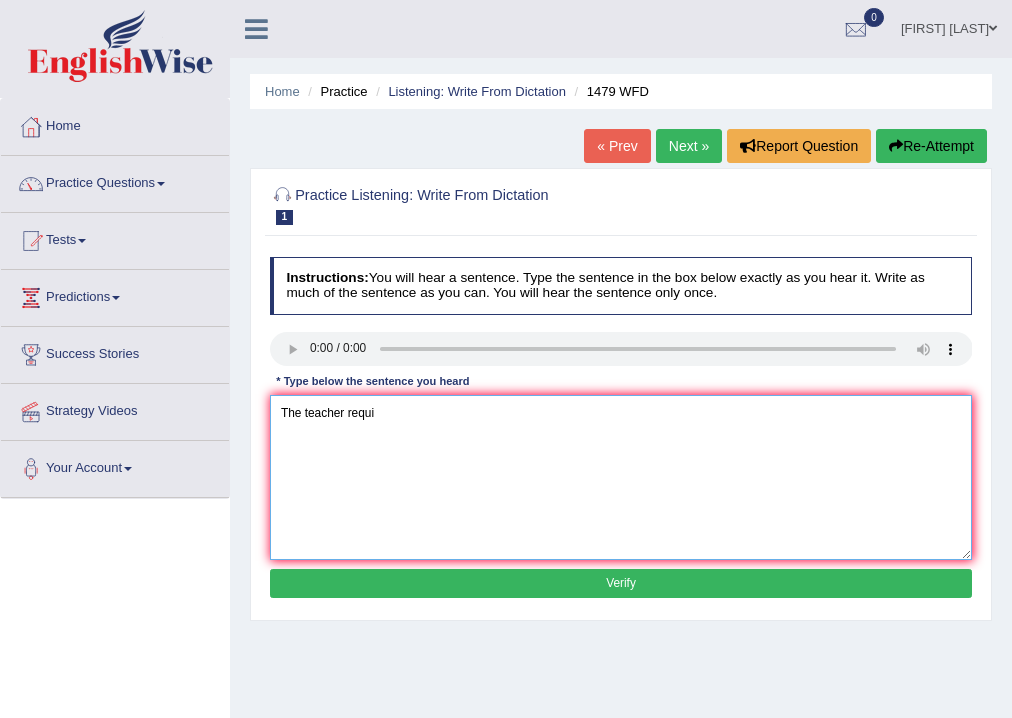 type on "The teacher requi" 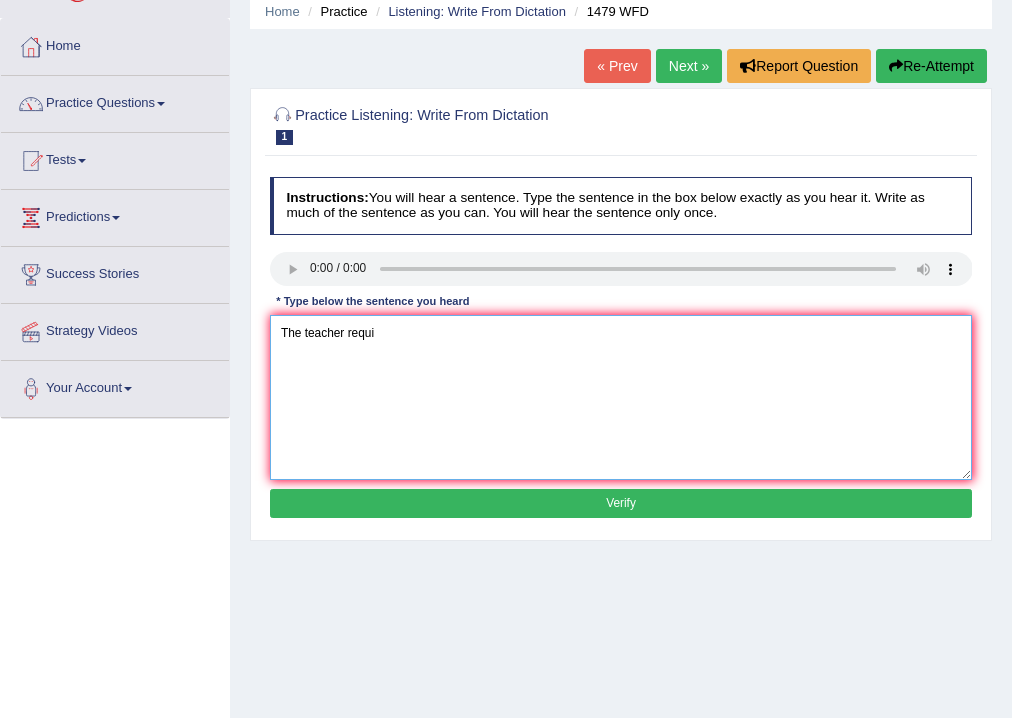 scroll, scrollTop: 0, scrollLeft: 0, axis: both 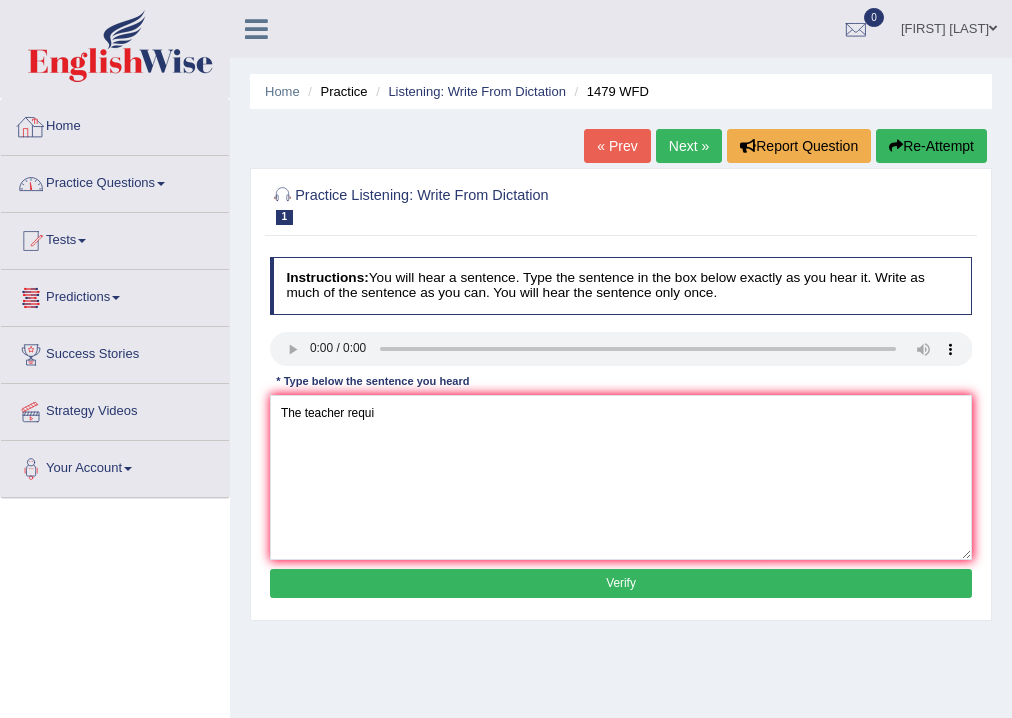 click on "Practice Questions" at bounding box center [115, 181] 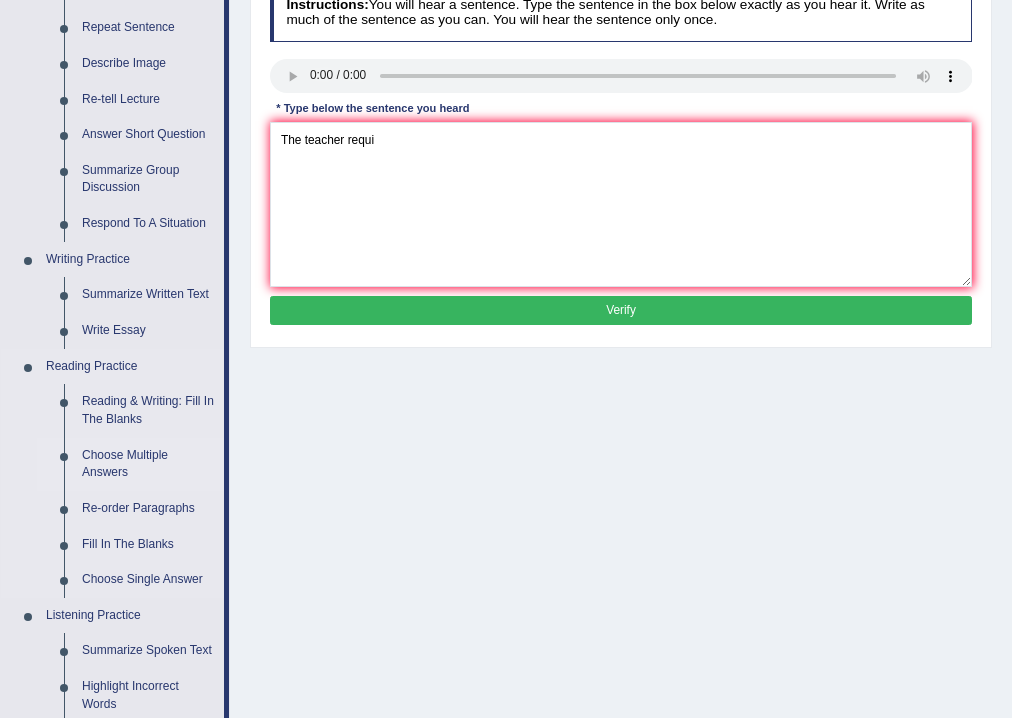 scroll, scrollTop: 240, scrollLeft: 0, axis: vertical 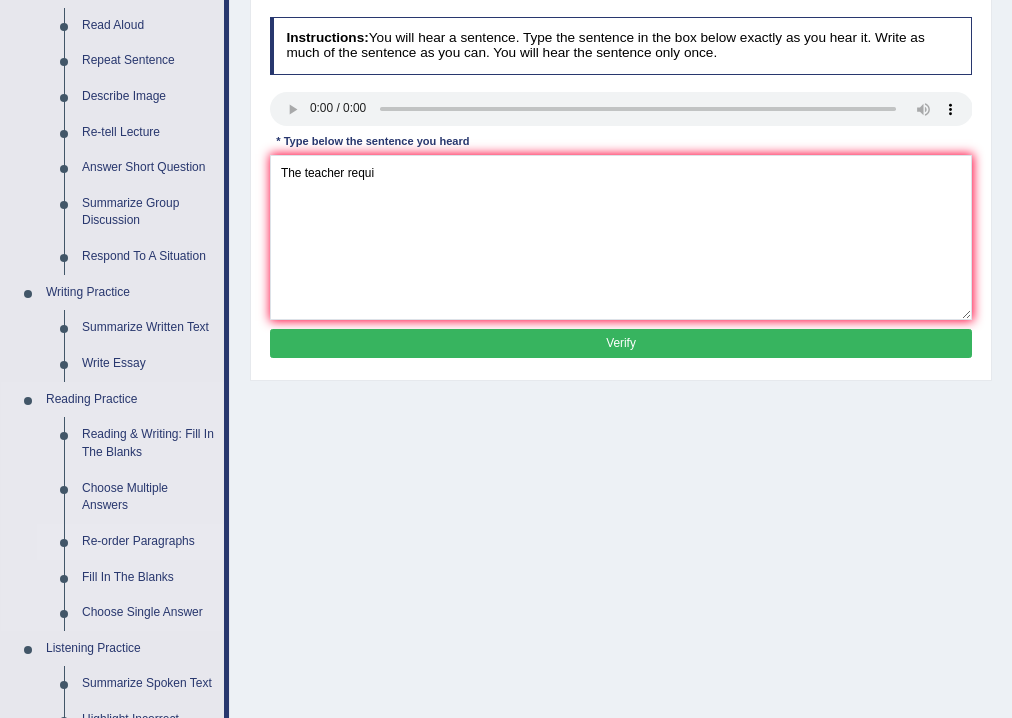 click on "Re-order Paragraphs" at bounding box center (148, 542) 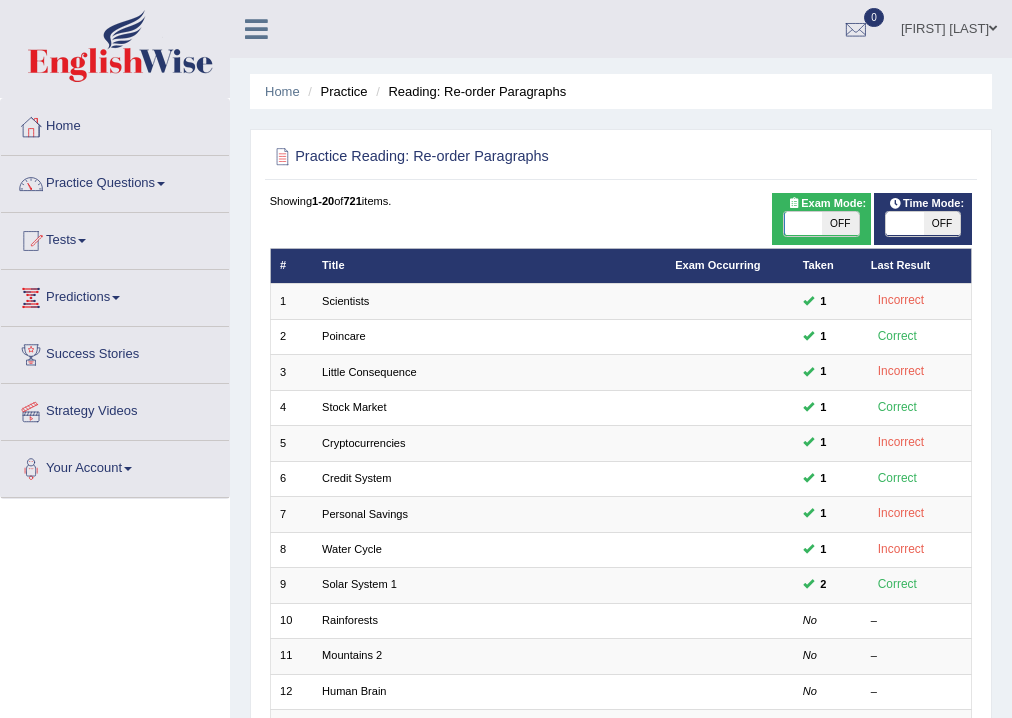 scroll, scrollTop: 0, scrollLeft: 0, axis: both 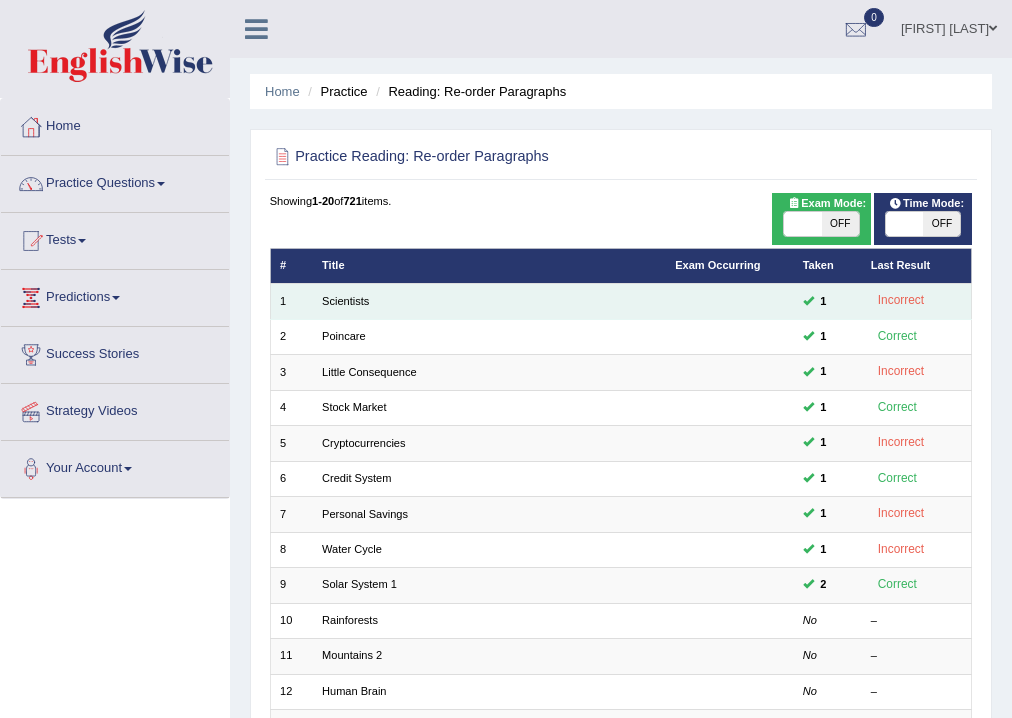 click on "Scientists" at bounding box center (489, 301) 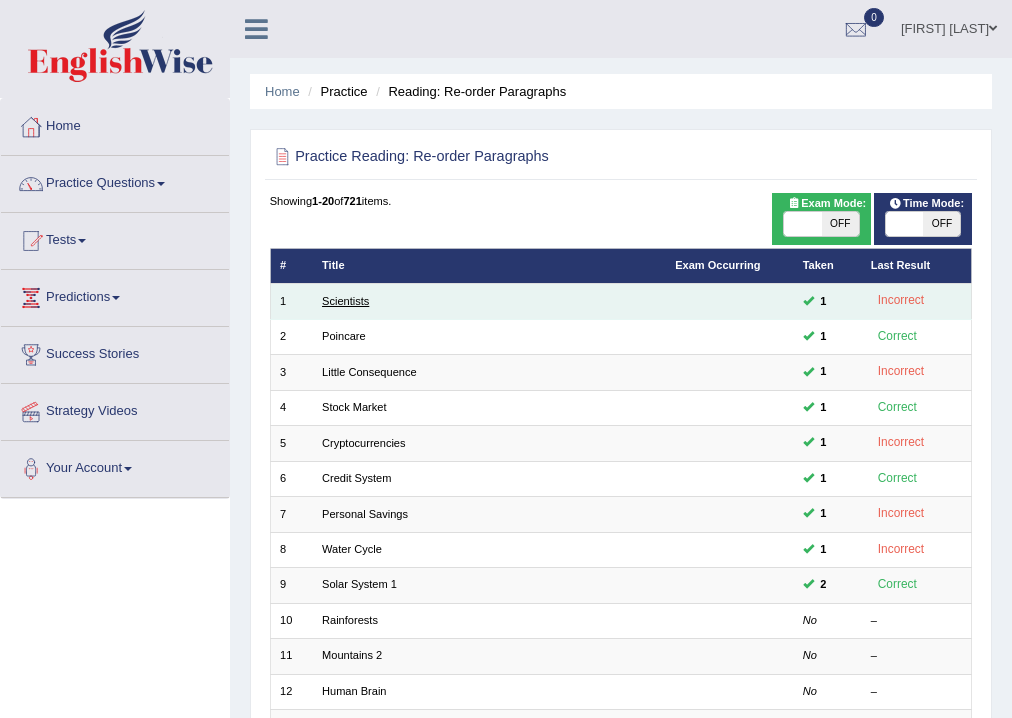 click on "Scientists" at bounding box center [345, 301] 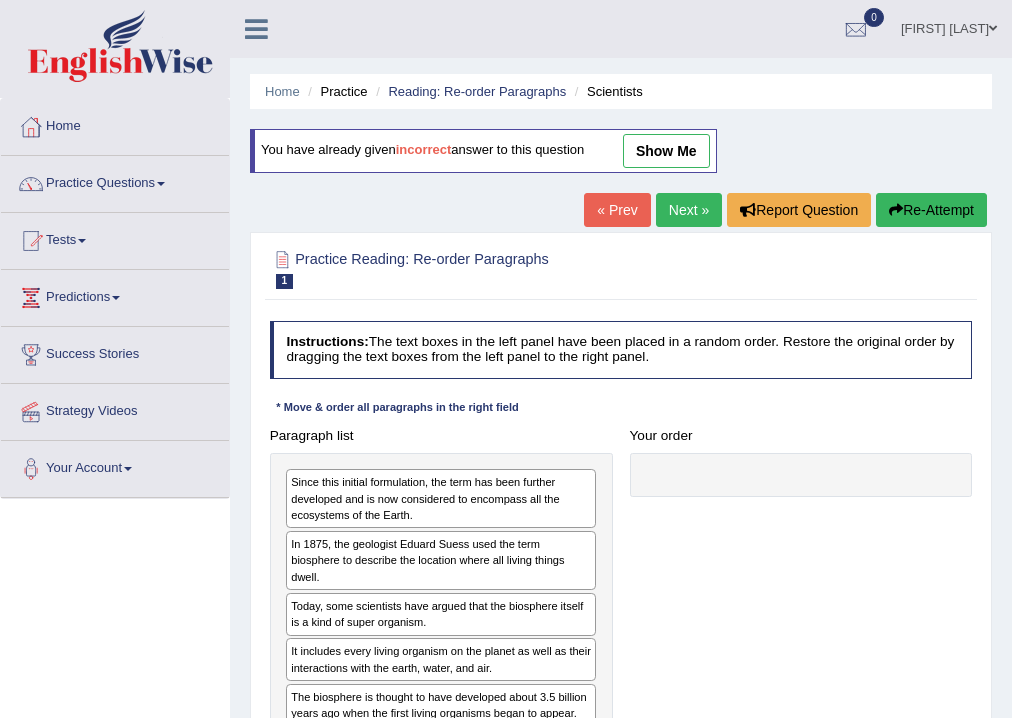 scroll, scrollTop: 0, scrollLeft: 0, axis: both 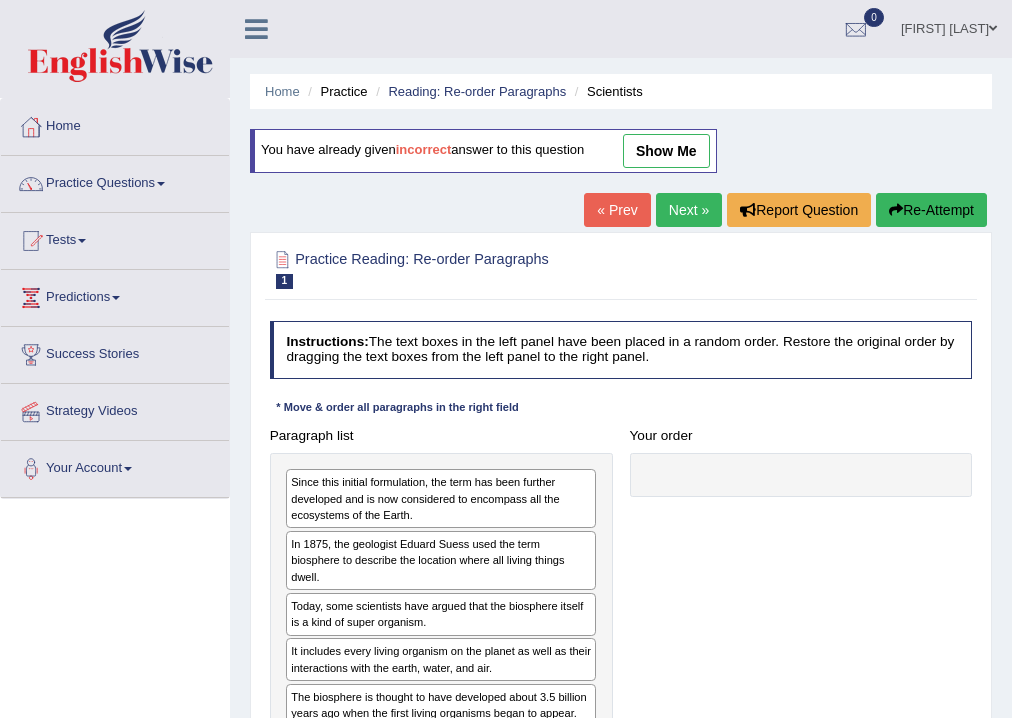 click on "show me" at bounding box center (666, 151) 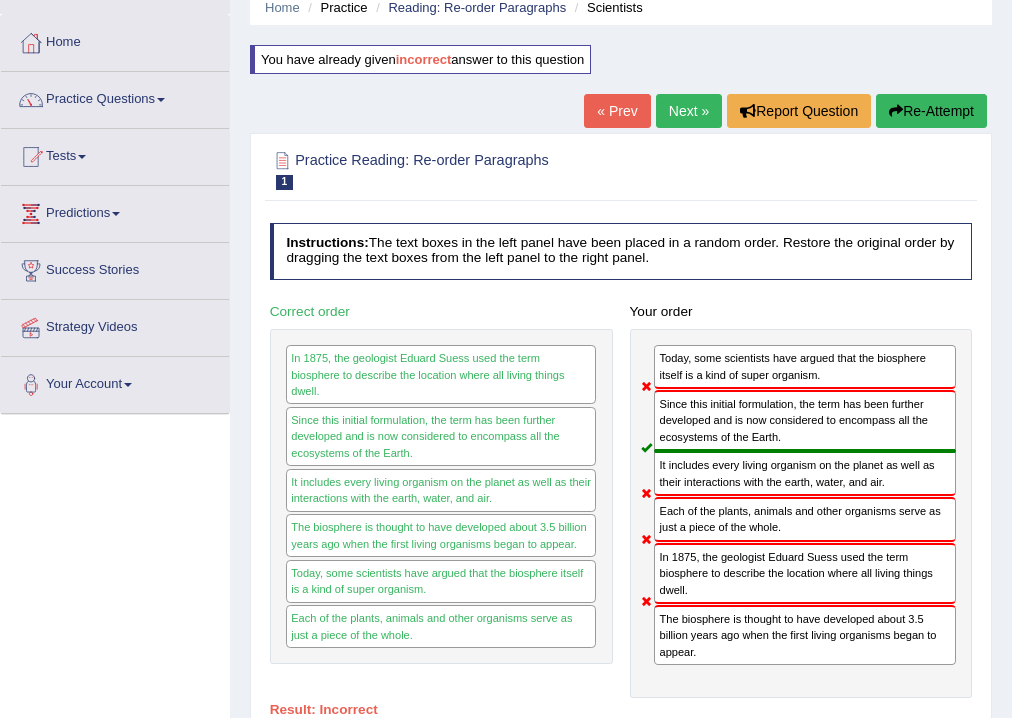 scroll, scrollTop: 0, scrollLeft: 0, axis: both 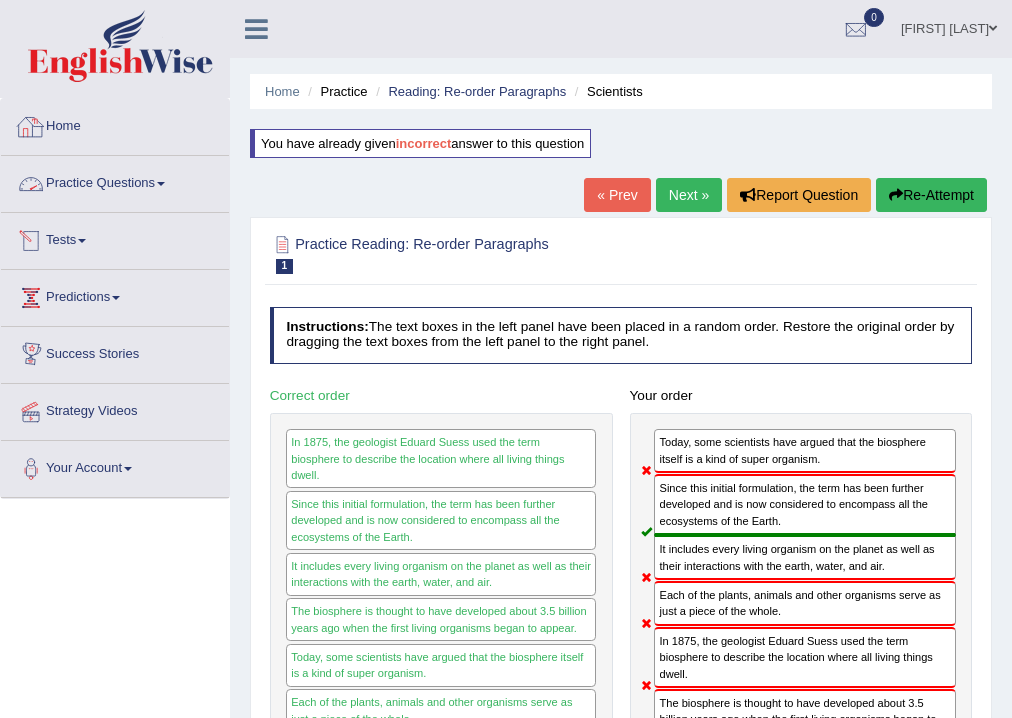 click on "Practice Questions" at bounding box center (115, 181) 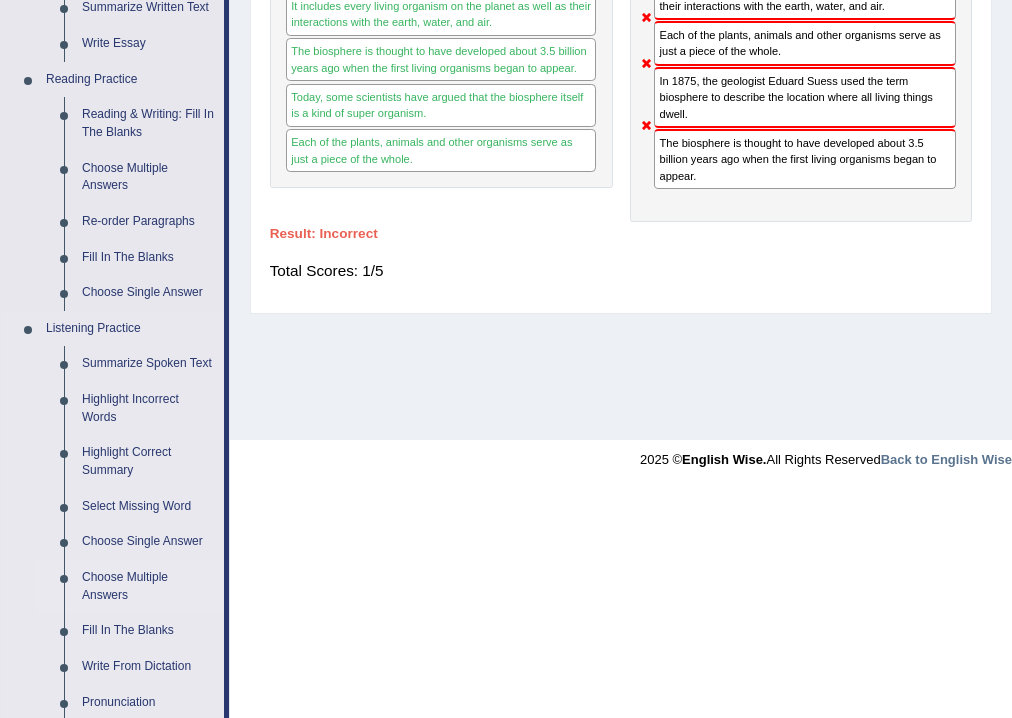 scroll, scrollTop: 848, scrollLeft: 0, axis: vertical 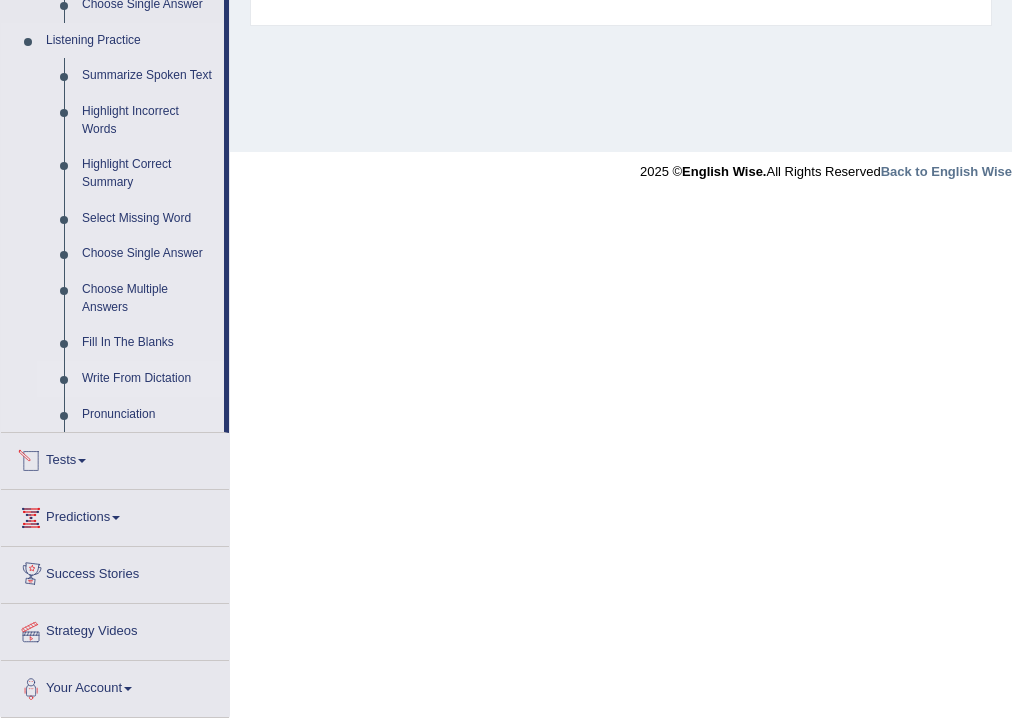 click on "Write From Dictation" at bounding box center [148, 379] 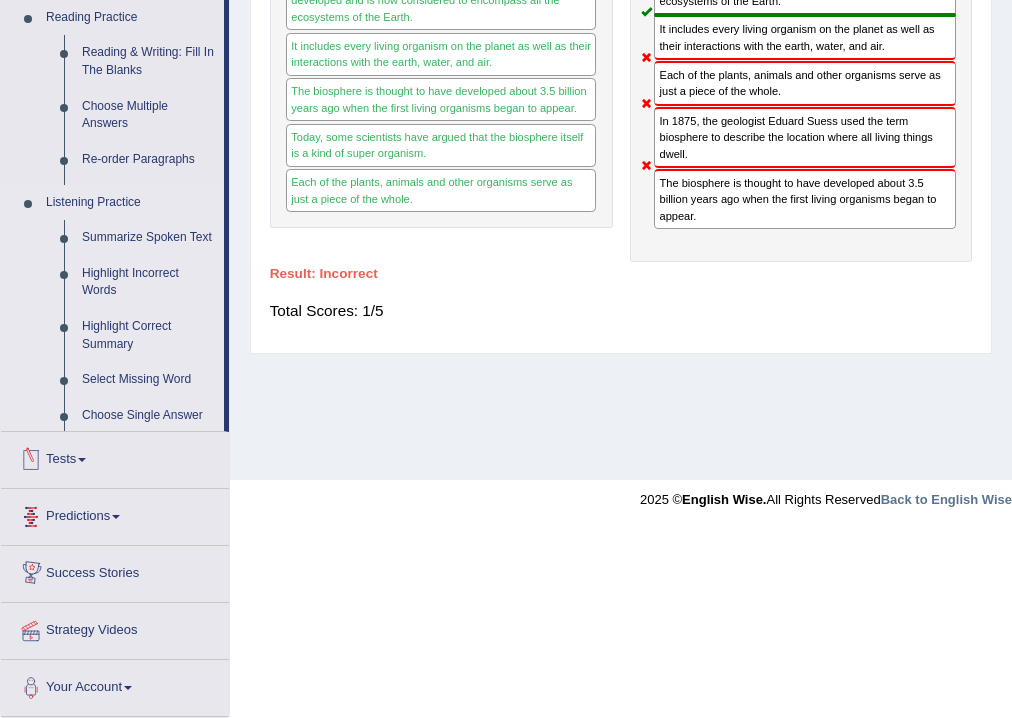 scroll, scrollTop: 332, scrollLeft: 0, axis: vertical 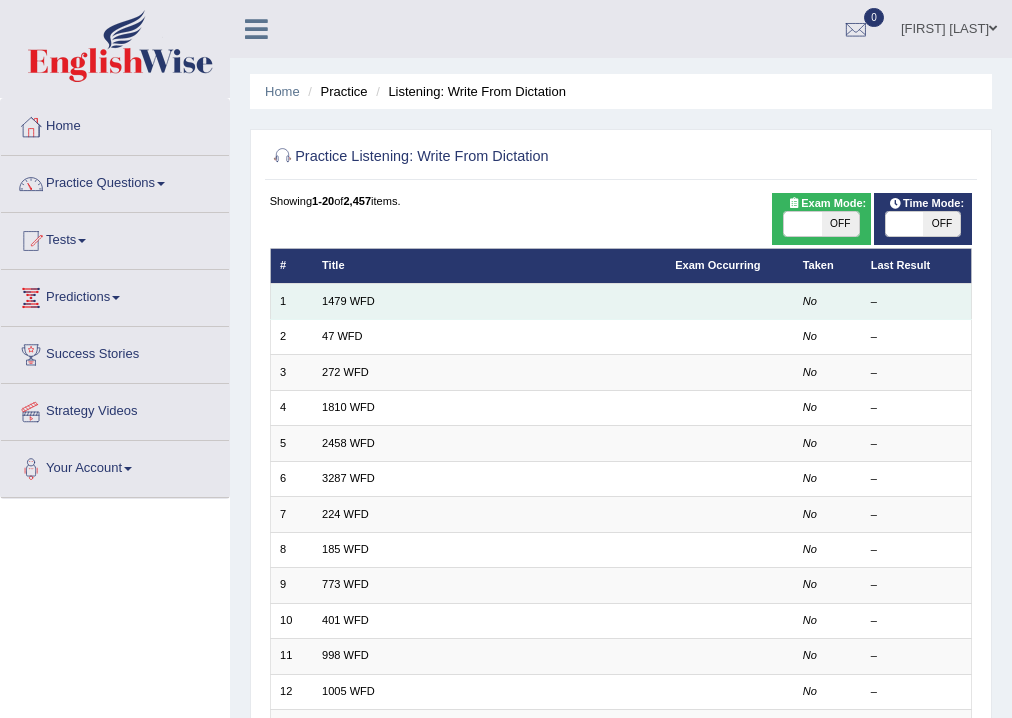 click on "1479 WFD" at bounding box center [489, 301] 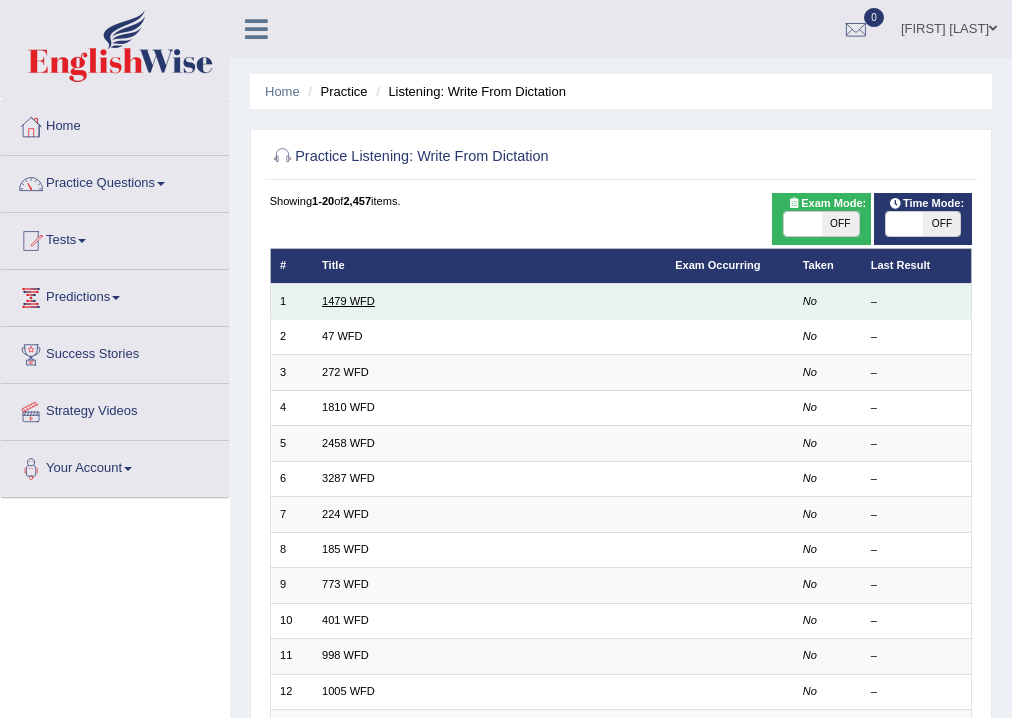 click on "1479 WFD" at bounding box center [348, 301] 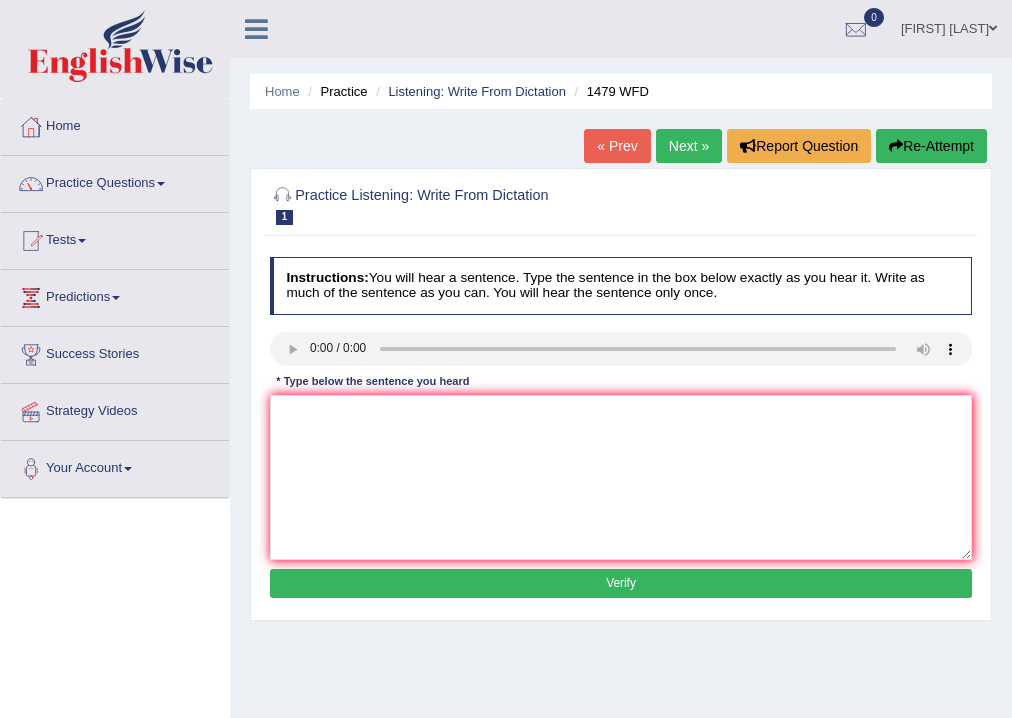 scroll, scrollTop: 0, scrollLeft: 0, axis: both 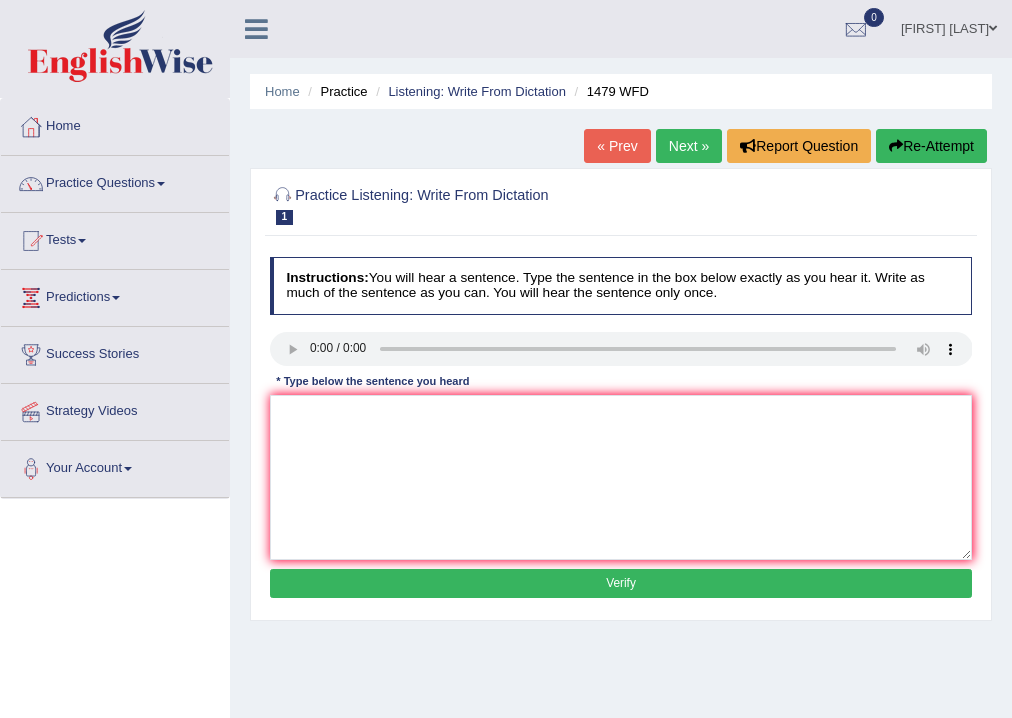 click at bounding box center (993, 28) 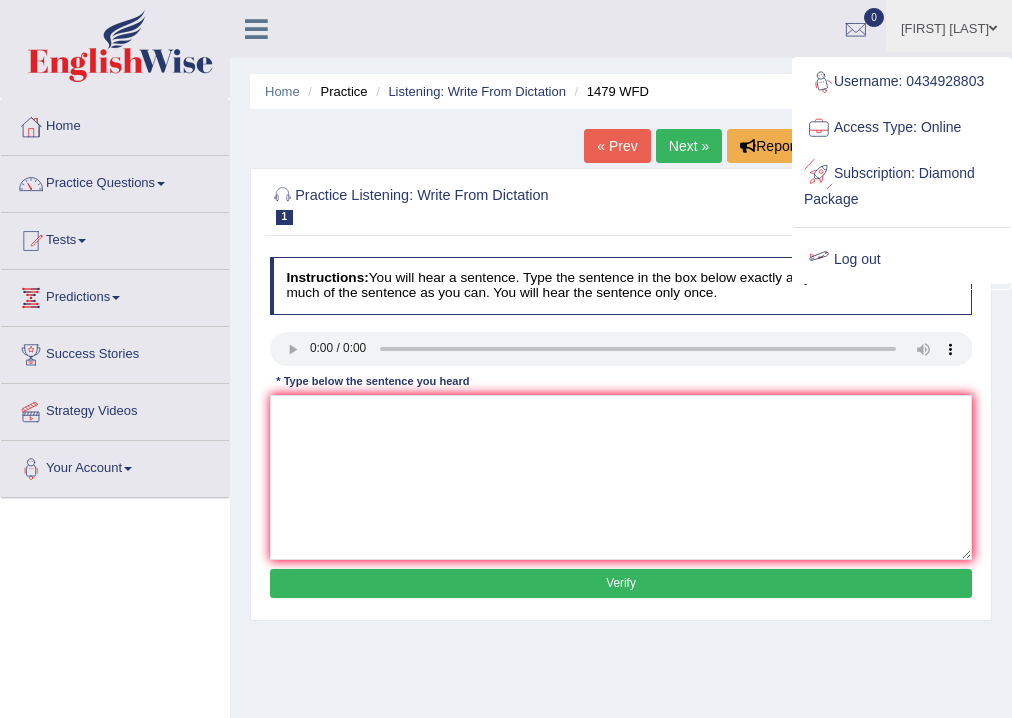 click on "Log out" at bounding box center (902, 260) 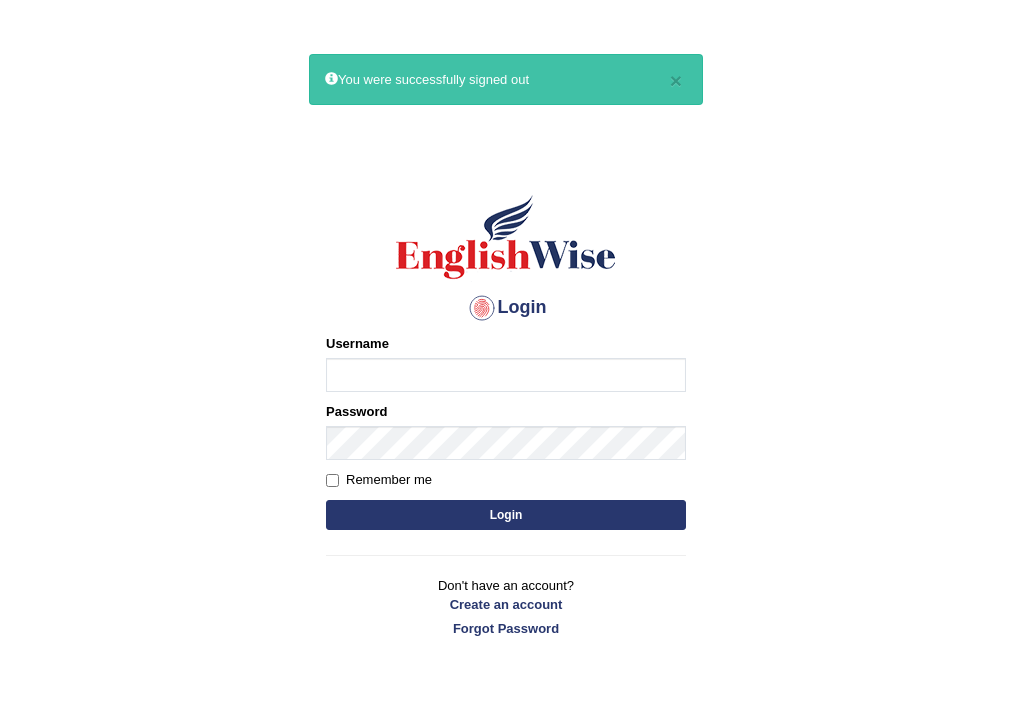scroll, scrollTop: 0, scrollLeft: 0, axis: both 